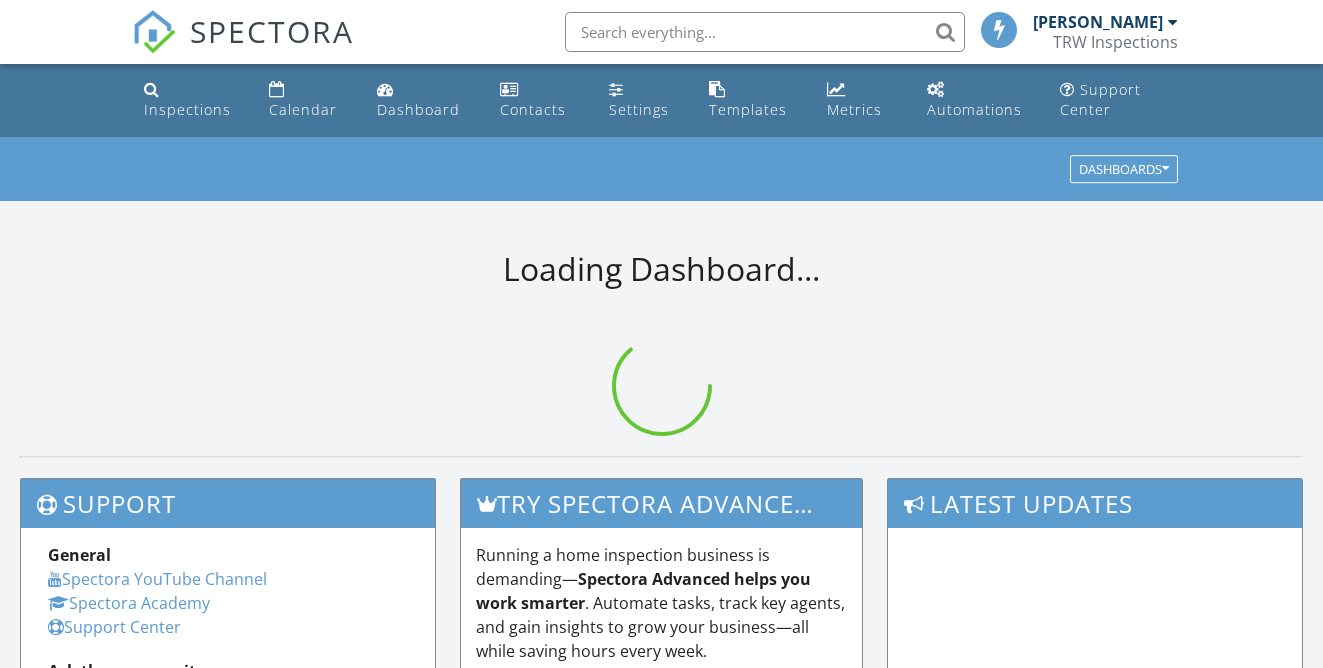 scroll, scrollTop: 0, scrollLeft: 0, axis: both 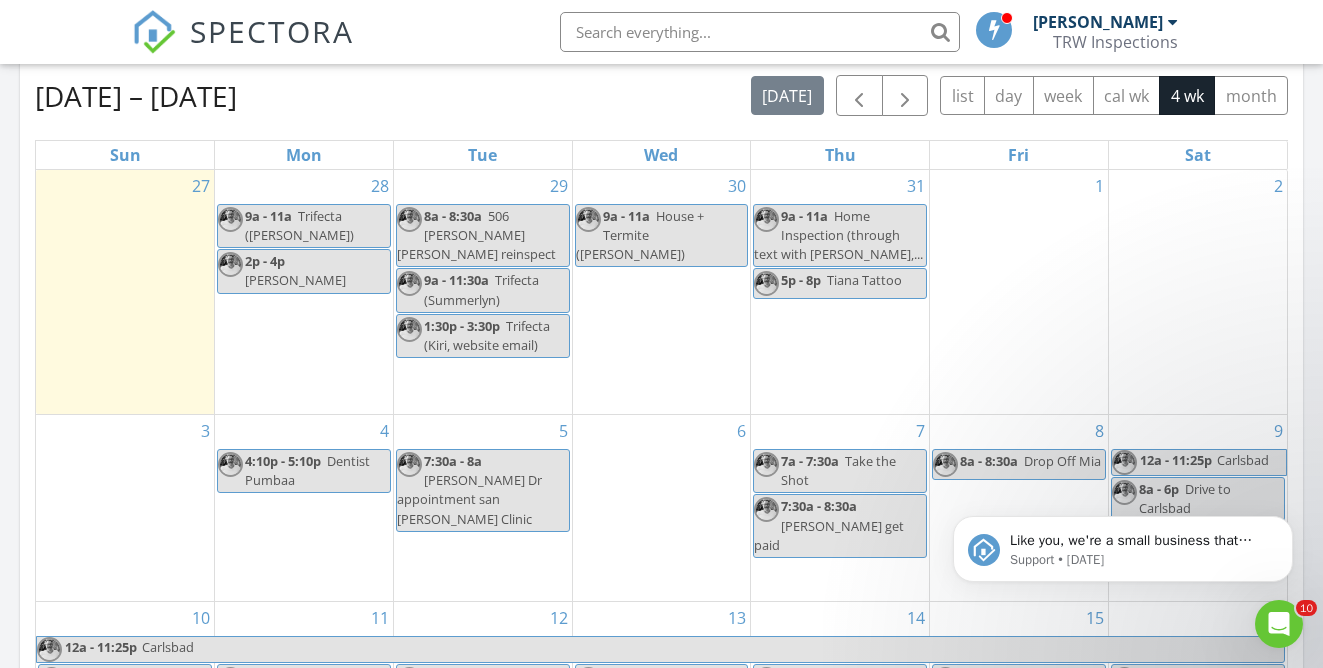 click on "28
9a - 11a
Trifecta (elizabeth ruiz)
2p - 4p
Pam" at bounding box center (304, 292) 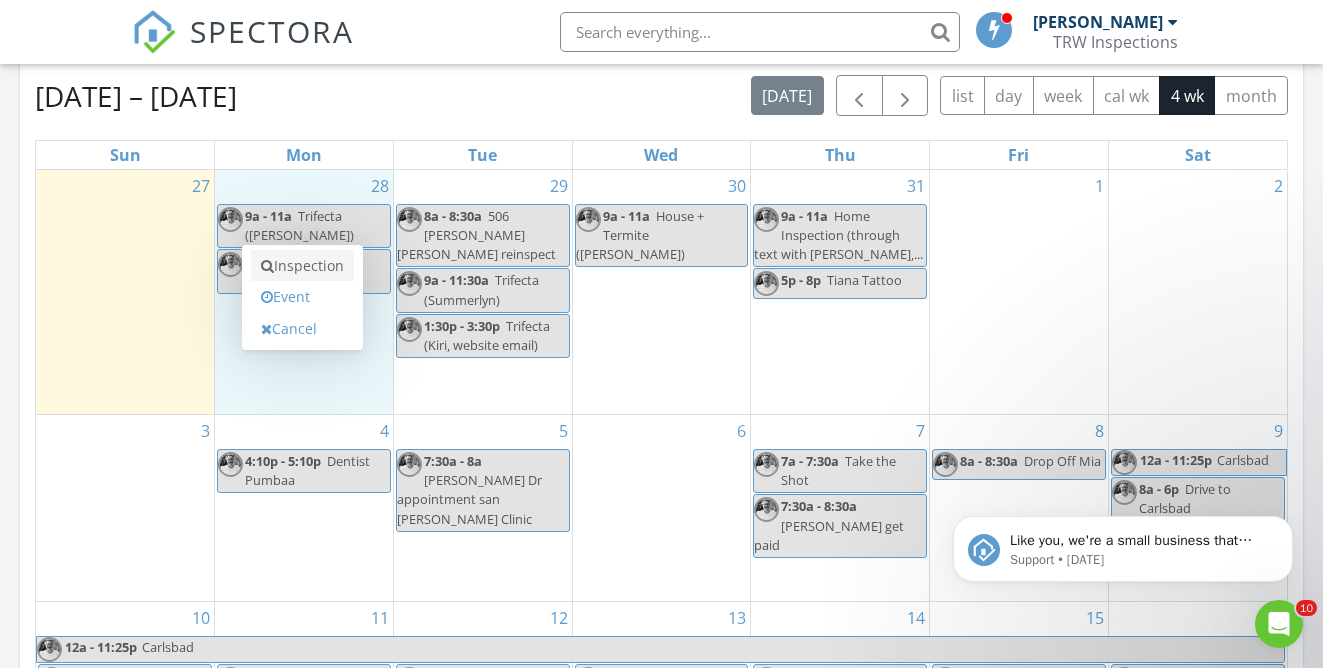 click on "Inspection" at bounding box center (302, 266) 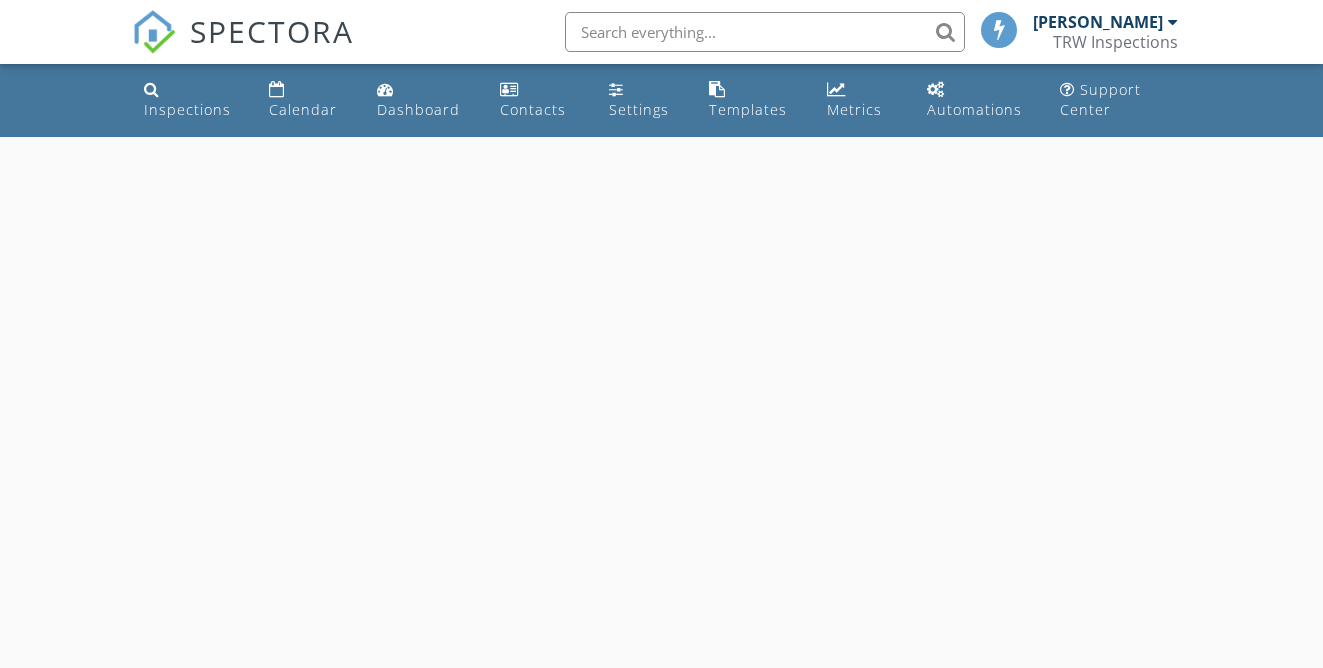 scroll, scrollTop: 0, scrollLeft: 0, axis: both 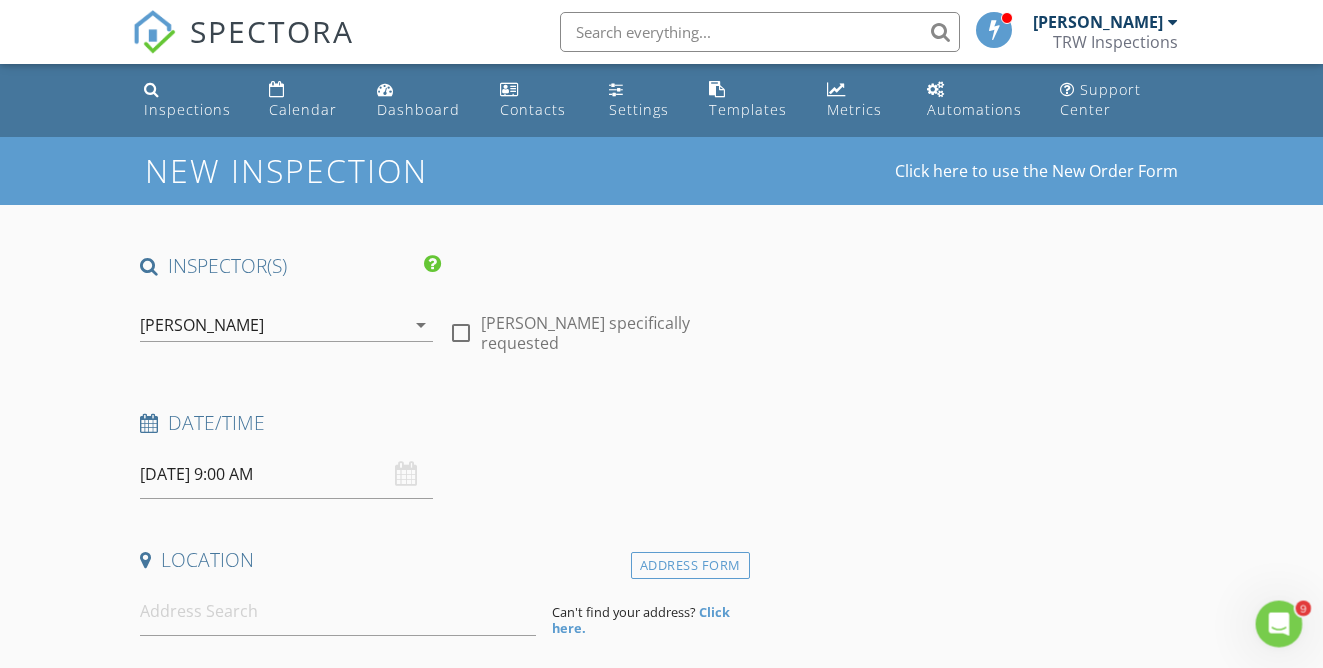 click on "[PERSON_NAME]" at bounding box center (202, 325) 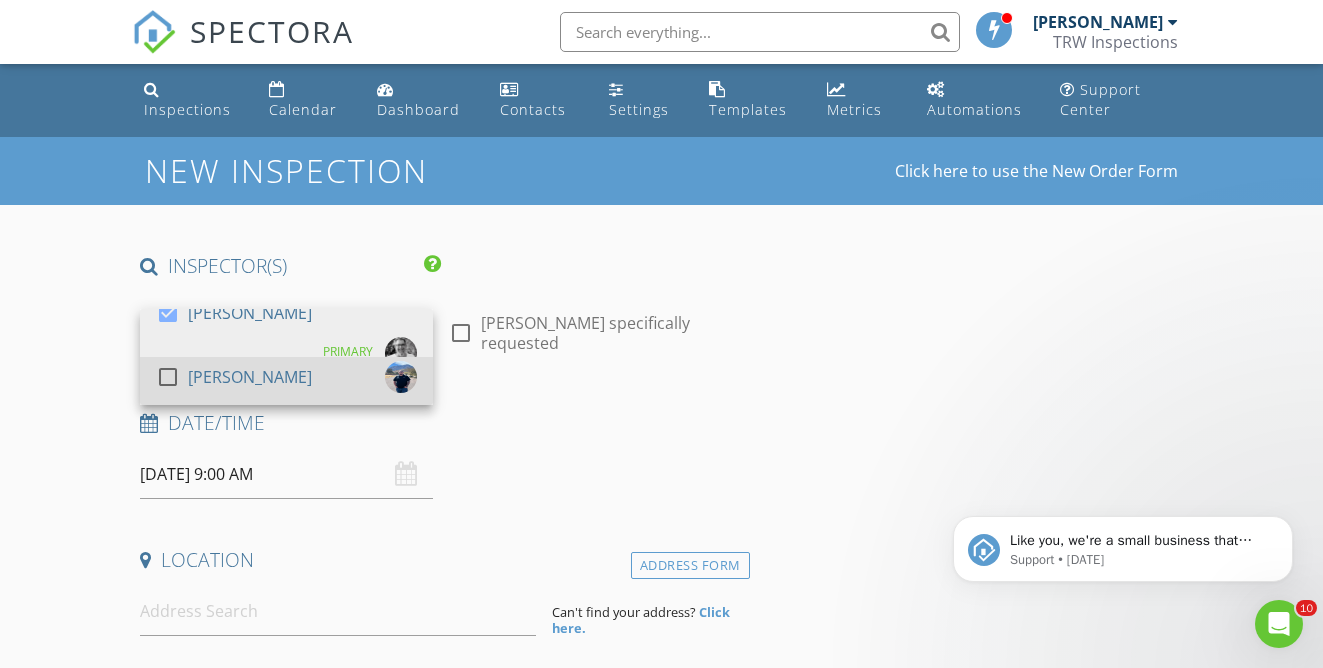 scroll, scrollTop: 0, scrollLeft: 0, axis: both 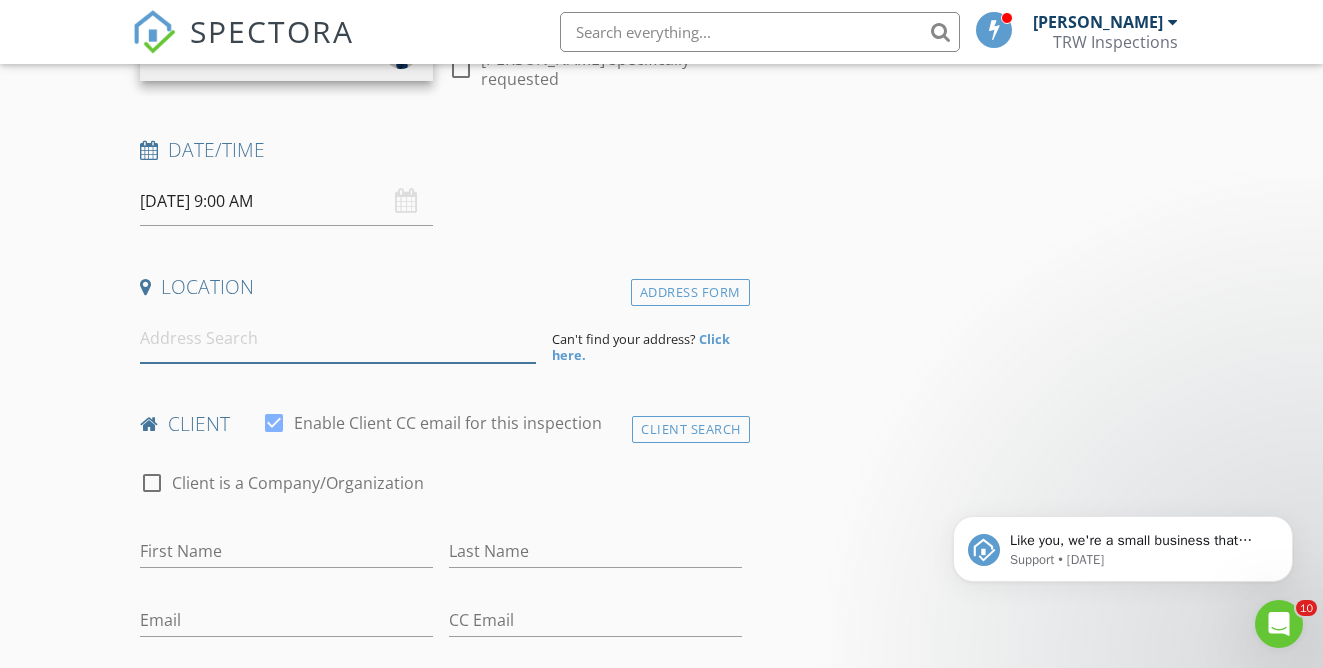 click at bounding box center [338, 338] 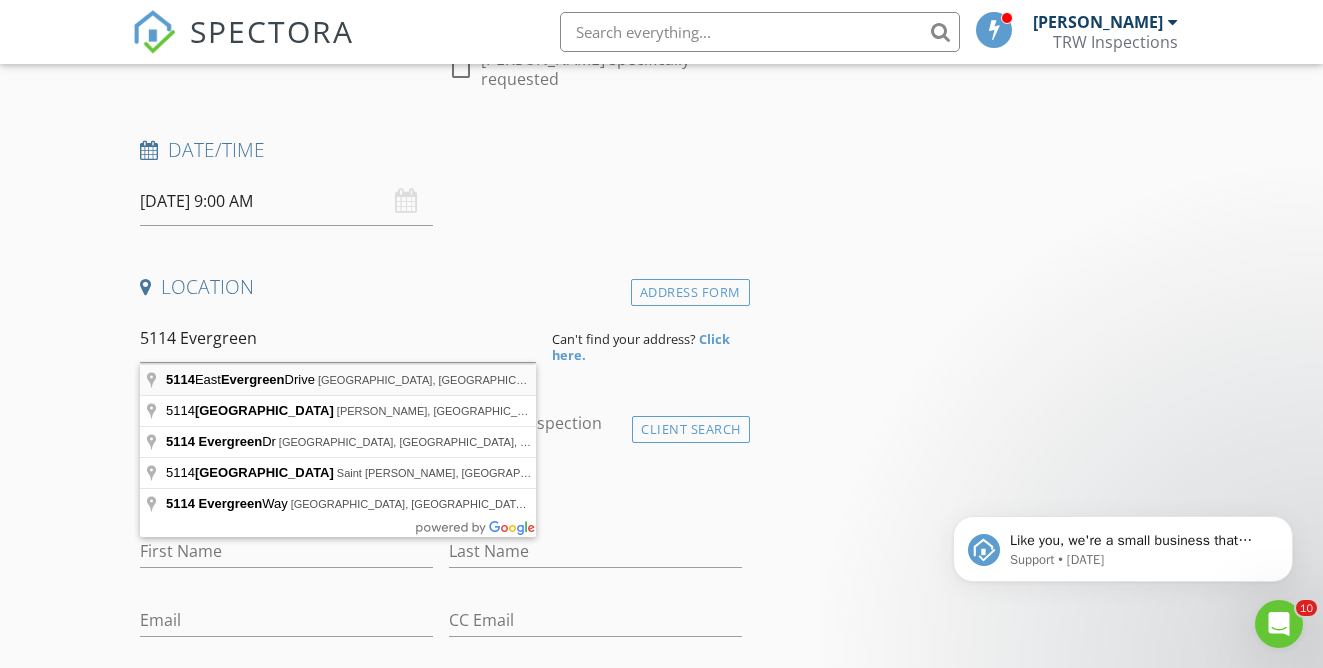 type on "5114 East Evergreen Drive, Sierra Vista, AZ, USA" 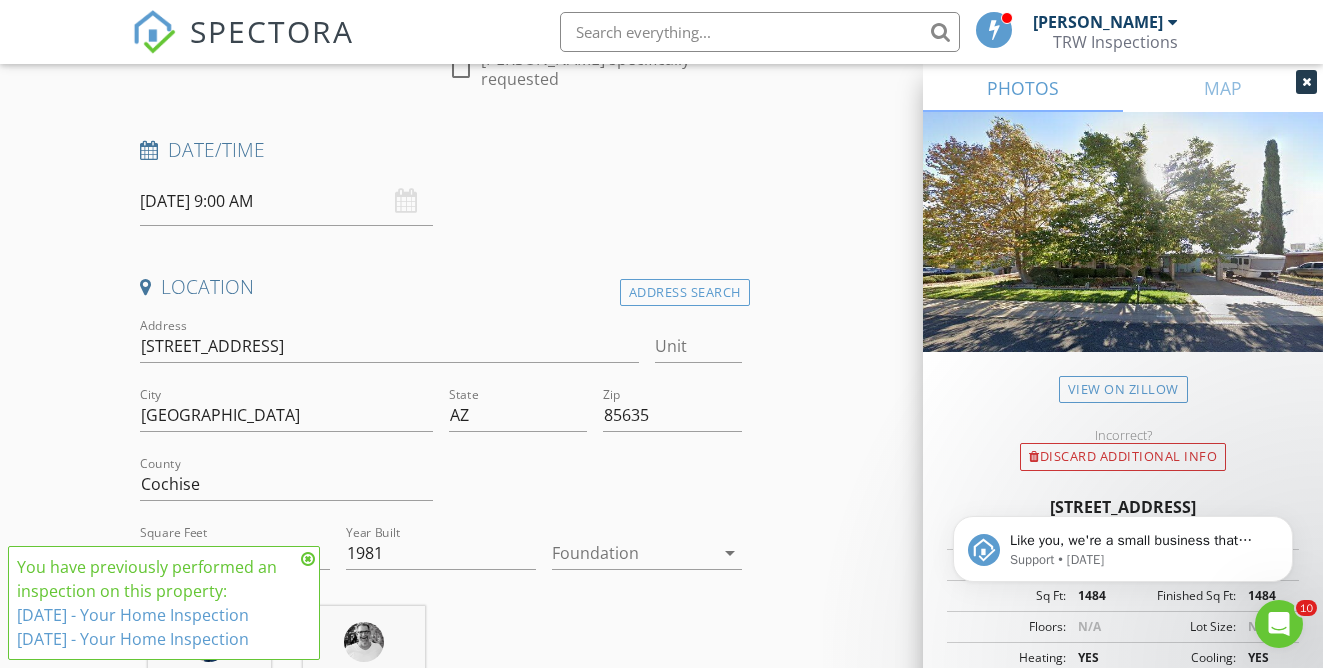 click on "8/23/2021 - Your Home Inspection" at bounding box center (133, 639) 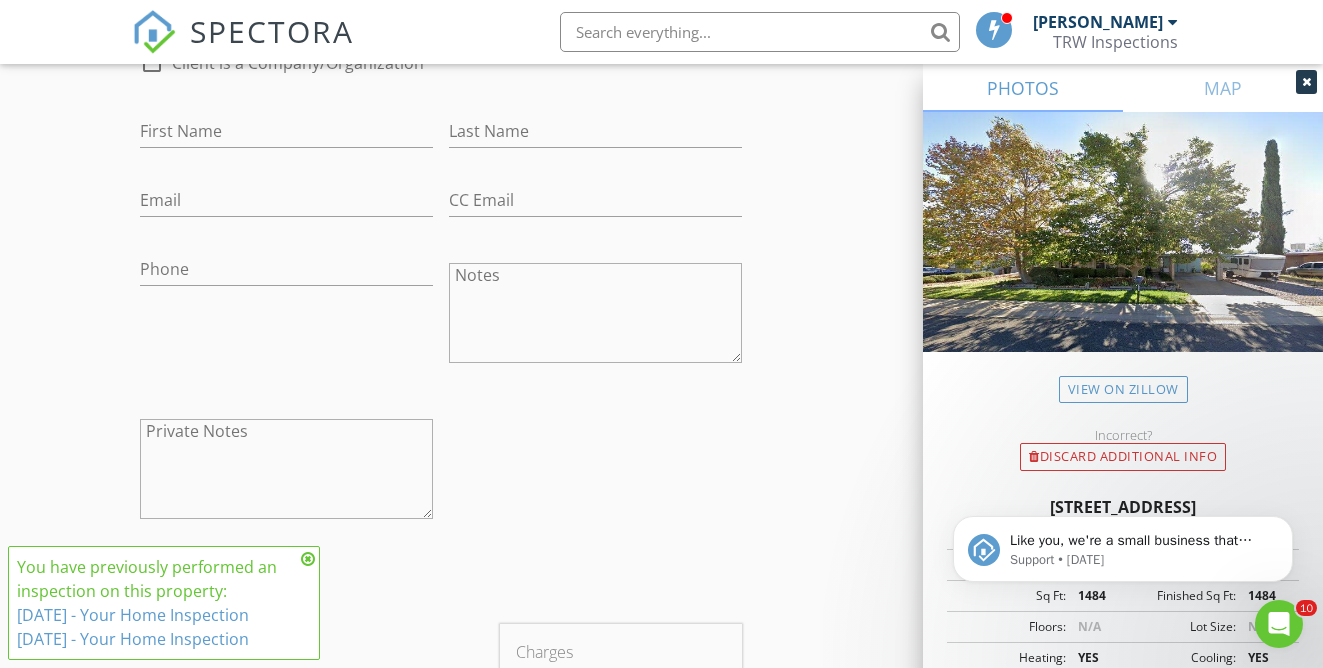 scroll, scrollTop: 1137, scrollLeft: 0, axis: vertical 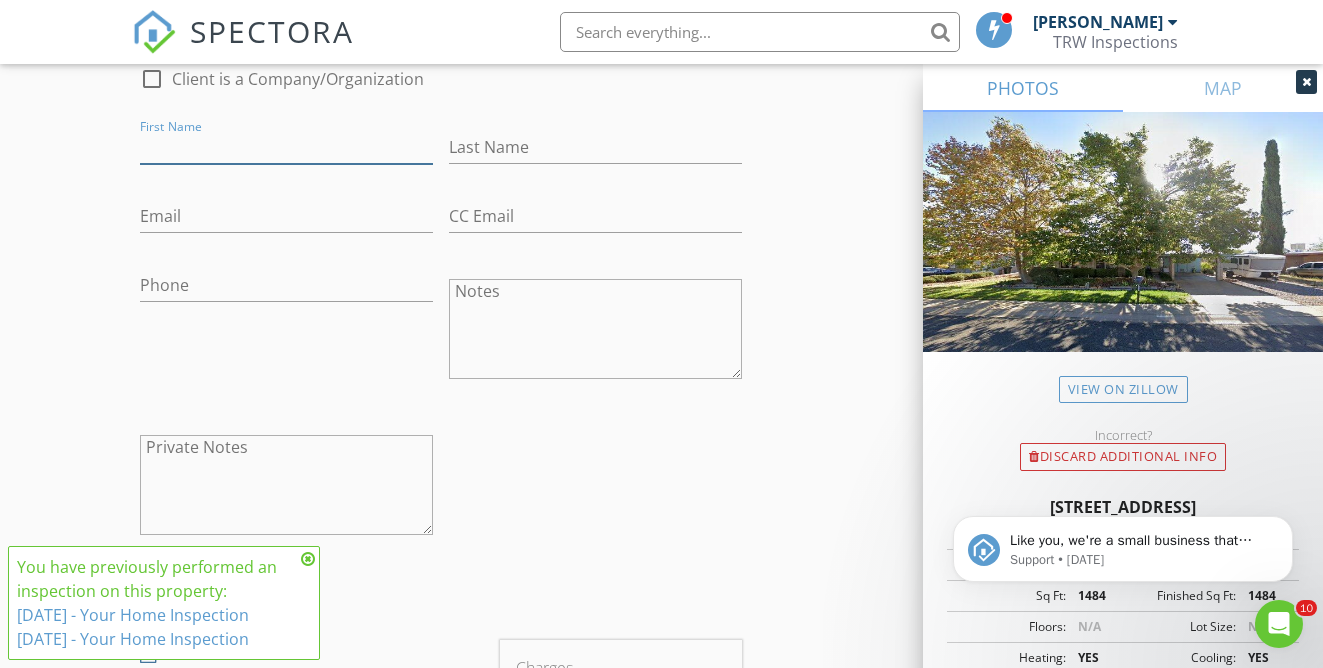 click on "First Name" at bounding box center (286, 147) 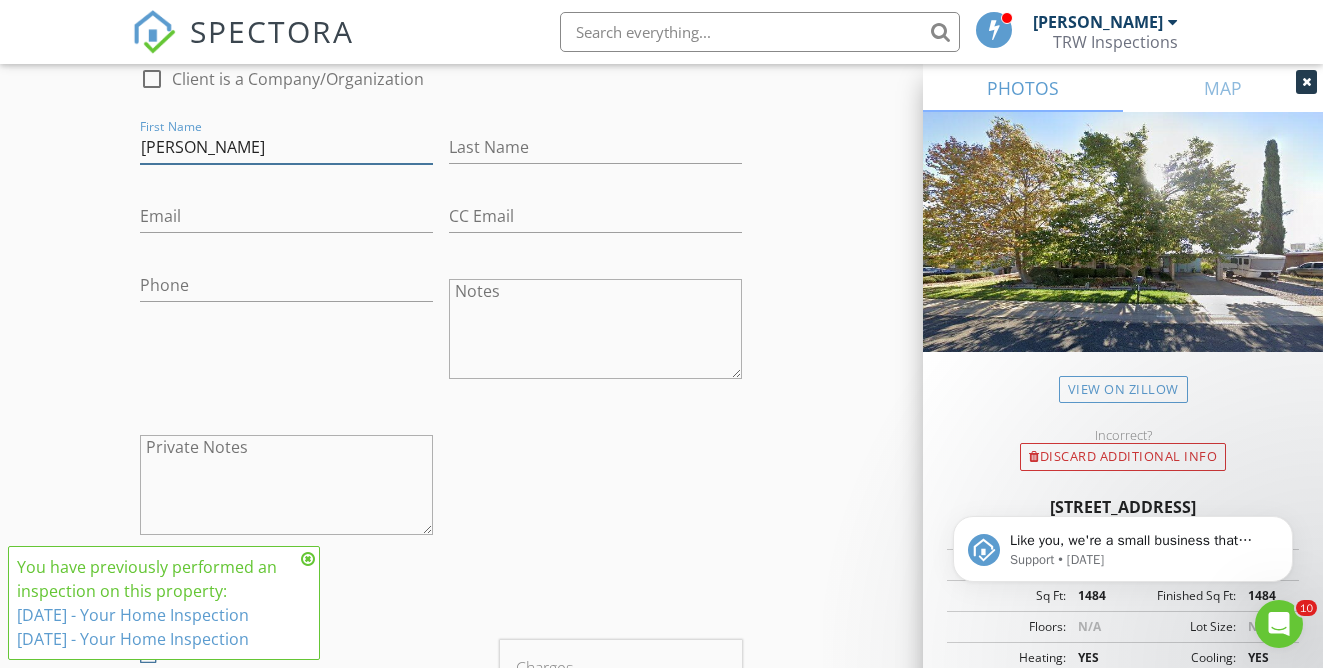 type on "Rachel" 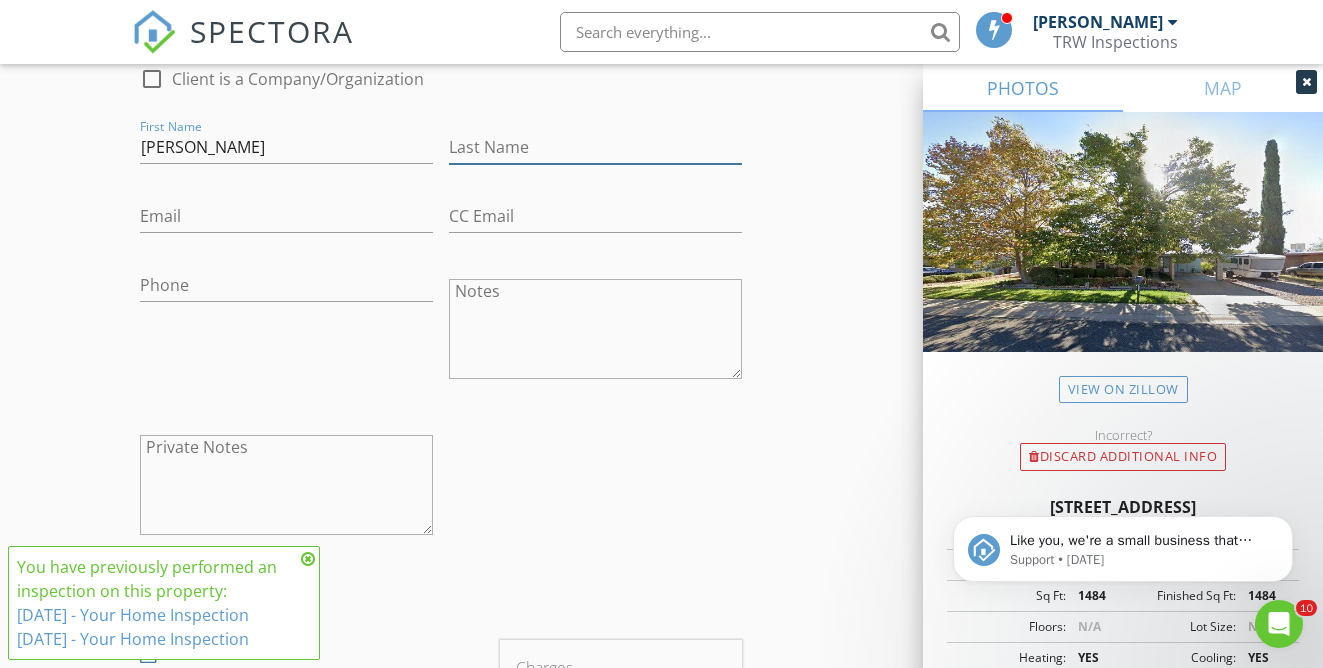 click on "Last Name" at bounding box center (595, 147) 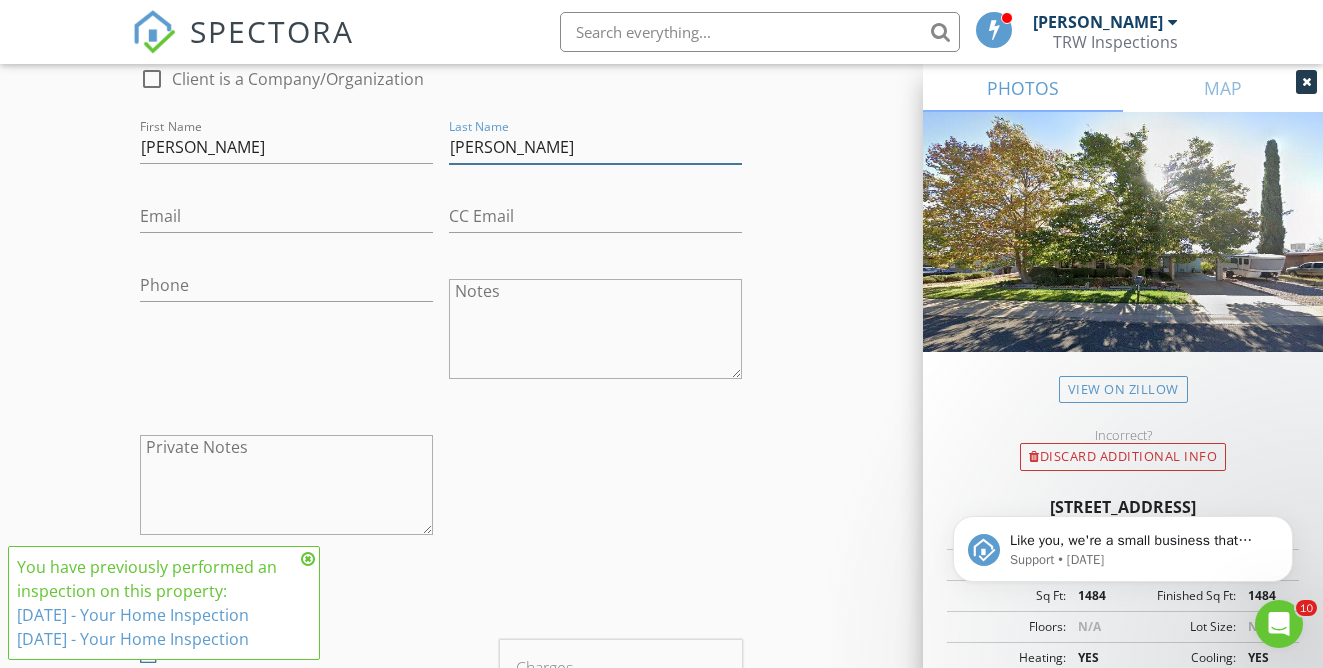 type on "Badilla" 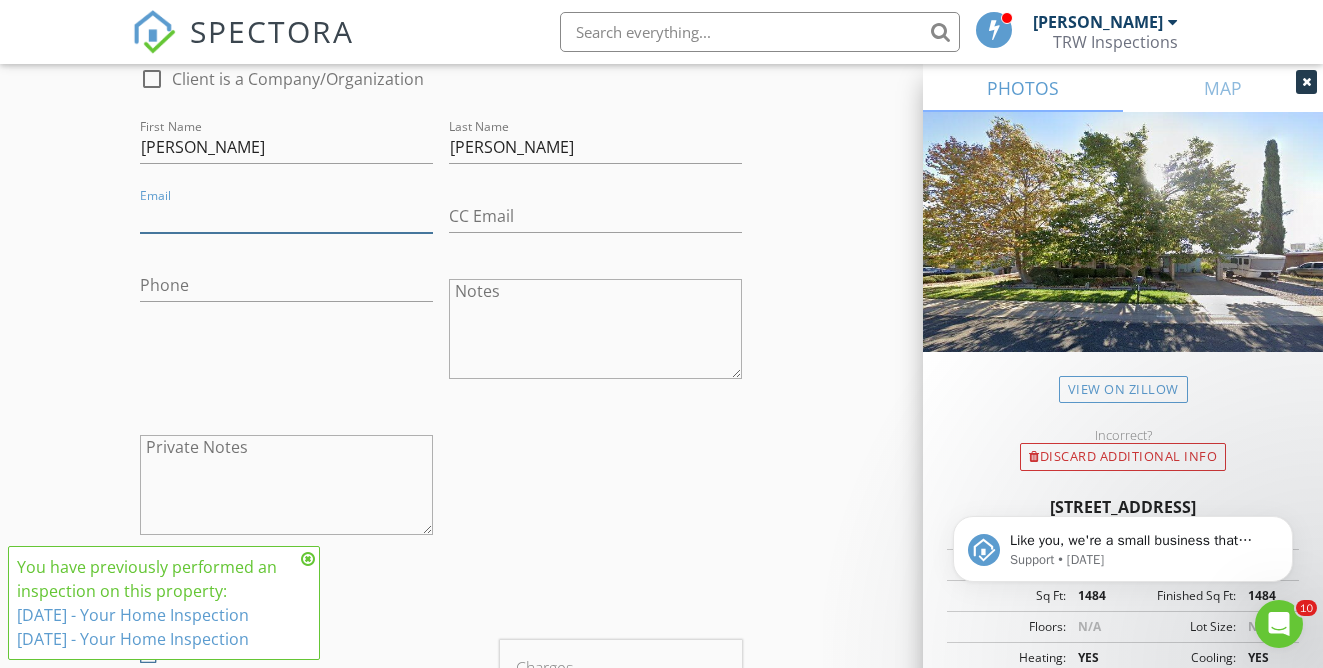 click on "Email" at bounding box center (286, 216) 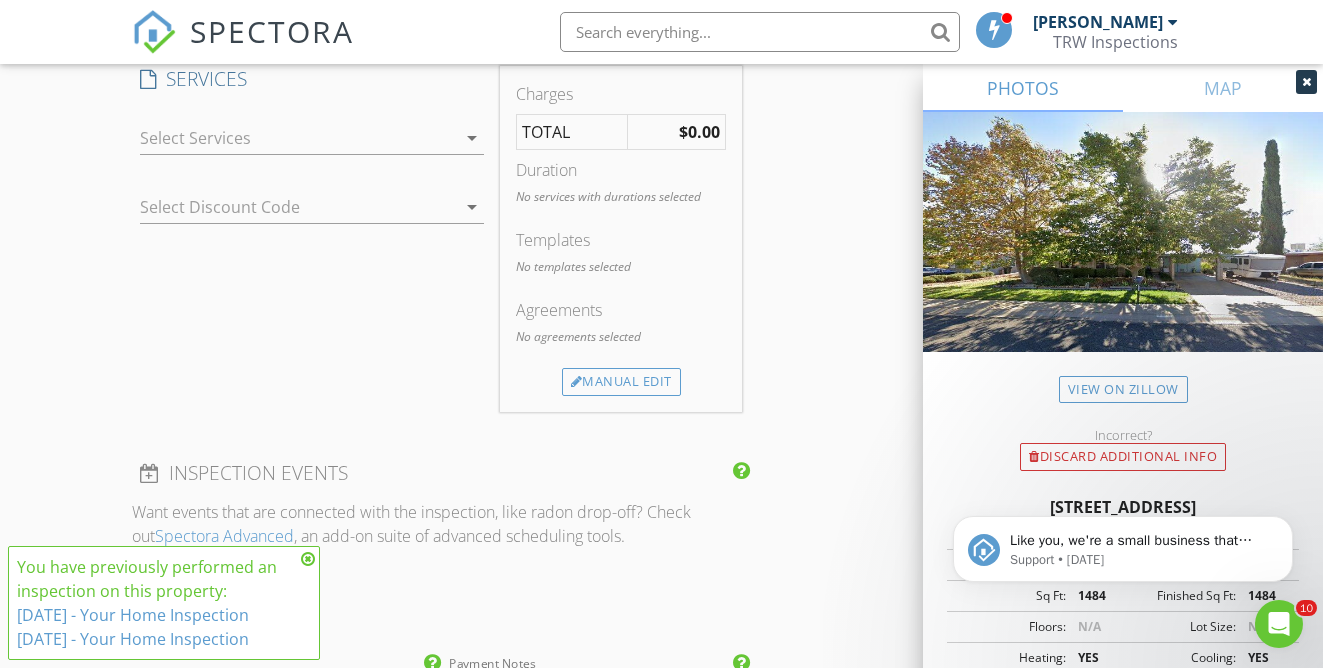 scroll, scrollTop: 1710, scrollLeft: 0, axis: vertical 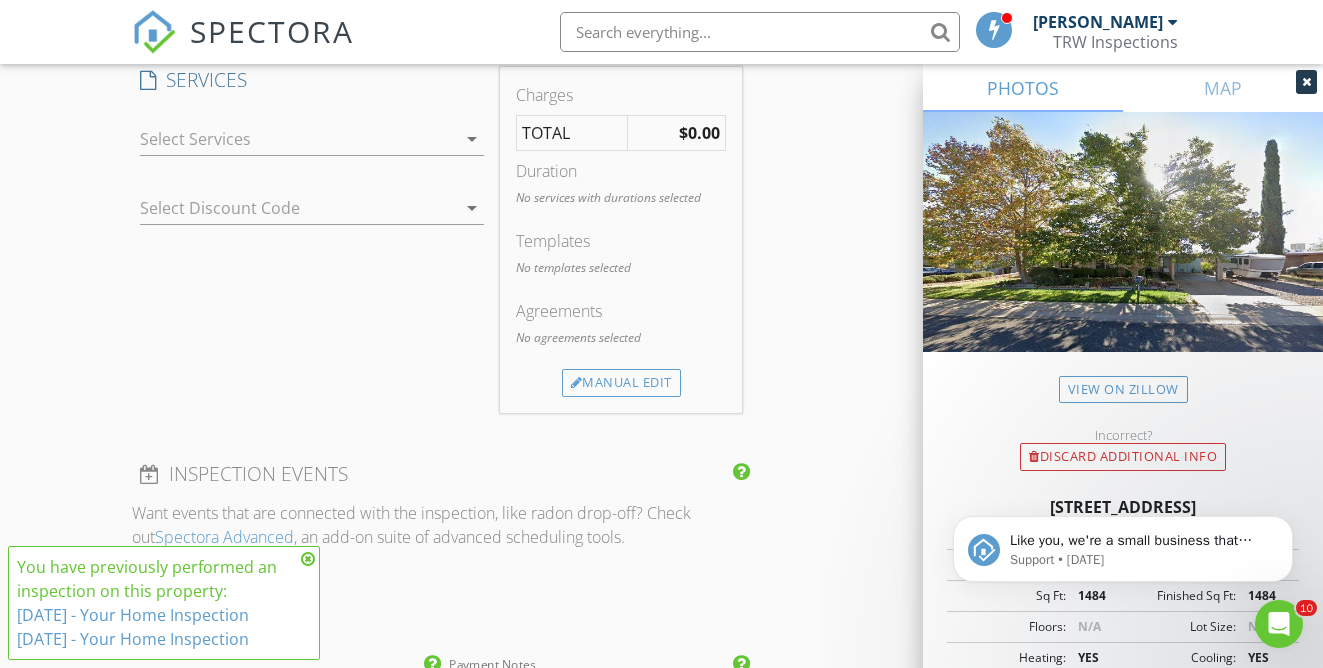 type on "rchonlo@arizona.edu" 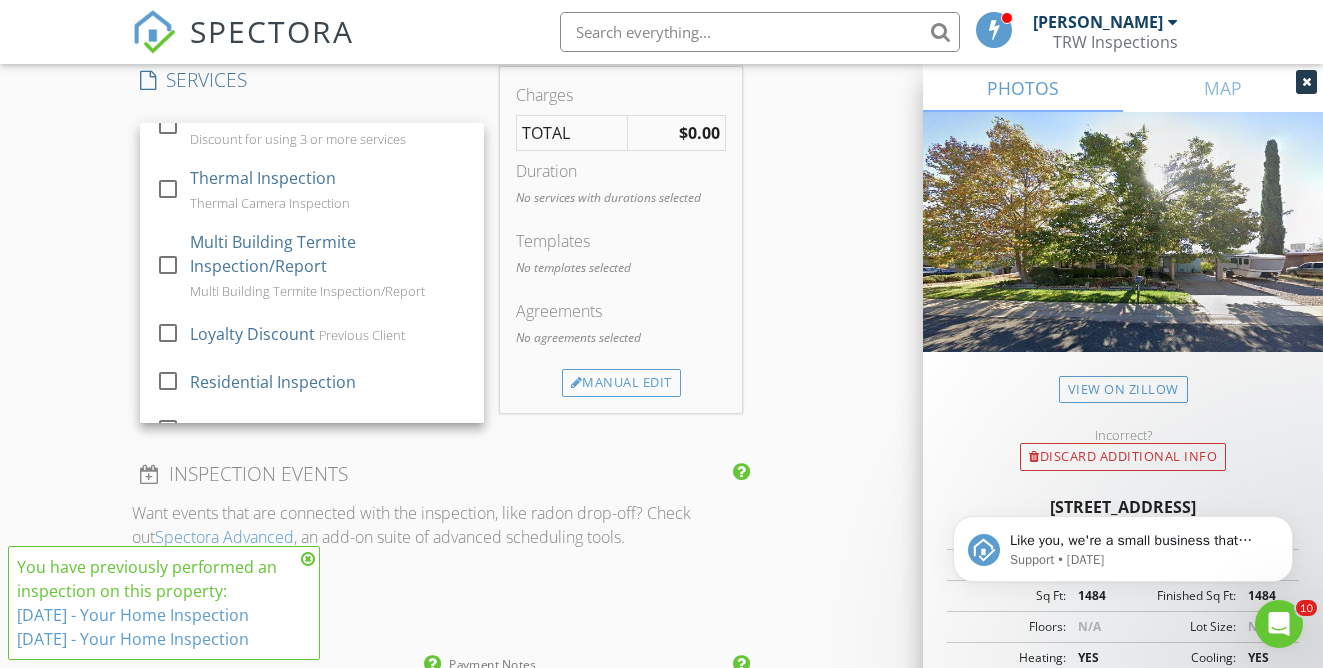 scroll, scrollTop: 332, scrollLeft: 0, axis: vertical 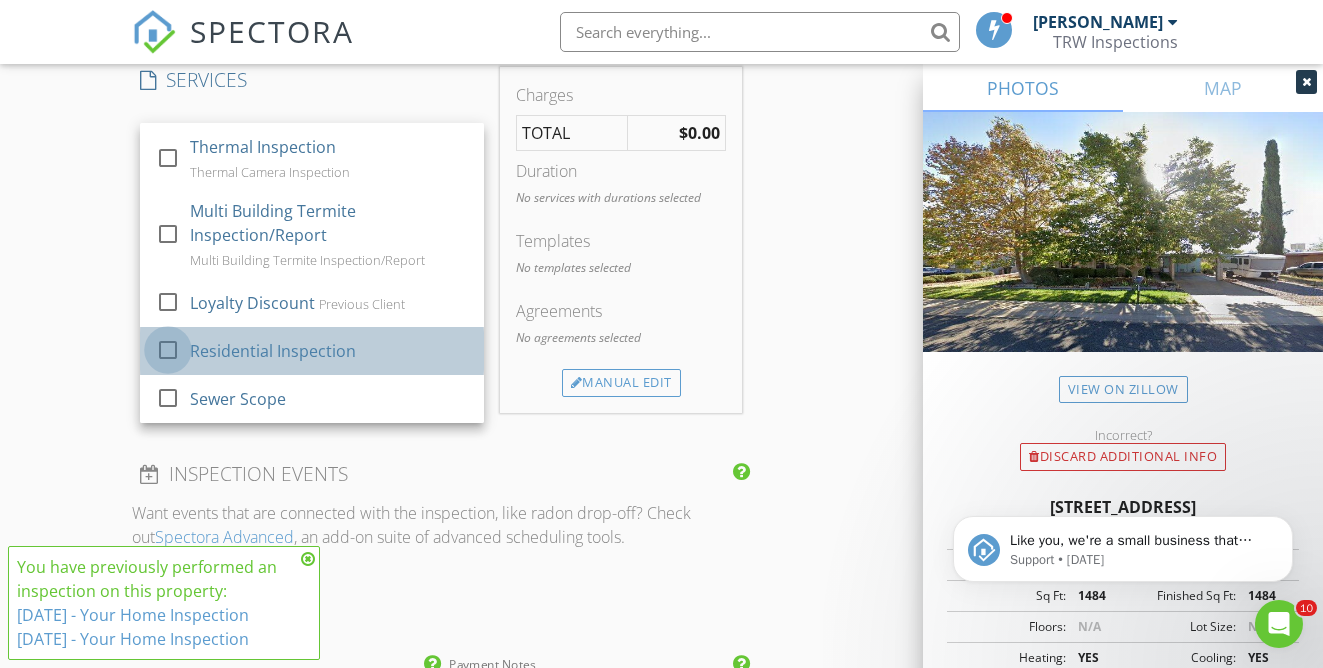 click at bounding box center [168, 350] 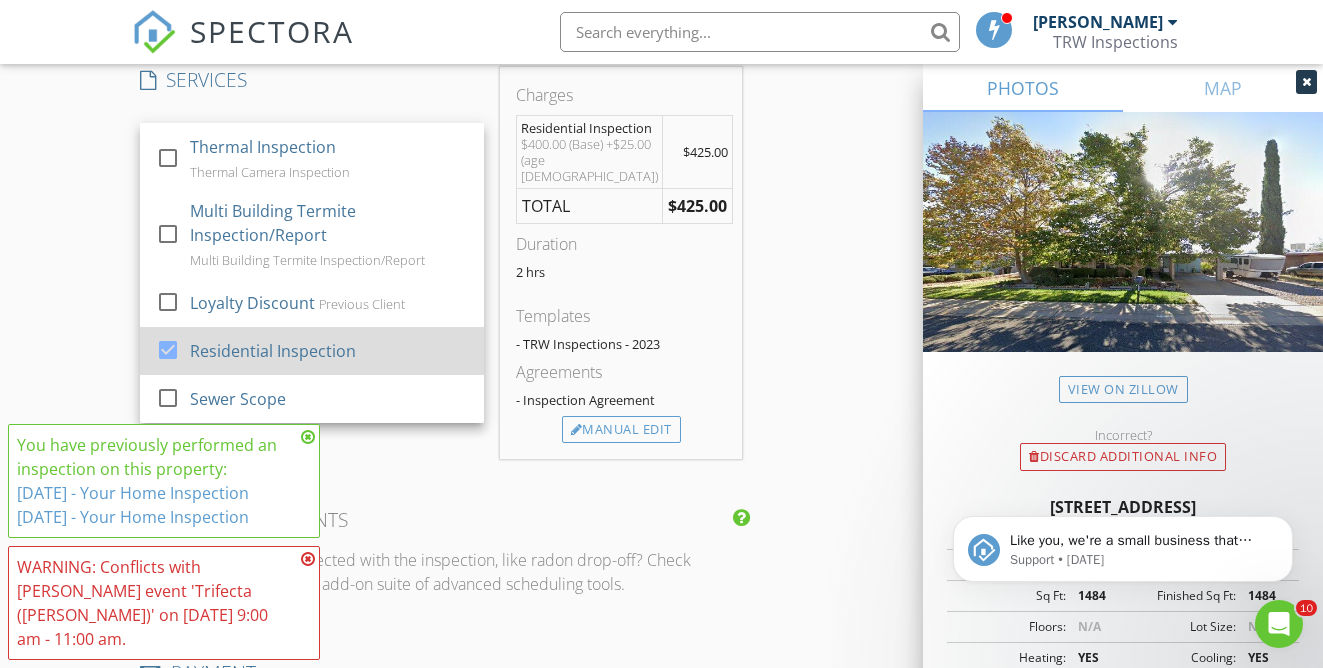 scroll, scrollTop: 309, scrollLeft: 0, axis: vertical 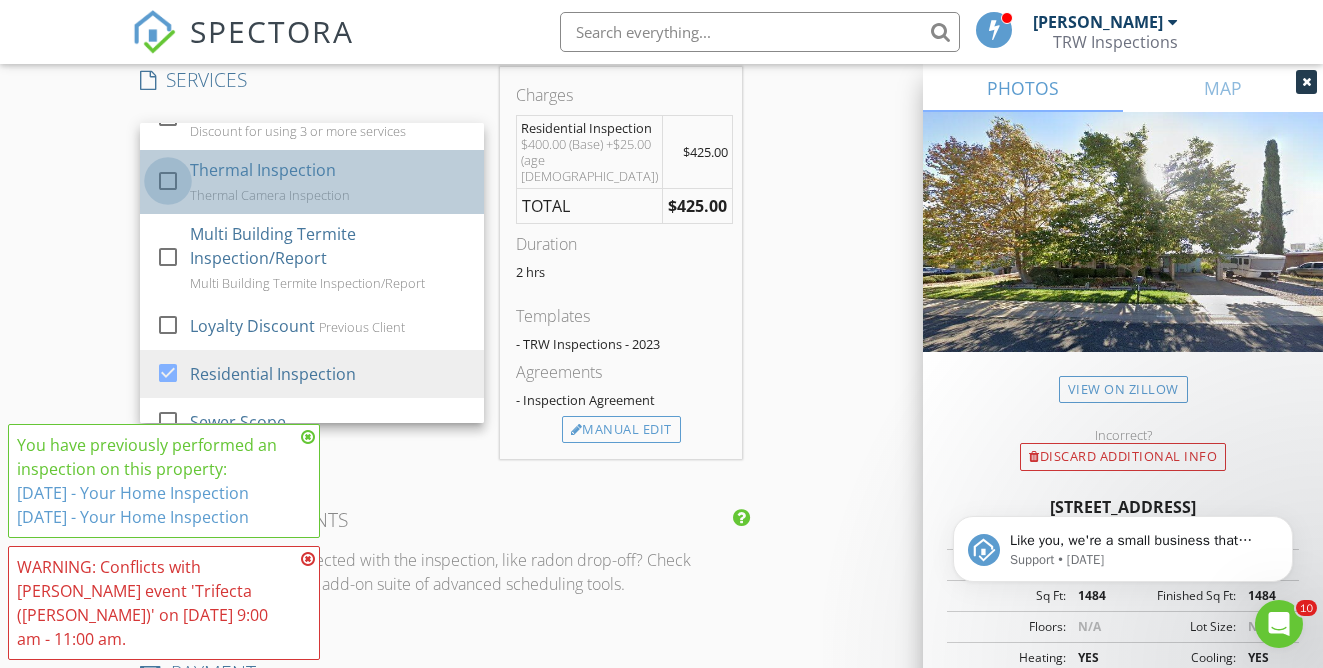click at bounding box center [168, 181] 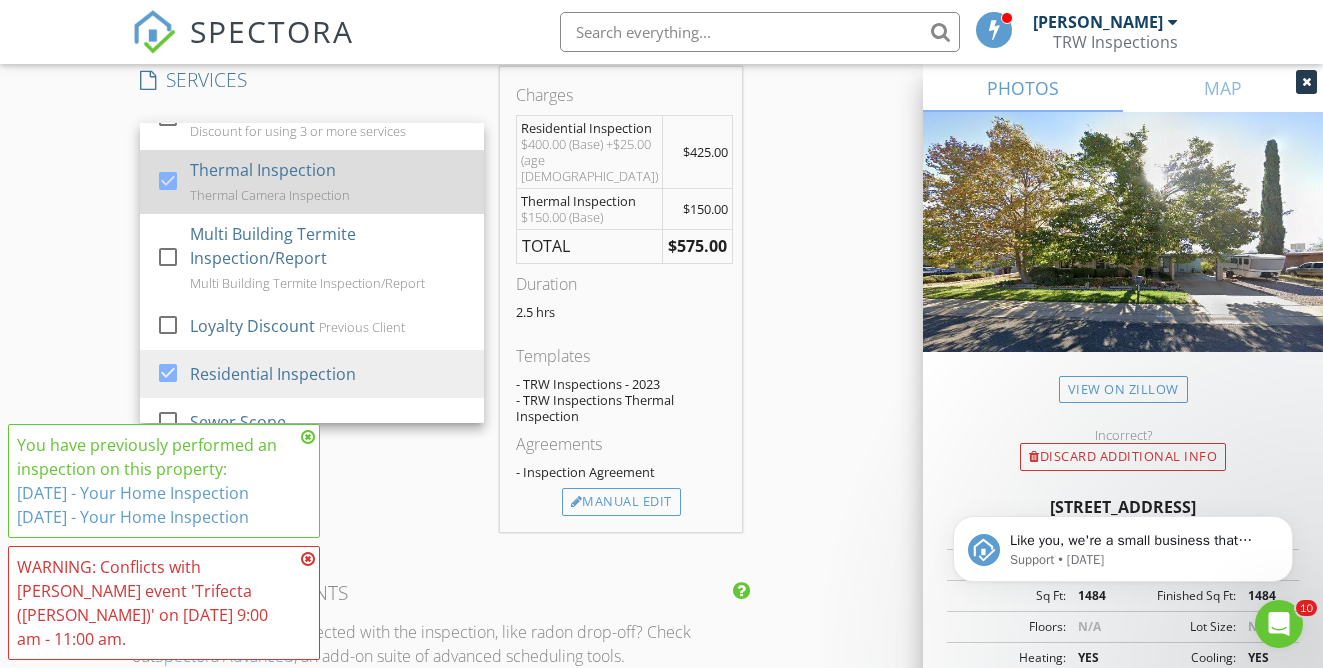 scroll, scrollTop: 332, scrollLeft: 0, axis: vertical 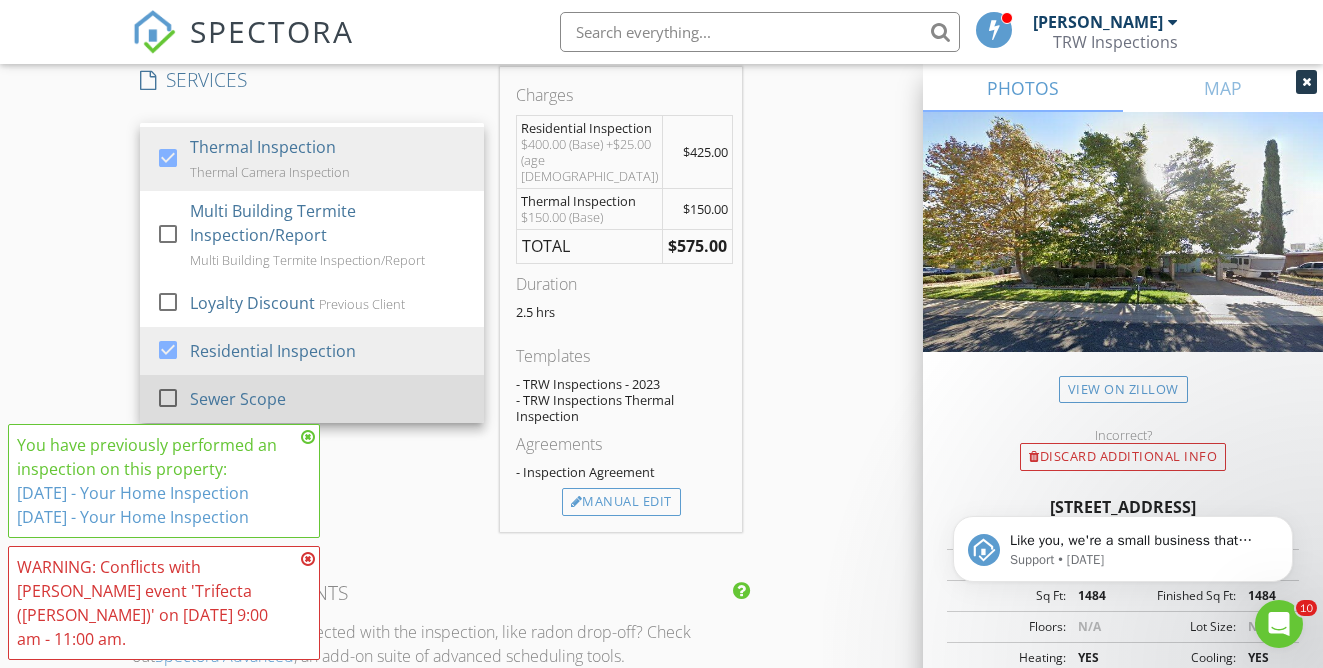 click at bounding box center [168, 398] 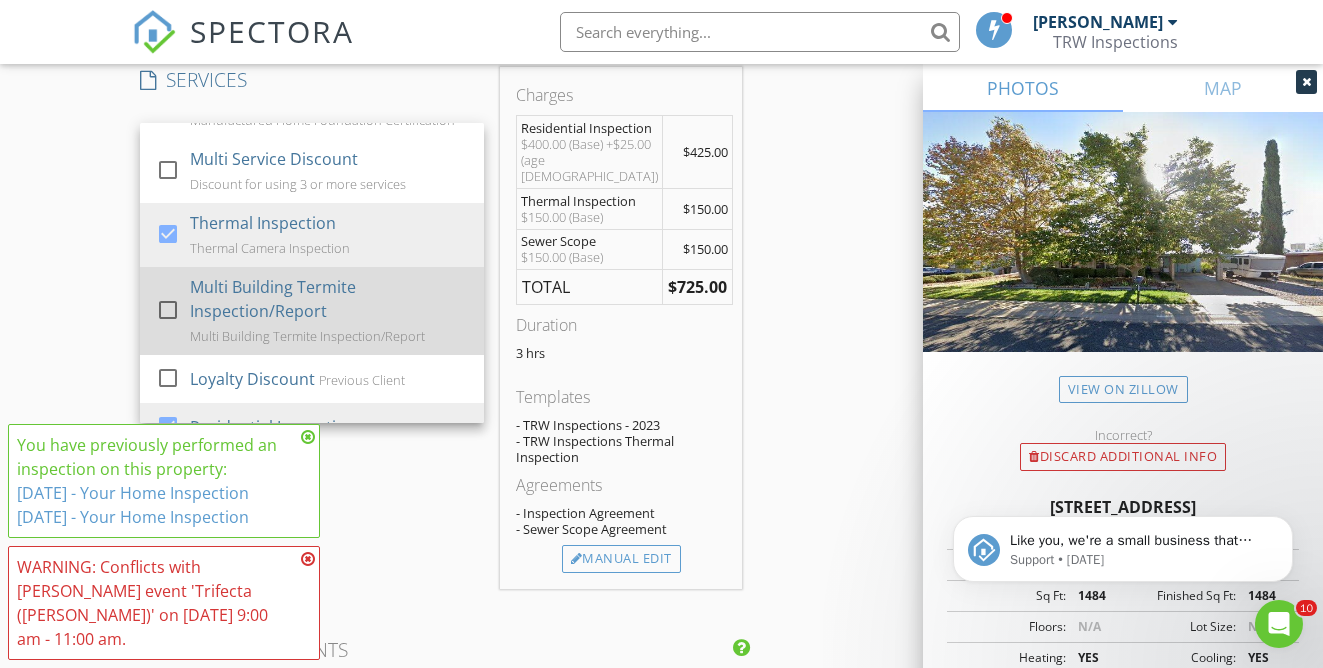 scroll, scrollTop: 253, scrollLeft: 0, axis: vertical 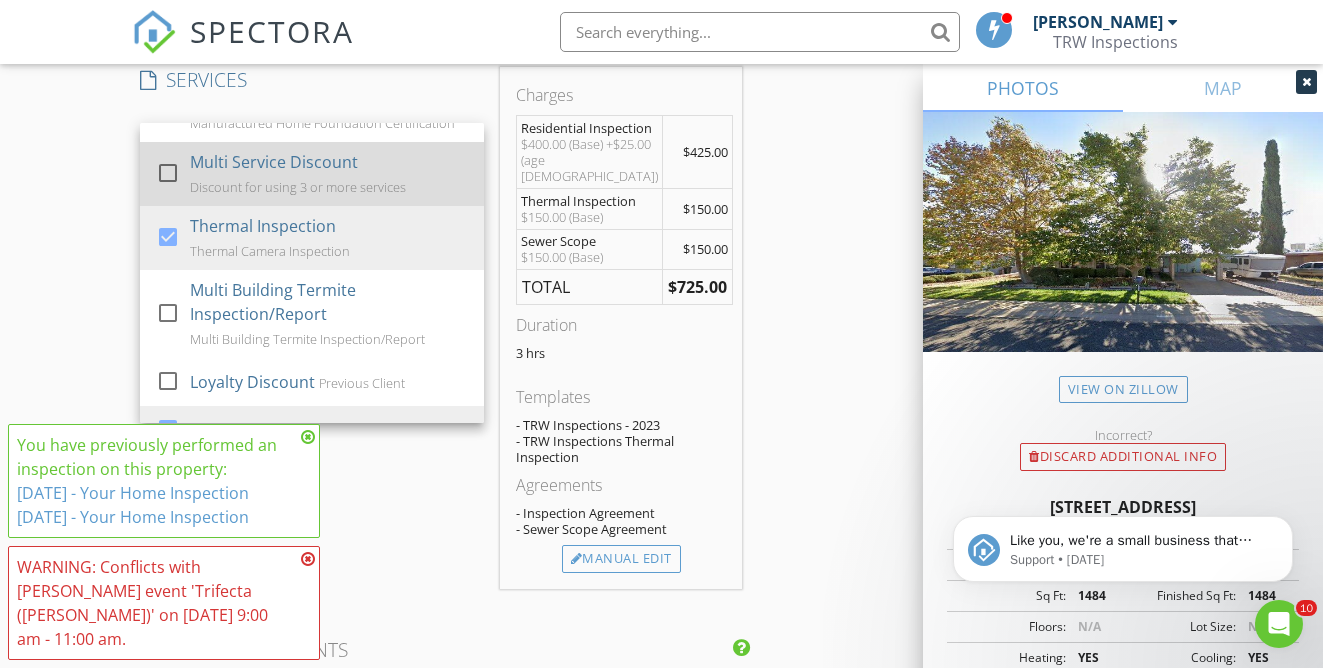 click at bounding box center [168, 173] 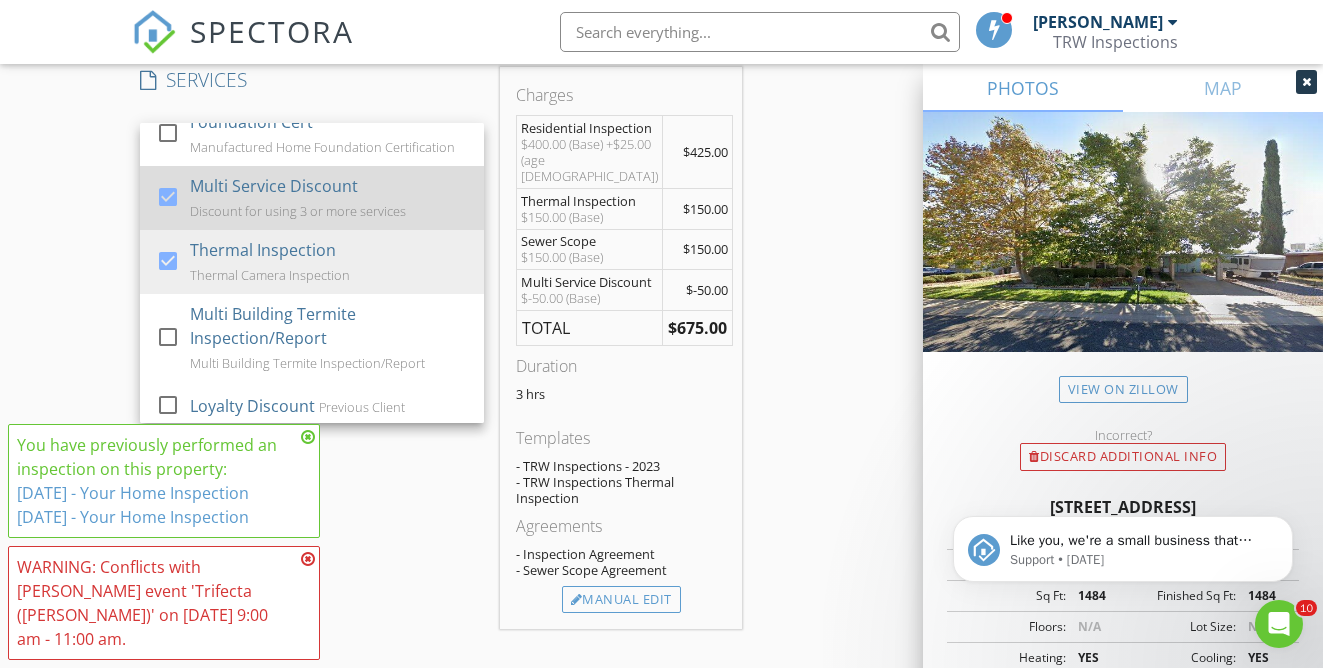 scroll, scrollTop: 234, scrollLeft: 0, axis: vertical 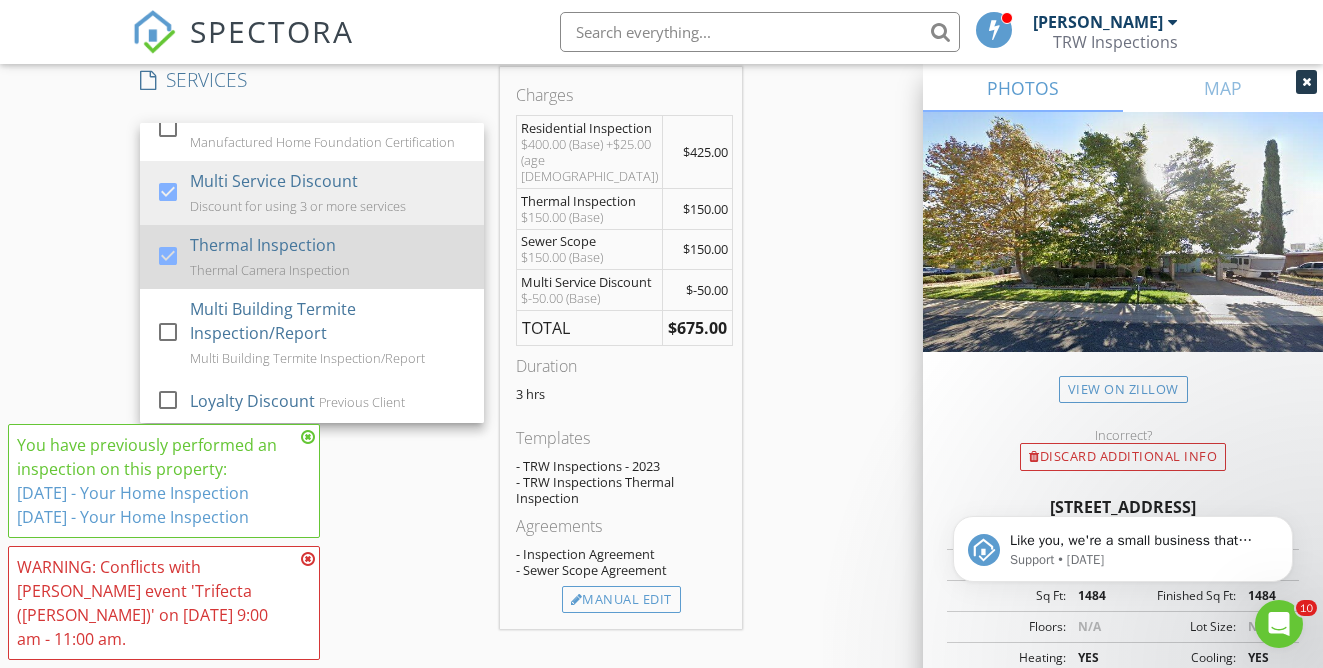 click at bounding box center [168, 256] 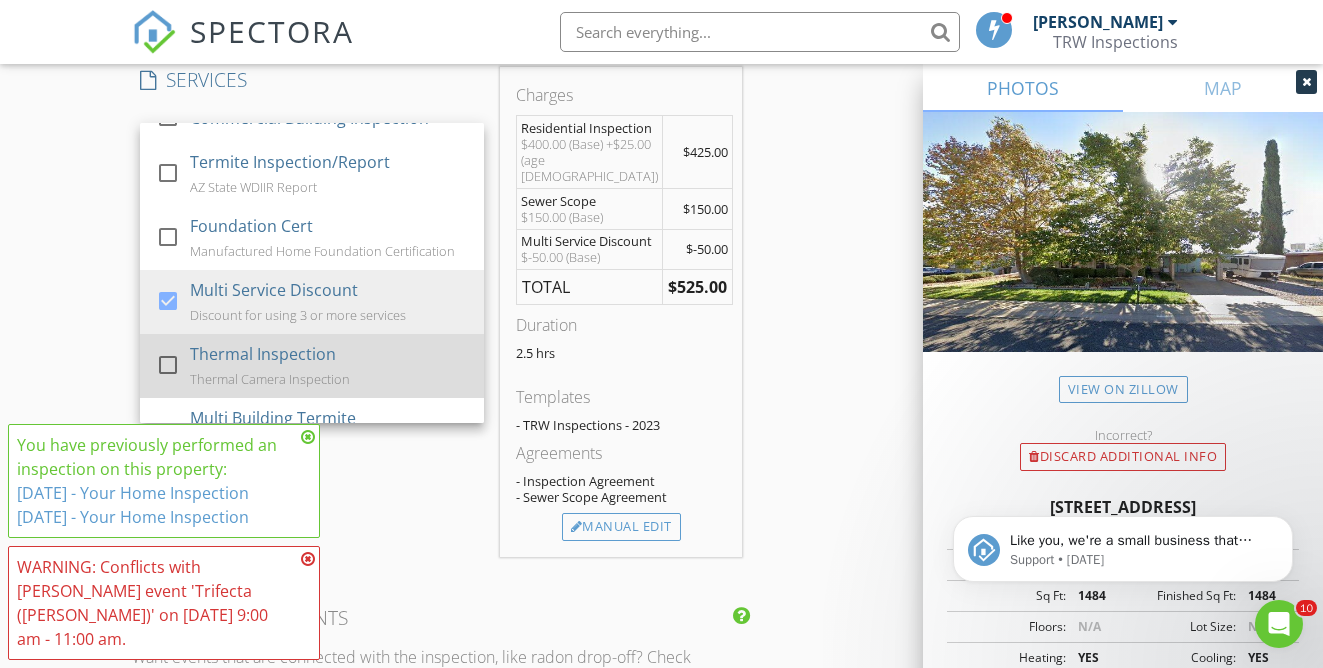 scroll, scrollTop: 111, scrollLeft: 0, axis: vertical 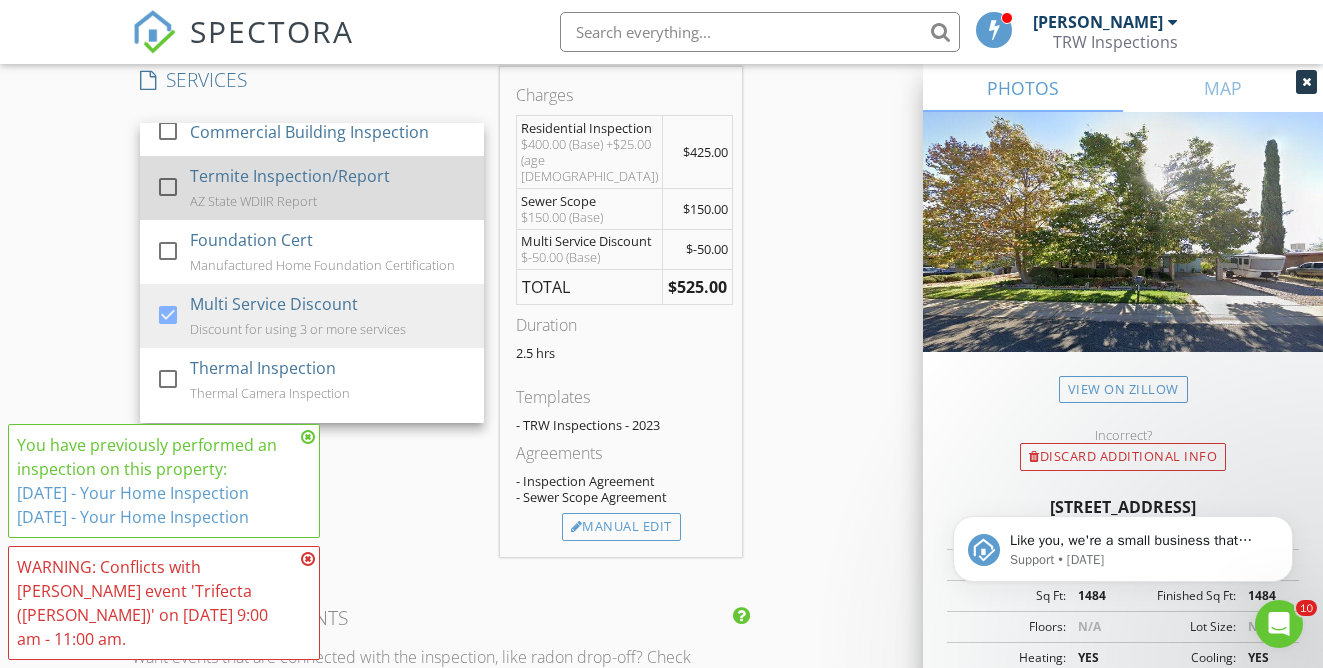 click at bounding box center (168, 187) 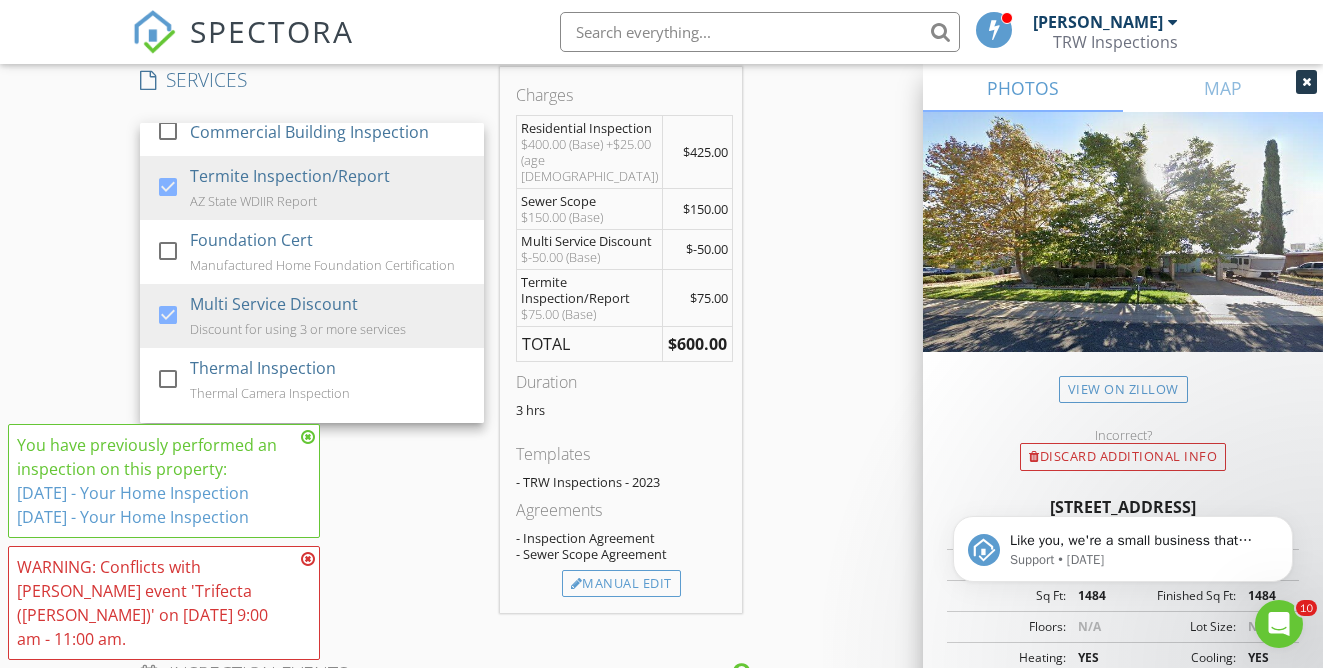 click on "INSPECTOR(S)
check_box   Travis Weddle   PRIMARY   check_box   Jaedon Weddle     Travis Weddle,  Jaedon Weddle arrow_drop_down   check_box_outline_blank Travis Weddle specifically requested check_box_outline_blank Jaedon Weddle specifically requested
Date/Time
07/28/2025 9:00 AM
Location
Address Search       Address 5114 E Evergreen Dr   Unit   City Sierra Vista   State AZ   Zip 85635   County Cochise     Square Feet 1484   Year Built 1981   Foundation arrow_drop_down     Jaedon Weddle     62.6 miles     (2 hours)         Travis Weddle     44.8 miles     (an hour)
client
check_box Enable Client CC email for this inspection   Client Search     check_box_outline_blank Client is a Company/Organization     First Name Rachel   Last Name Badilla   Email rchonlo@arizona.edu   CC Email   Phone           Notes   Private Notes          check_box_outline_blank" at bounding box center [661, 342] 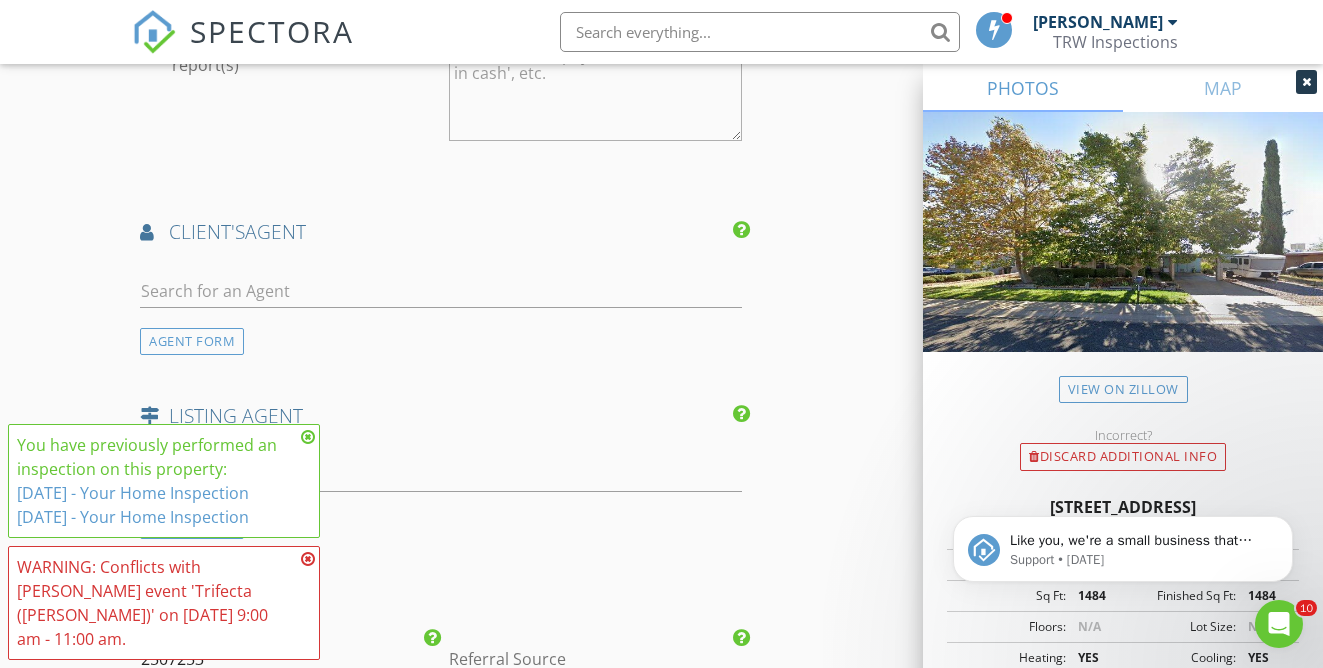 scroll, scrollTop: 2561, scrollLeft: 0, axis: vertical 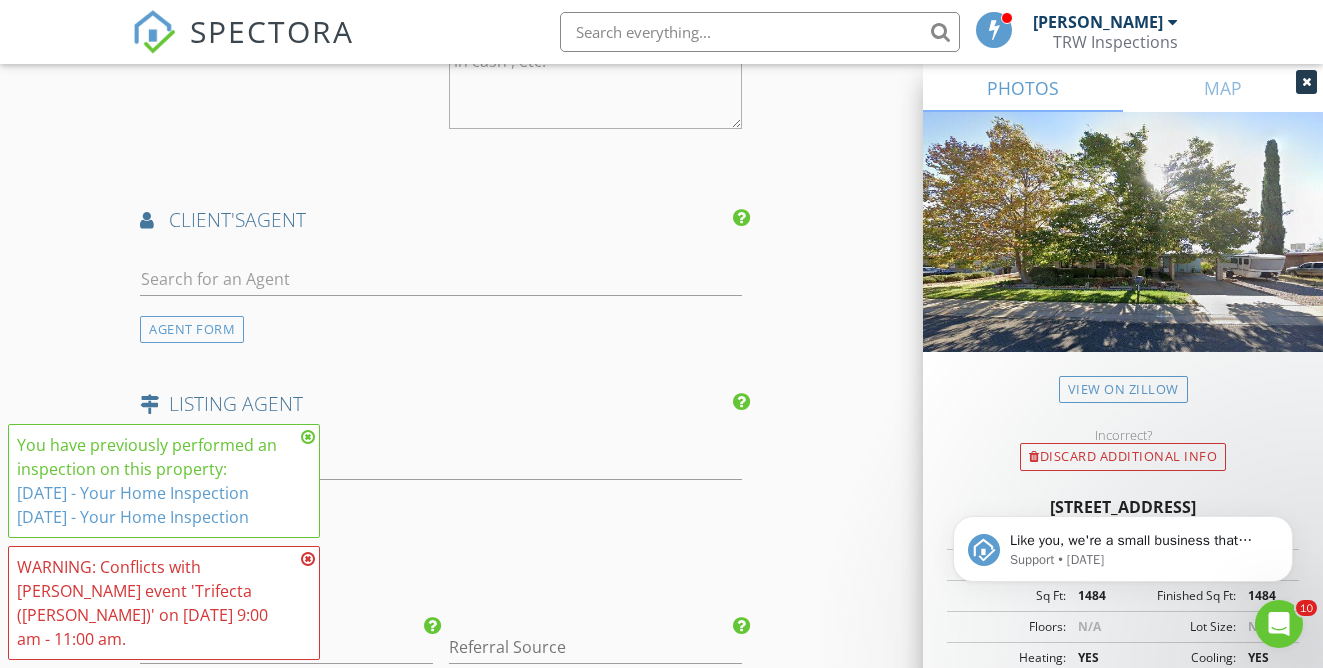 click at bounding box center (440, 283) 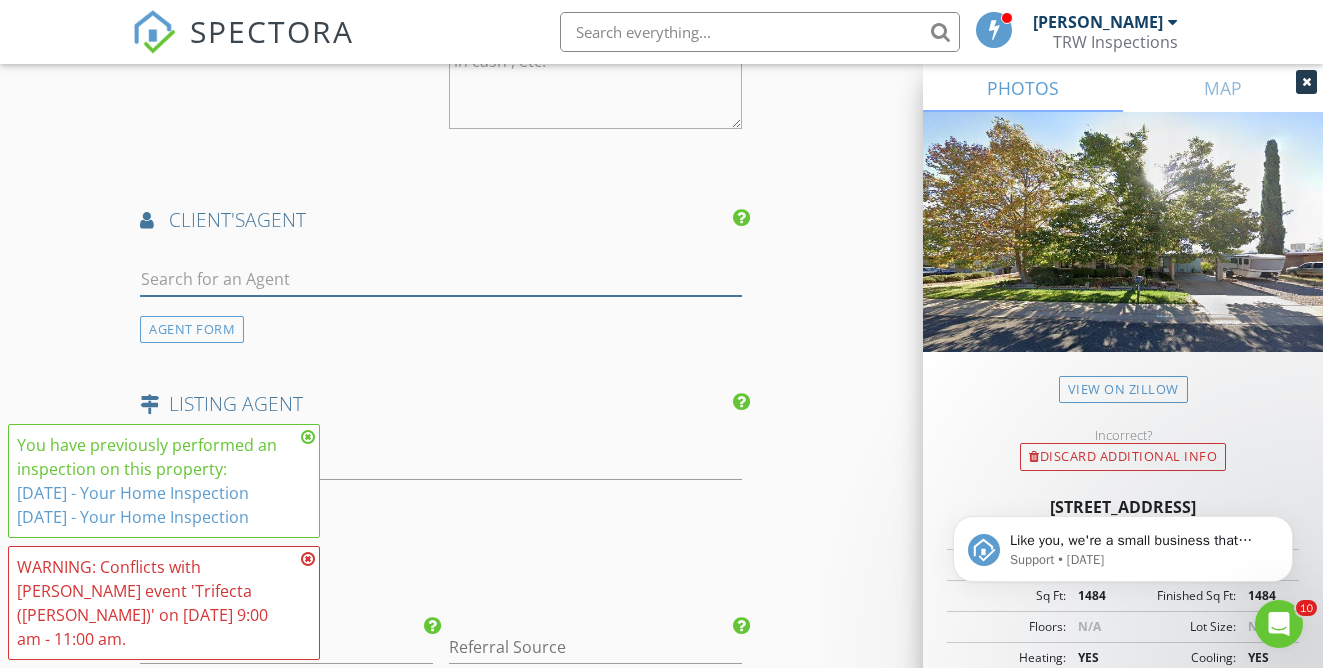 click at bounding box center [440, 279] 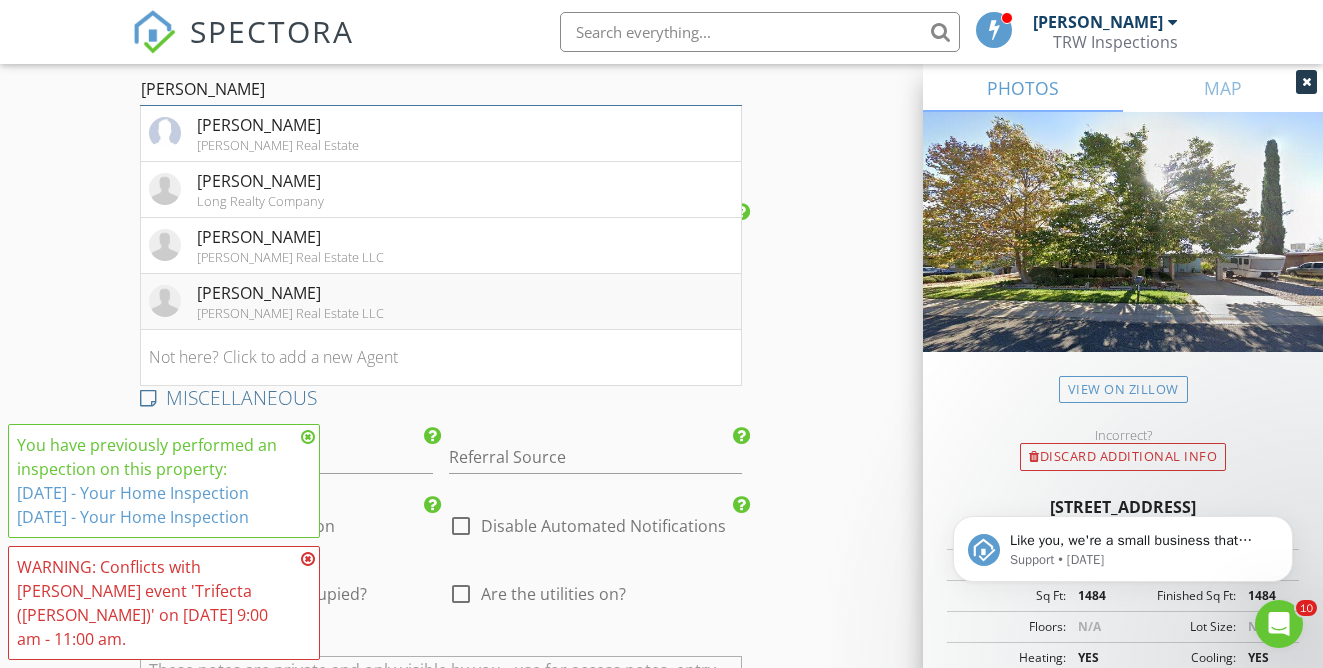 scroll, scrollTop: 2750, scrollLeft: 0, axis: vertical 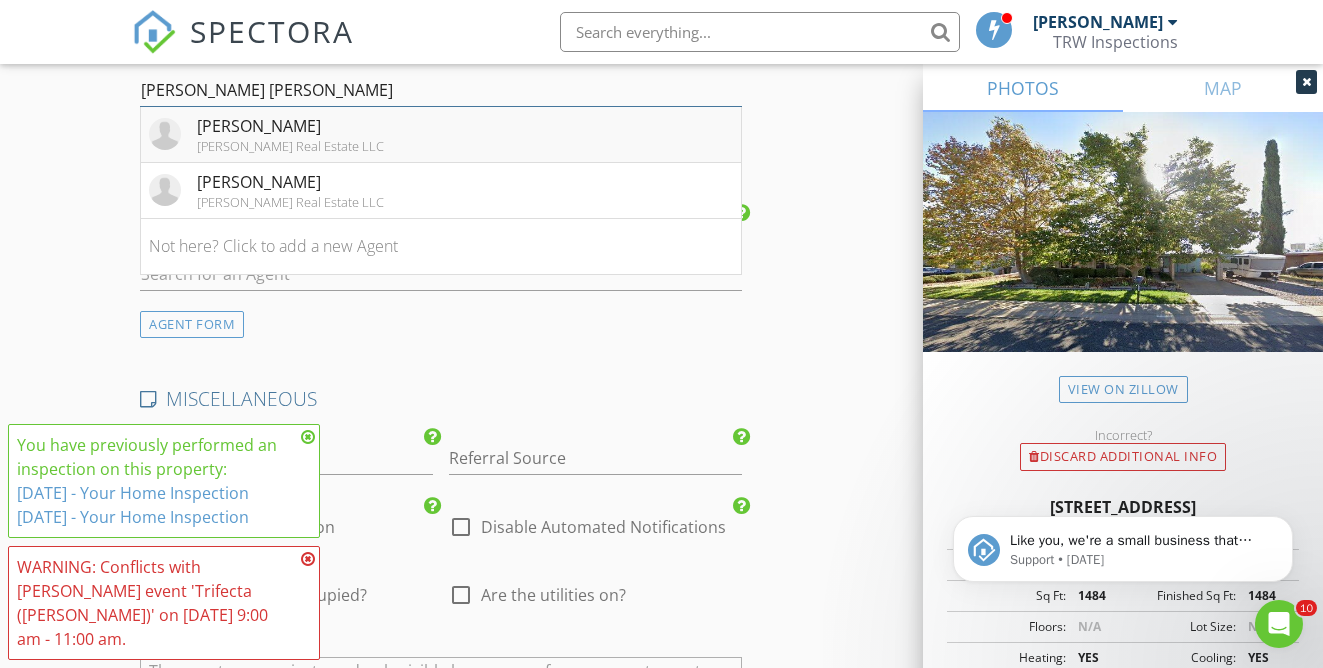 type on "elizabeth rui" 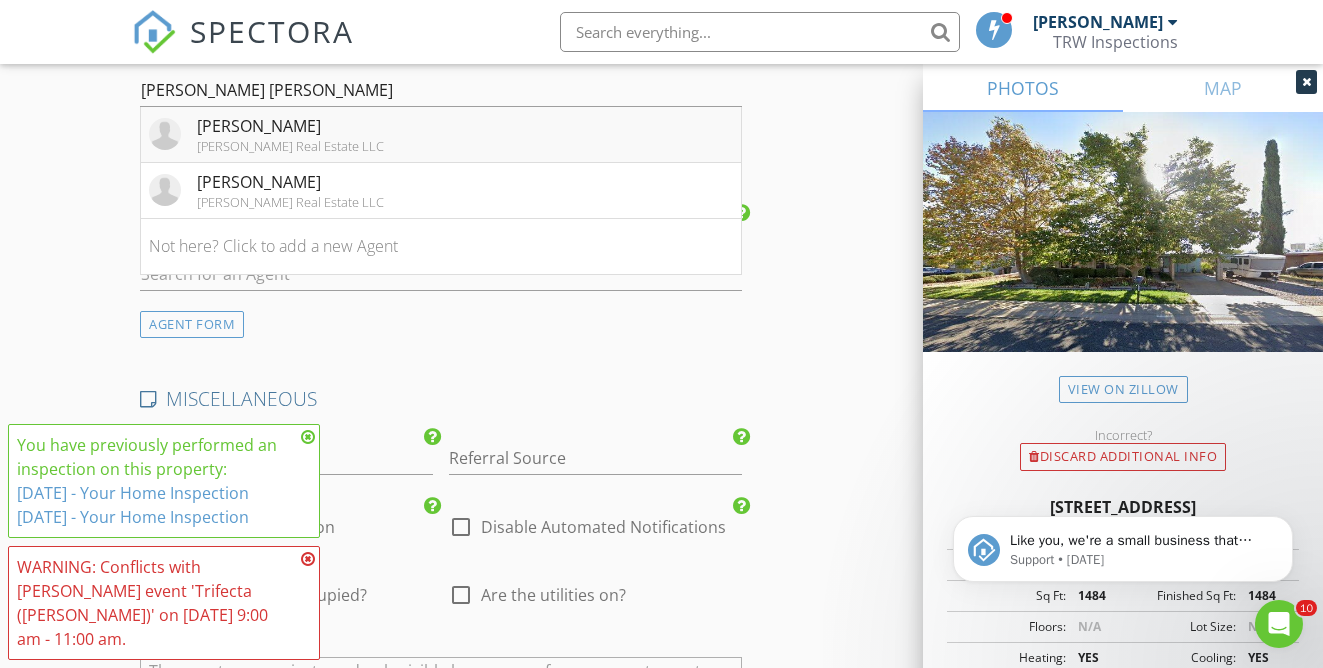click on "Haymore Real Estate LLC" at bounding box center [290, 146] 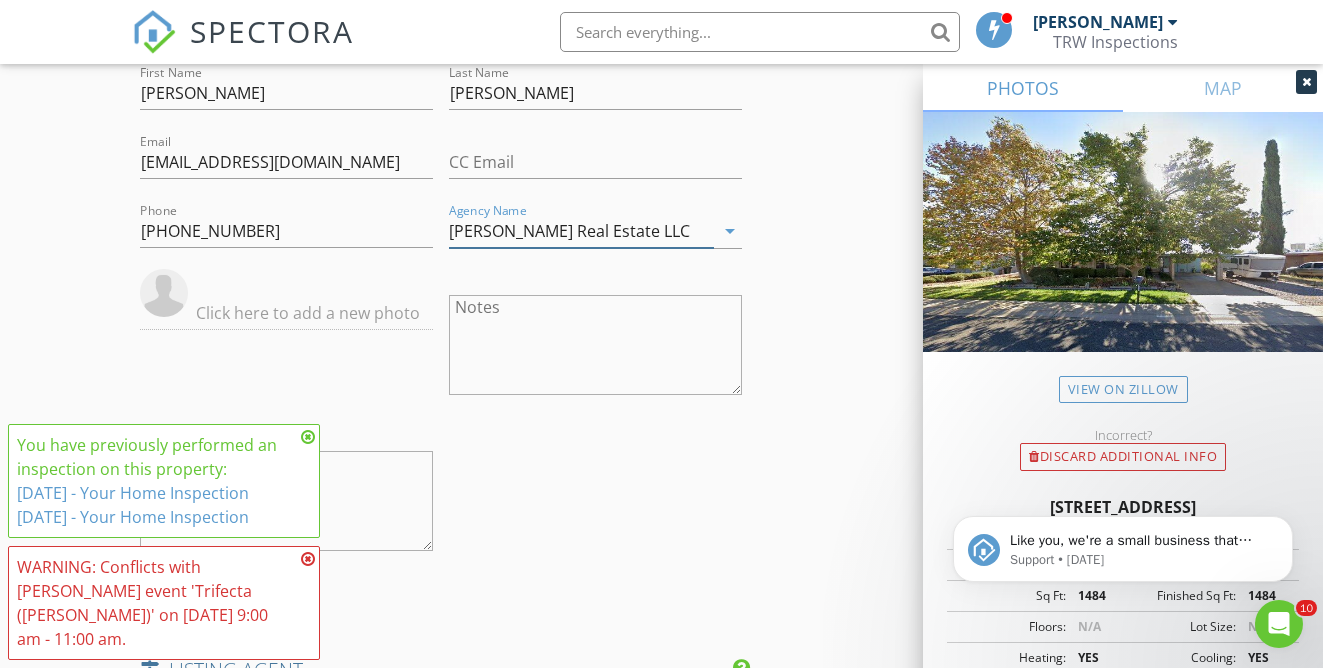 drag, startPoint x: 669, startPoint y: 246, endPoint x: 414, endPoint y: 236, distance: 255.196 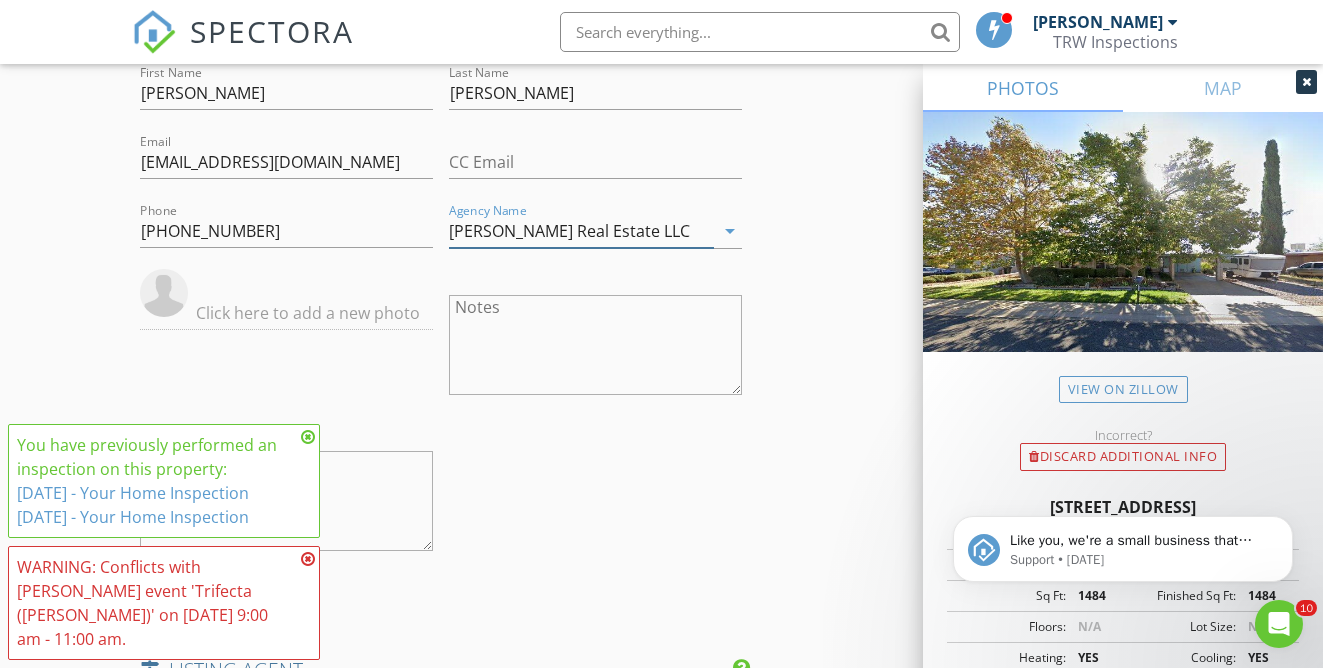 click on "First Name Elizabeth   Last Name Ruiz   Email lizarizonarealtor@gmail.com   CC Email   Phone (970) 379-7075   Agency Name Haymore Real Estate LLC arrow_drop_down               Notes   Private Notes" at bounding box center (440, 321) 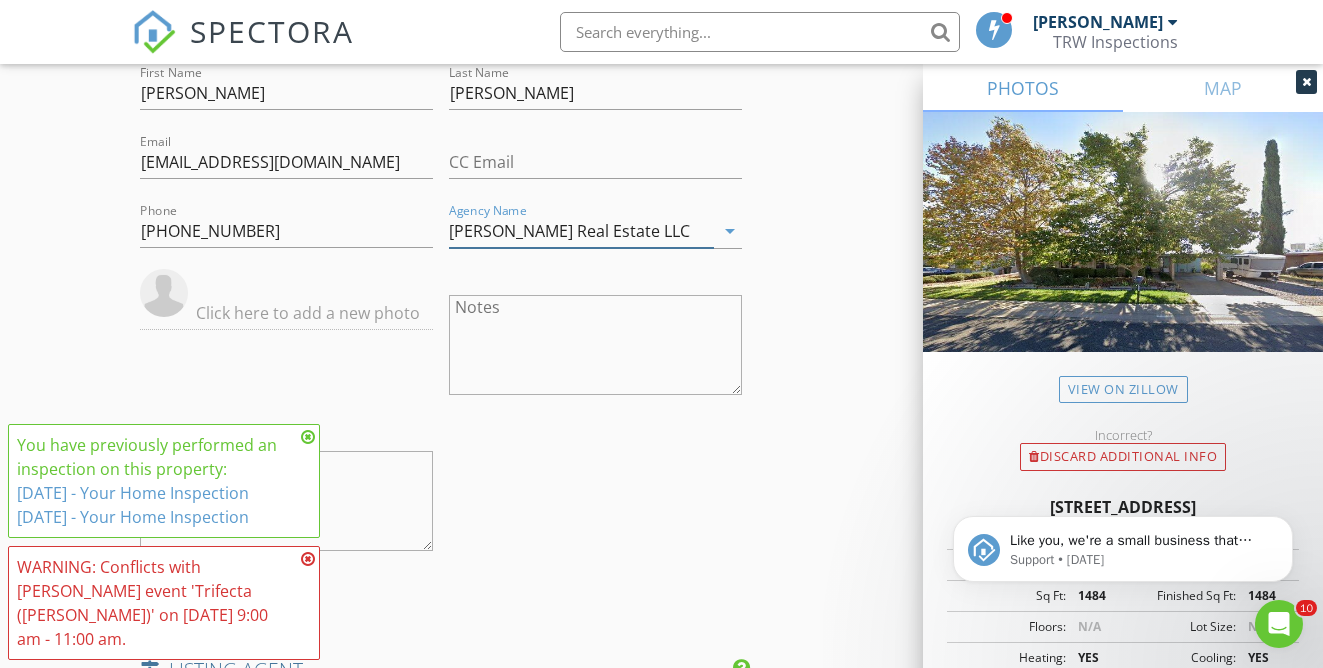 drag, startPoint x: 653, startPoint y: 254, endPoint x: 446, endPoint y: 260, distance: 207.08694 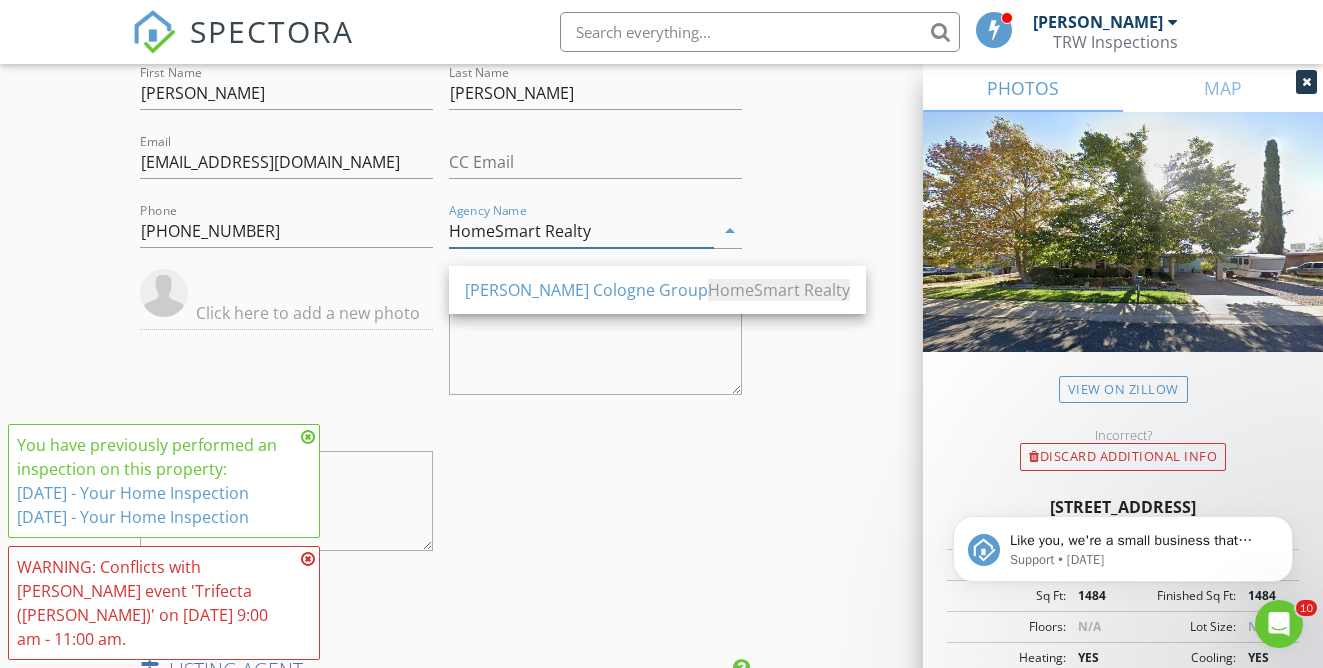 type on "HomeSmart Realty" 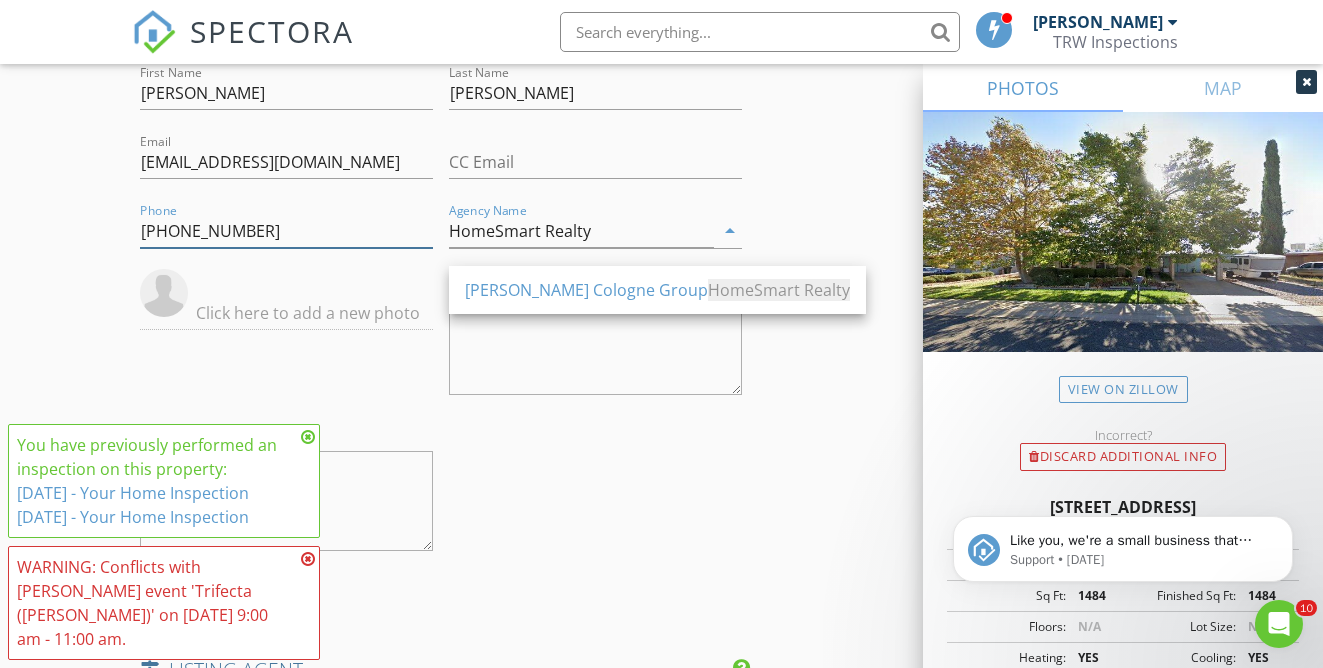 drag, startPoint x: 312, startPoint y: 263, endPoint x: 81, endPoint y: 238, distance: 232.34888 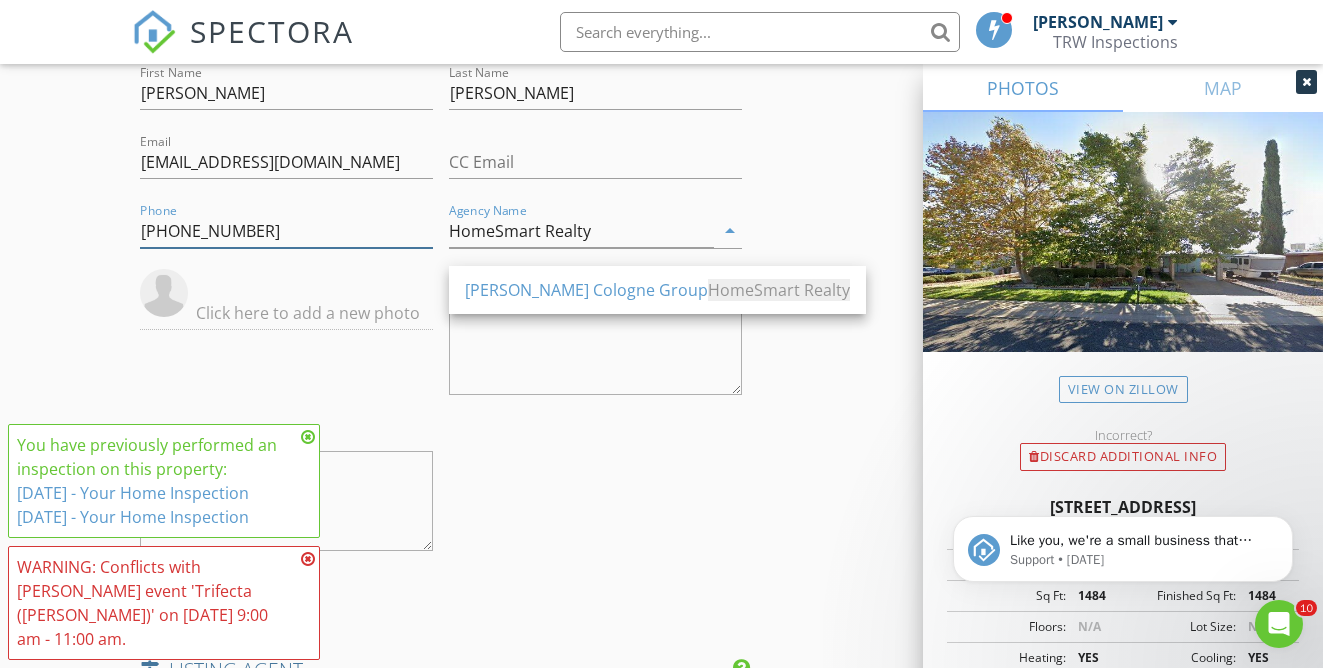 click on "New Inspection
Click here to use the New Order Form
INSPECTOR(S)
check_box   Travis Weddle   PRIMARY   check_box   Jaedon Weddle     Travis Weddle,  Jaedon Weddle arrow_drop_down   check_box_outline_blank Travis Weddle specifically requested check_box_outline_blank Jaedon Weddle specifically requested
Date/Time
07/28/2025 9:00 AM
Location
Address Search       Address 5114 E Evergreen Dr   Unit   City Sierra Vista   State AZ   Zip 85635   County Cochise     Square Feet 1484   Year Built 1981   Foundation arrow_drop_down     Jaedon Weddle     62.6 miles     (2 hours)         Travis Weddle     44.8 miles     (an hour)
client
check_box Enable Client CC email for this inspection   Client Search     check_box_outline_blank Client is a Company/Organization     First Name Rachel   Last Name Badilla   Email rchonlo@arizona.edu   CC Email   Phone" at bounding box center (661, -505) 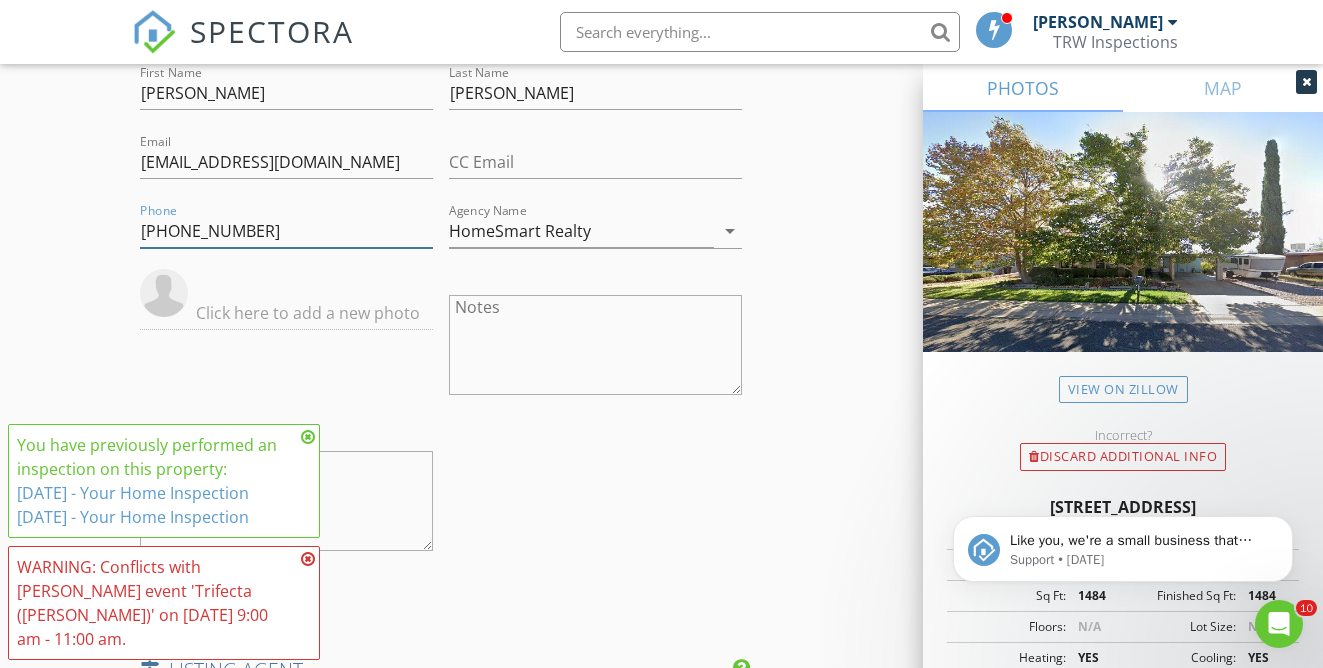 type on "520-720-8024" 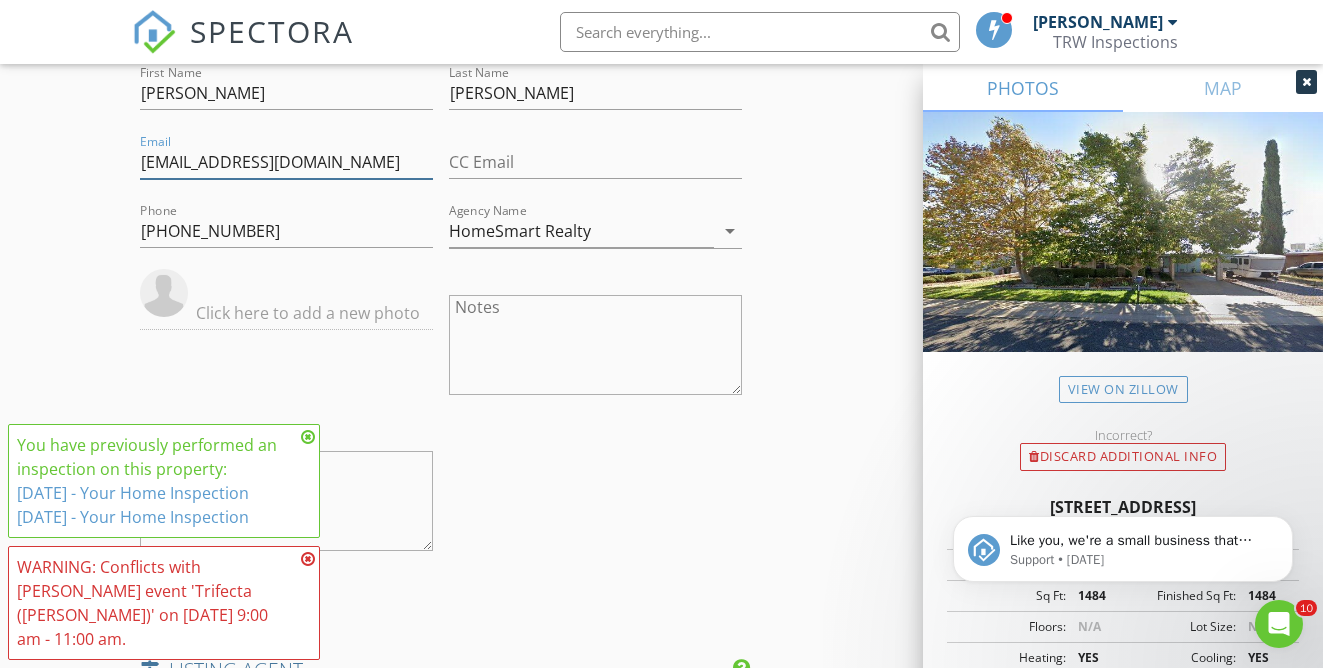 drag, startPoint x: 362, startPoint y: 175, endPoint x: 89, endPoint y: 197, distance: 273.885 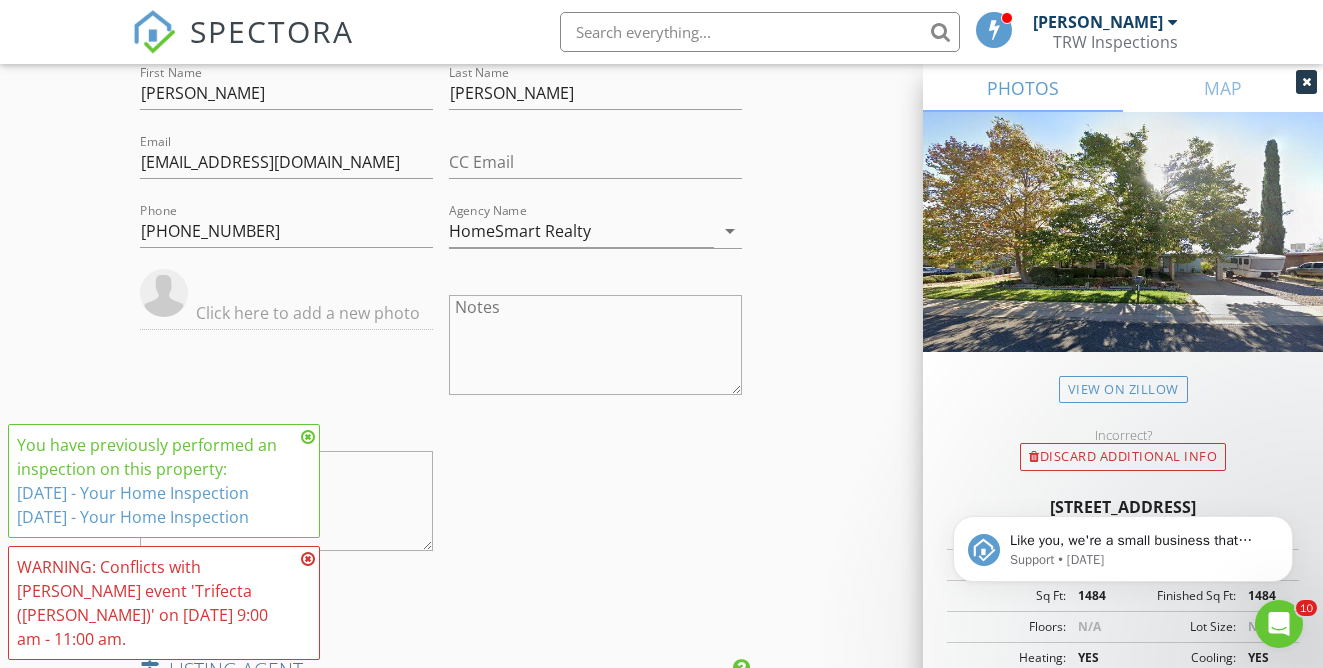 click on "First Name Elizabeth   Last Name Ruiz   Email micasitarealestate@gmail.com   CC Email   Phone 520-720-8024   Agency Name HomeSmart Realty arrow_drop_down               Notes   Private Notes" at bounding box center (440, 321) 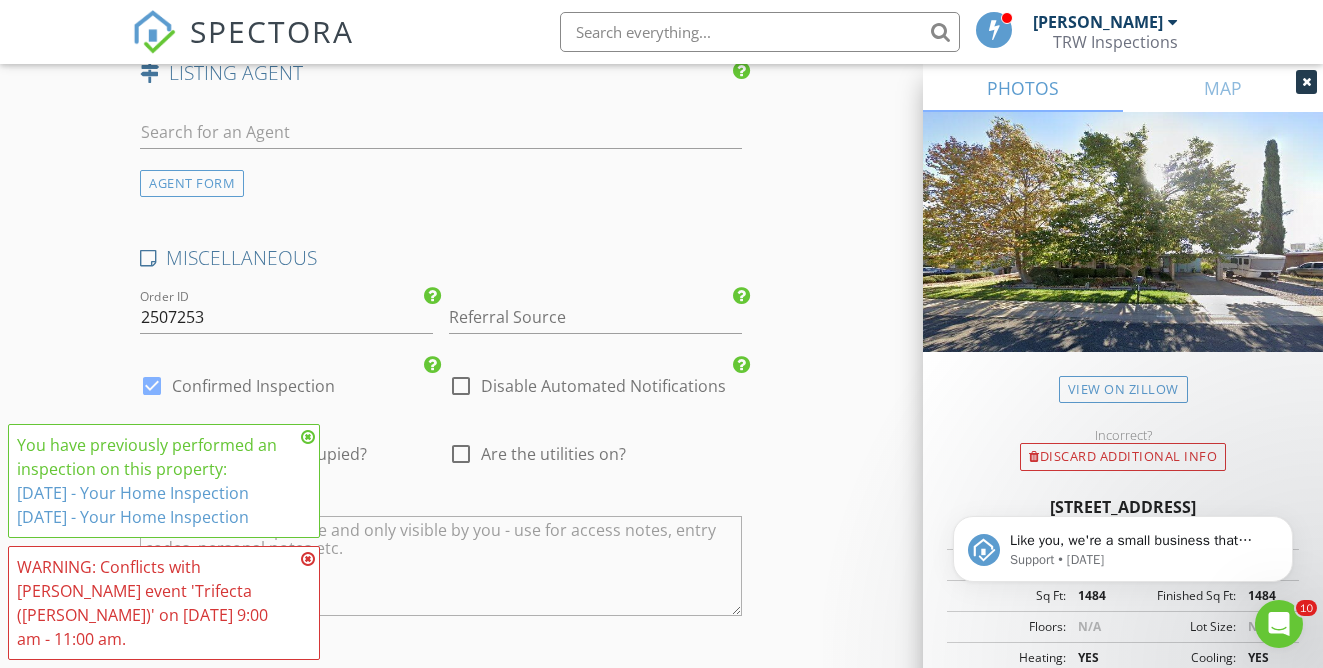 scroll, scrollTop: 3368, scrollLeft: 0, axis: vertical 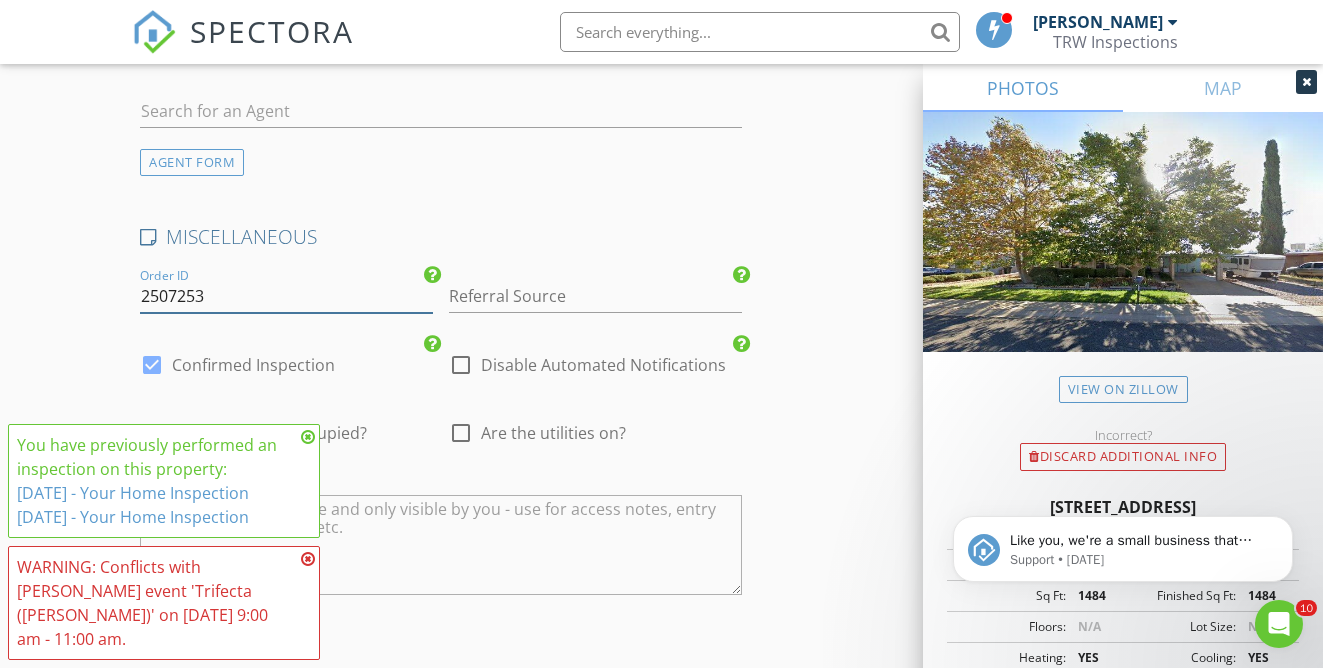 drag, startPoint x: 274, startPoint y: 304, endPoint x: 172, endPoint y: 306, distance: 102.01961 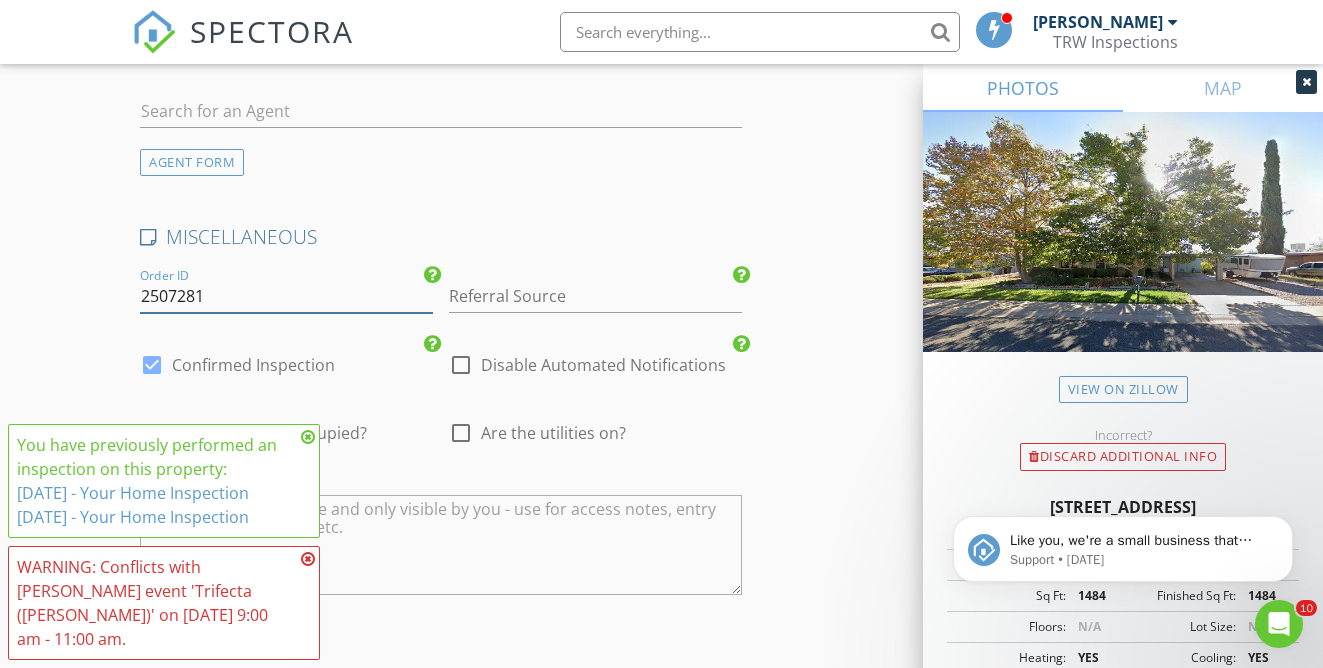 type on "2507281" 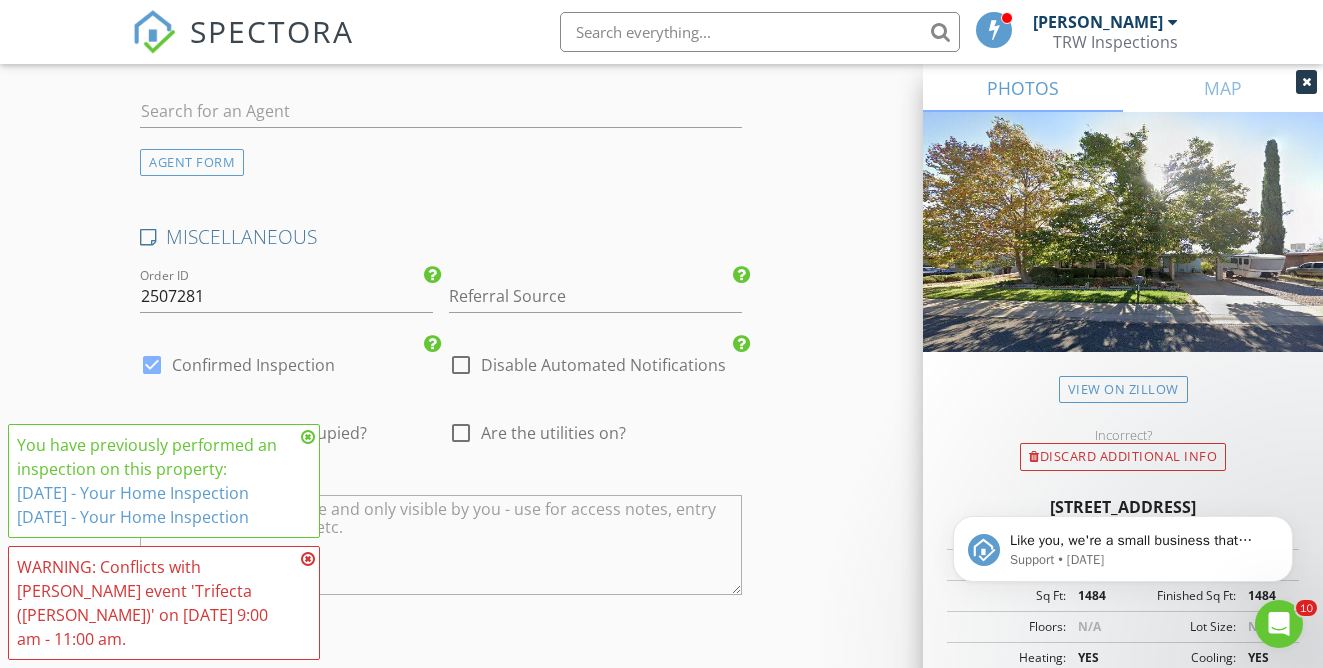 click on "check_box_outline_blank   Are the utilities on?" at bounding box center (595, 443) 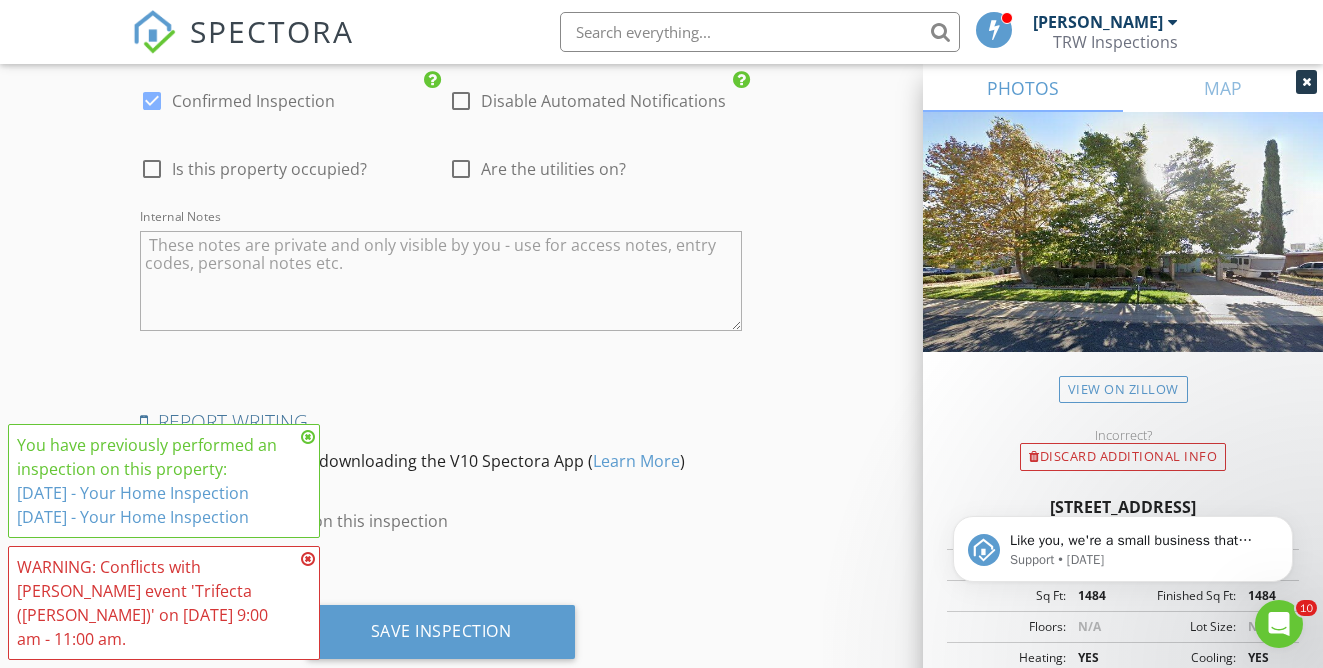 scroll, scrollTop: 3654, scrollLeft: 0, axis: vertical 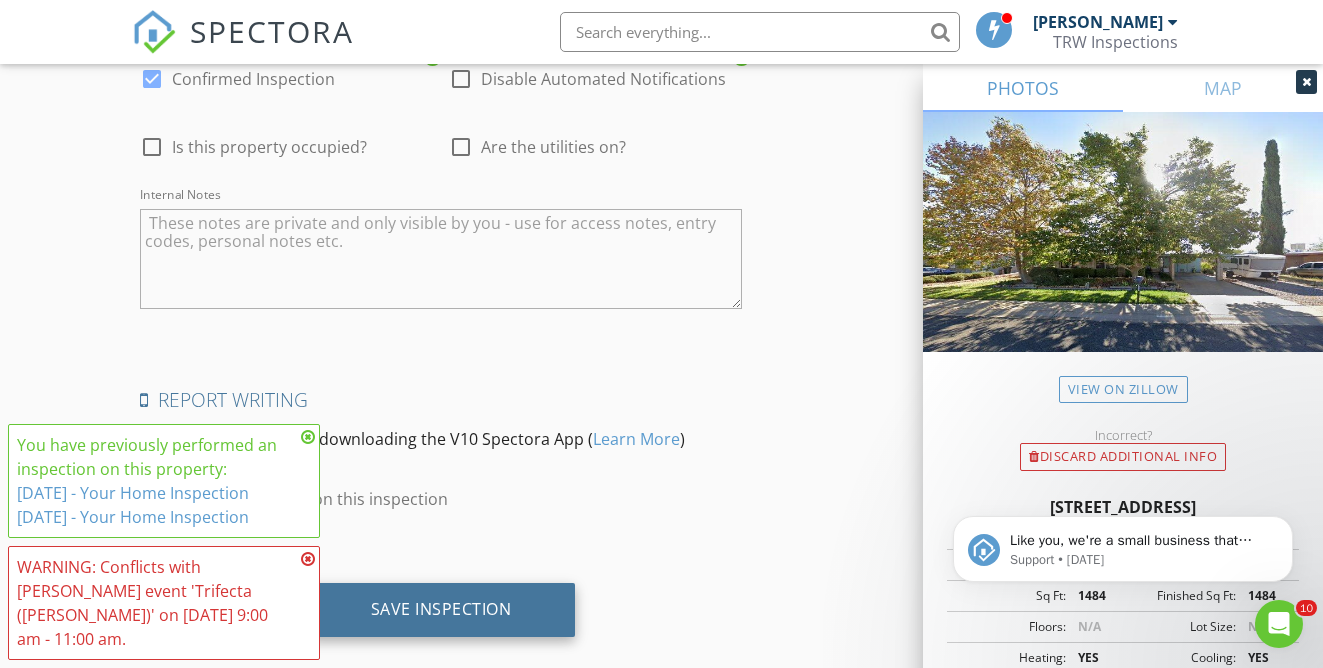 click on "Save Inspection" at bounding box center (441, 609) 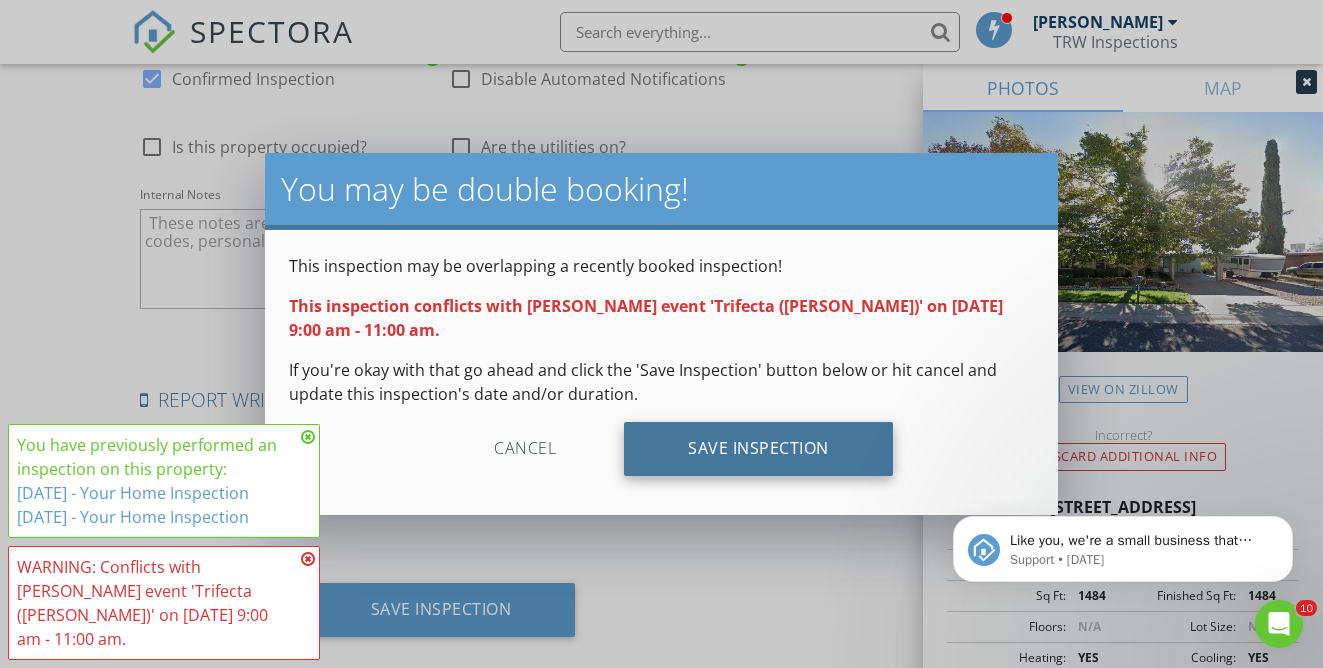 click on "Save Inspection" at bounding box center (758, 449) 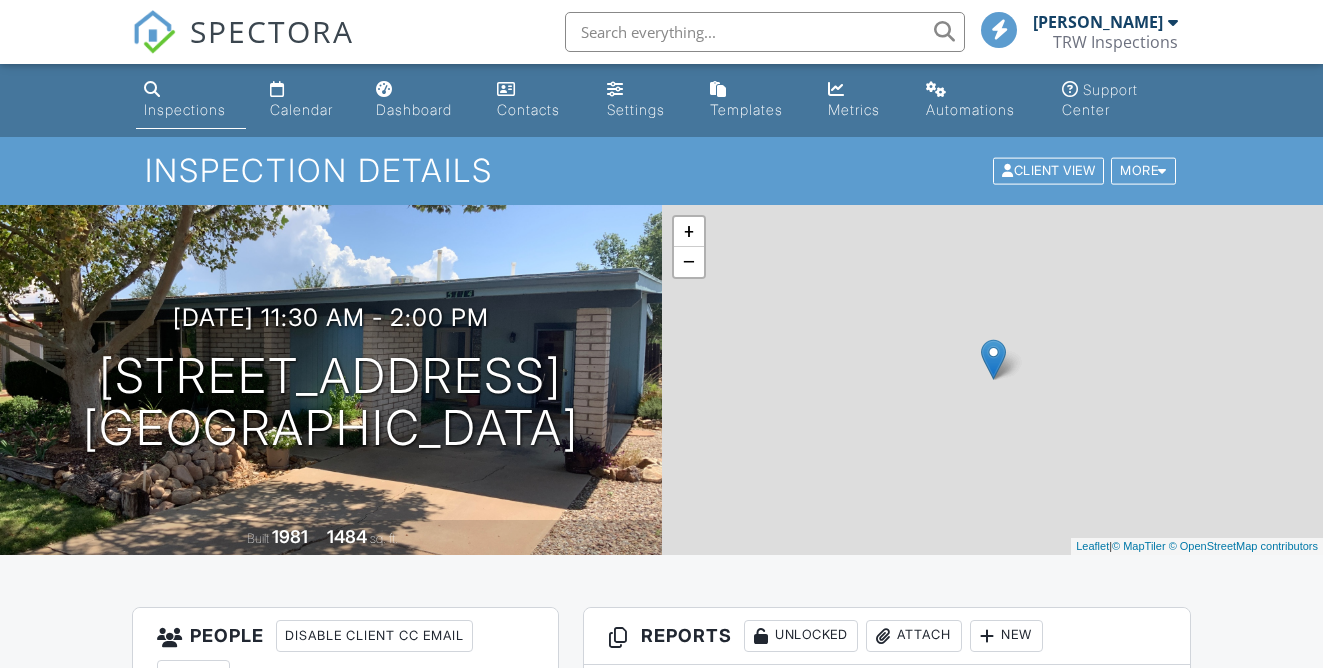 scroll, scrollTop: 0, scrollLeft: 0, axis: both 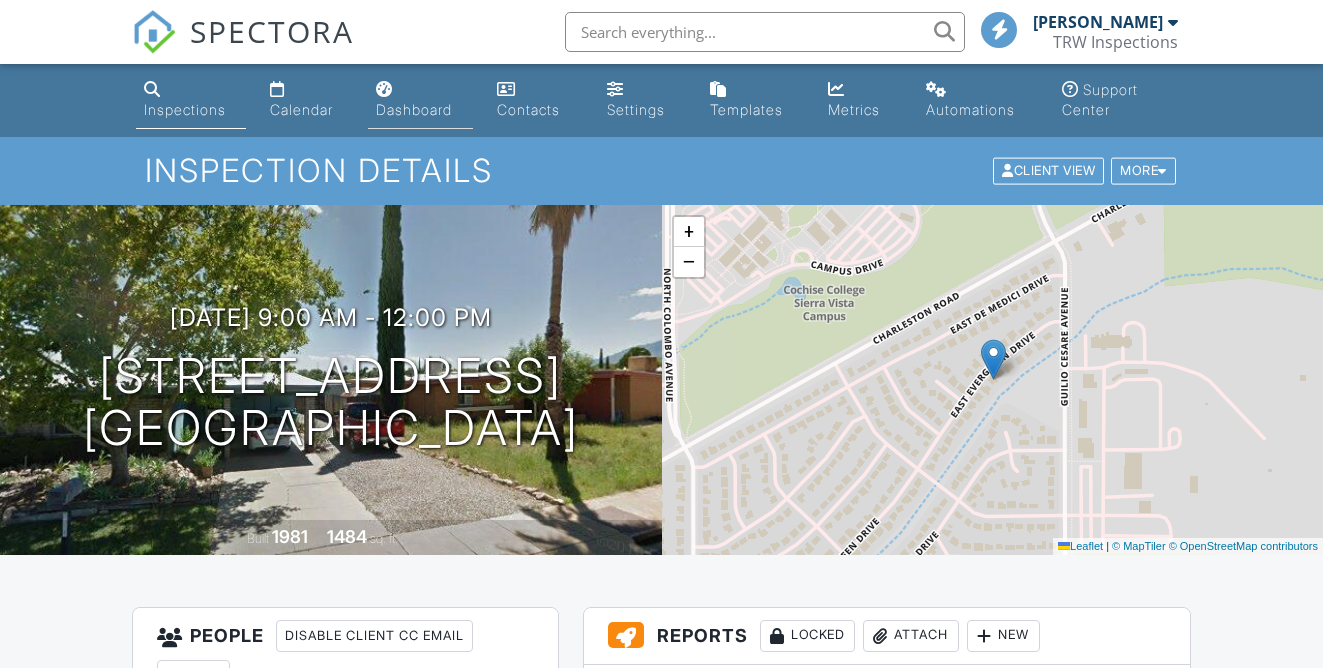 click on "Dashboard" at bounding box center (414, 109) 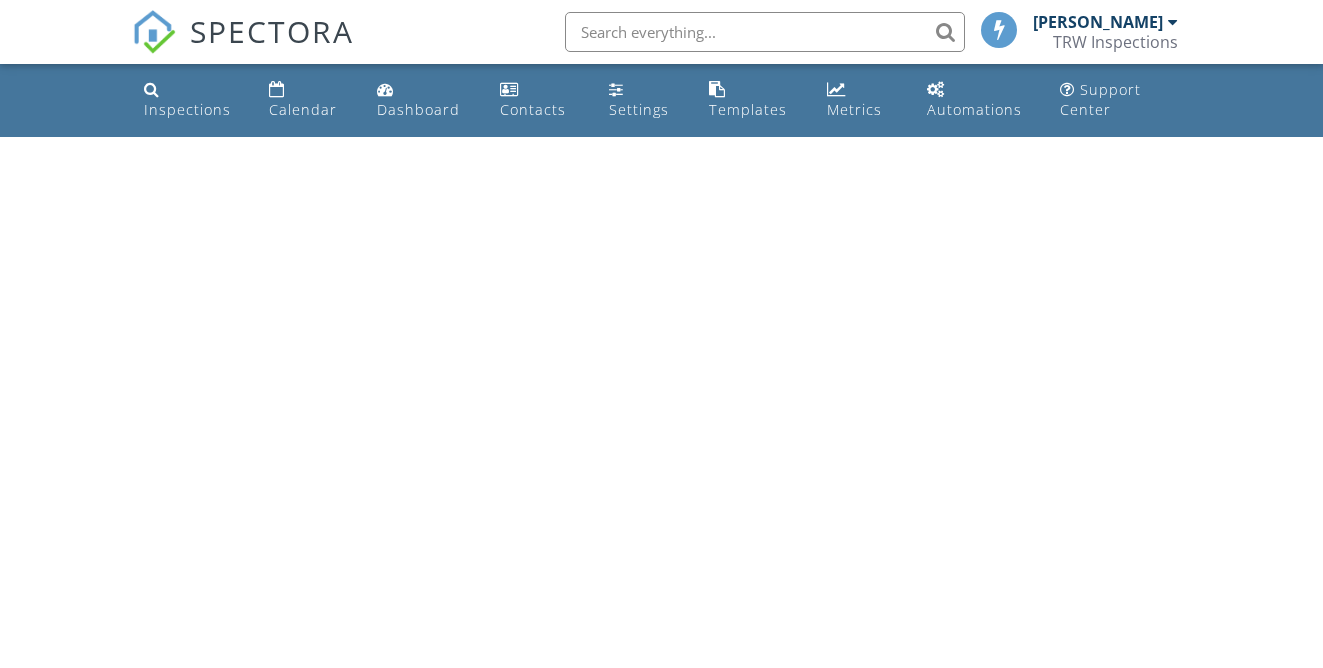 scroll, scrollTop: 0, scrollLeft: 0, axis: both 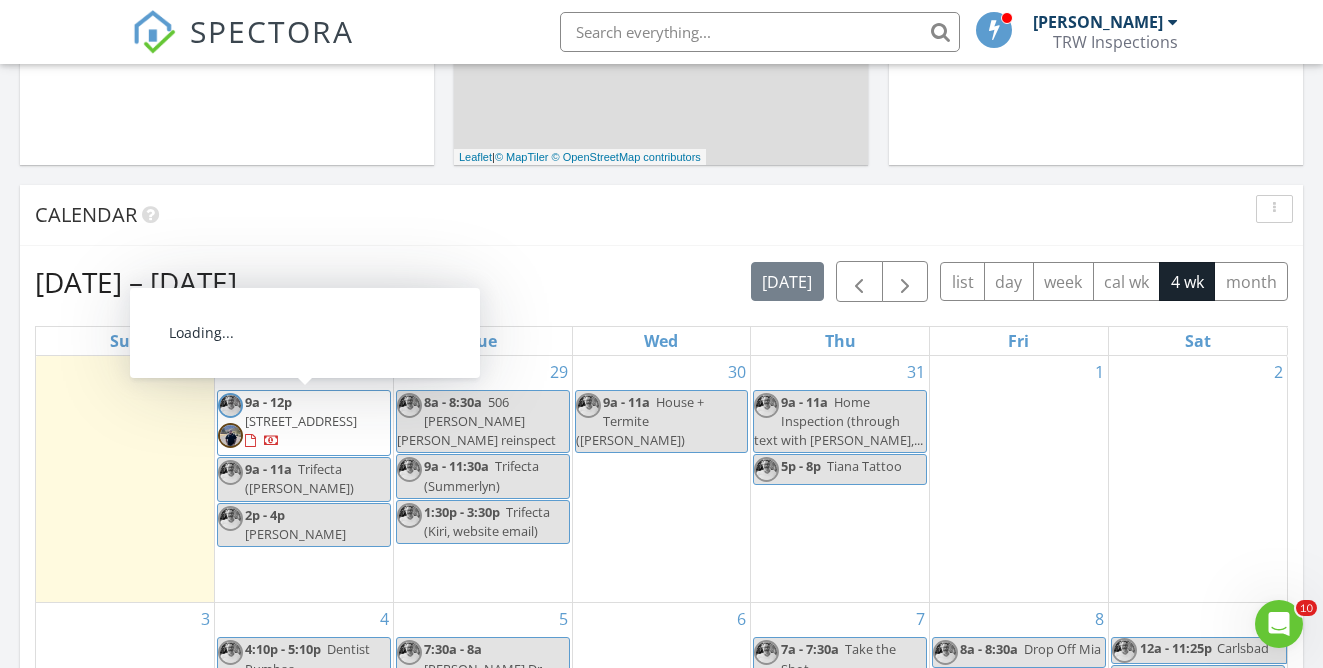 click on "Trifecta (elizabeth ruiz)" at bounding box center (299, 478) 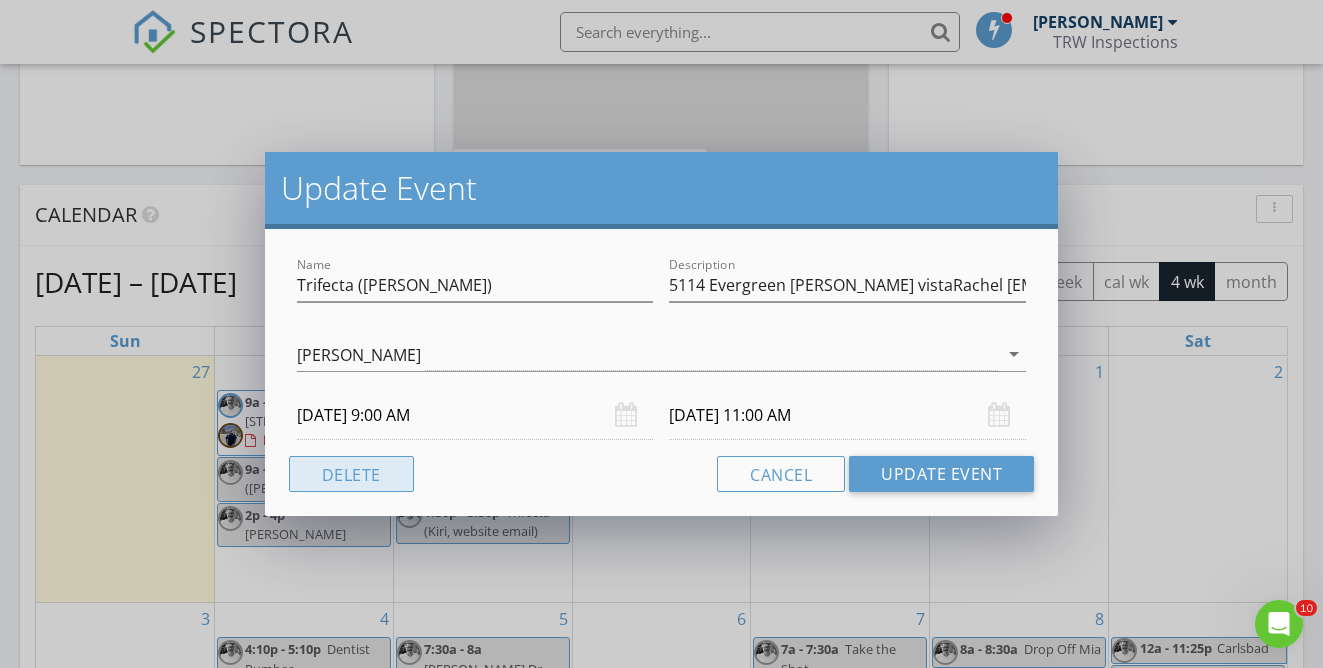 click on "Delete" at bounding box center [351, 474] 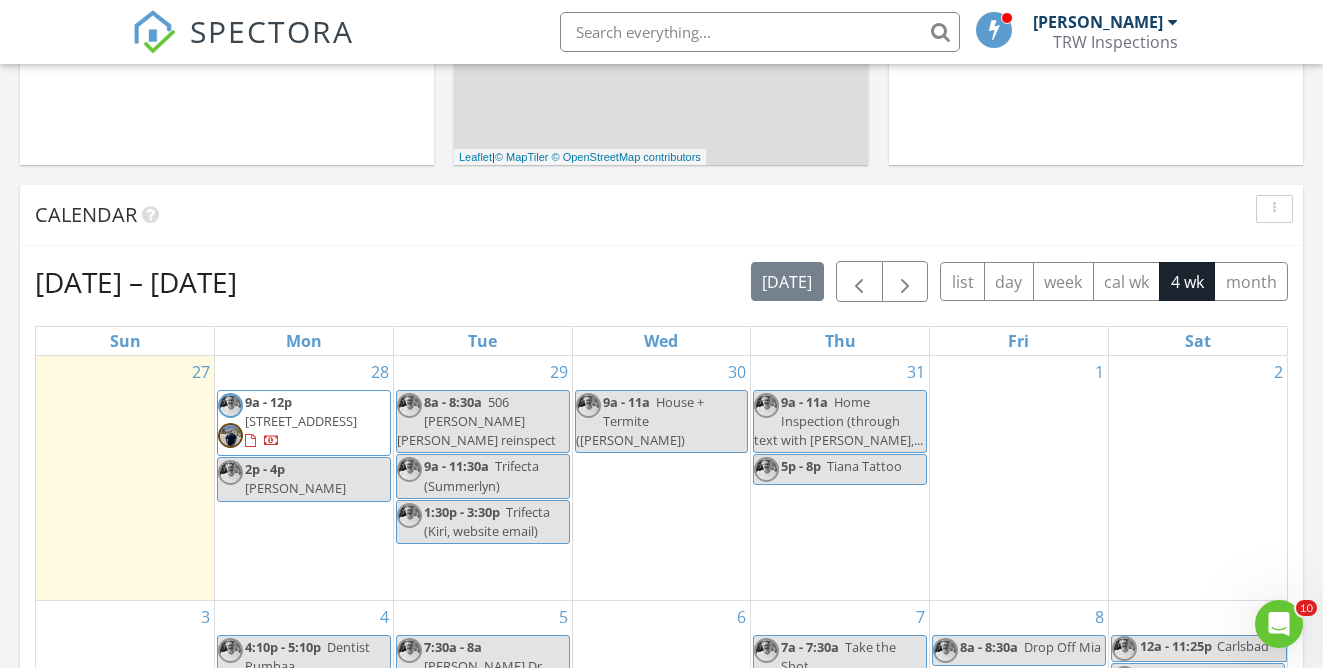 click on "28
9a - 12p
5114 E Evergreen Dr, Sierra Vista 85635
2p - 4p
Pam" at bounding box center (304, 478) 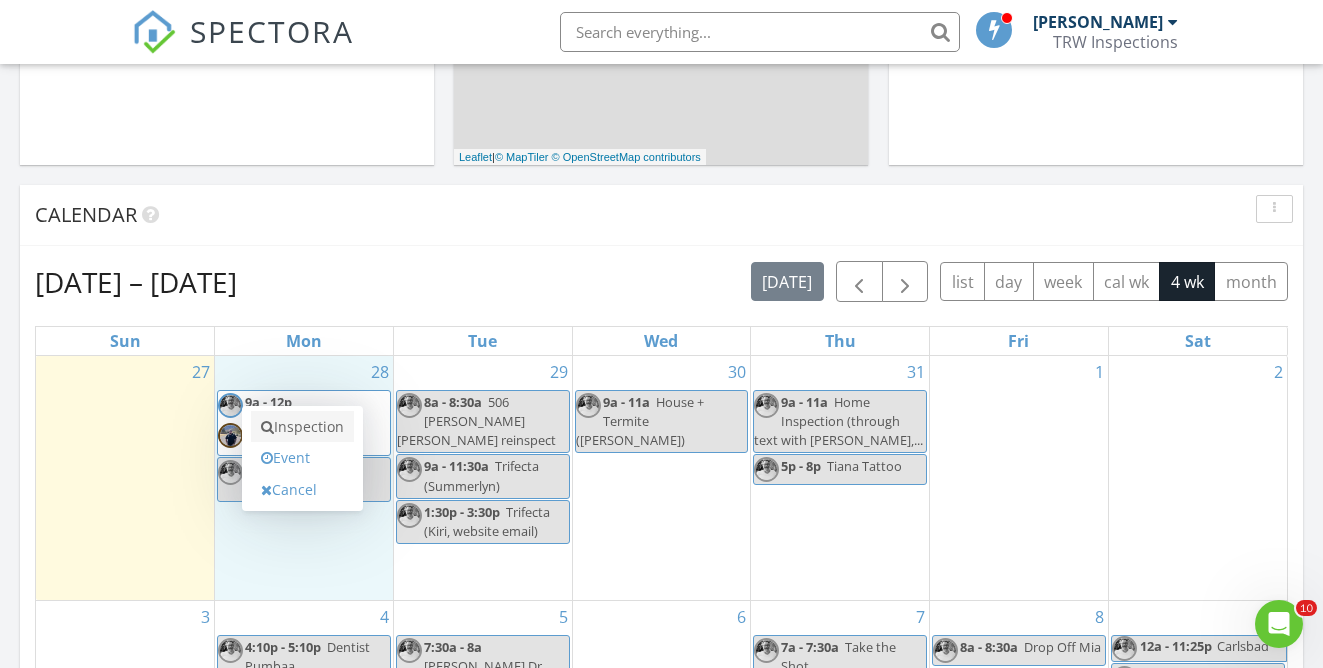 click on "Inspection" at bounding box center (302, 427) 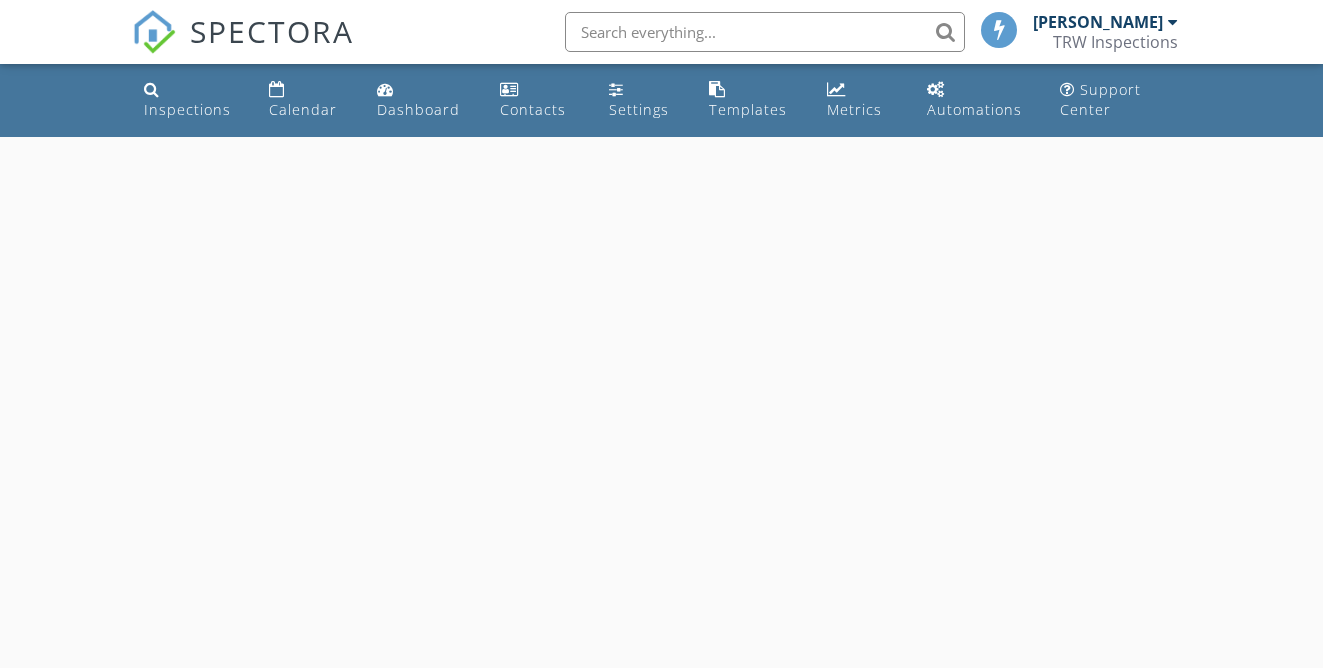 scroll, scrollTop: 0, scrollLeft: 0, axis: both 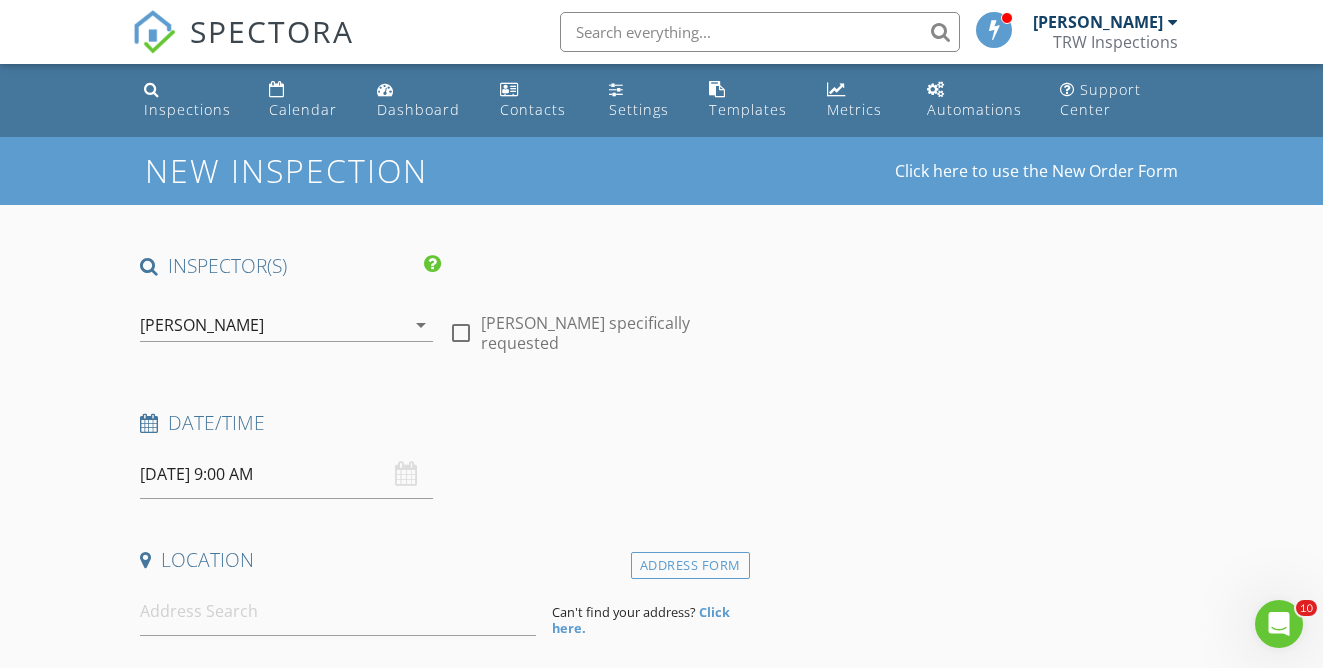 click on "[PERSON_NAME]" at bounding box center (272, 325) 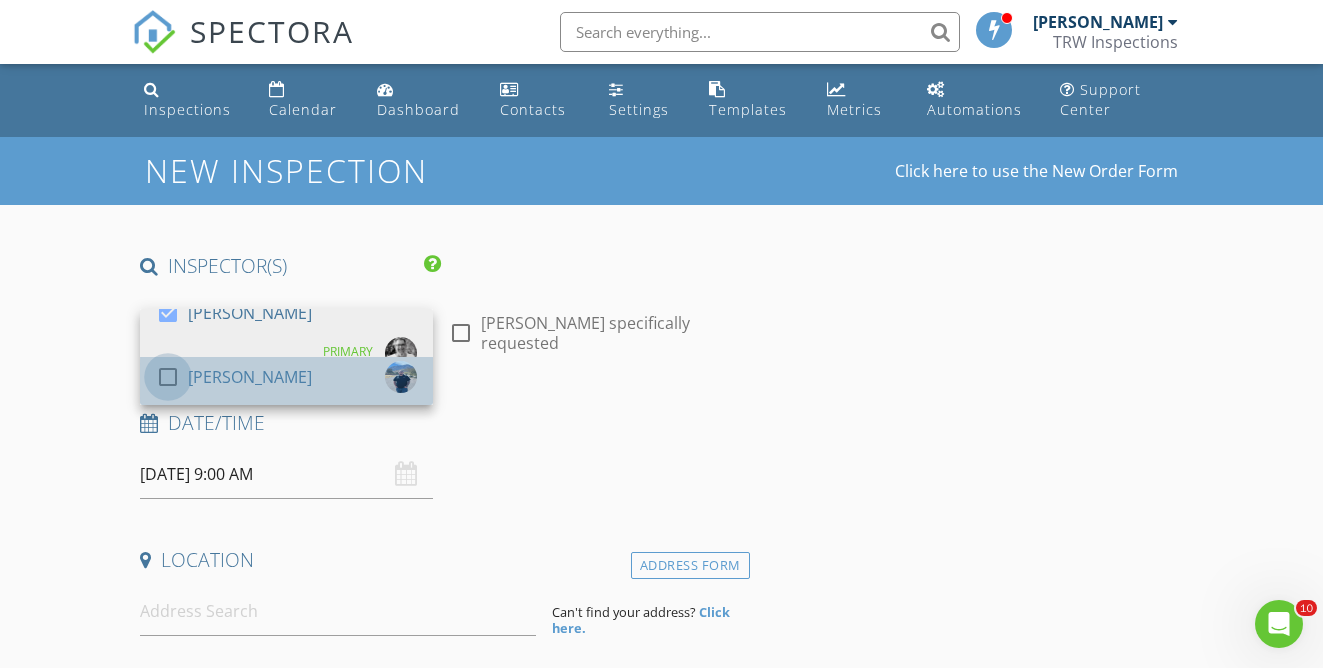 click at bounding box center [168, 377] 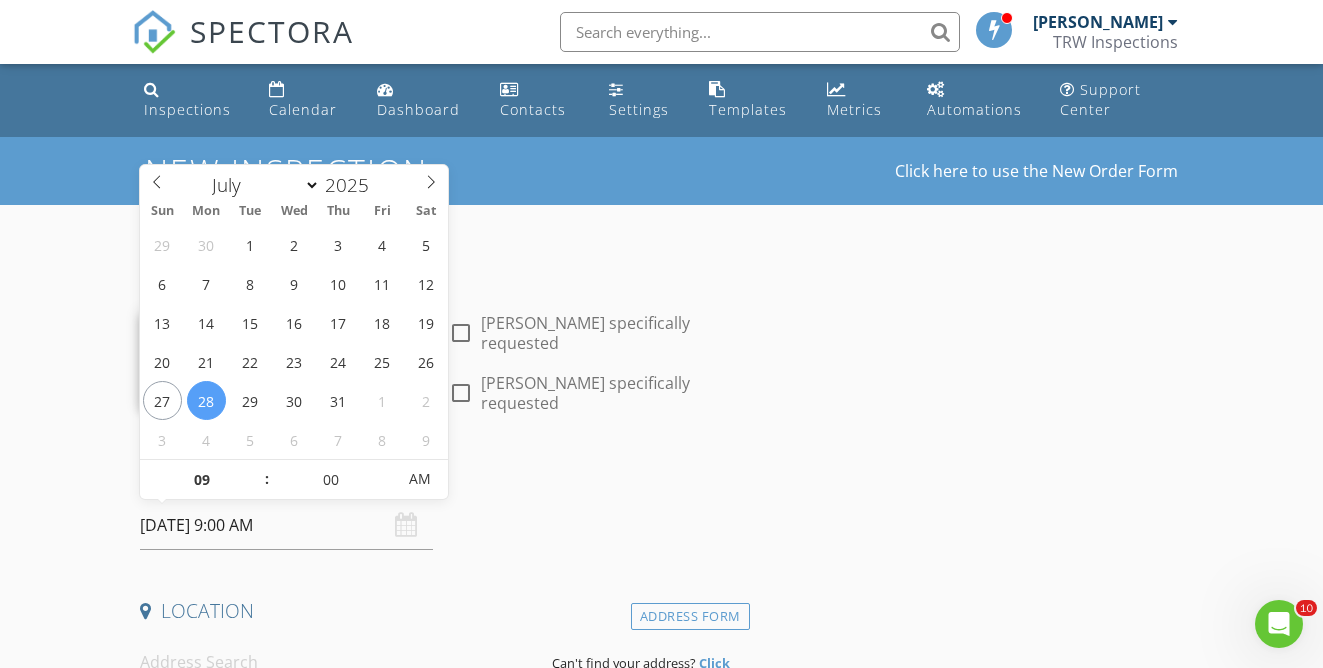 click on "[DATE] 9:00 AM" at bounding box center (286, 525) 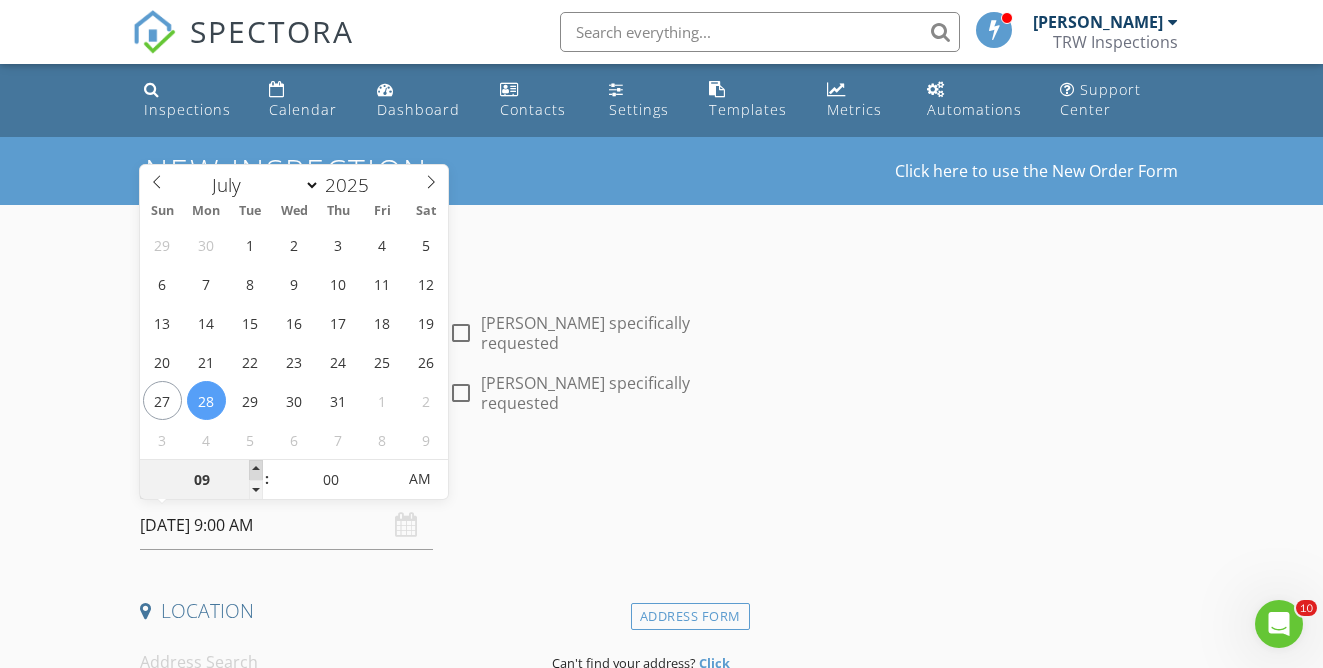 type on "10" 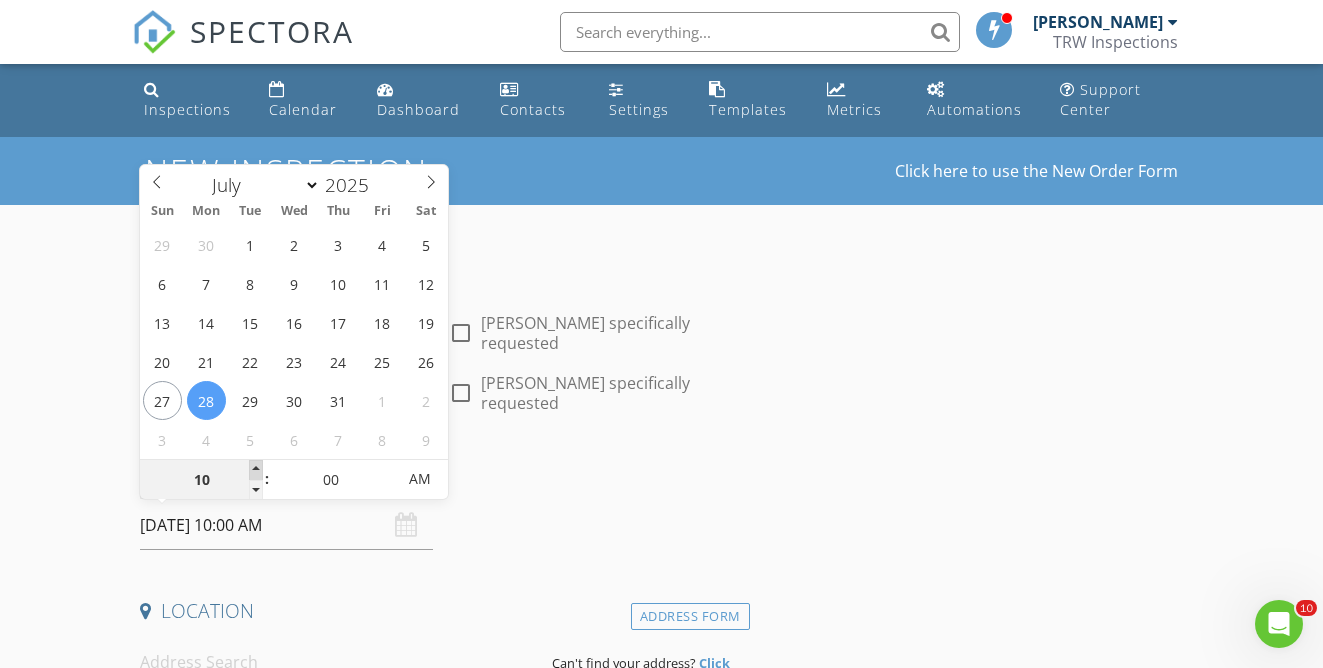 click at bounding box center [256, 470] 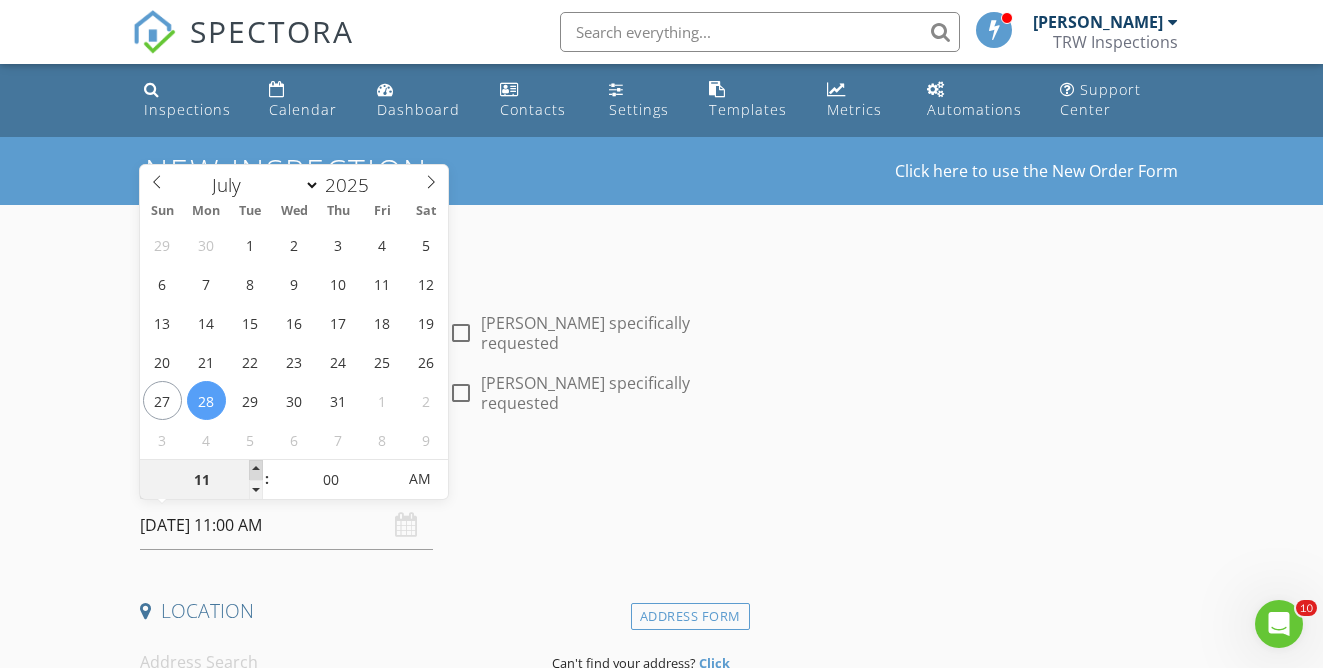 click at bounding box center [256, 470] 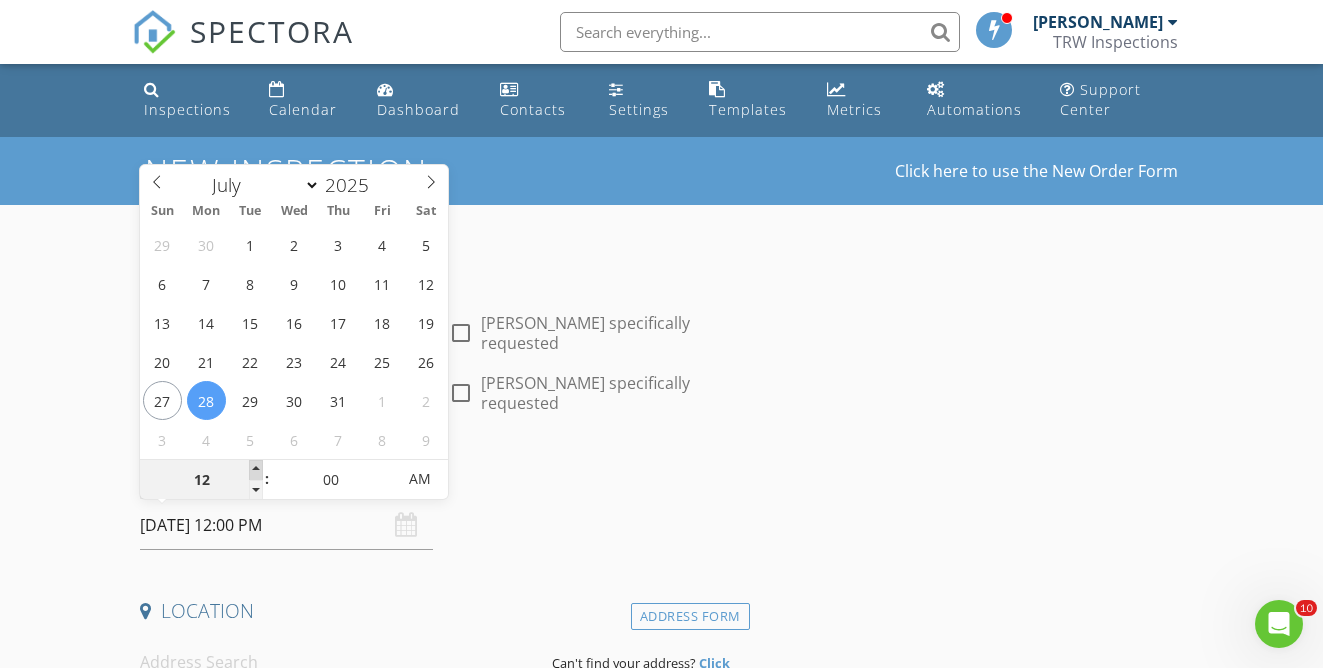 click at bounding box center (256, 470) 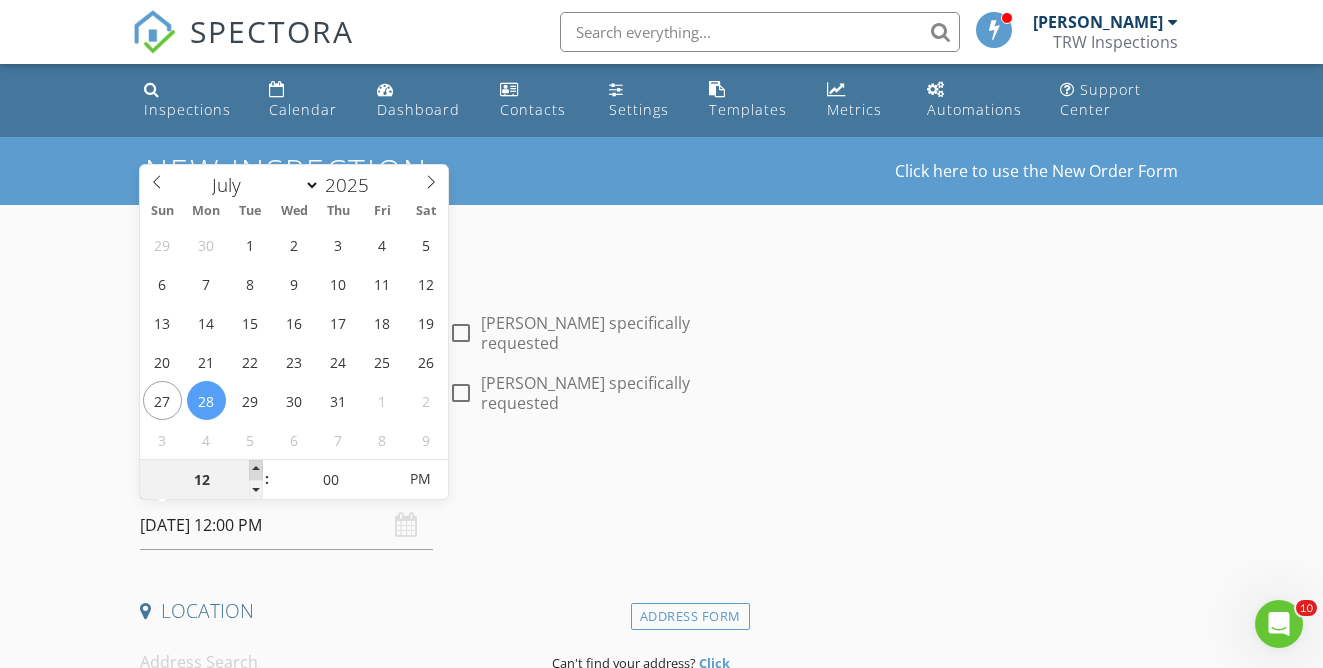 type on "01" 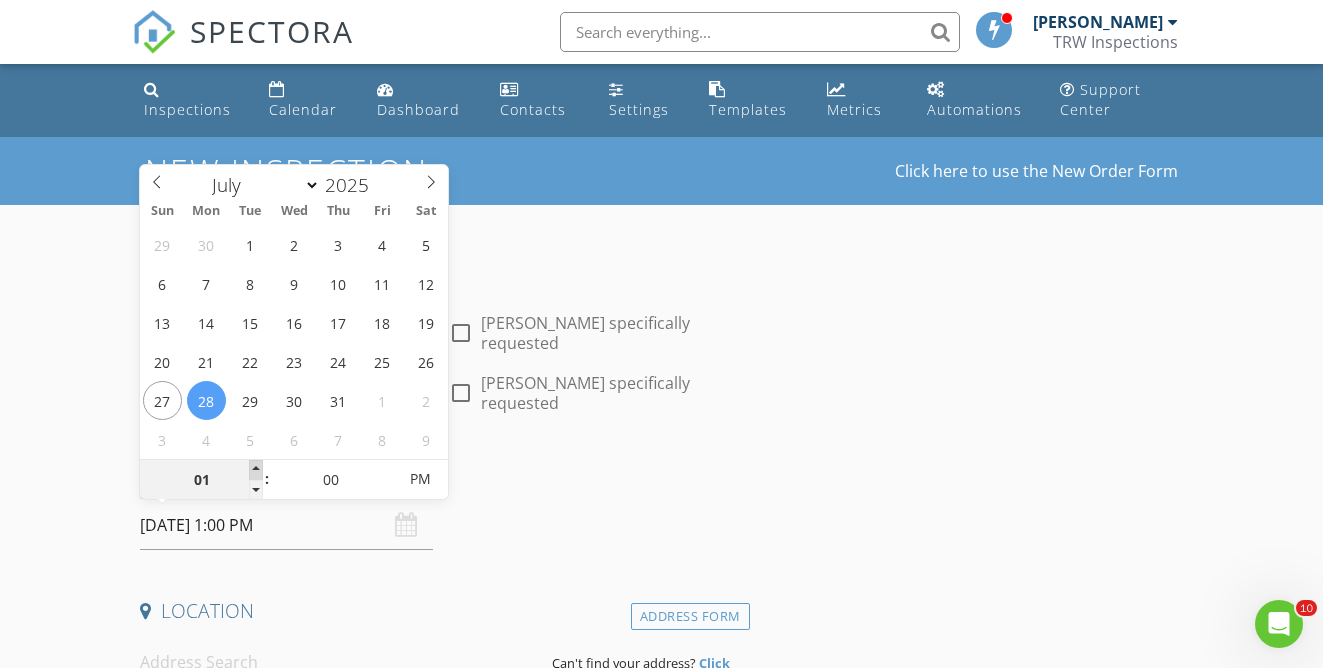 click at bounding box center [256, 470] 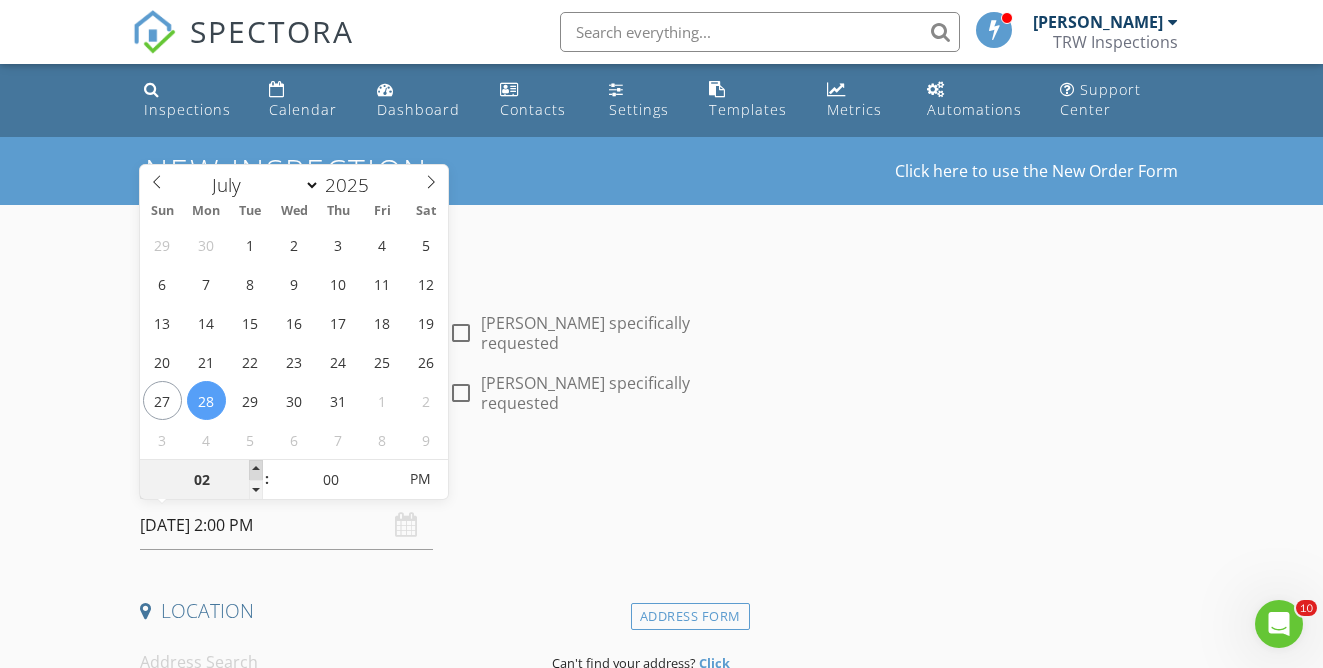 click at bounding box center (256, 470) 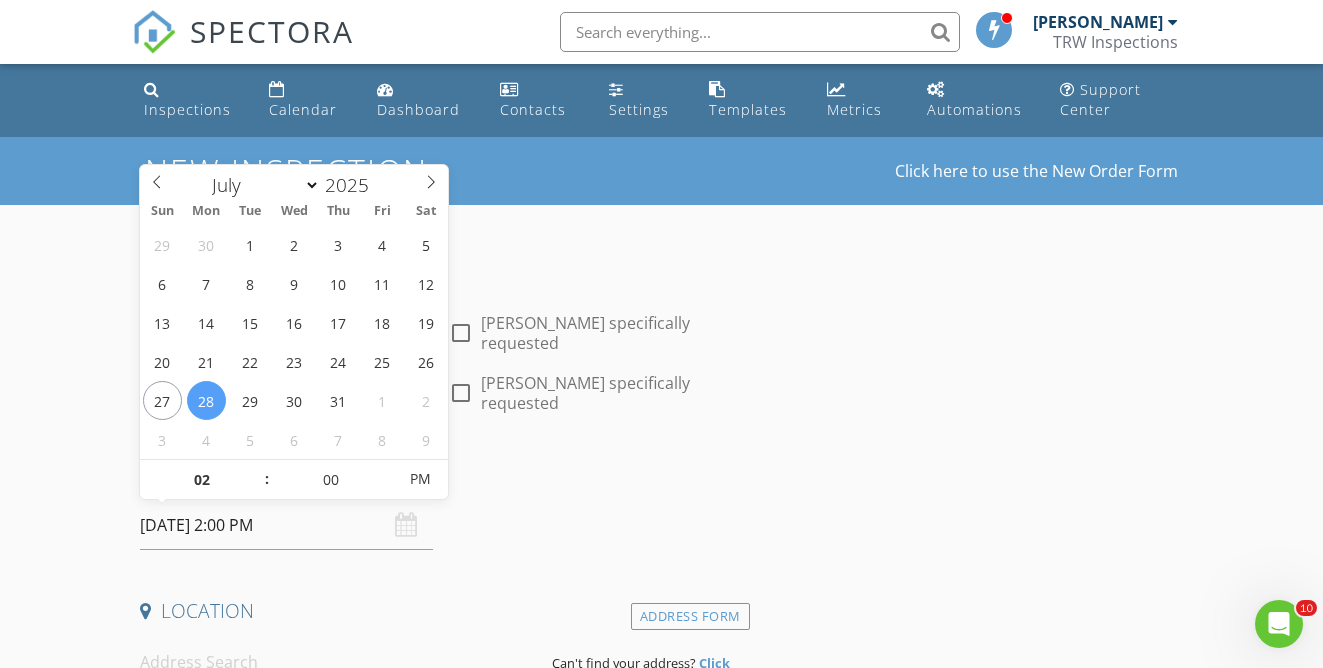 click on "INSPECTOR(S)
check_box   Travis Weddle   PRIMARY   check_box   Jaedon Weddle     Travis Weddle,  Jaedon Weddle arrow_drop_down   check_box_outline_blank Travis Weddle specifically requested check_box_outline_blank Jaedon Weddle specifically requested
Date/Time
07/28/2025 2:00 PM
Location
Address Form       Can't find your address?   Click here.
client
check_box Enable Client CC email for this inspection   Client Search     check_box_outline_blank Client is a Company/Organization     First Name   Last Name   Email   CC Email   Phone           Notes   Private Notes
ADD ADDITIONAL client
SERVICES
check_box_outline_blank   Outbuilding/Detached Garage   check_box_outline_blank   Guest House   check_box_outline_blank   Commercial Building Inspection    check_box_outline_blank" at bounding box center [440, 1688] 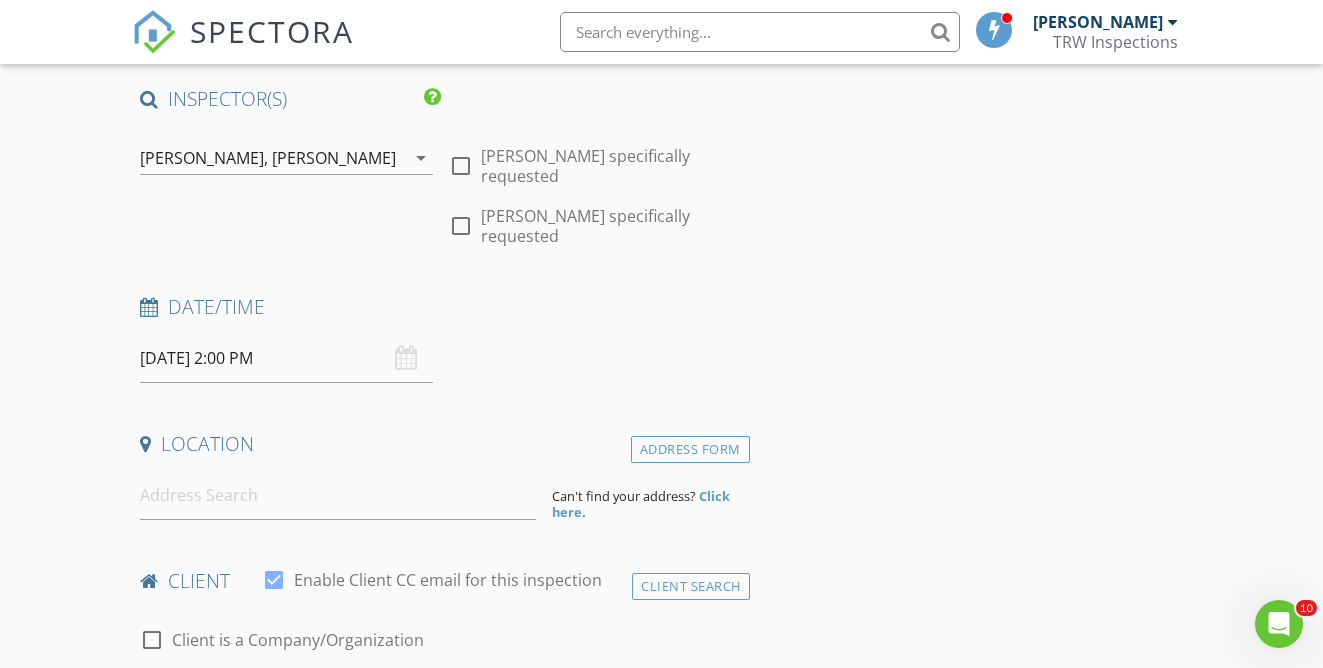 scroll, scrollTop: 221, scrollLeft: 0, axis: vertical 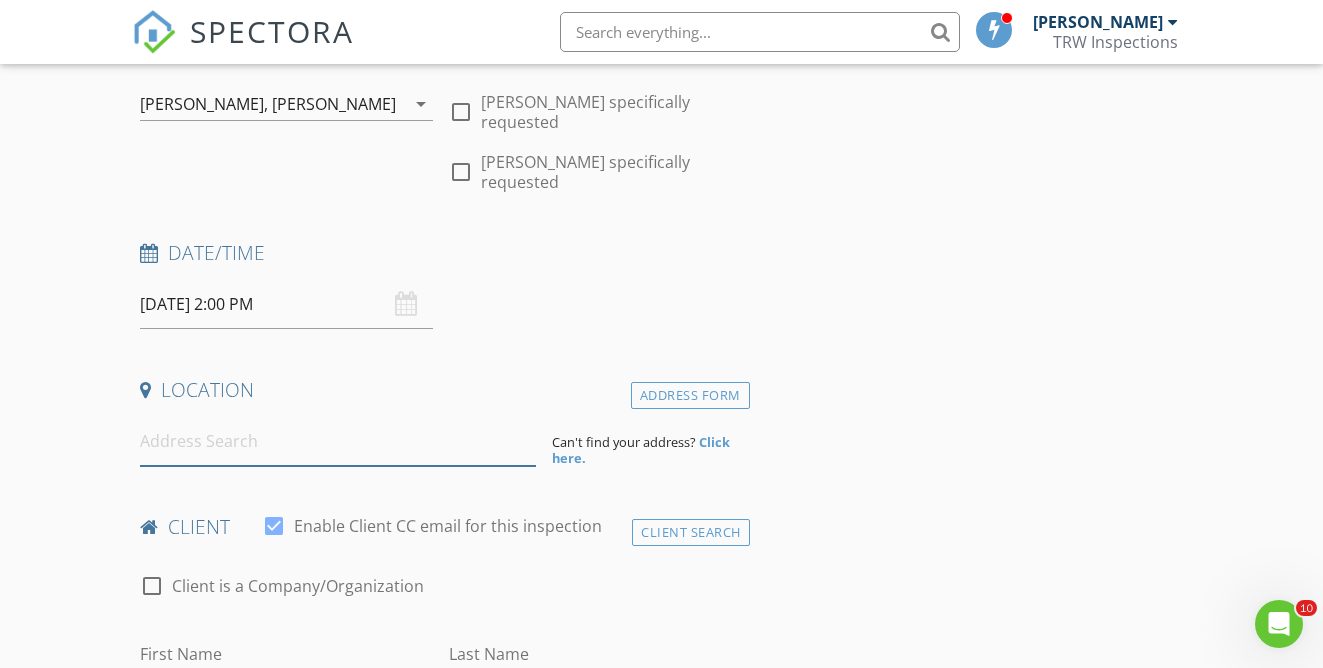 click at bounding box center (338, 441) 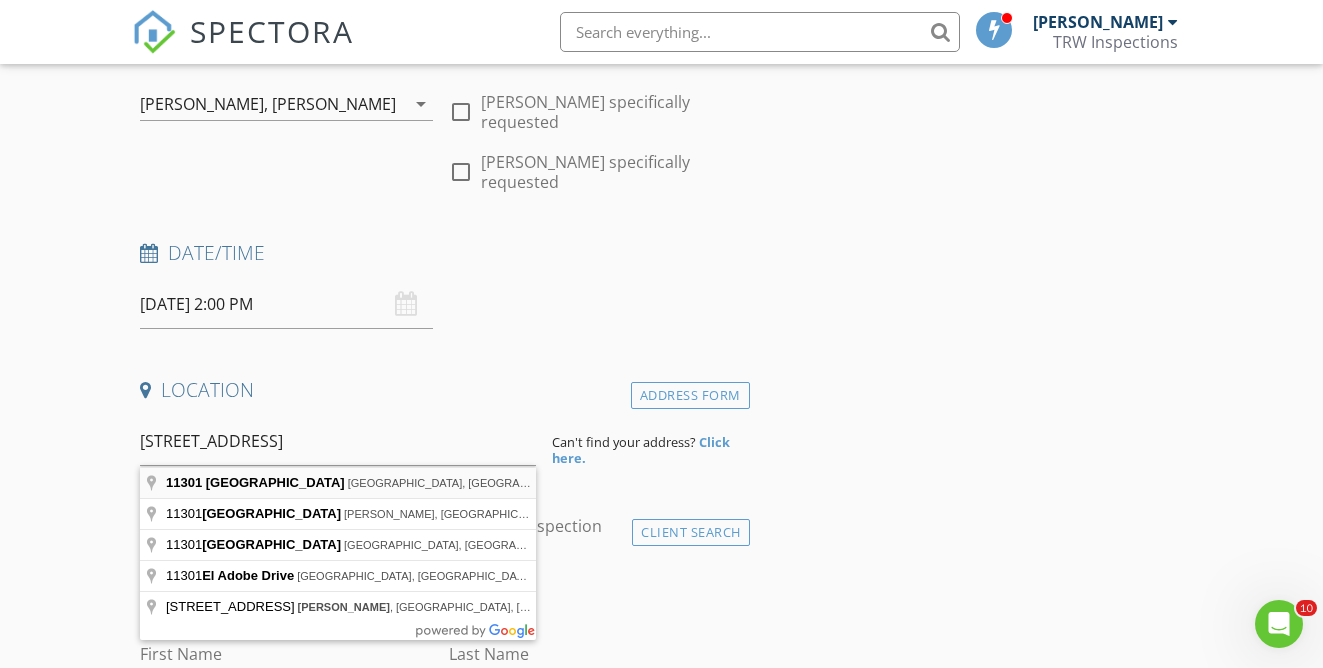 type on "11301 North Adobe Village Place, Marana, AZ, USA" 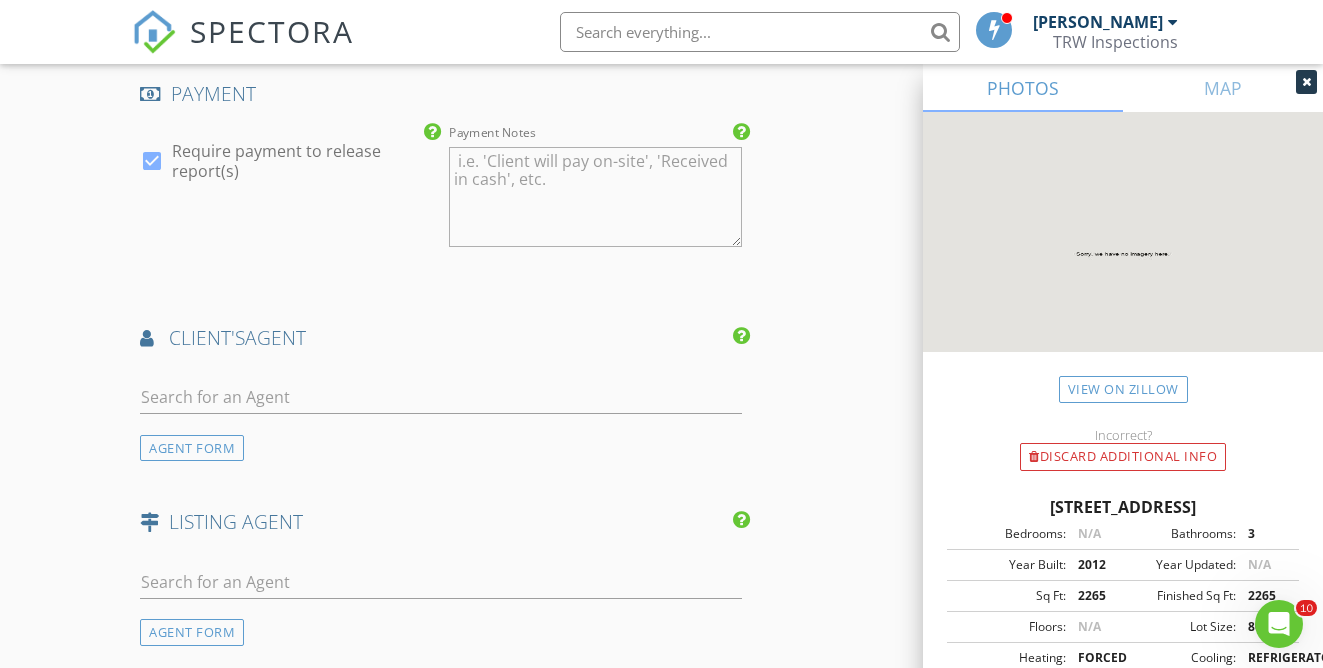 scroll, scrollTop: 2251, scrollLeft: 0, axis: vertical 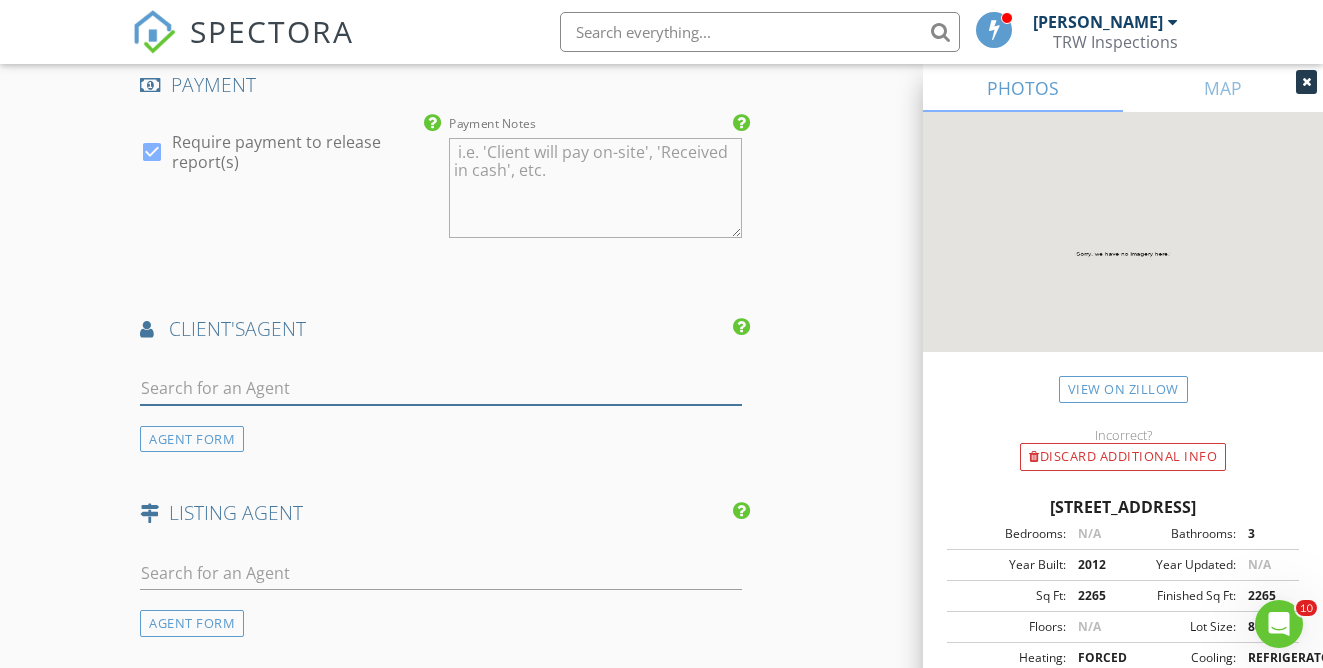 click at bounding box center (440, 388) 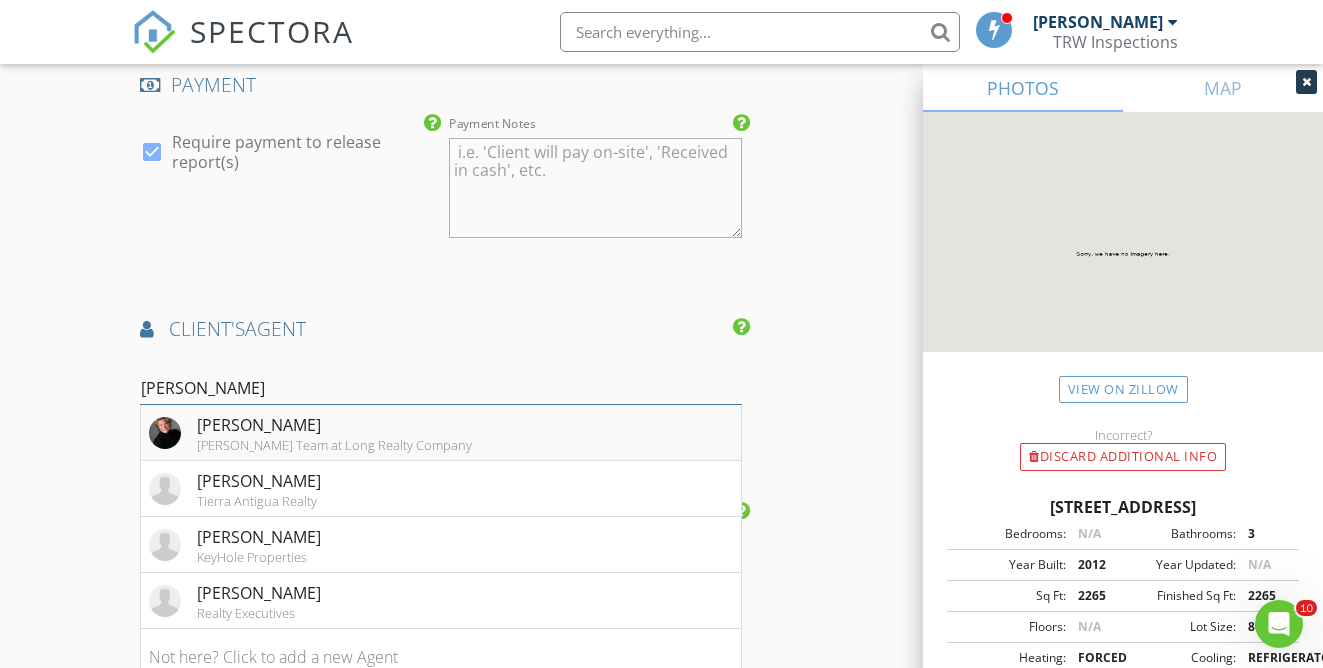 type on "pam" 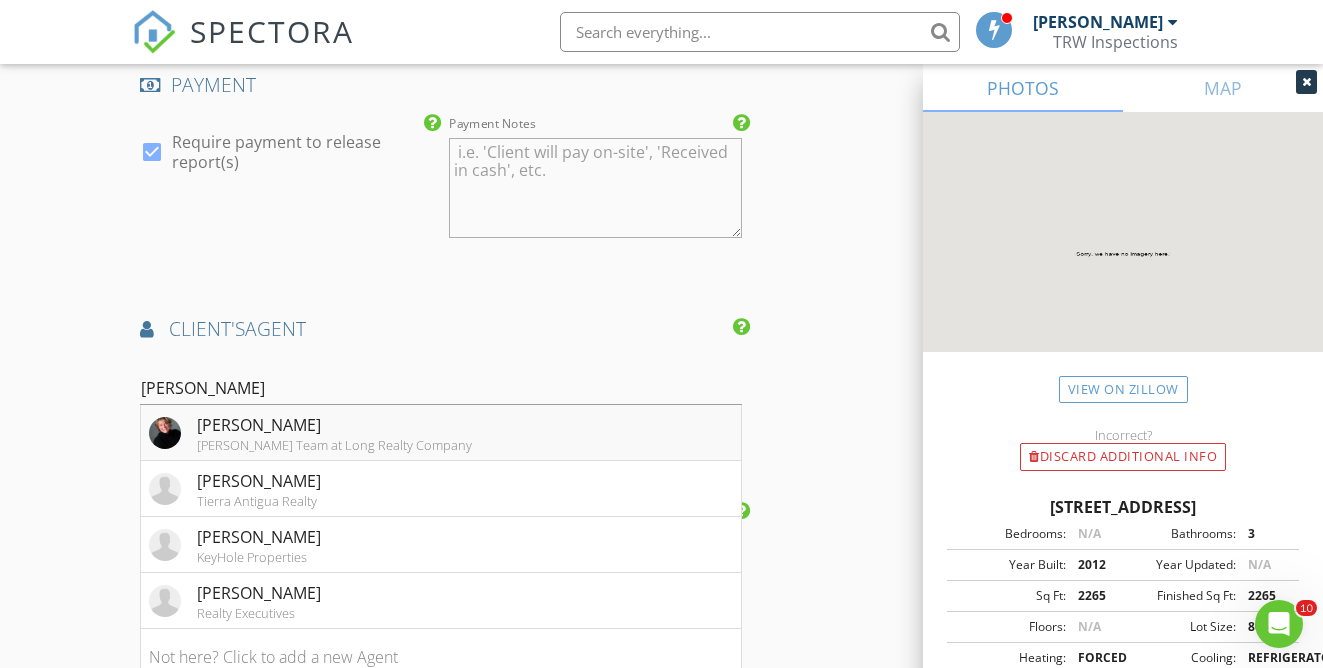 click on "Pam Treece" at bounding box center (334, 425) 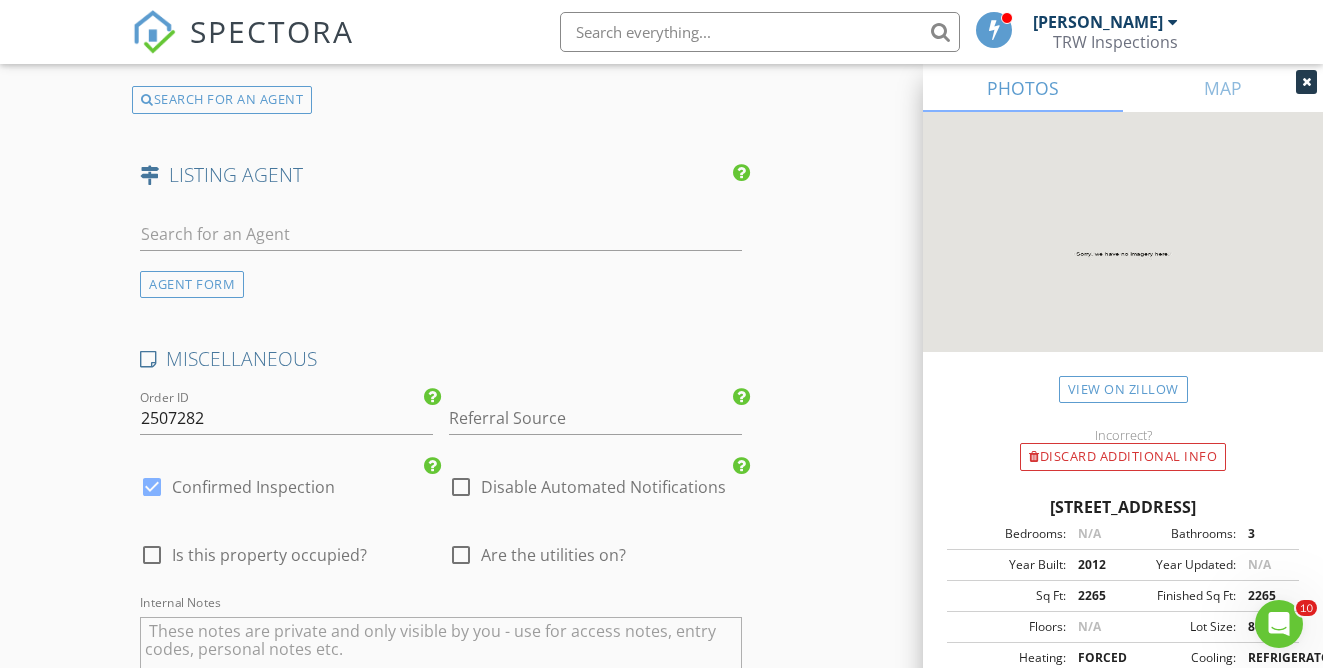 scroll, scrollTop: 3050, scrollLeft: 0, axis: vertical 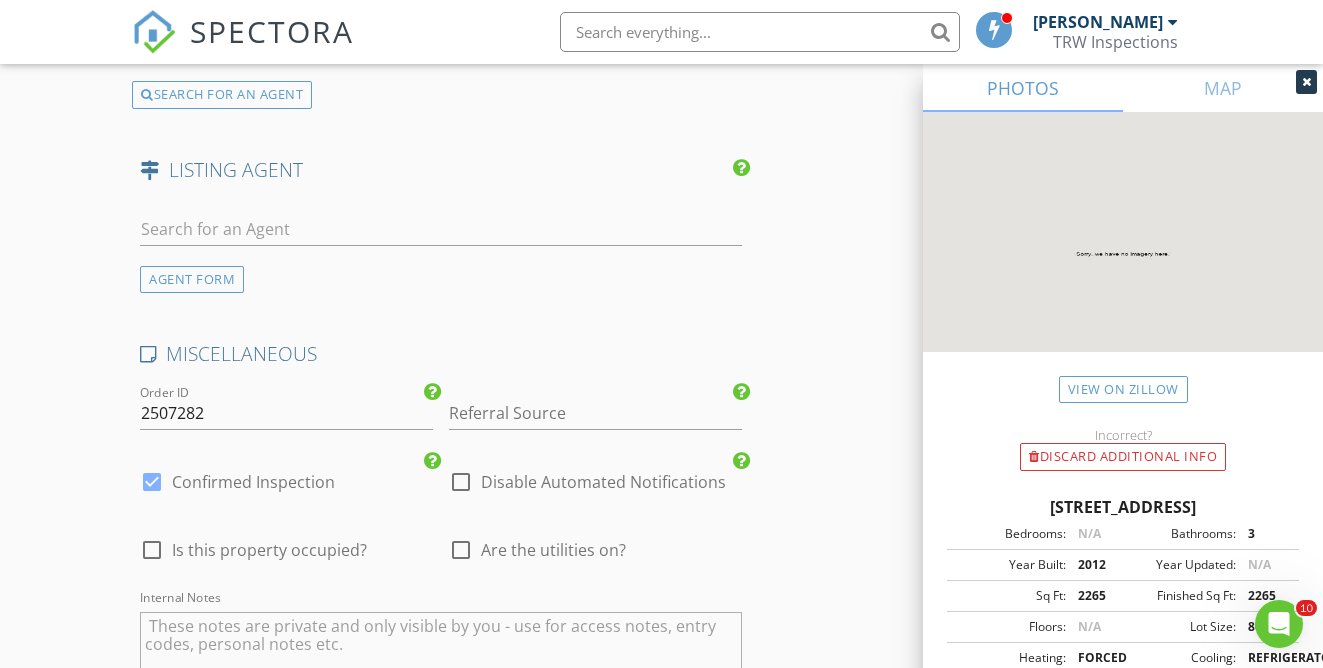 click at bounding box center (461, 482) 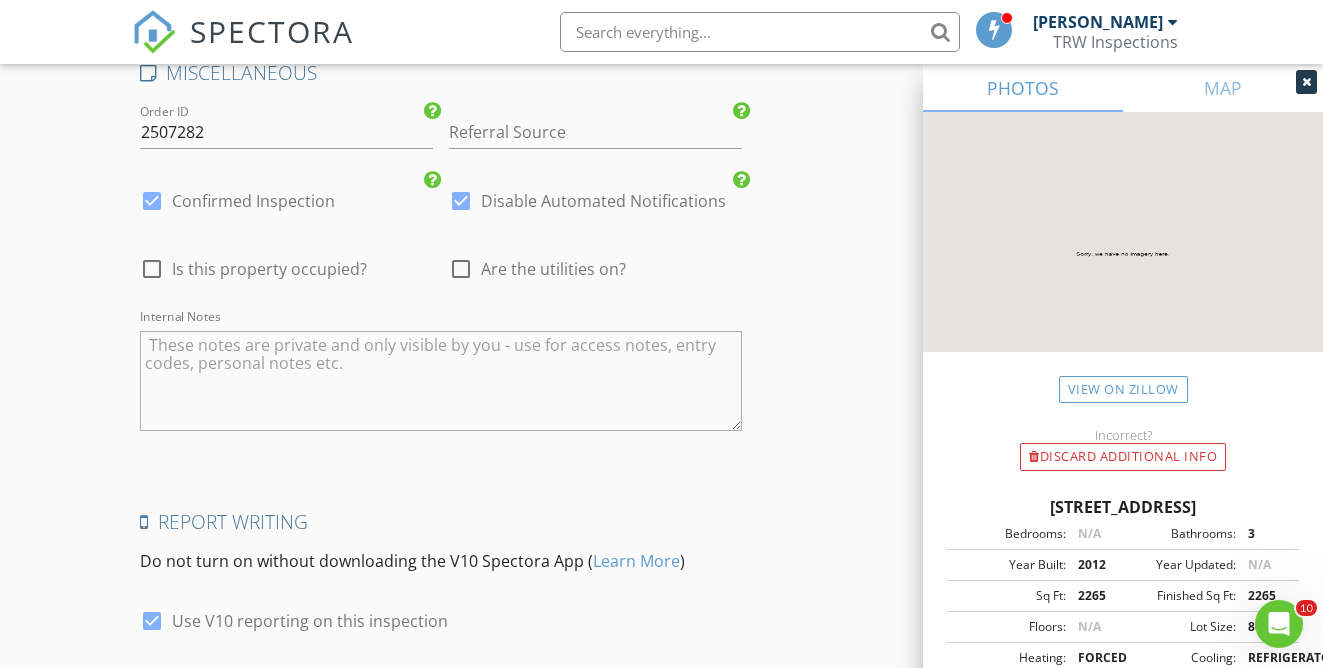 scroll, scrollTop: 3484, scrollLeft: 0, axis: vertical 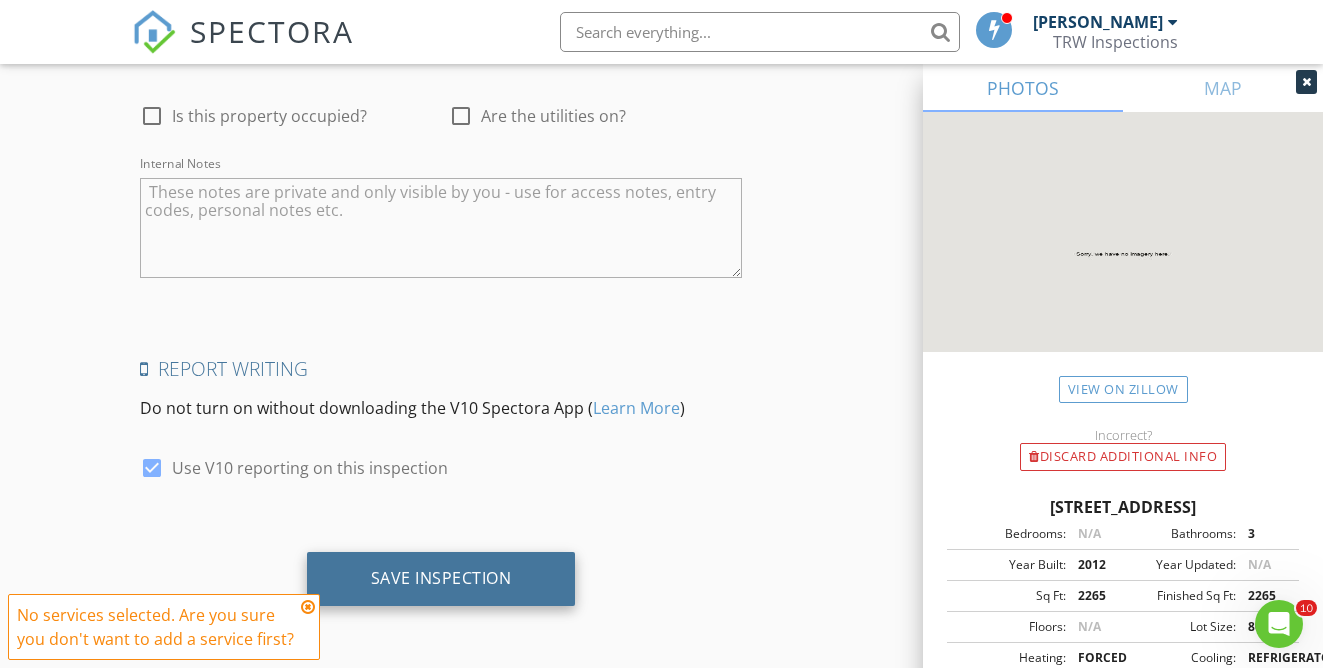 click on "Save Inspection" at bounding box center [441, 579] 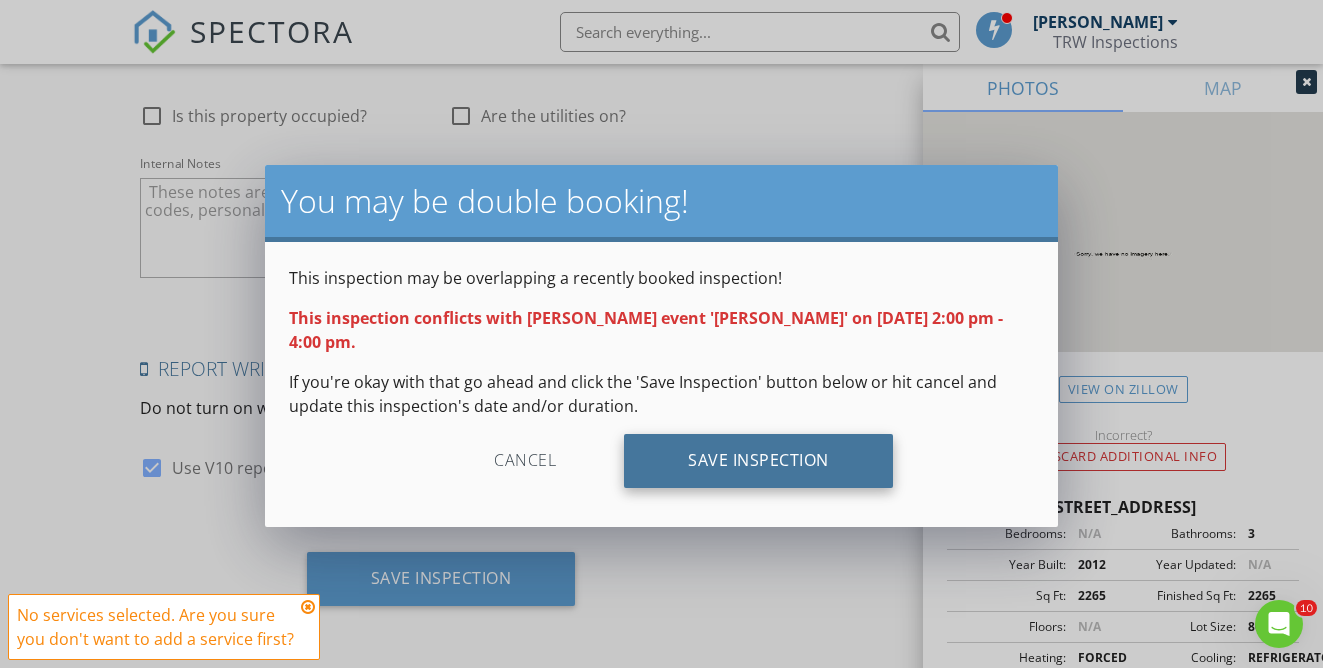 click on "Save Inspection" at bounding box center [758, 461] 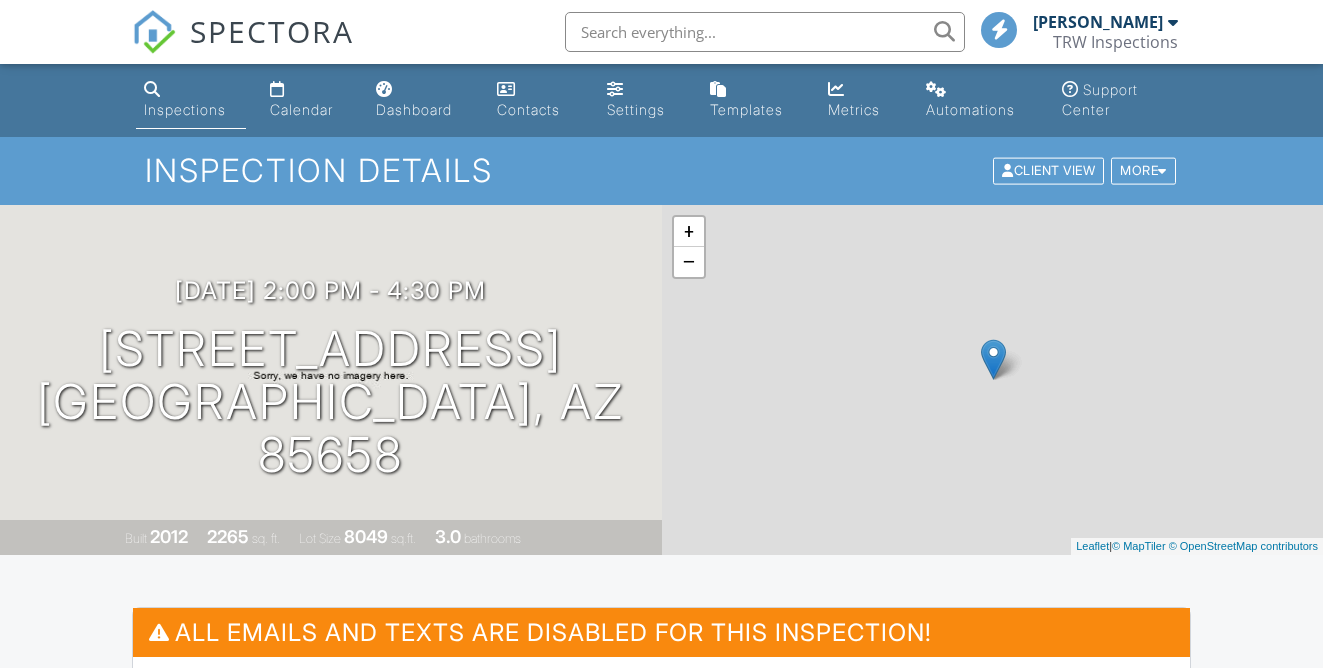 scroll, scrollTop: 0, scrollLeft: 0, axis: both 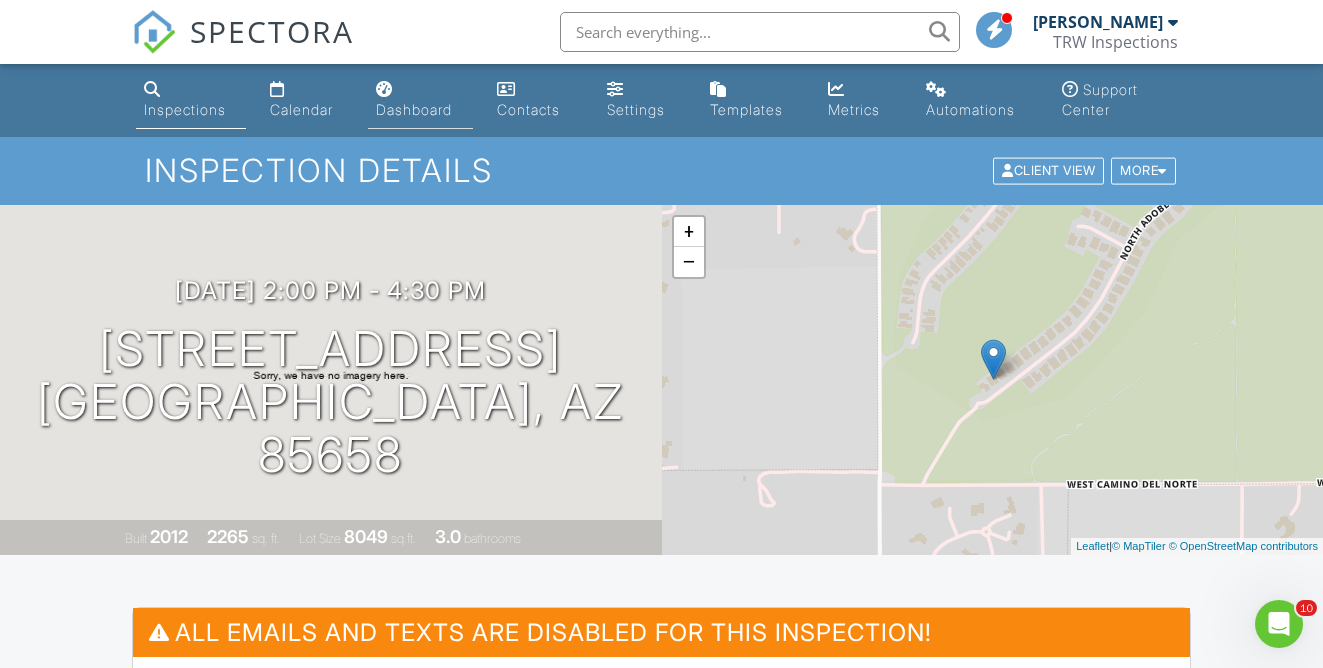 click on "Dashboard" at bounding box center (414, 109) 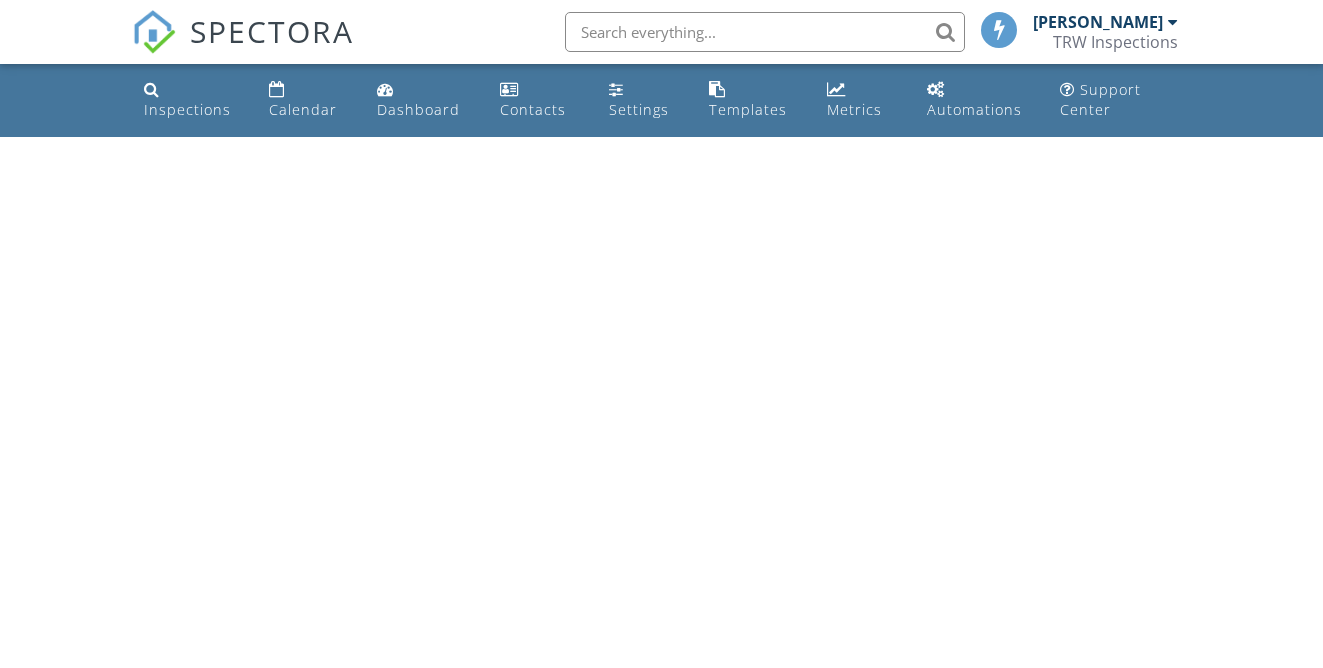 scroll, scrollTop: 0, scrollLeft: 0, axis: both 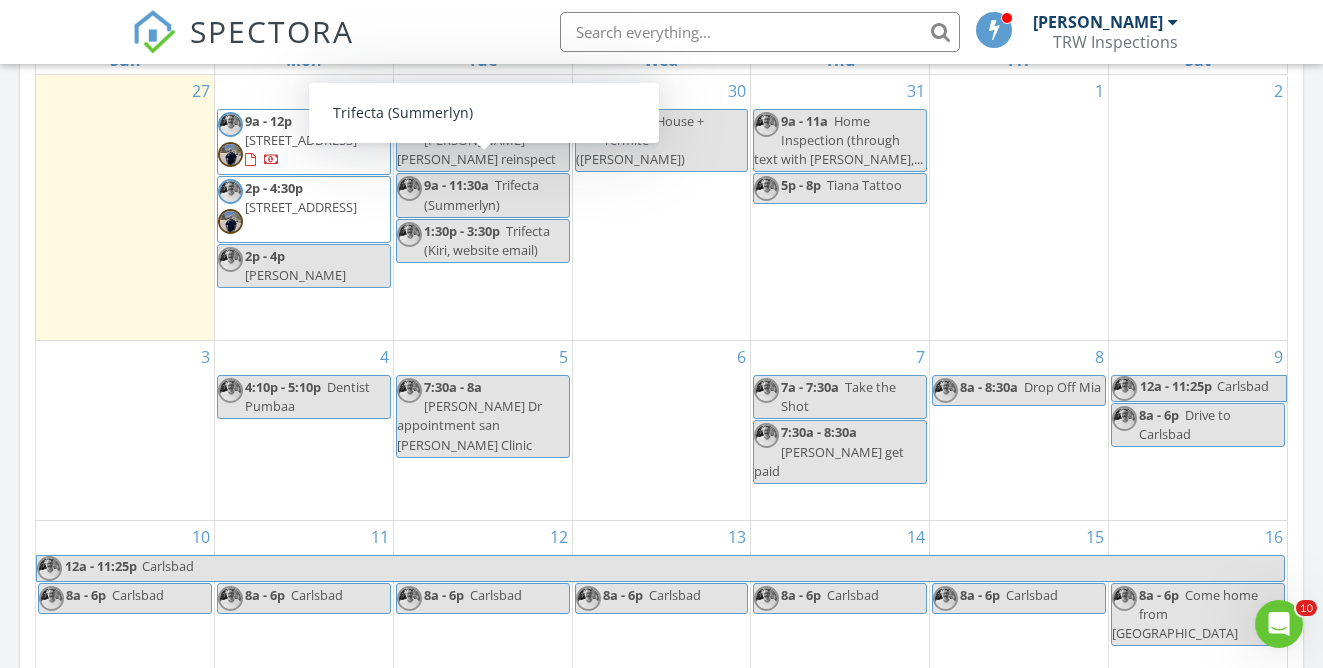 click on "29
8a - 8:30a
506 [PERSON_NAME] [PERSON_NAME] reinspect
9a - 11:30a
Trifecta ([GEOGRAPHIC_DATA])
1:30p - 3:30p
Trifecta (Kiri, website email)" at bounding box center (483, 207) 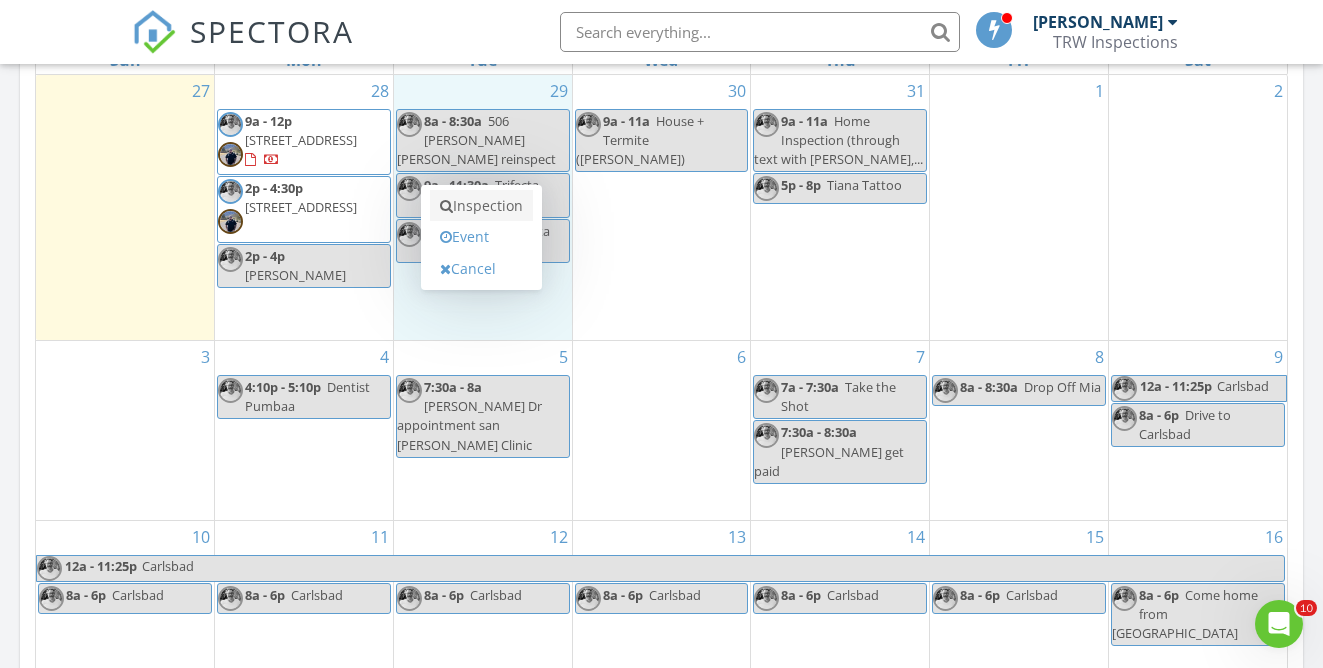 click on "Inspection" at bounding box center [481, 206] 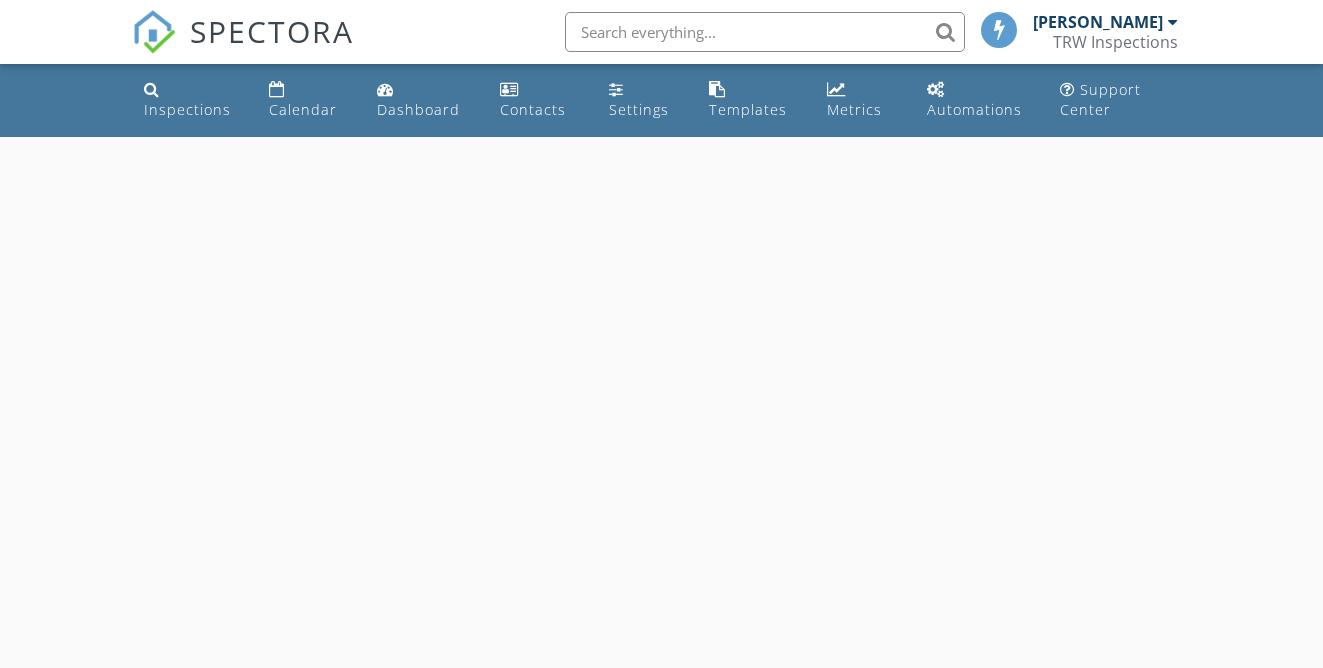 scroll, scrollTop: 0, scrollLeft: 0, axis: both 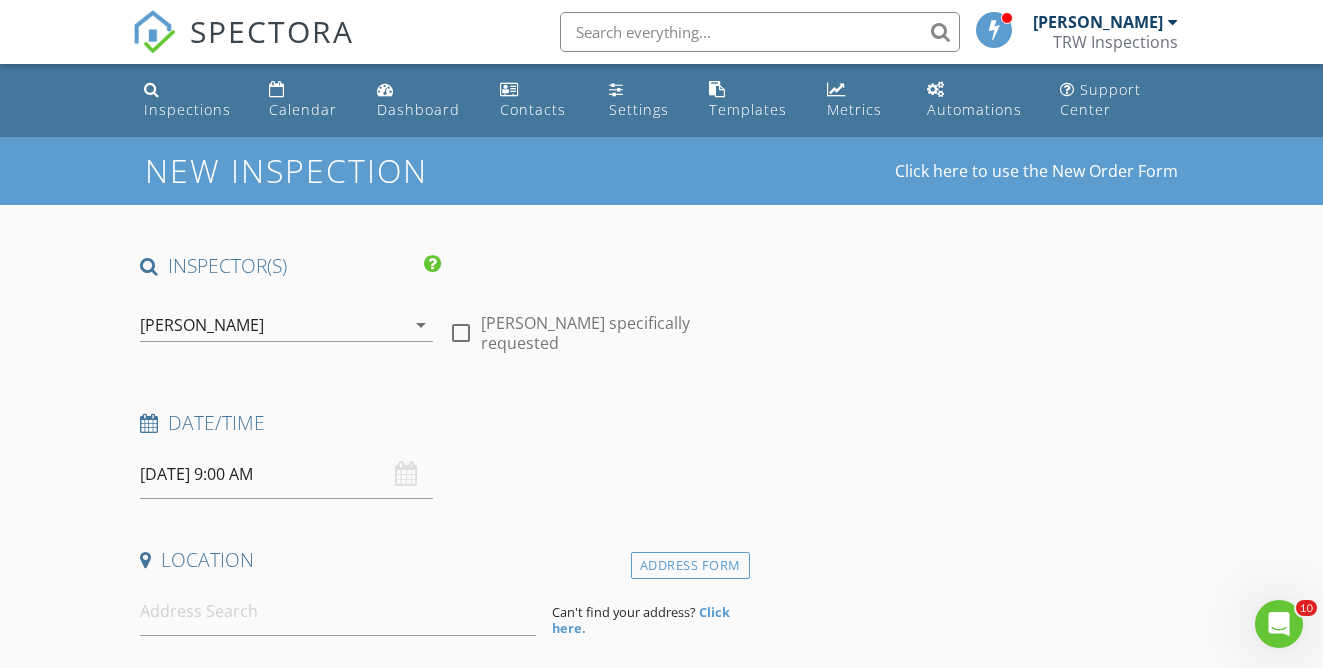 click on "[PERSON_NAME]" at bounding box center [272, 325] 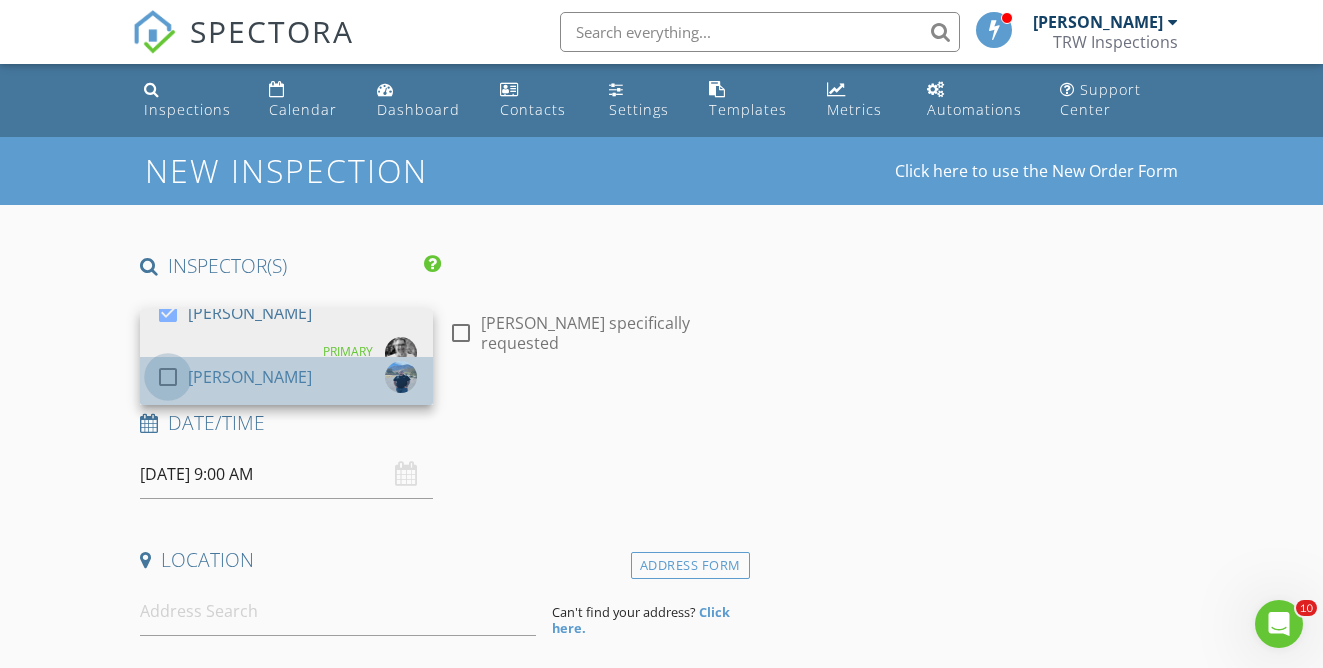 click at bounding box center [168, 377] 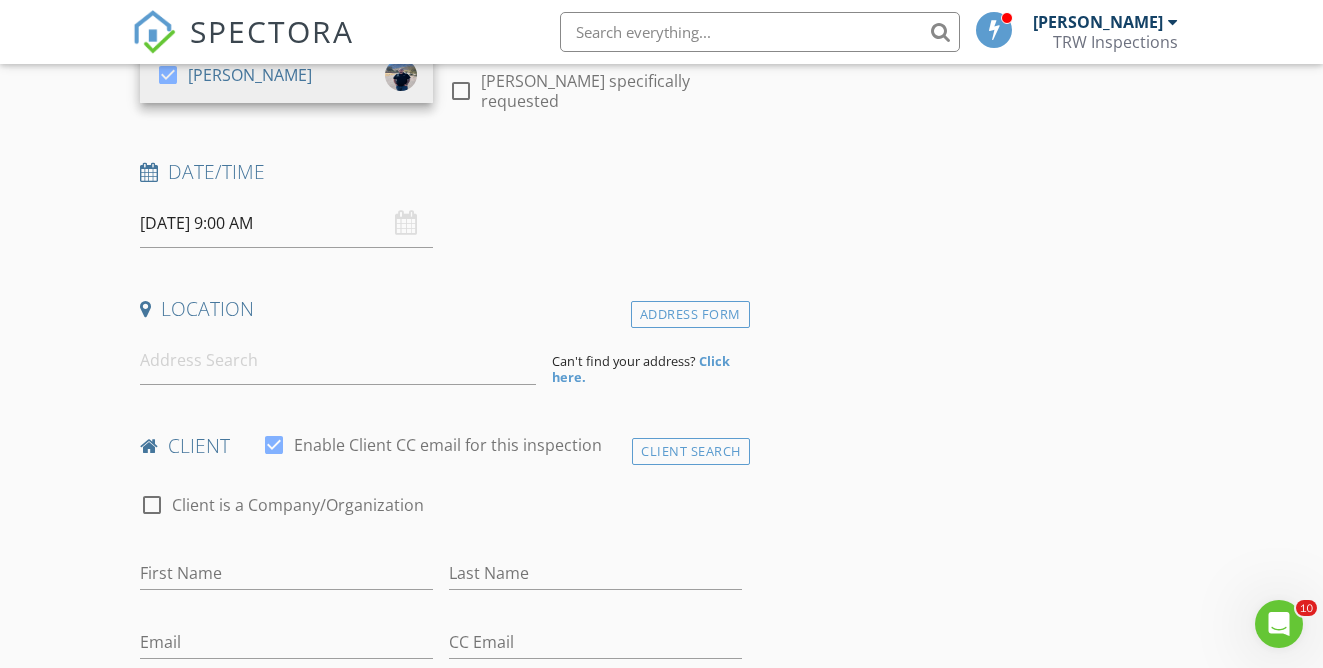 scroll, scrollTop: 334, scrollLeft: 0, axis: vertical 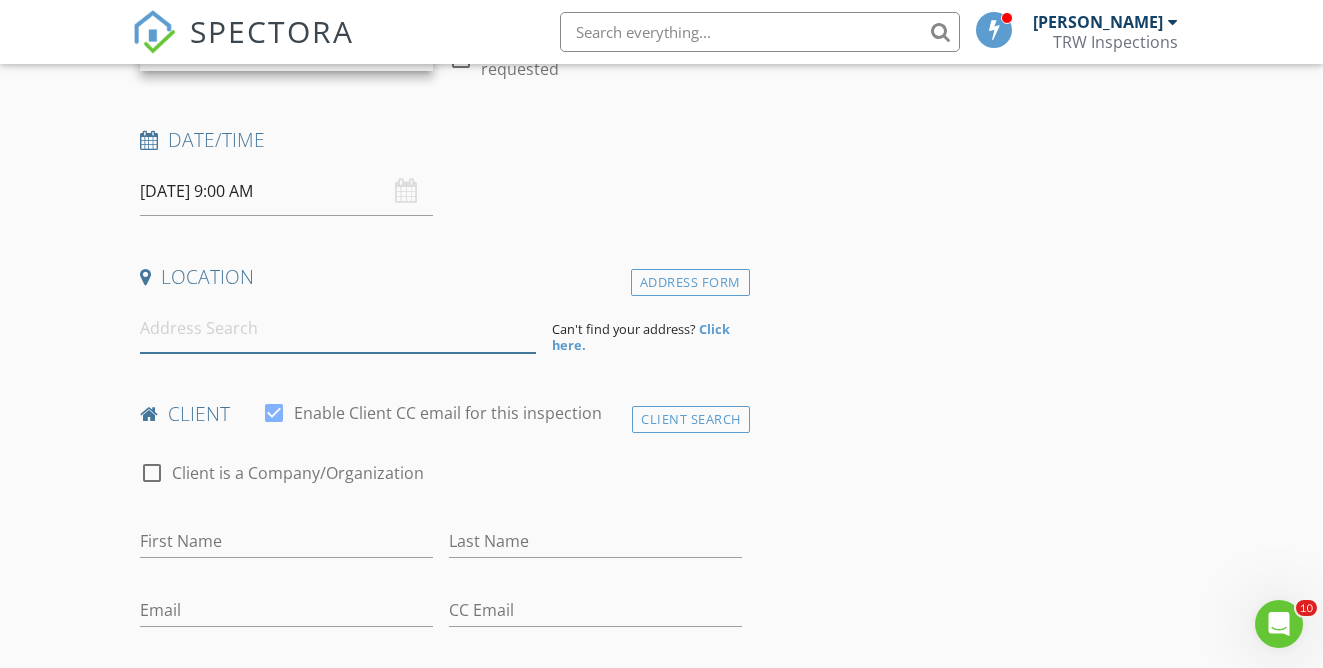 click at bounding box center (338, 328) 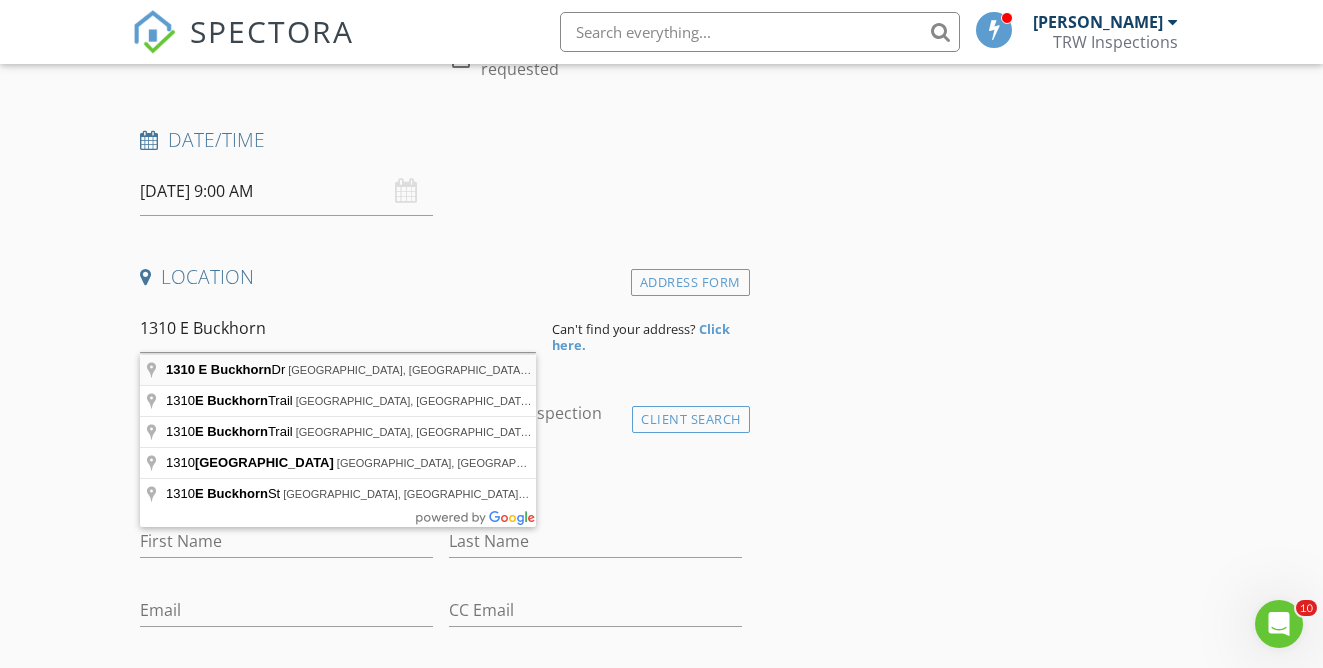 type on "1310 E Buckhorn Dr, Sierra Vista, AZ, USA" 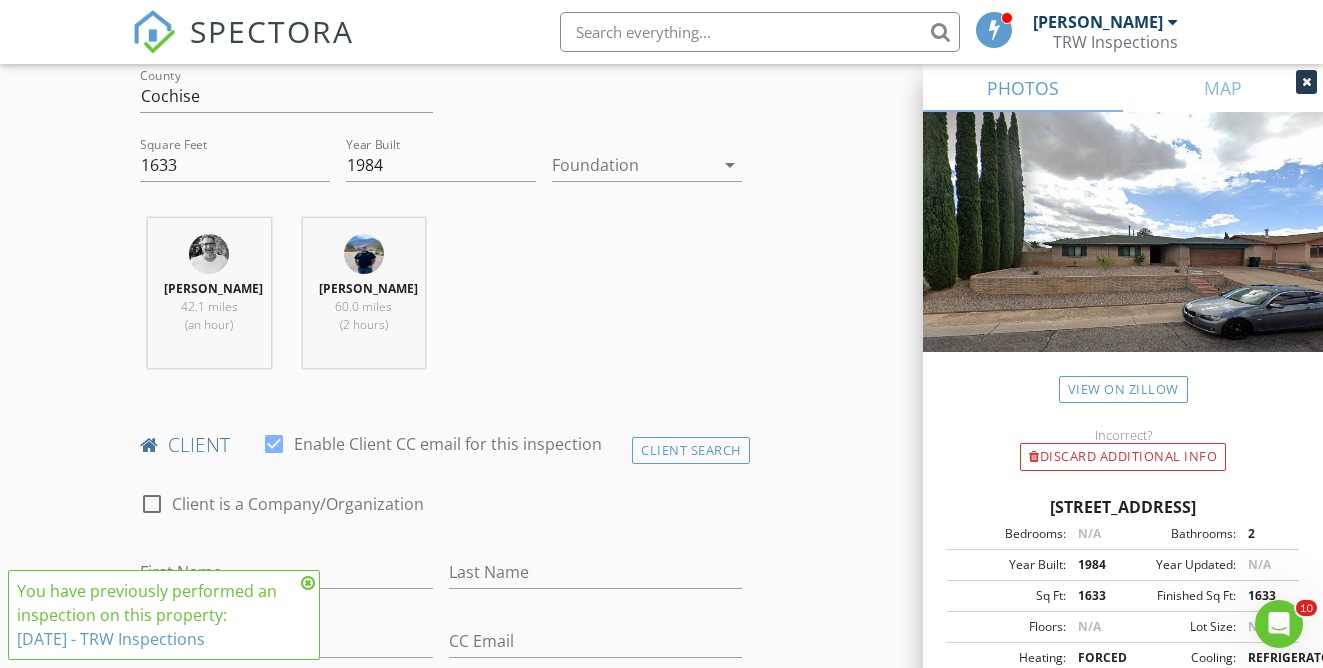 scroll, scrollTop: 716, scrollLeft: 0, axis: vertical 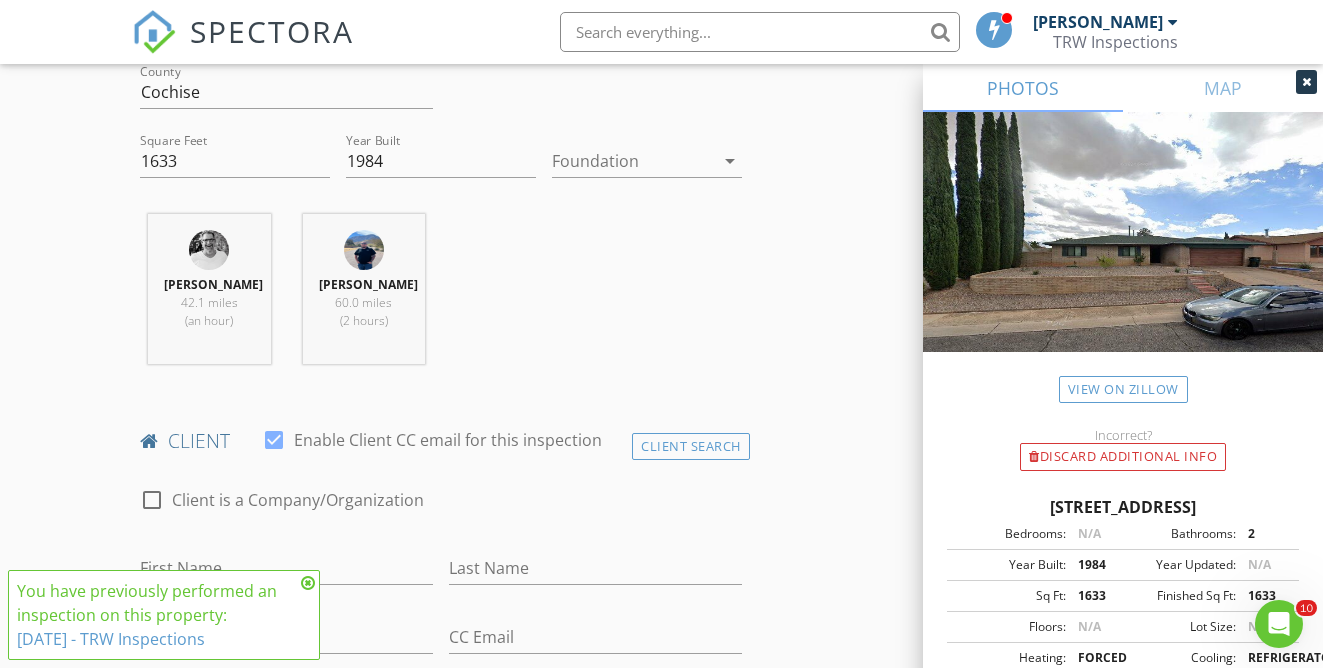 click on "9/22/2020 - TRW Inspections" at bounding box center [111, 639] 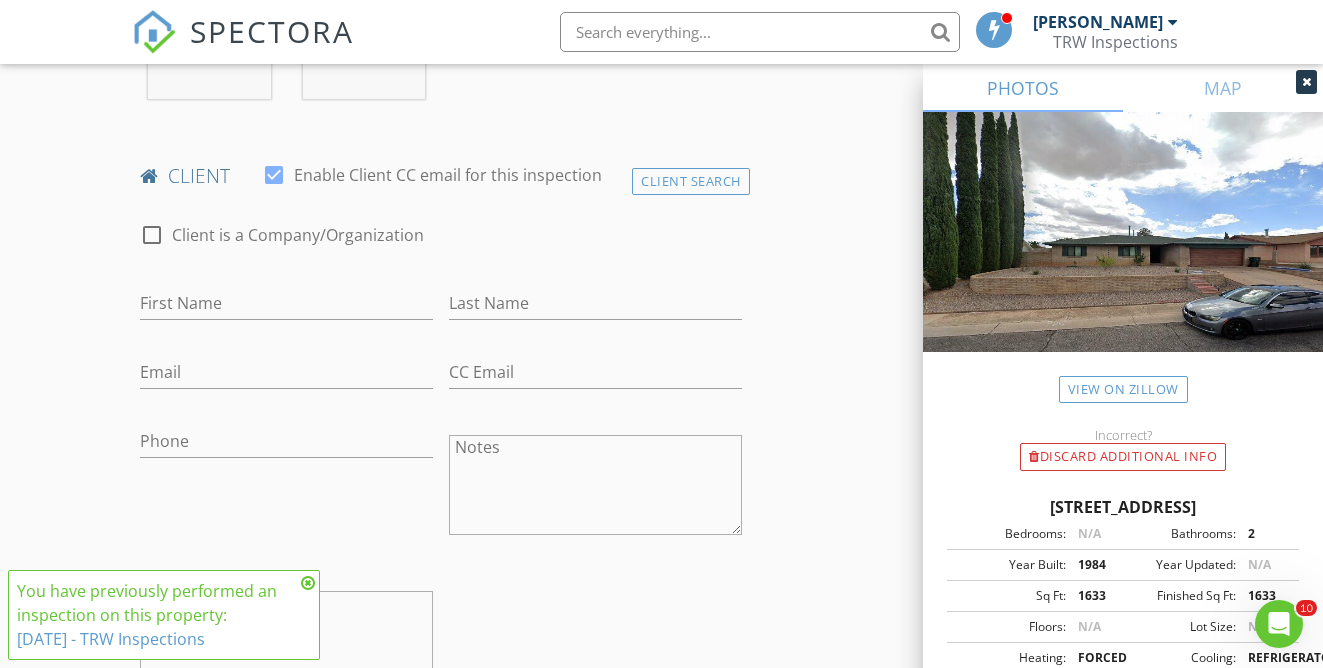 scroll, scrollTop: 984, scrollLeft: 0, axis: vertical 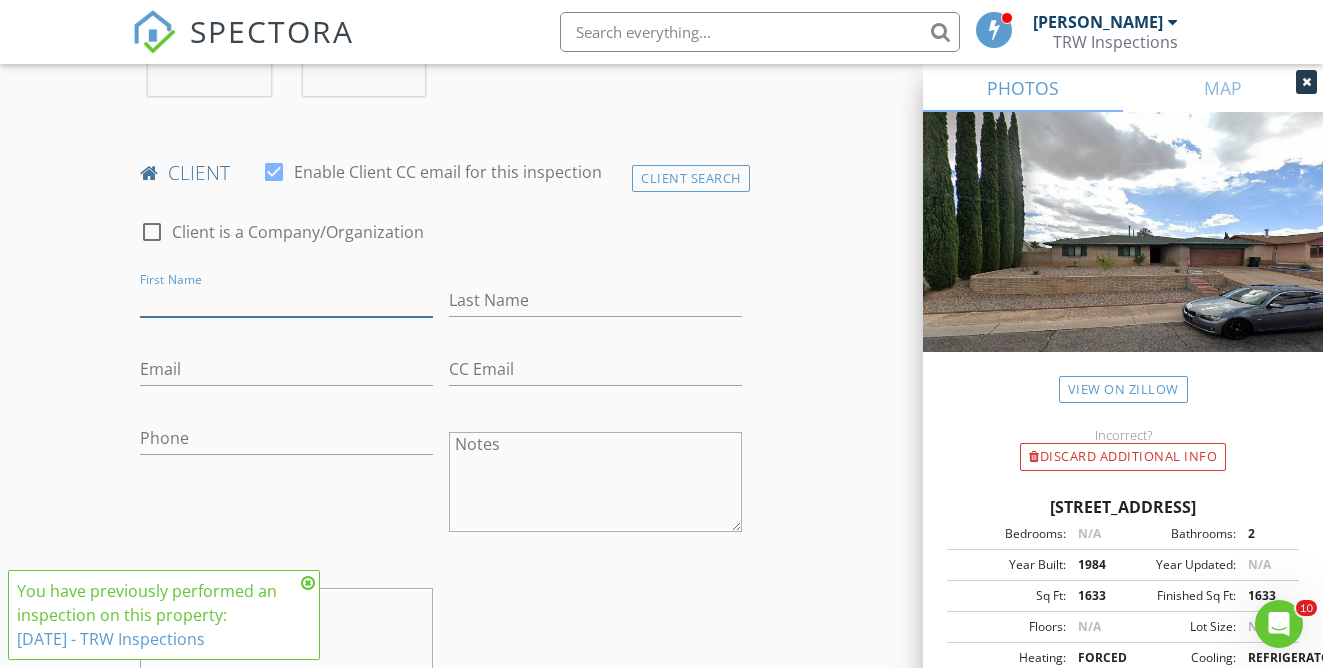 click on "First Name" at bounding box center (286, 300) 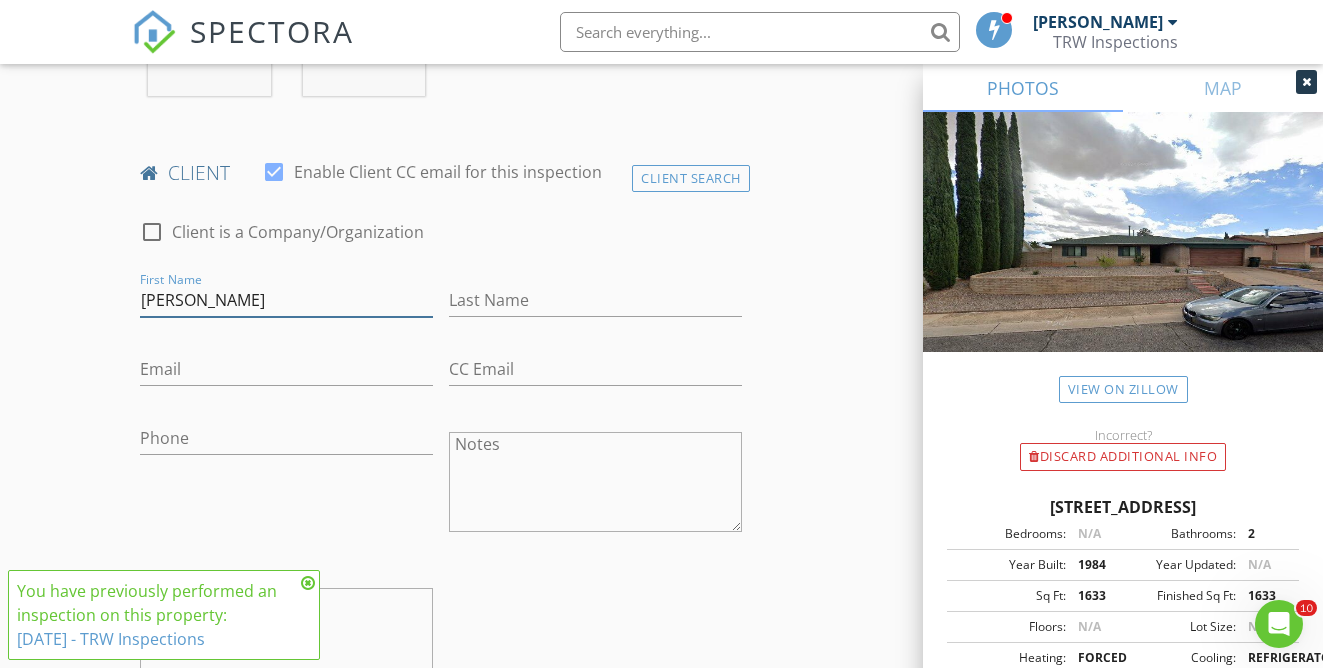 type on "Charles" 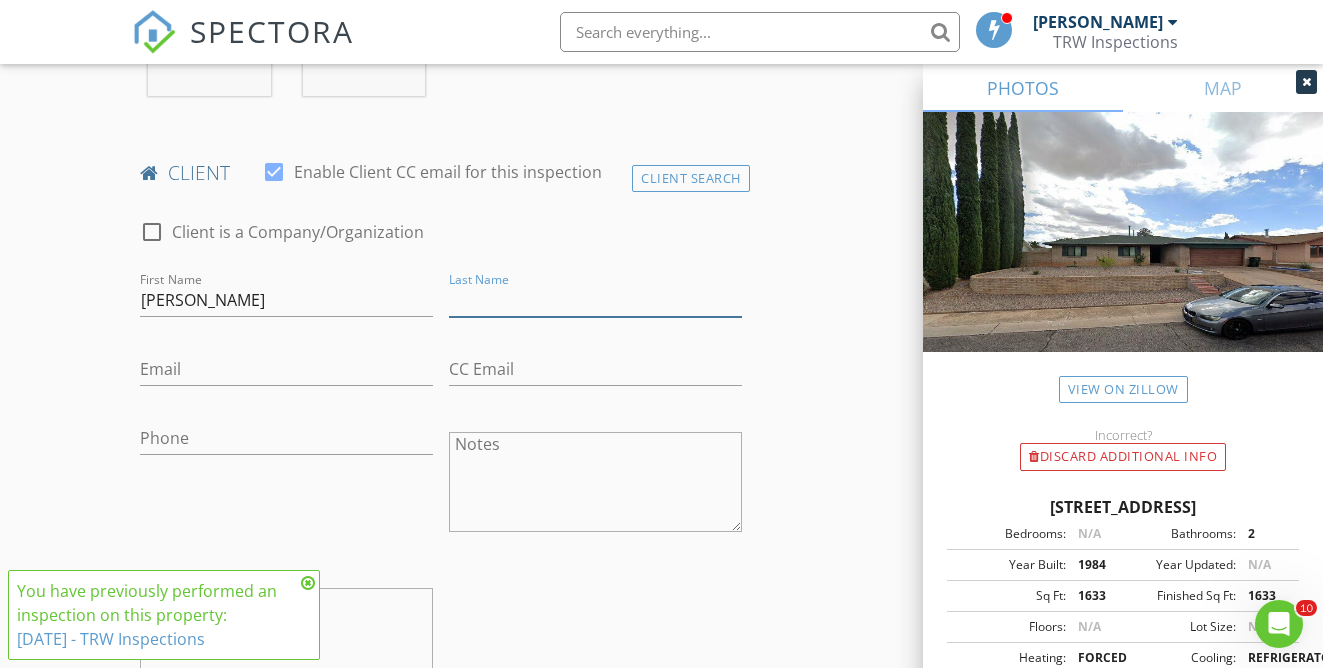 click on "Last Name" at bounding box center [595, 300] 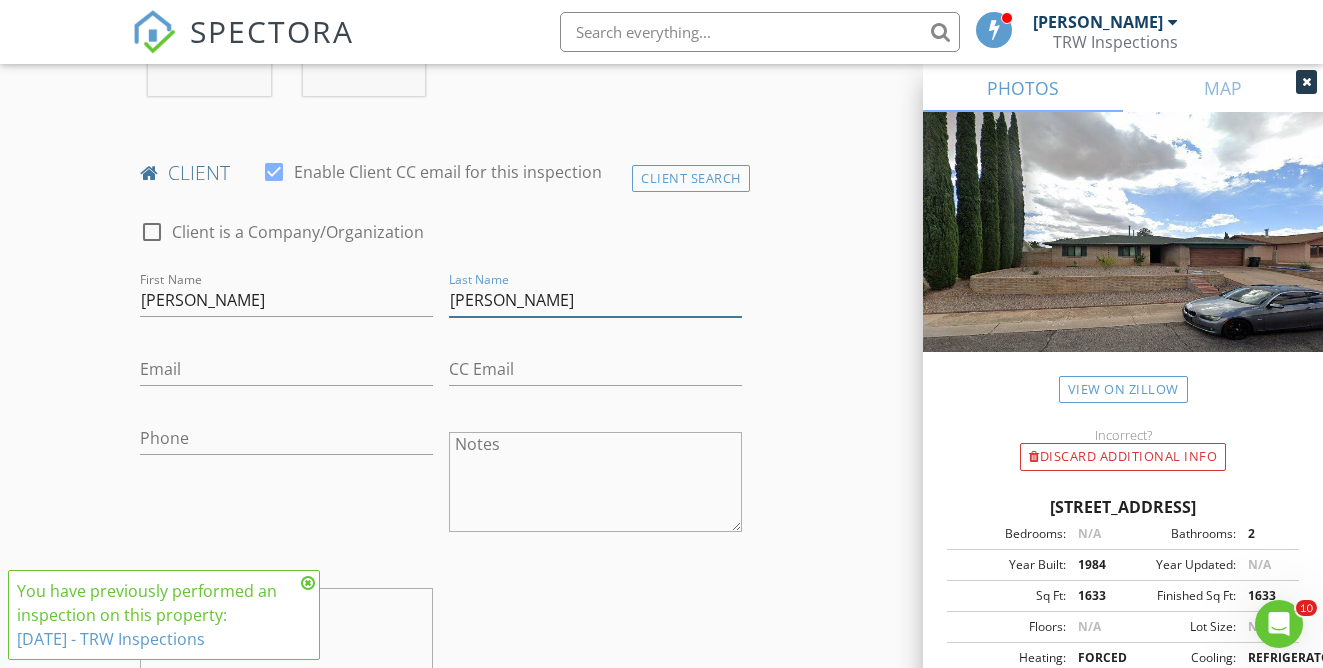 type on "Edwards" 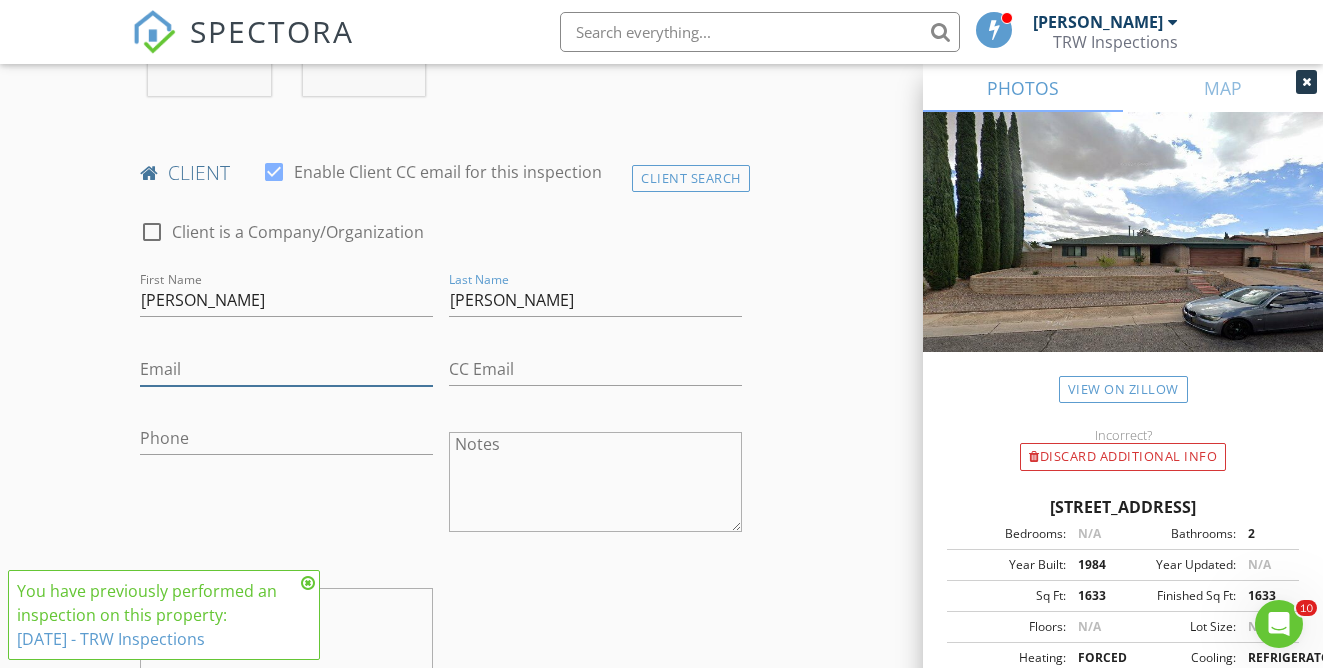click on "Email" at bounding box center [286, 369] 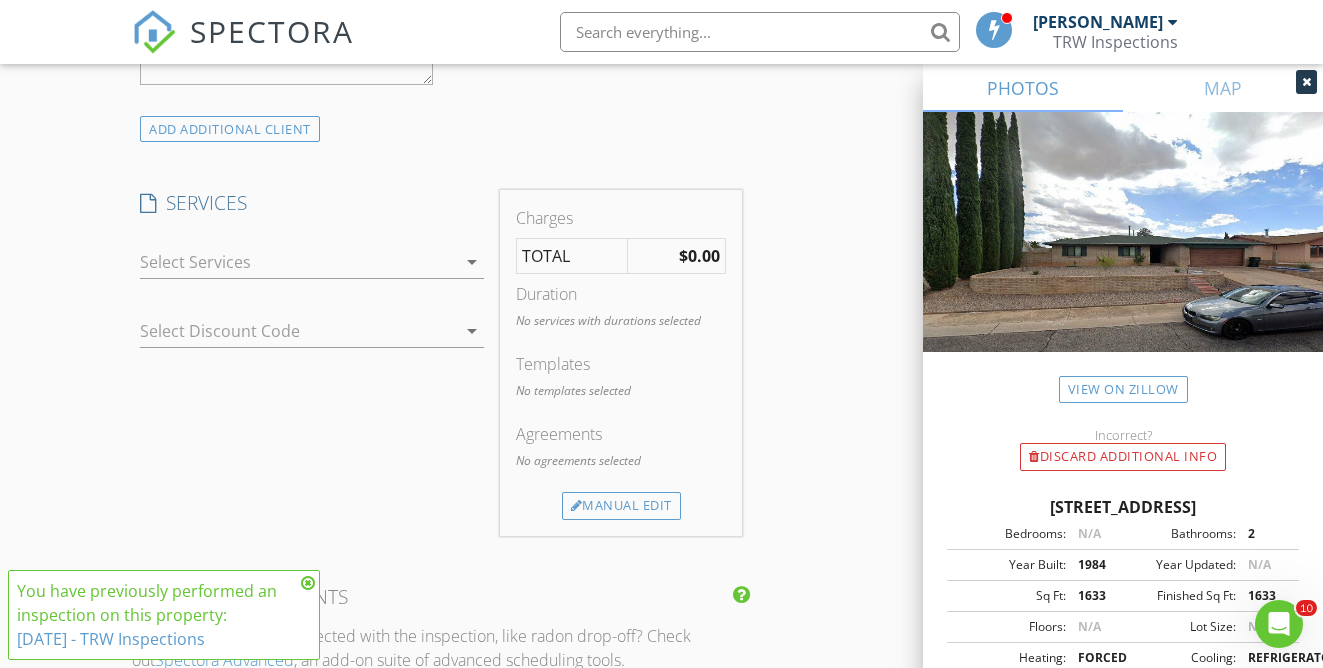 scroll, scrollTop: 1592, scrollLeft: 0, axis: vertical 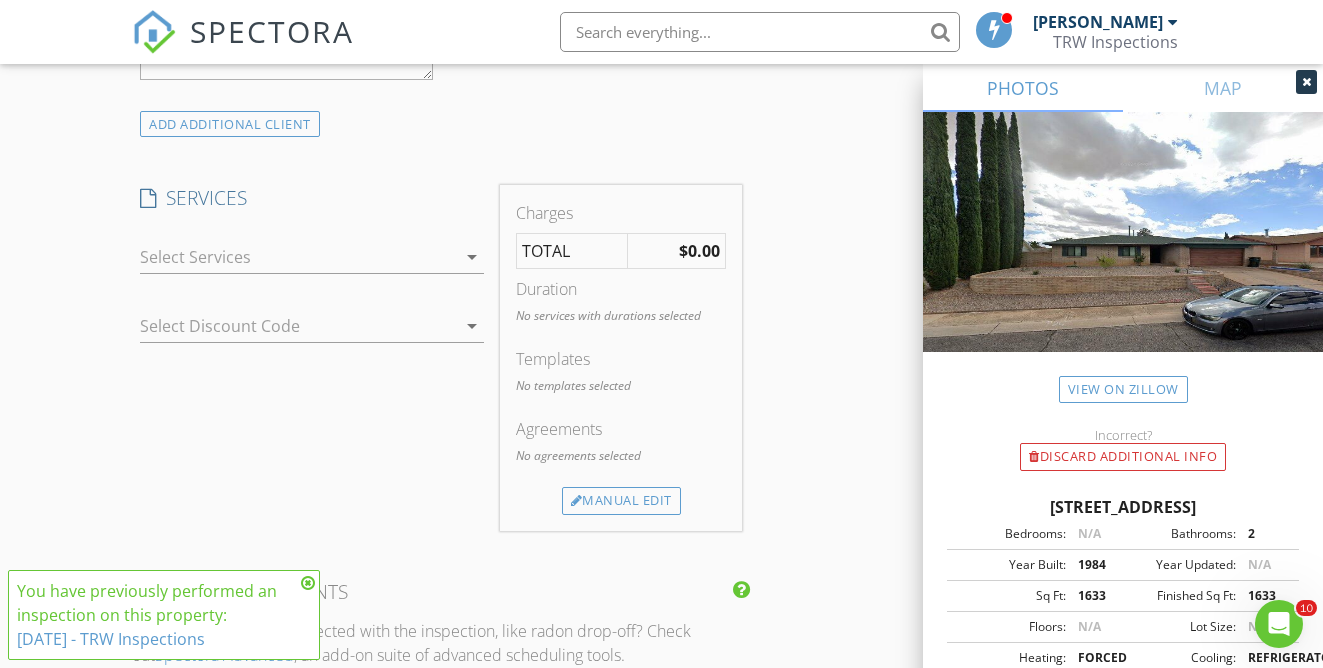 type on "[PERSON_NAME][EMAIL_ADDRESS][DOMAIN_NAME]" 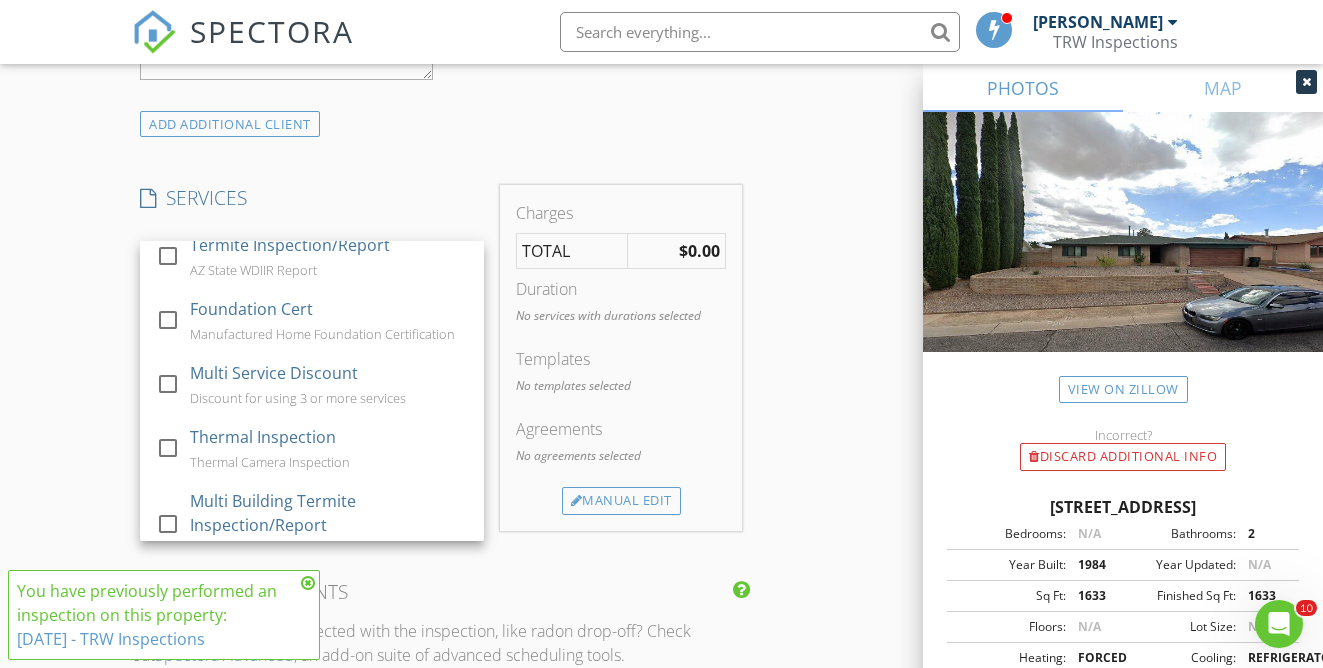 scroll, scrollTop: 332, scrollLeft: 0, axis: vertical 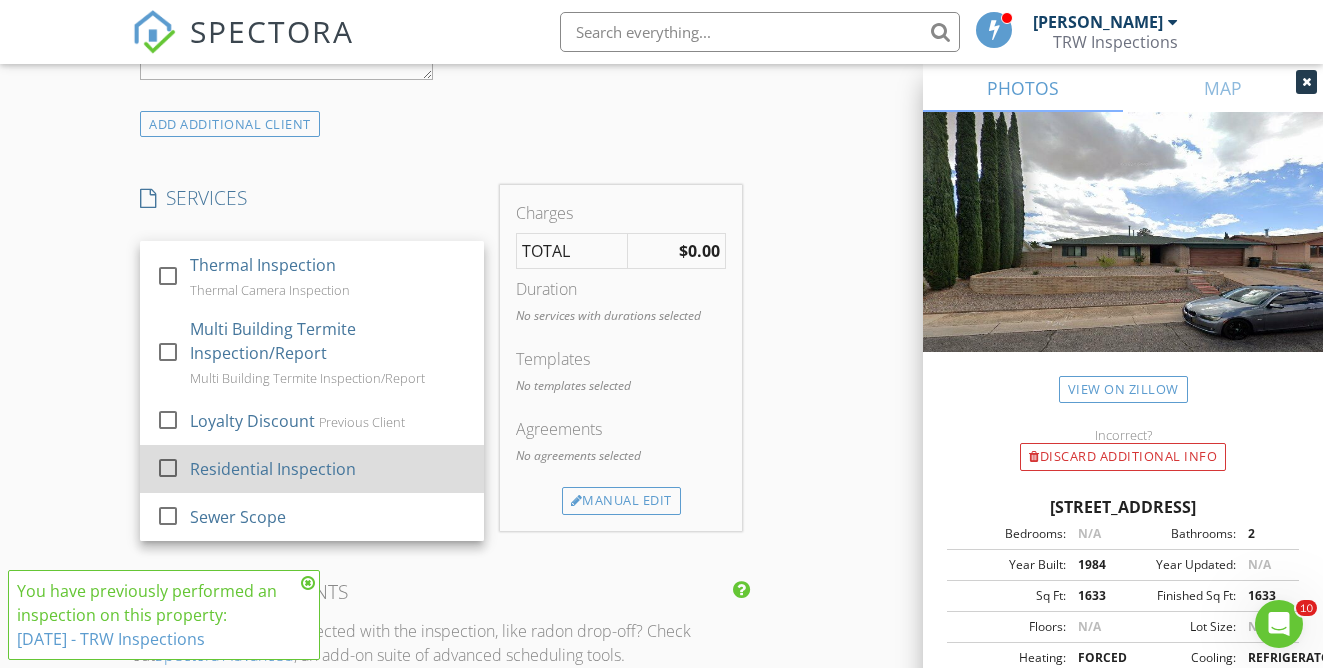 click at bounding box center (168, 468) 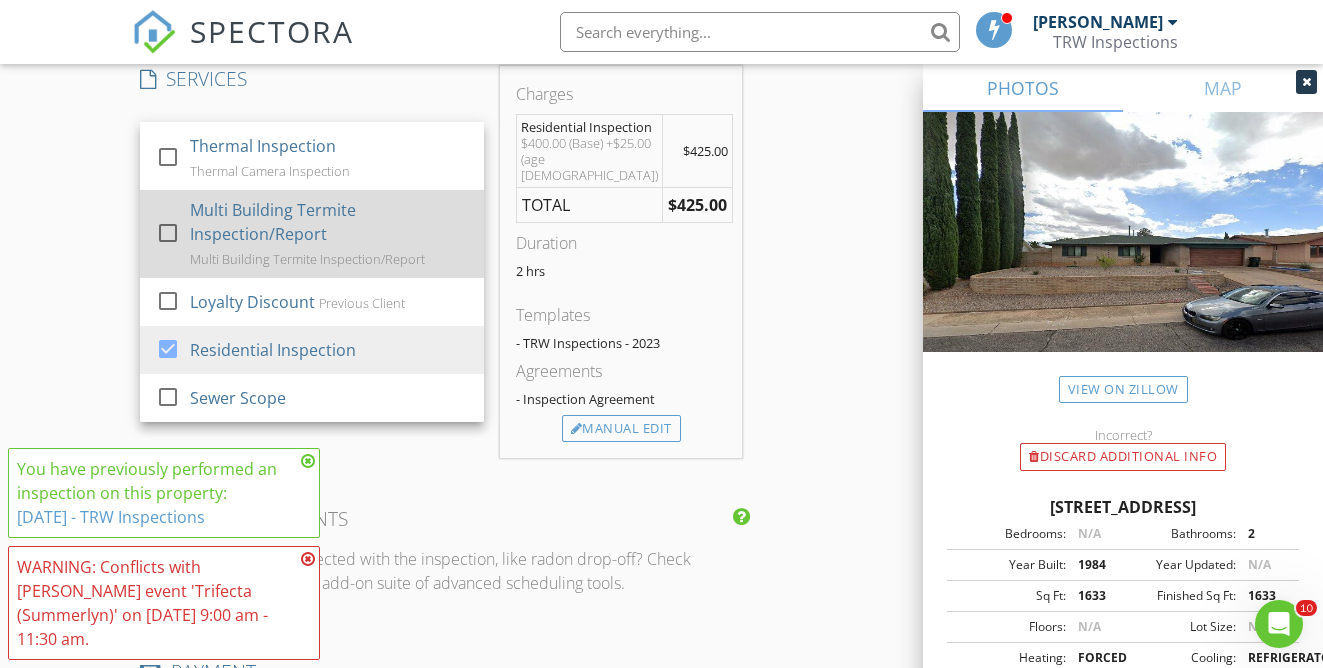 scroll, scrollTop: 1721, scrollLeft: 0, axis: vertical 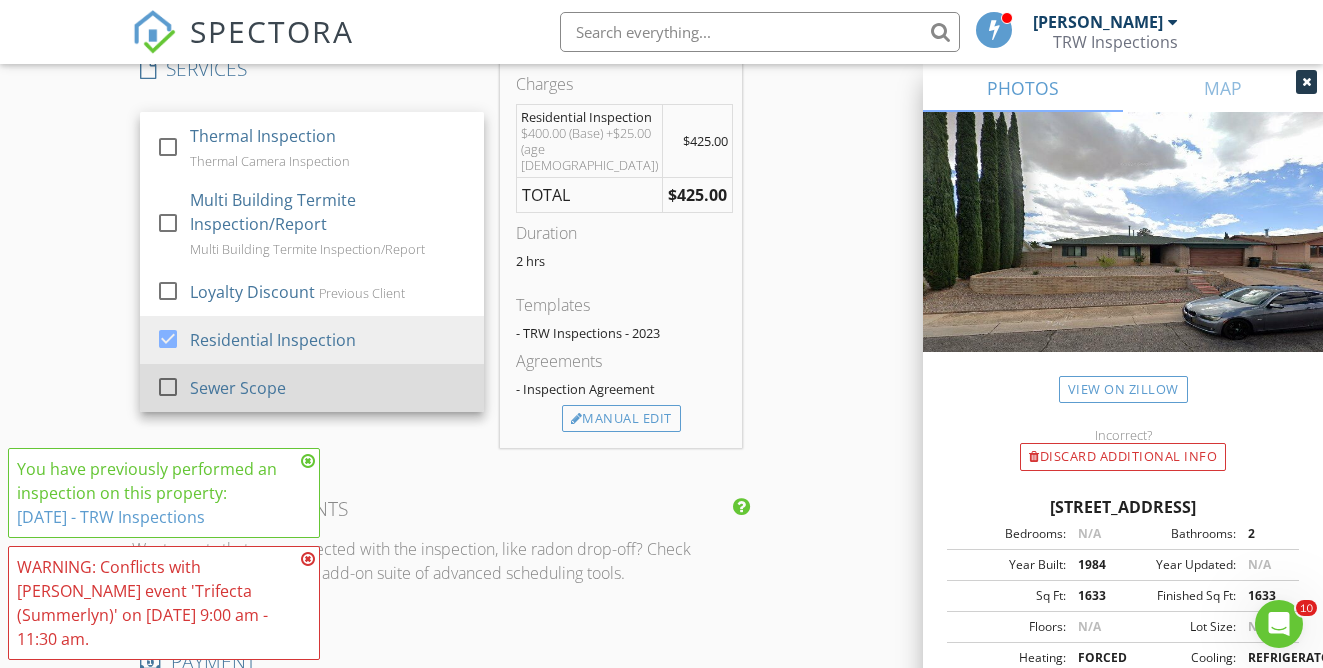click at bounding box center [168, 387] 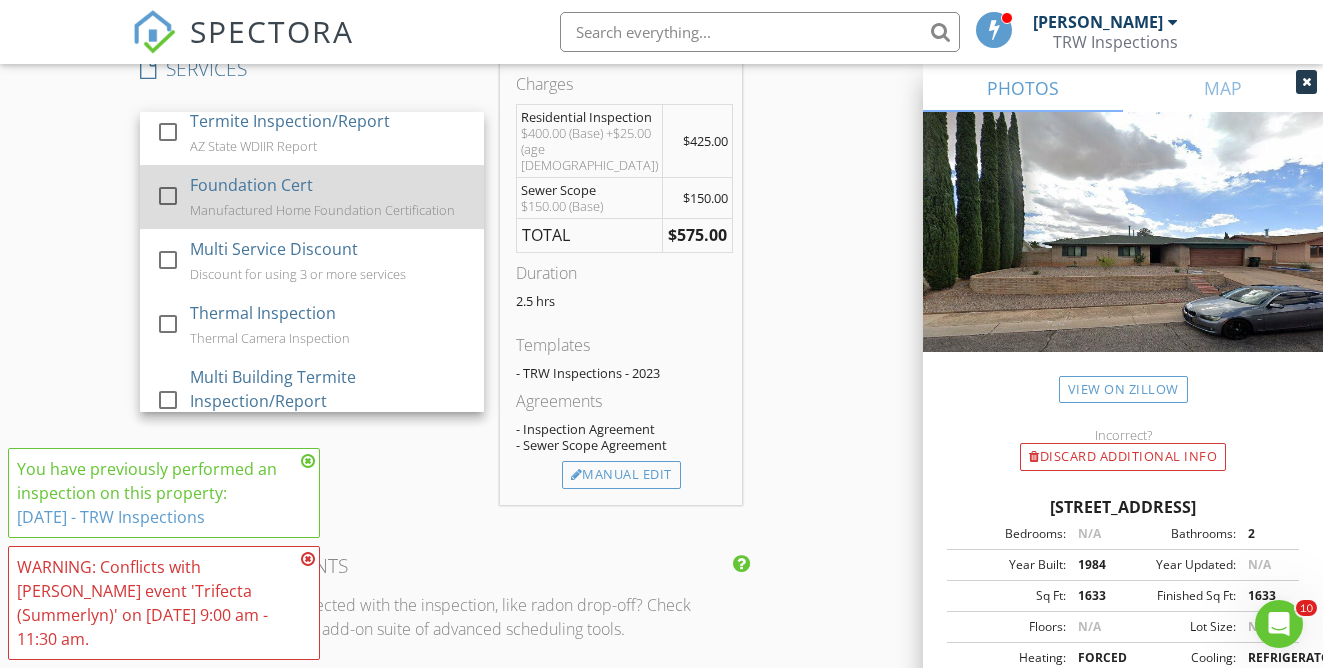 scroll, scrollTop: 154, scrollLeft: 0, axis: vertical 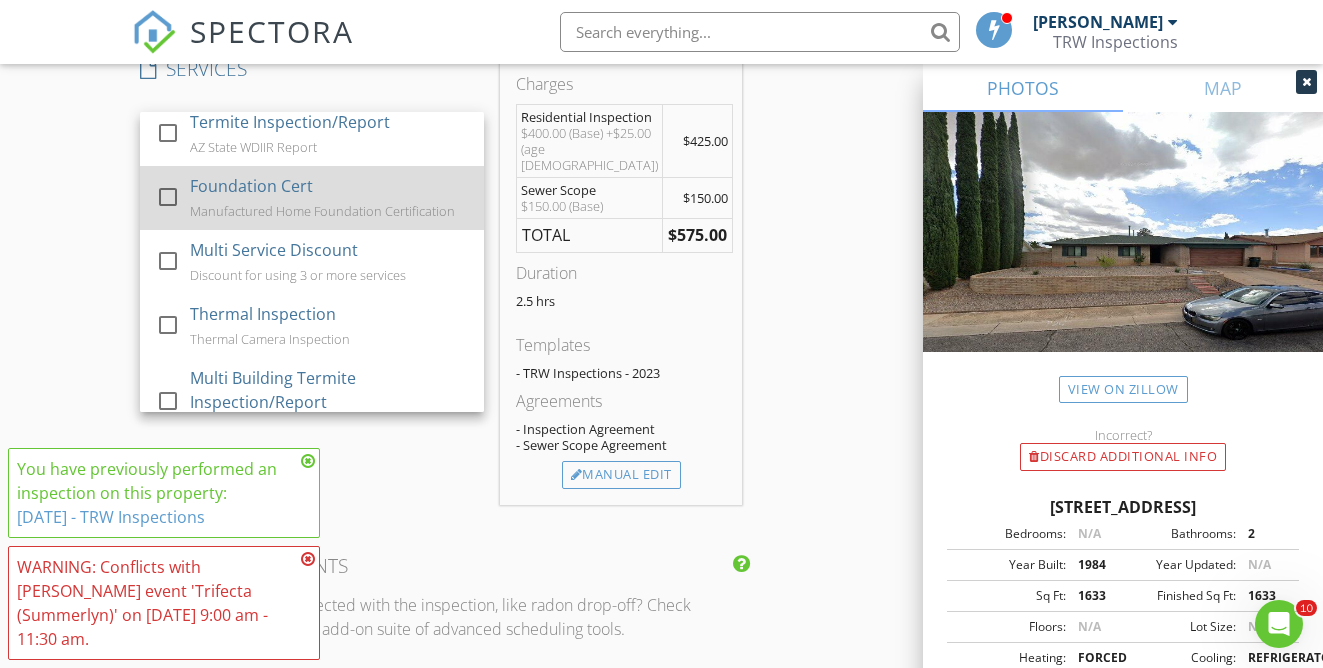 click at bounding box center (168, 133) 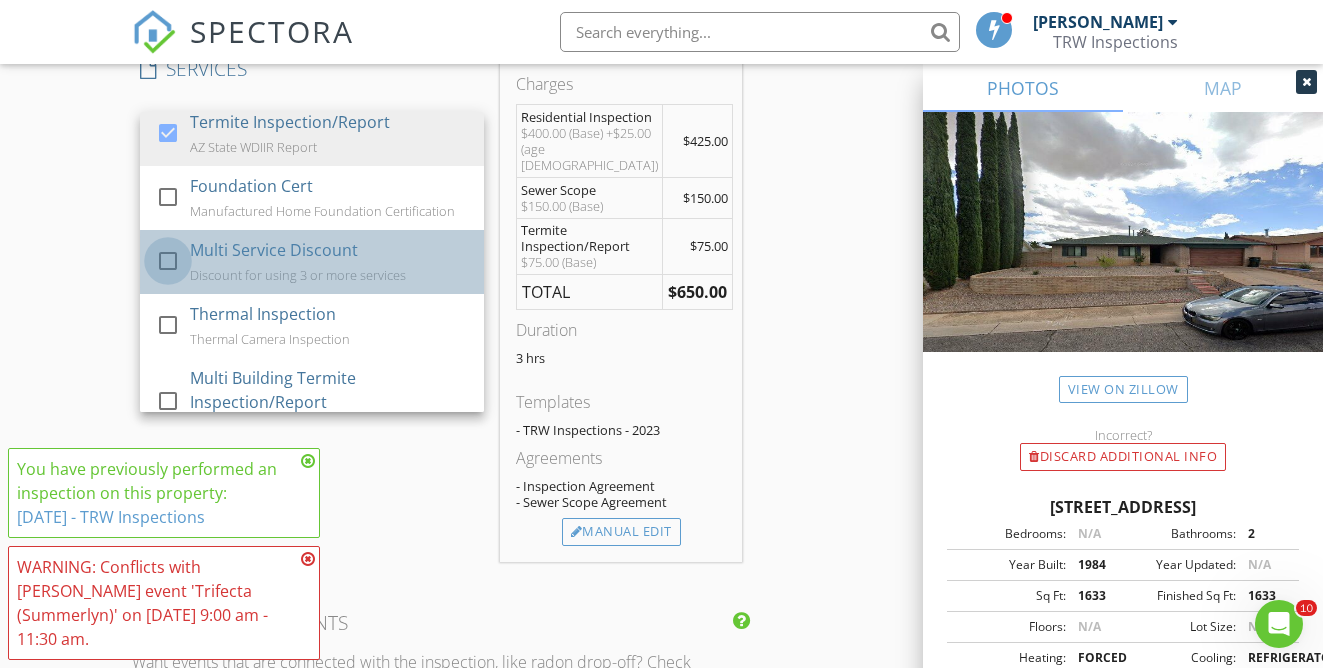click at bounding box center [168, 261] 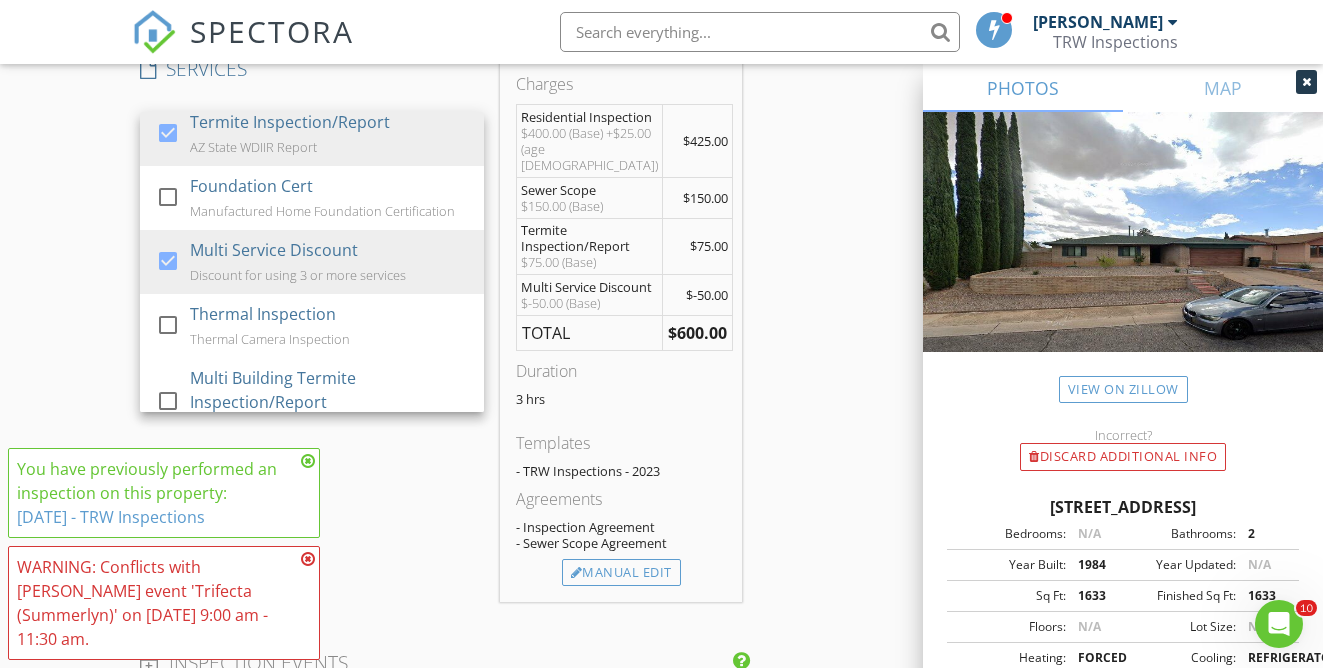 click on "INSPECTOR(S)
check_box   Travis Weddle   PRIMARY   check_box   Jaedon Weddle     Travis Weddle,  Jaedon Weddle arrow_drop_down   check_box_outline_blank Travis Weddle specifically requested check_box_outline_blank Jaedon Weddle specifically requested
Date/Time
07/29/2025 9:00 AM
Location
Address Search       Address 1310 E Buckhorn Dr   Unit   City Sierra Vista   State AZ   Zip 85635   County Cochise     Square Feet 1633   Year Built 1984   Foundation arrow_drop_down     Travis Weddle     42.1 miles     (an hour)         Jaedon Weddle     60.0 miles     (2 hours)
client
check_box Enable Client CC email for this inspection   Client Search     check_box_outline_blank Client is a Company/Organization     First Name Charles   Last Name Edwards   Email charles.onille.edwards81@gmail.com   CC Email   Phone           Notes   Private Notes" at bounding box center [661, 331] 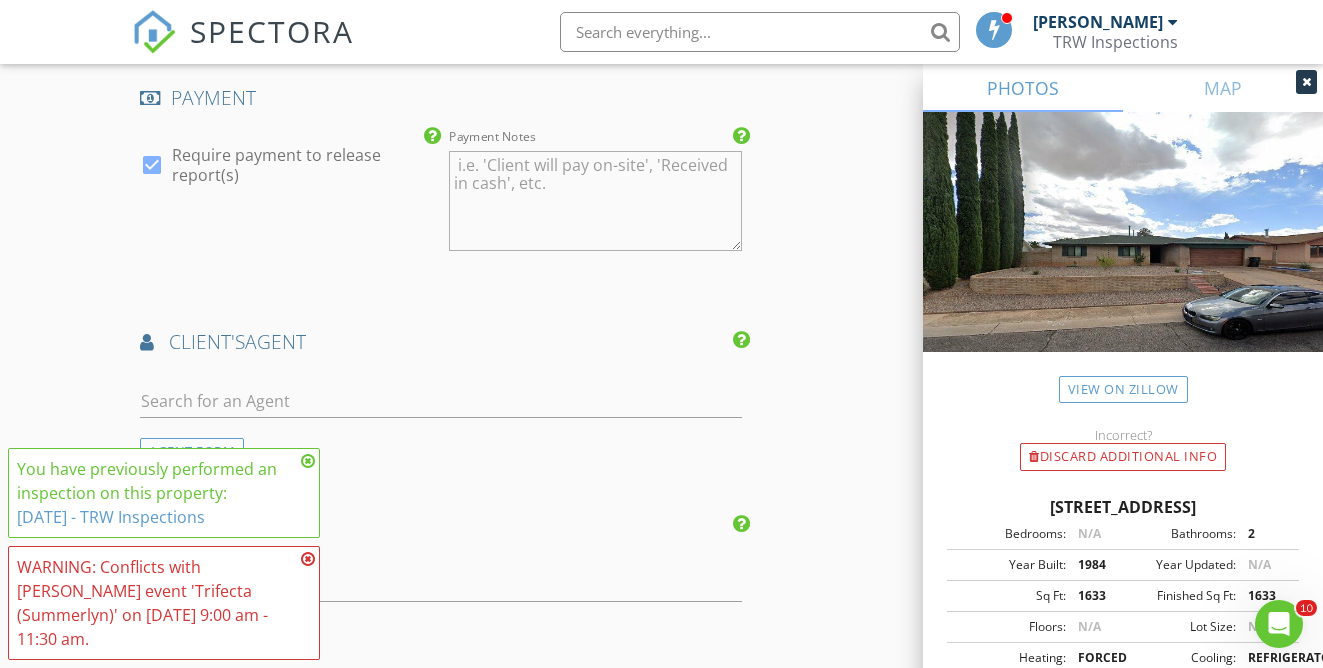 scroll, scrollTop: 2453, scrollLeft: 0, axis: vertical 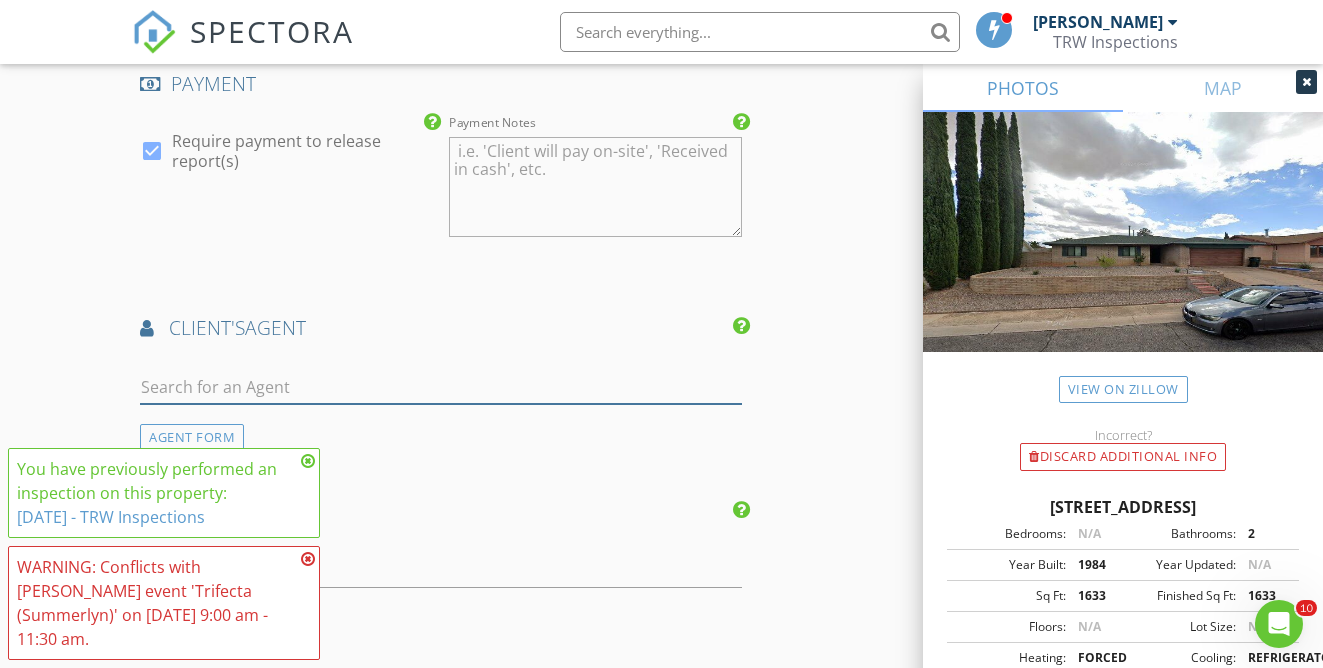 click at bounding box center (440, 387) 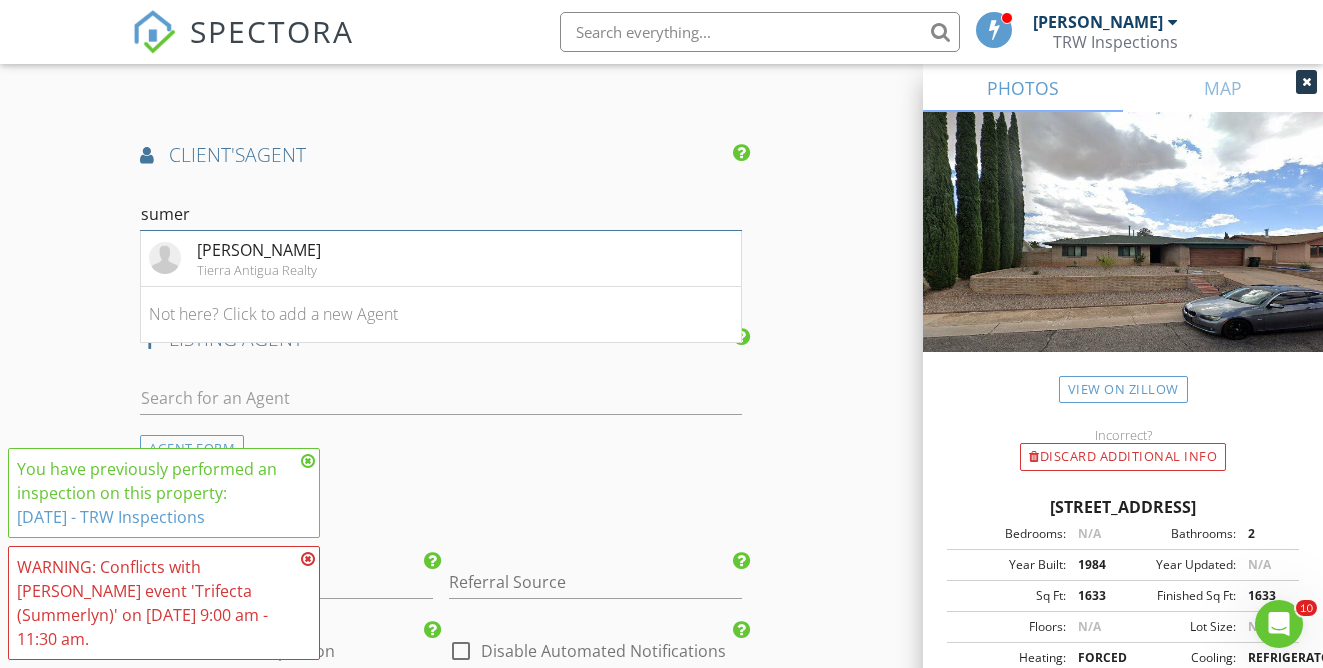 scroll, scrollTop: 2636, scrollLeft: 0, axis: vertical 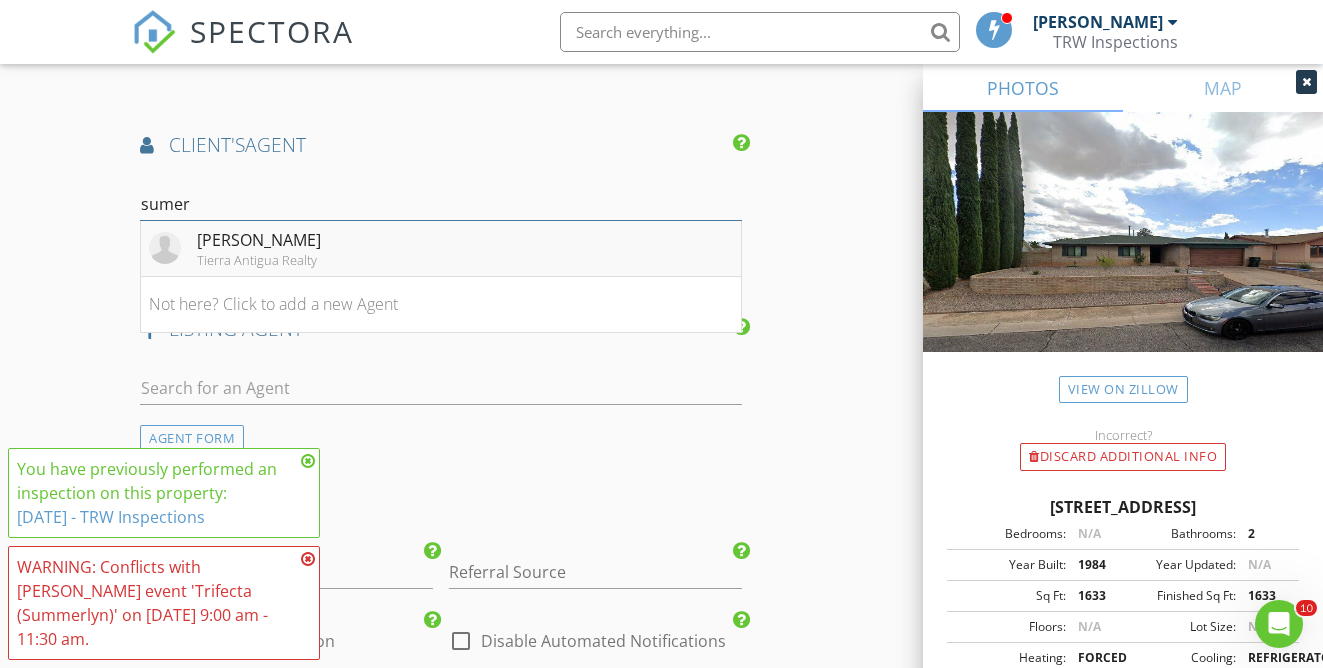type on "sumer" 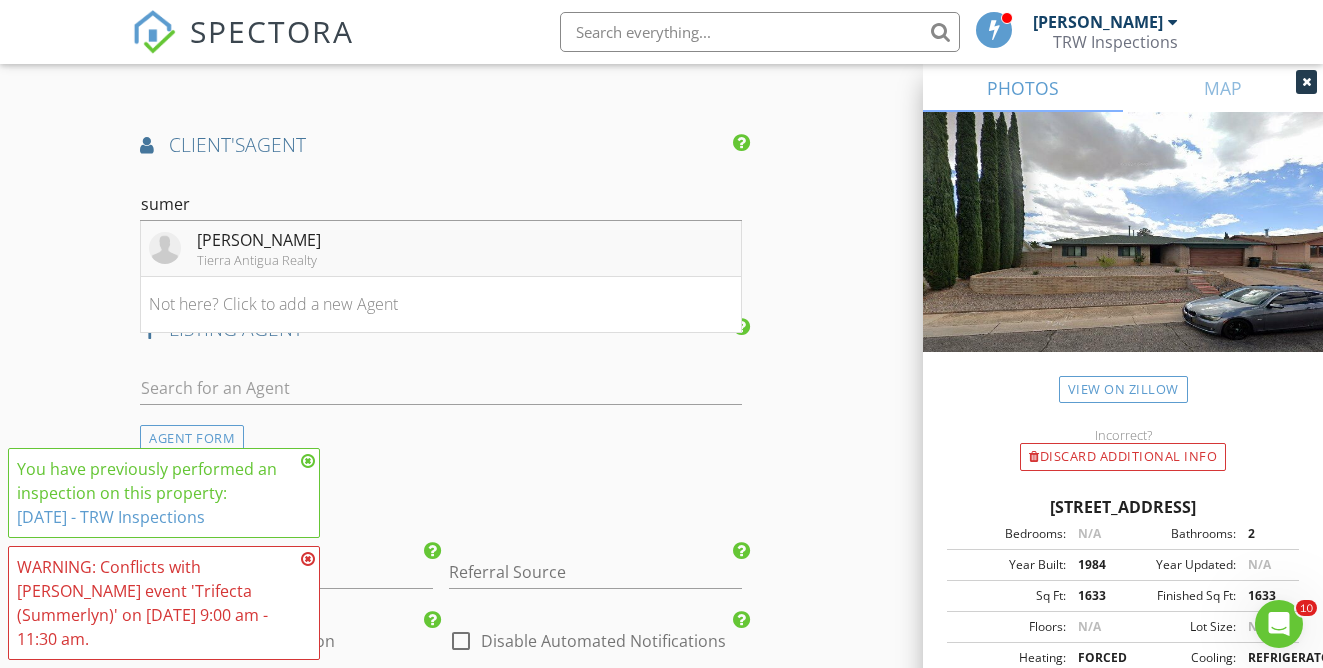 click on "Sumerlyn Edwards" at bounding box center [259, 240] 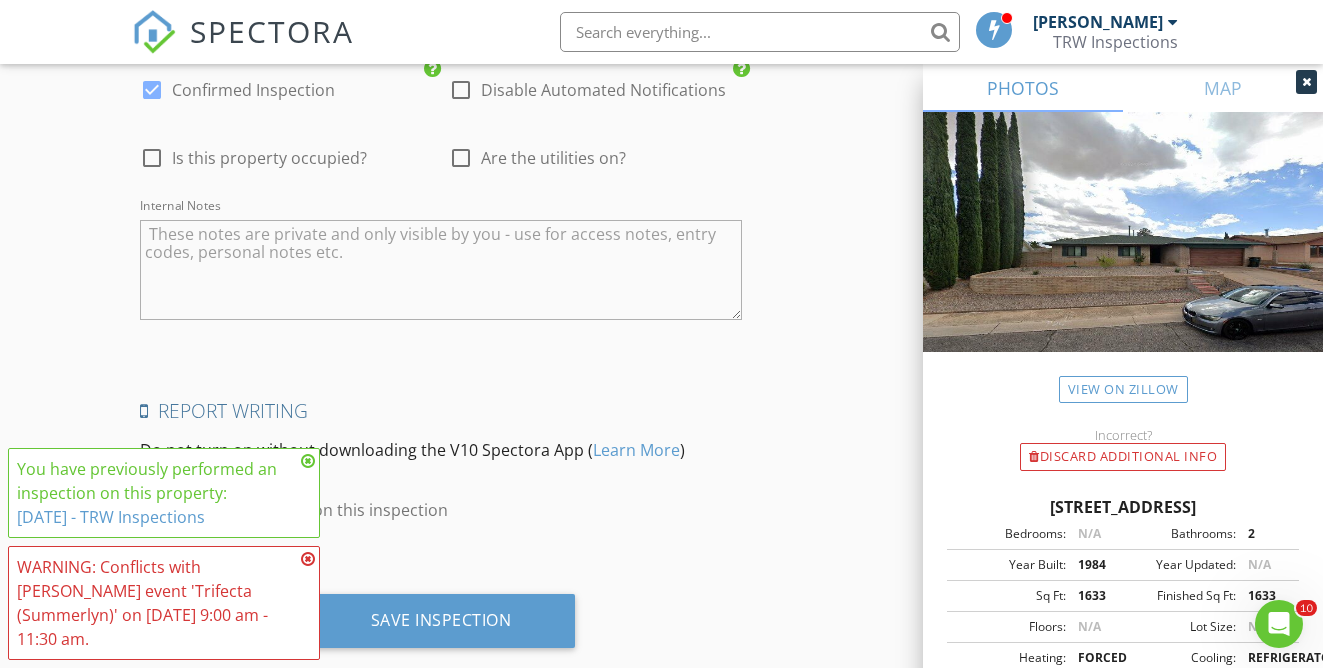 scroll, scrollTop: 3701, scrollLeft: 0, axis: vertical 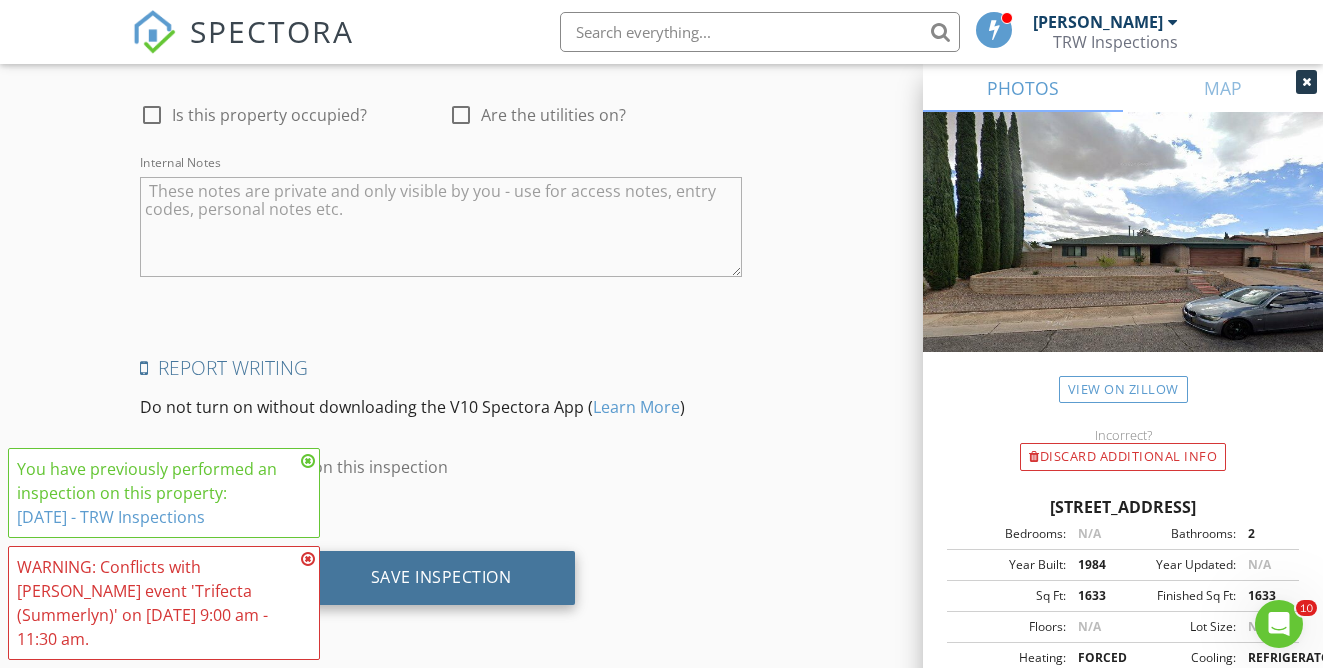 click on "Save Inspection" at bounding box center (441, 578) 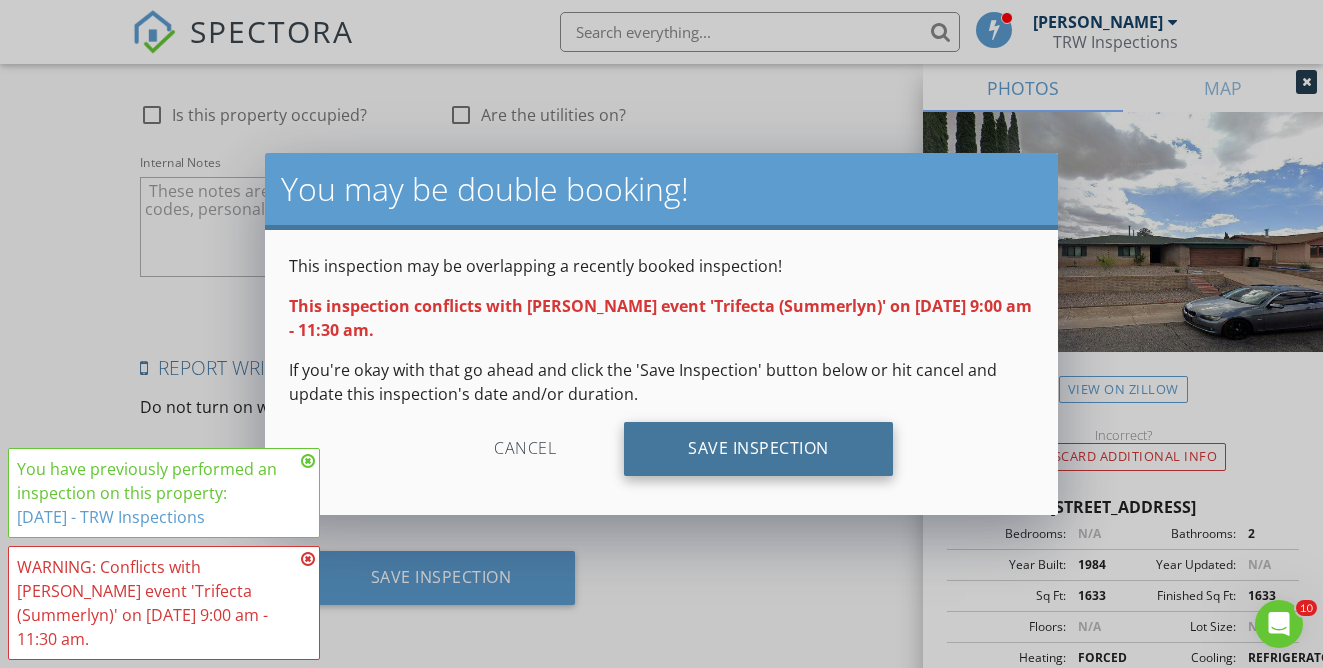 click on "Save Inspection" at bounding box center (758, 449) 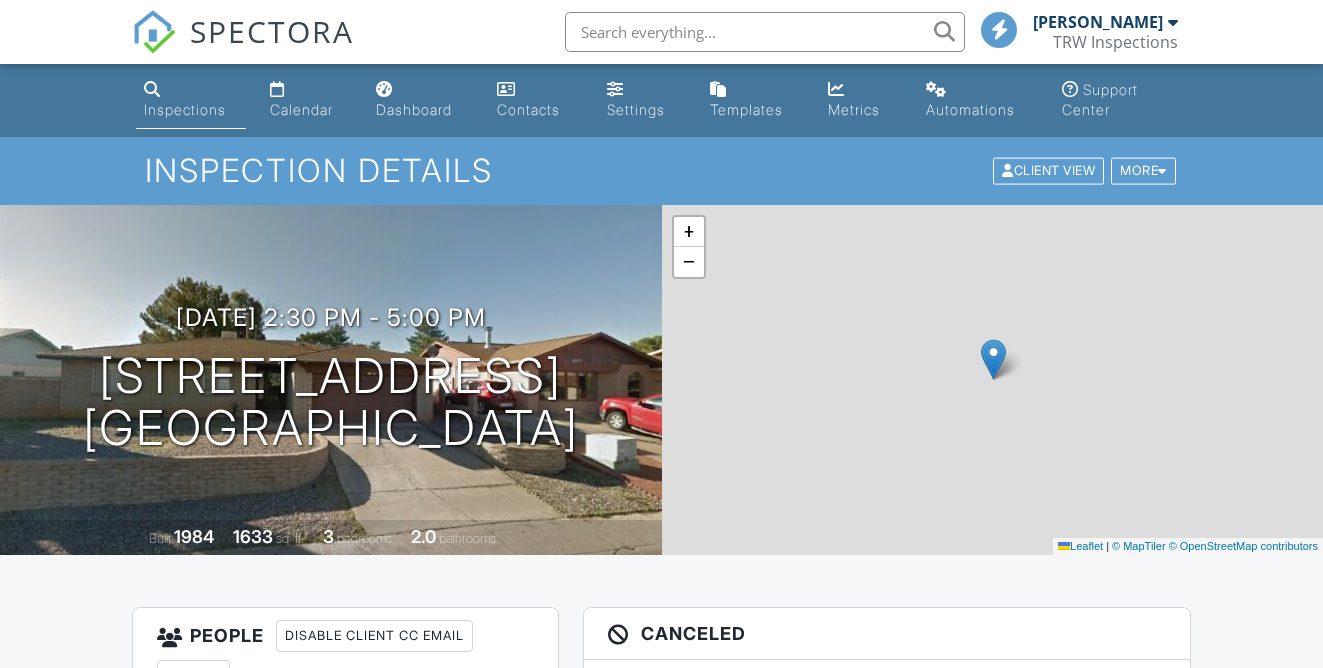 scroll, scrollTop: 0, scrollLeft: 0, axis: both 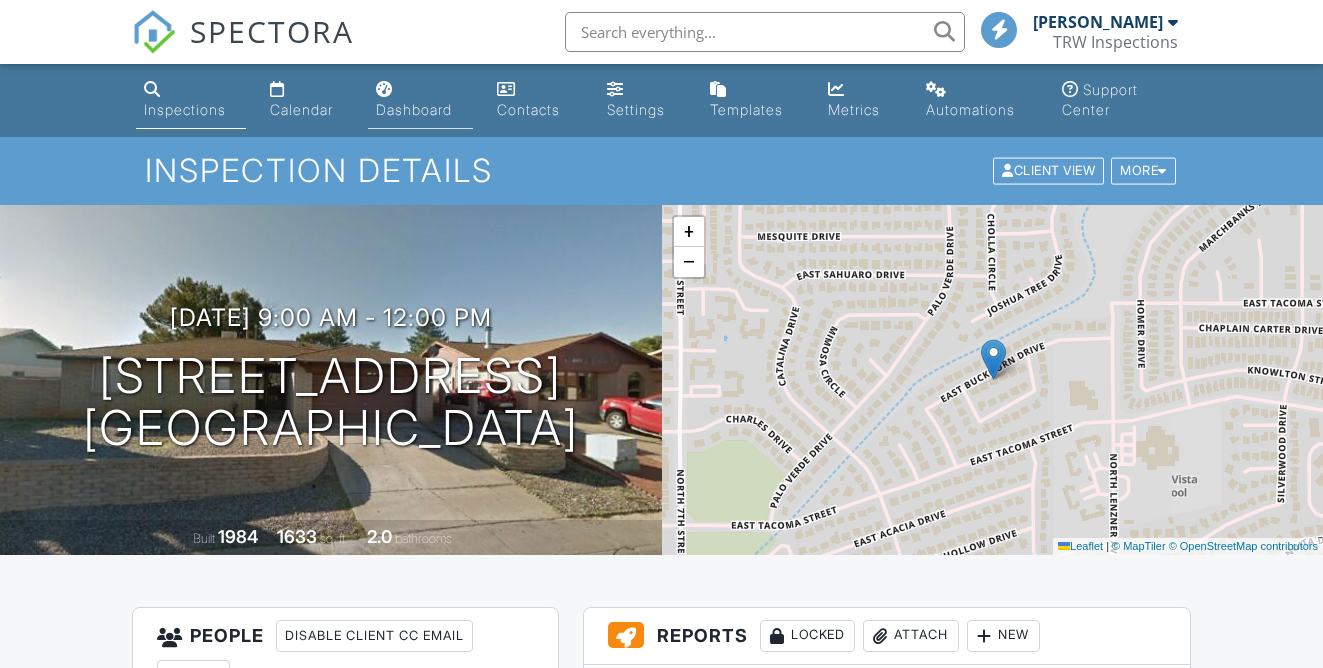 click on "Dashboard" at bounding box center (414, 109) 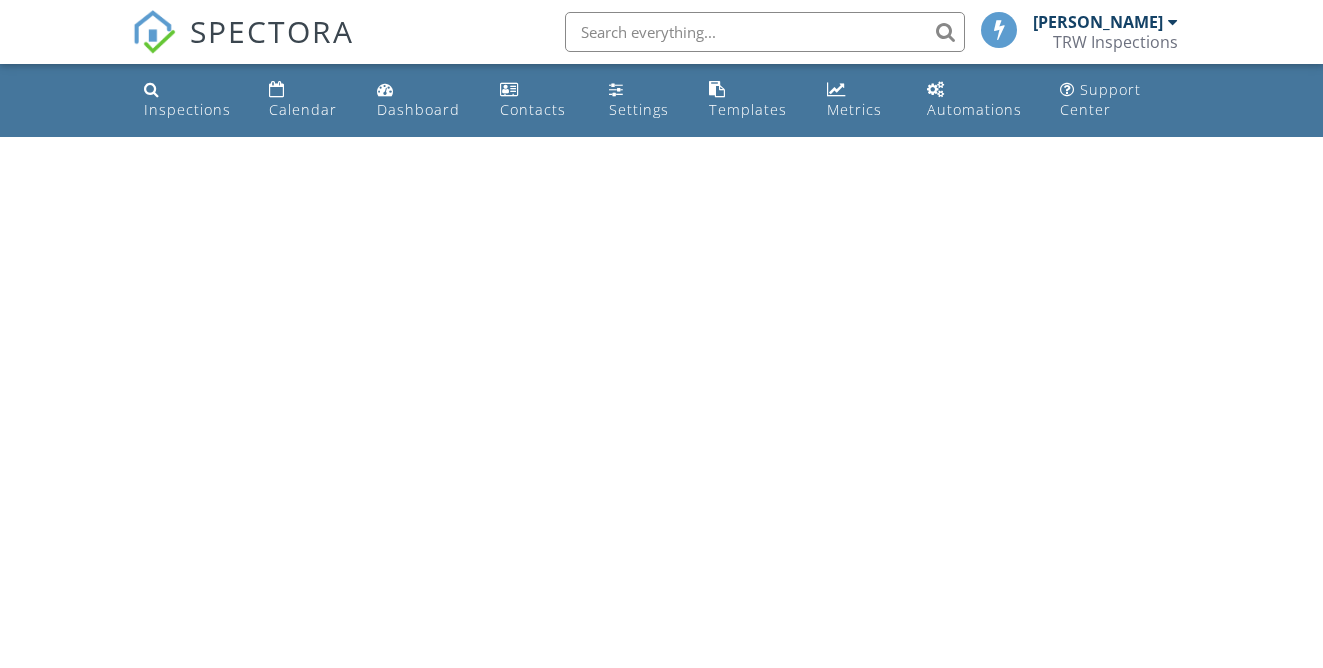 scroll, scrollTop: 0, scrollLeft: 0, axis: both 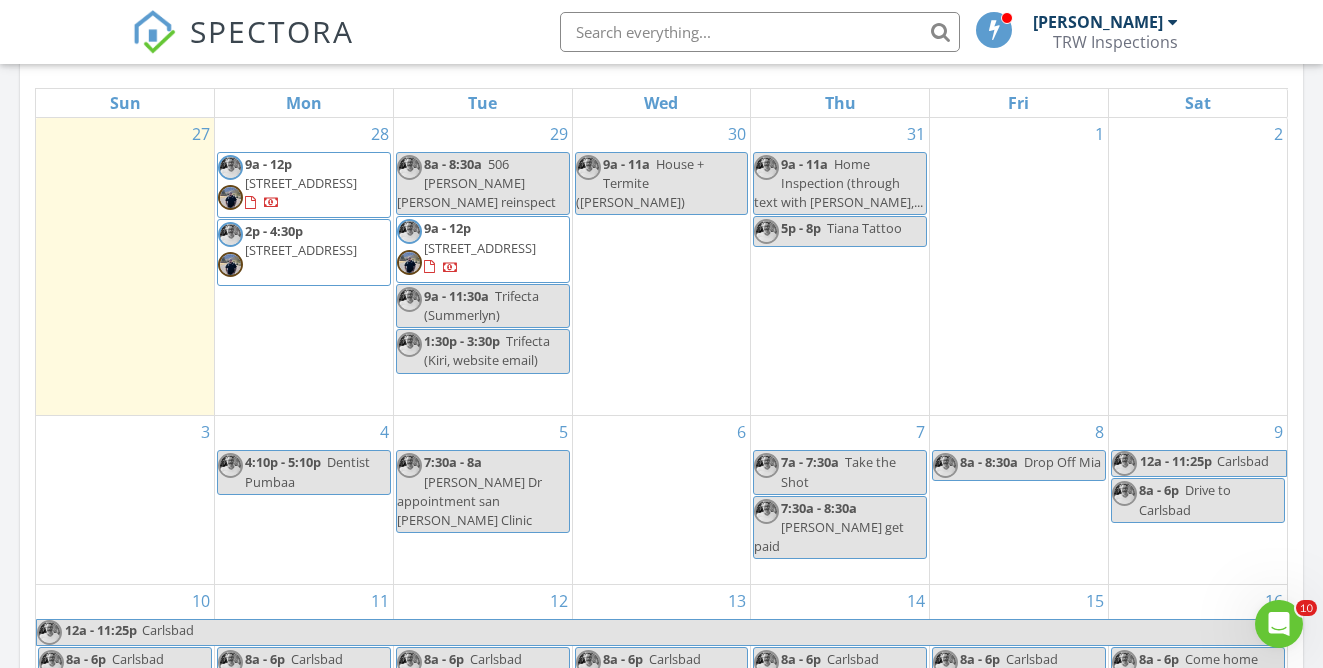 click on "9a - 11:30a" at bounding box center (456, 296) 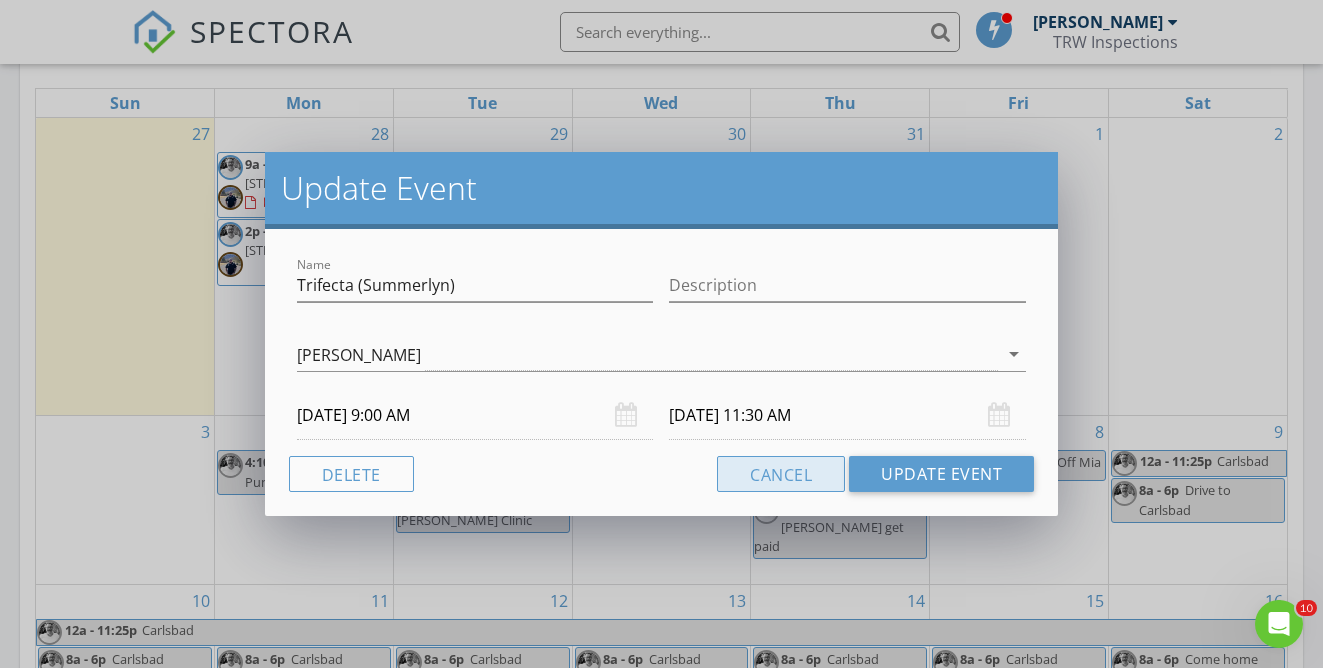 click on "Cancel" at bounding box center (781, 474) 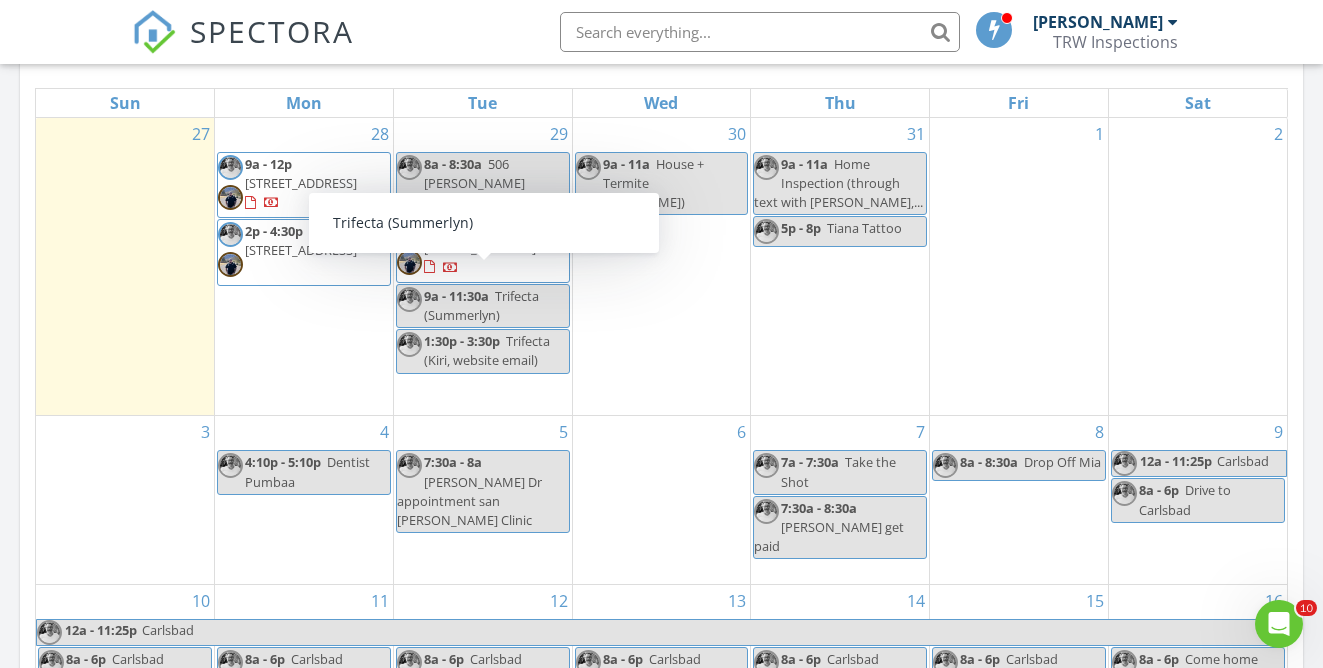 click on "9a - 11:30a" at bounding box center (456, 296) 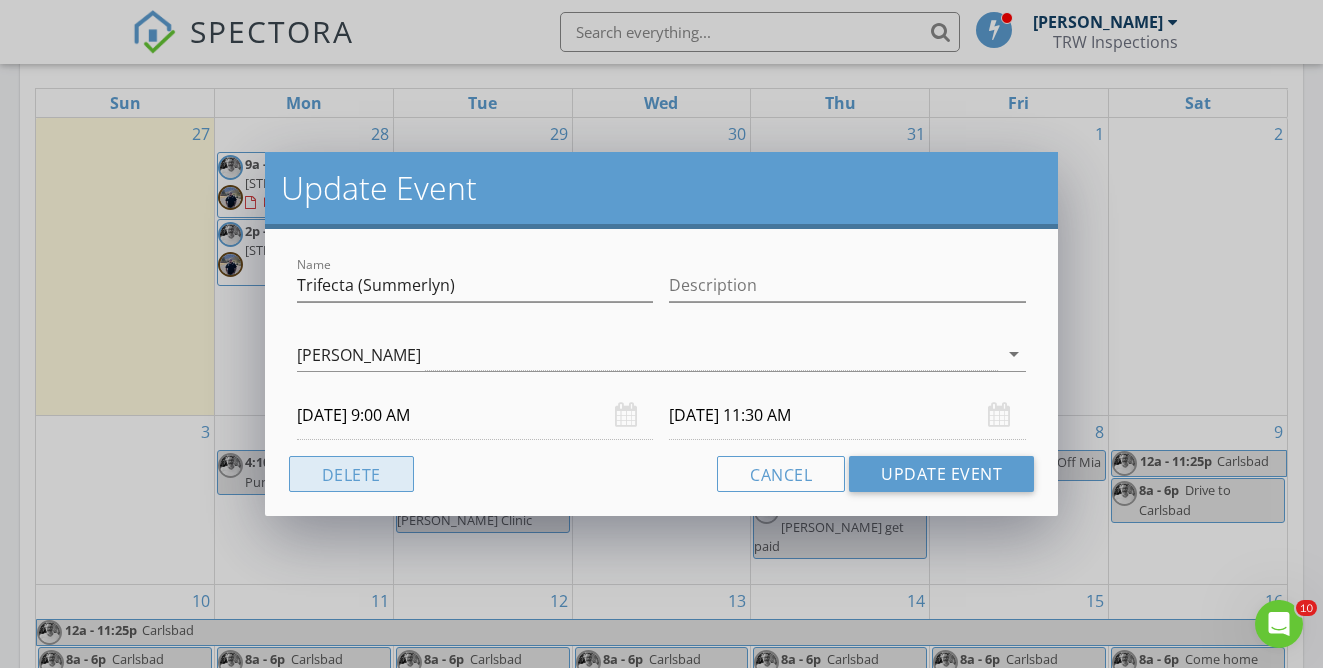 click on "Delete" at bounding box center [351, 474] 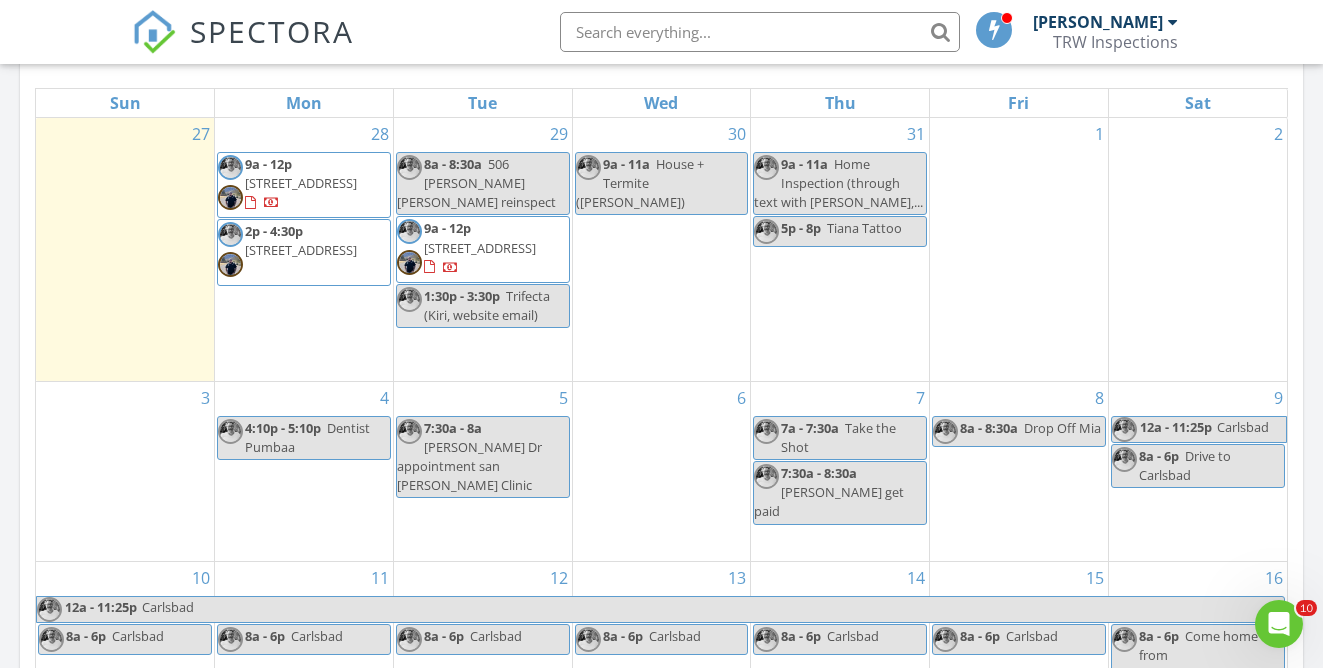 click on "11301 N Adobe Village Pl, Marana 85658" at bounding box center [301, 250] 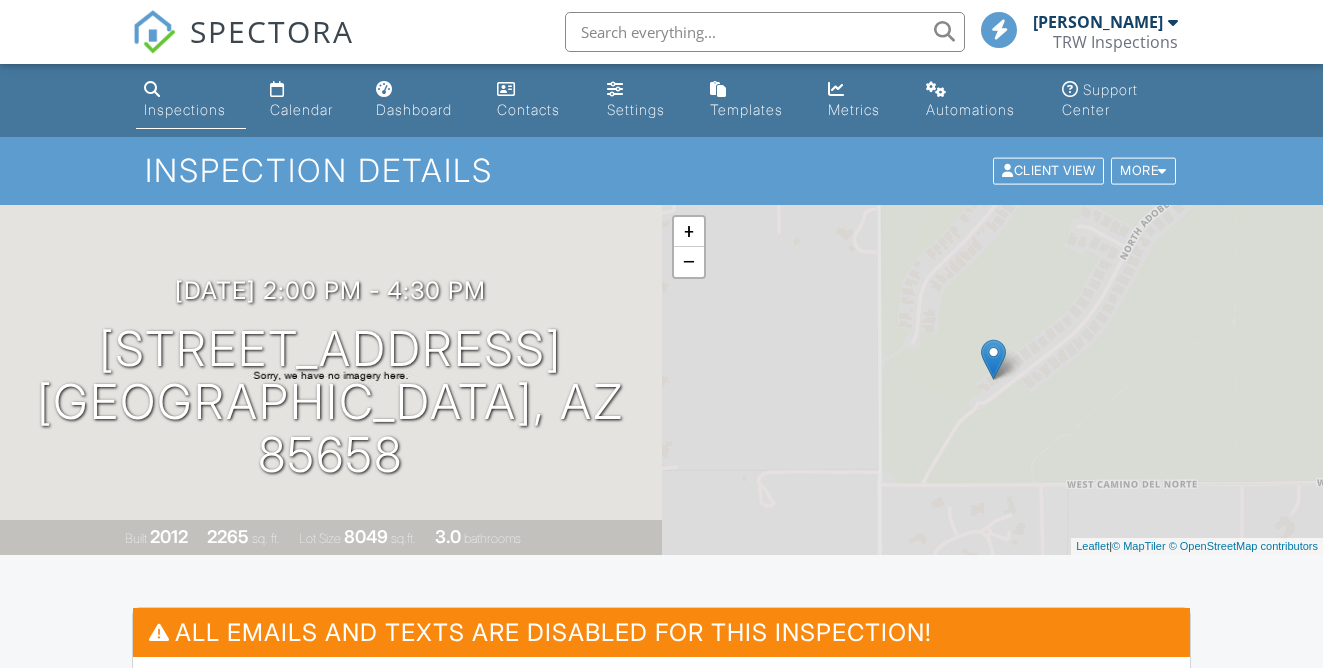 scroll, scrollTop: 72, scrollLeft: 0, axis: vertical 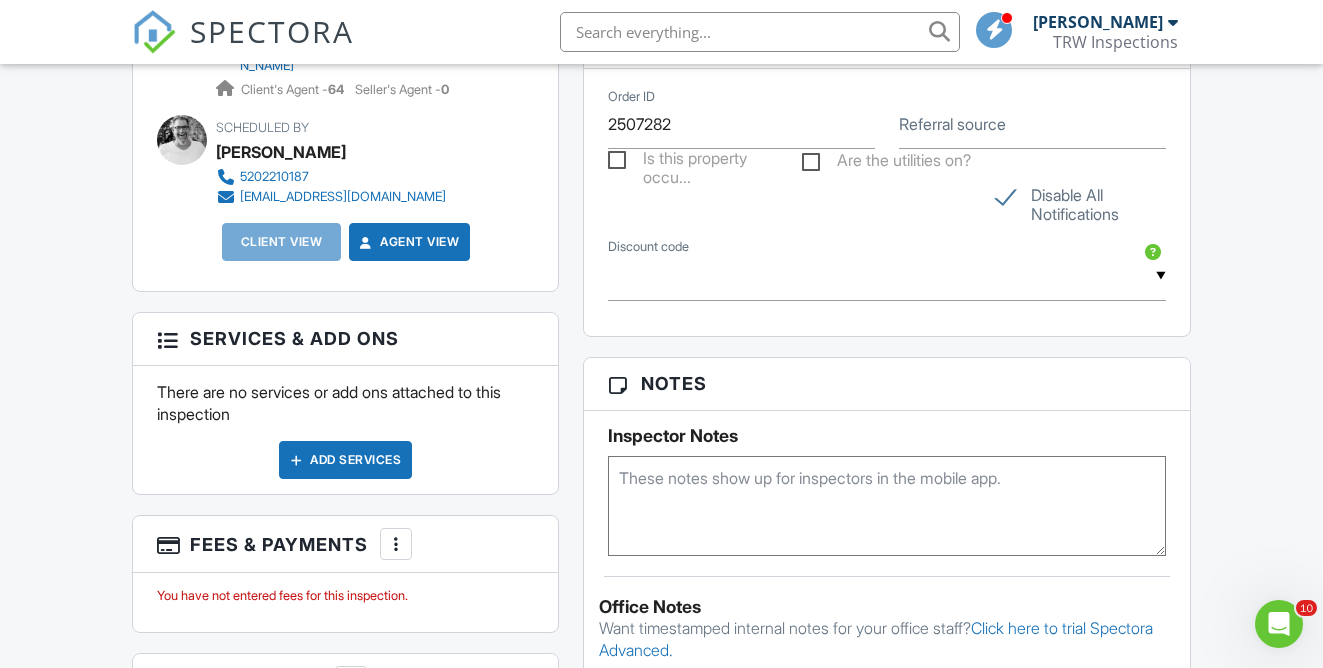 click on "Add Services" at bounding box center (345, 460) 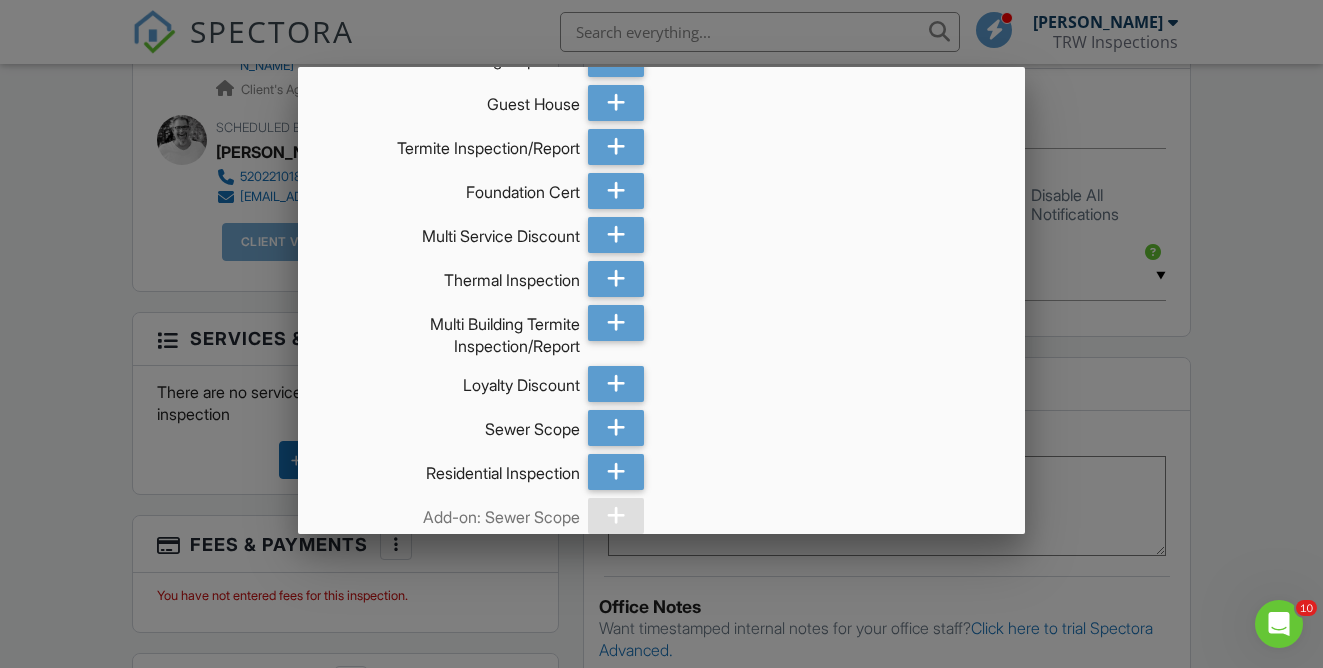 scroll, scrollTop: 120, scrollLeft: 0, axis: vertical 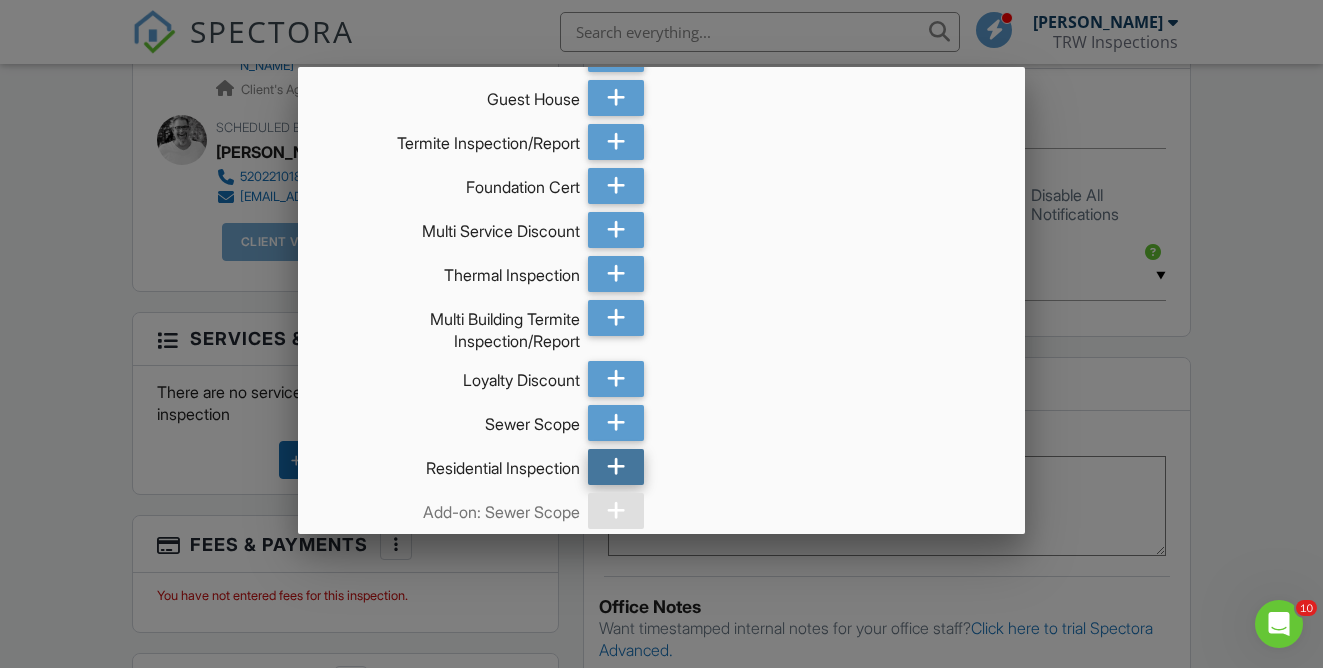 click at bounding box center (616, 467) 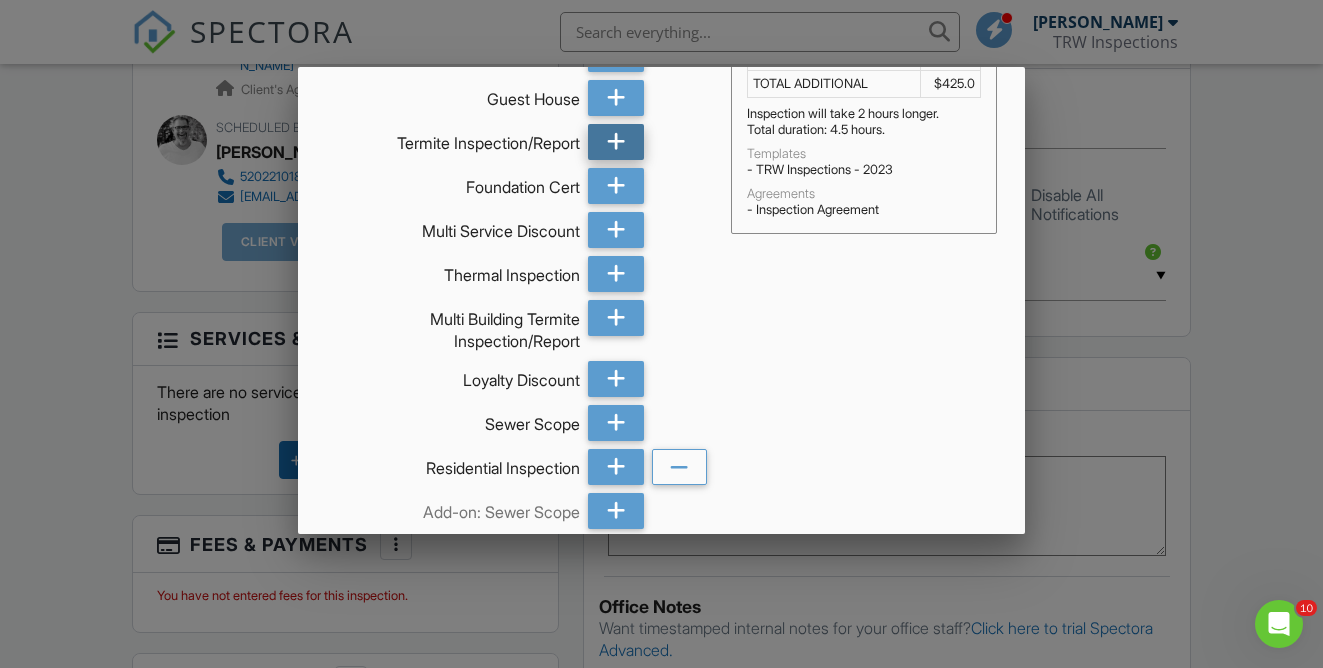 click at bounding box center [616, 142] 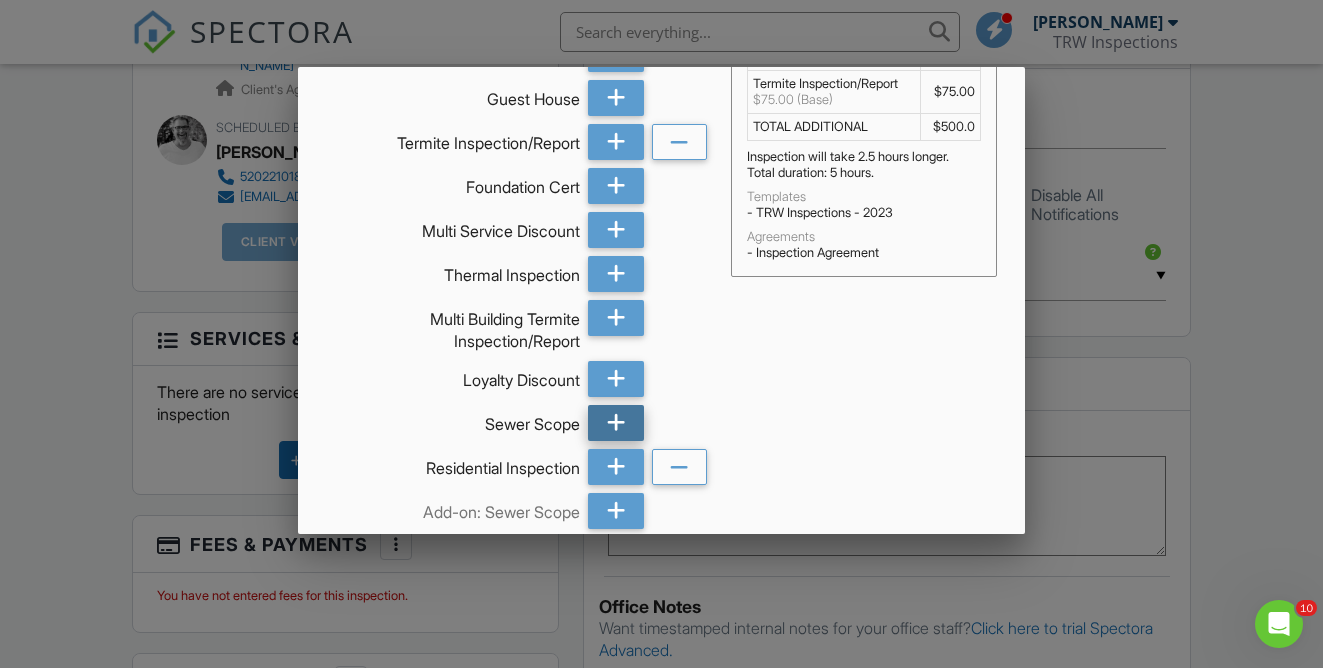 click at bounding box center (616, 423) 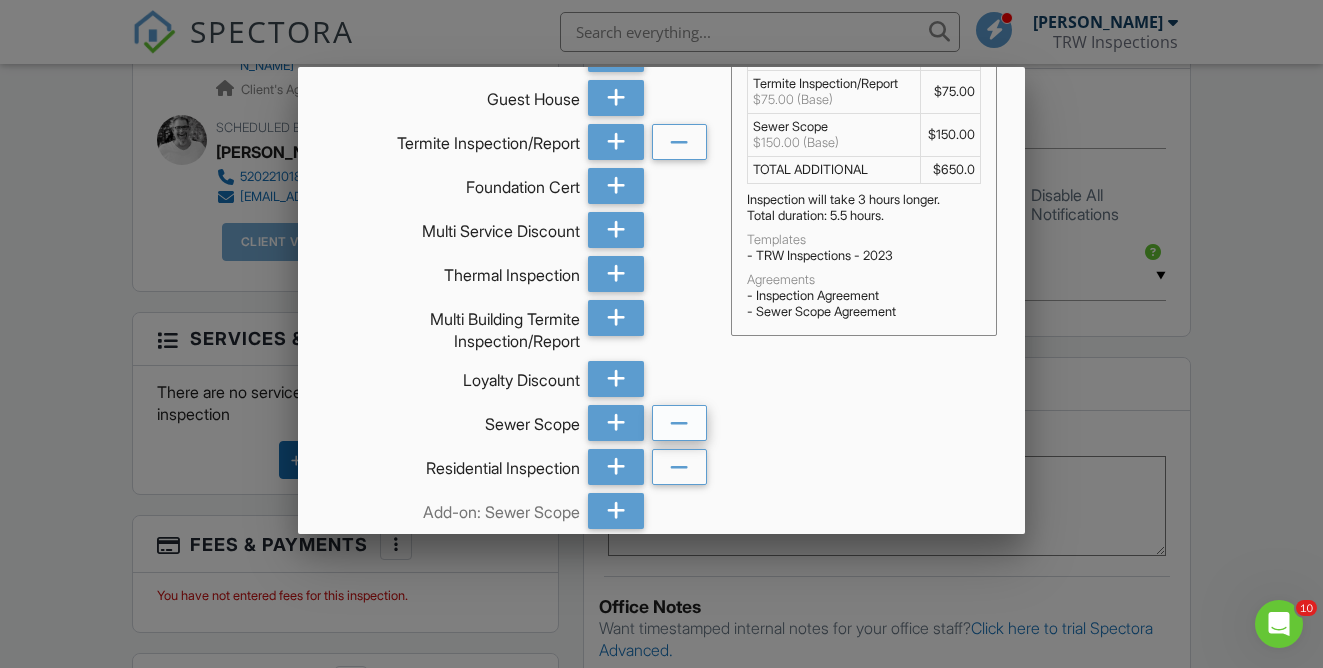 click at bounding box center [680, 423] 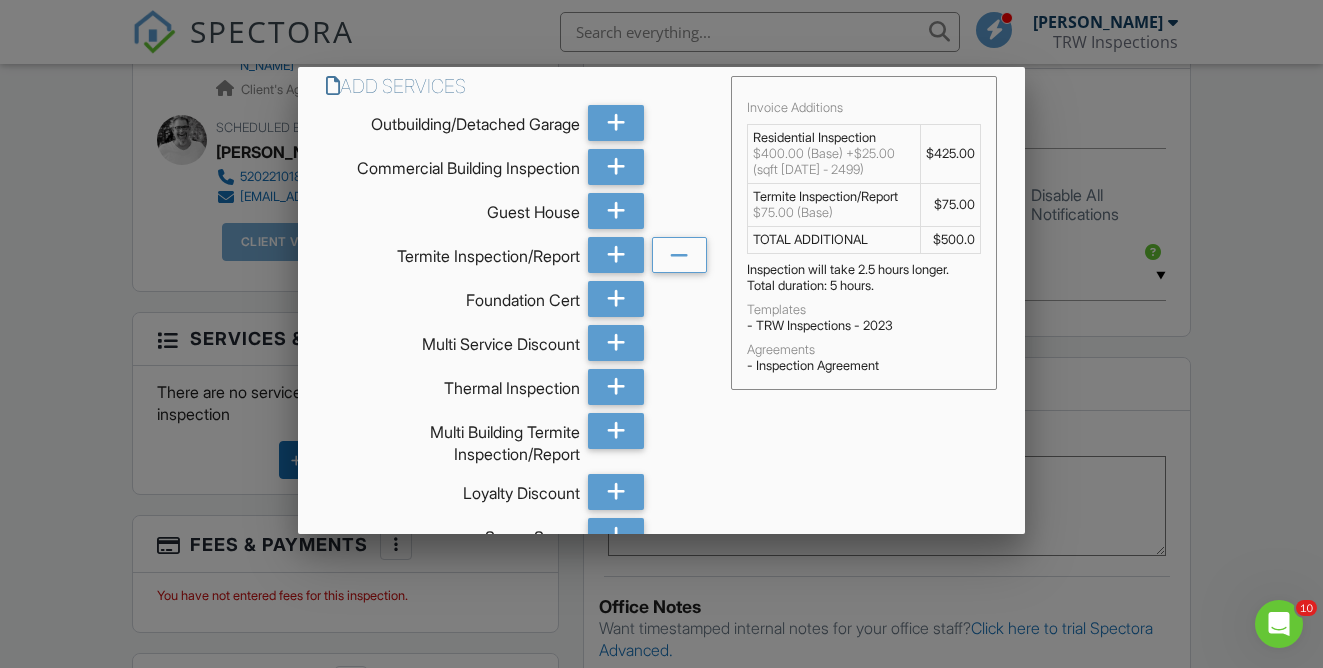 scroll, scrollTop: 0, scrollLeft: 0, axis: both 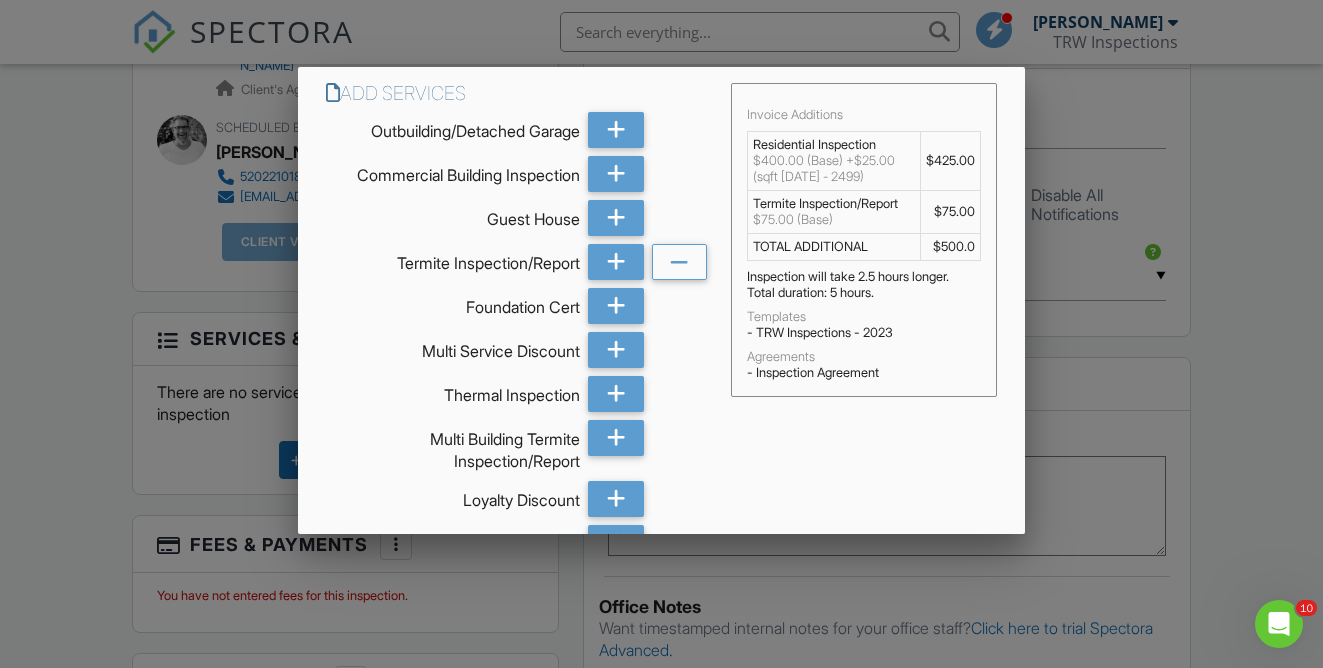 click on "$425.00" at bounding box center [951, 160] 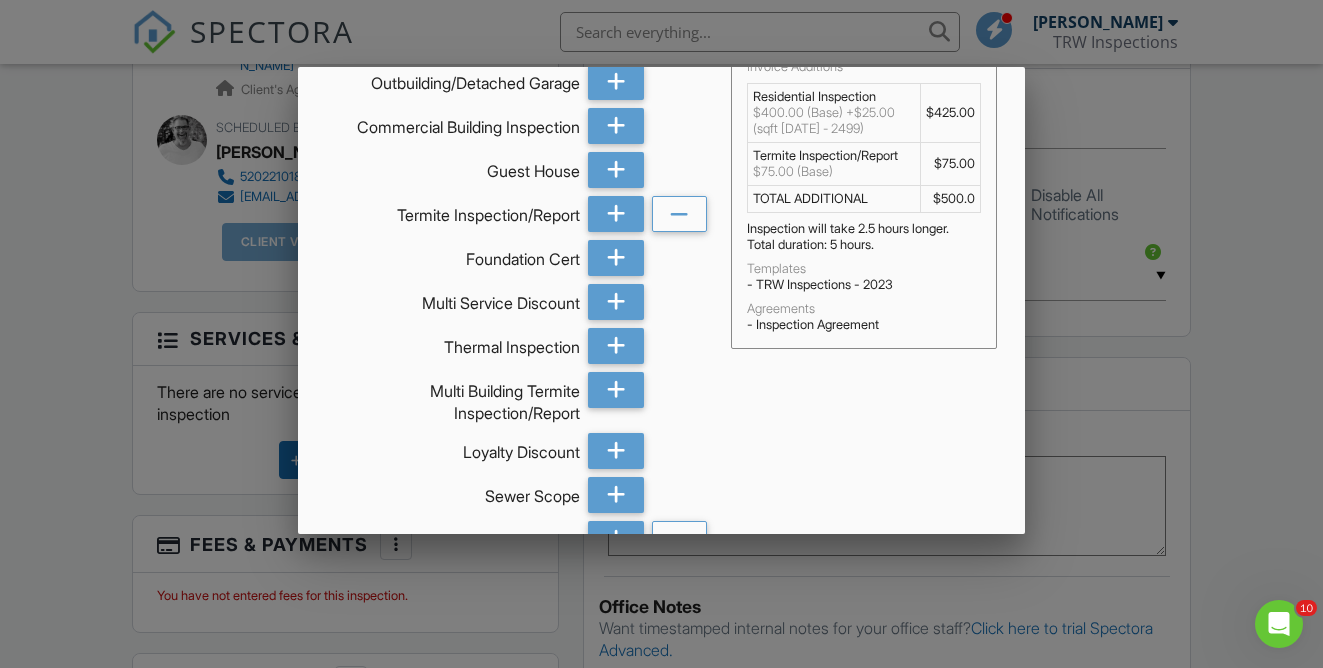 scroll, scrollTop: 0, scrollLeft: 0, axis: both 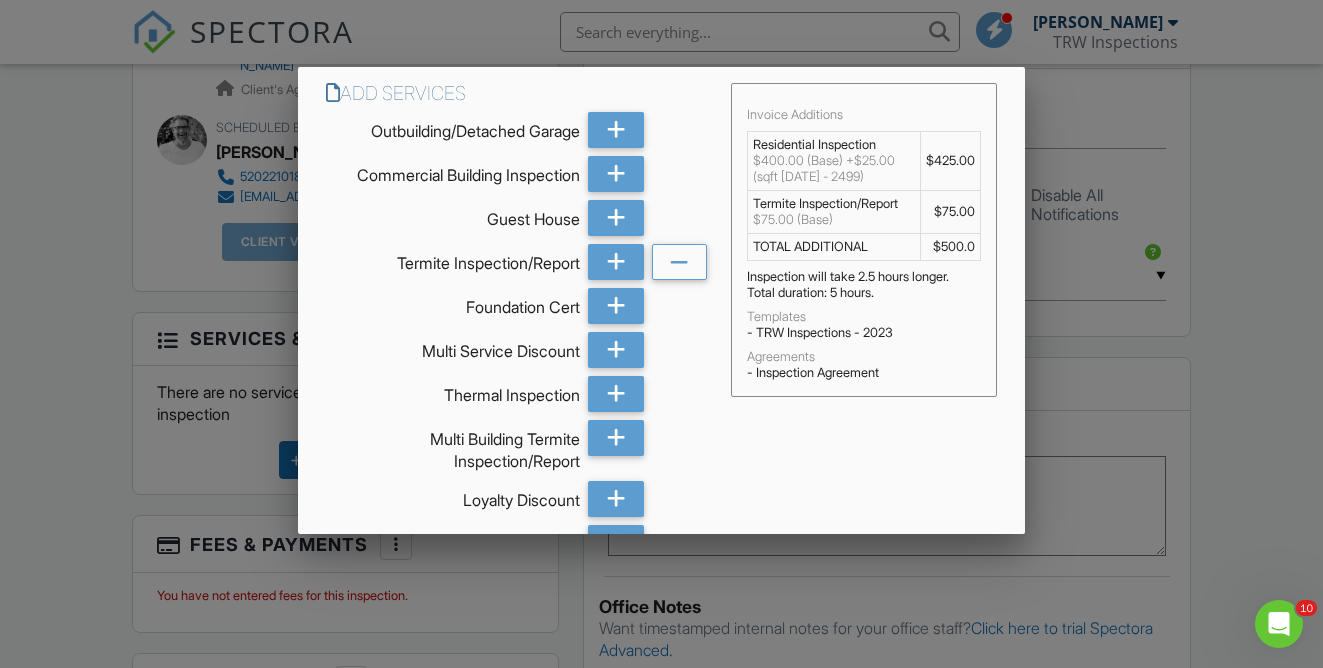 click at bounding box center (661, 317) 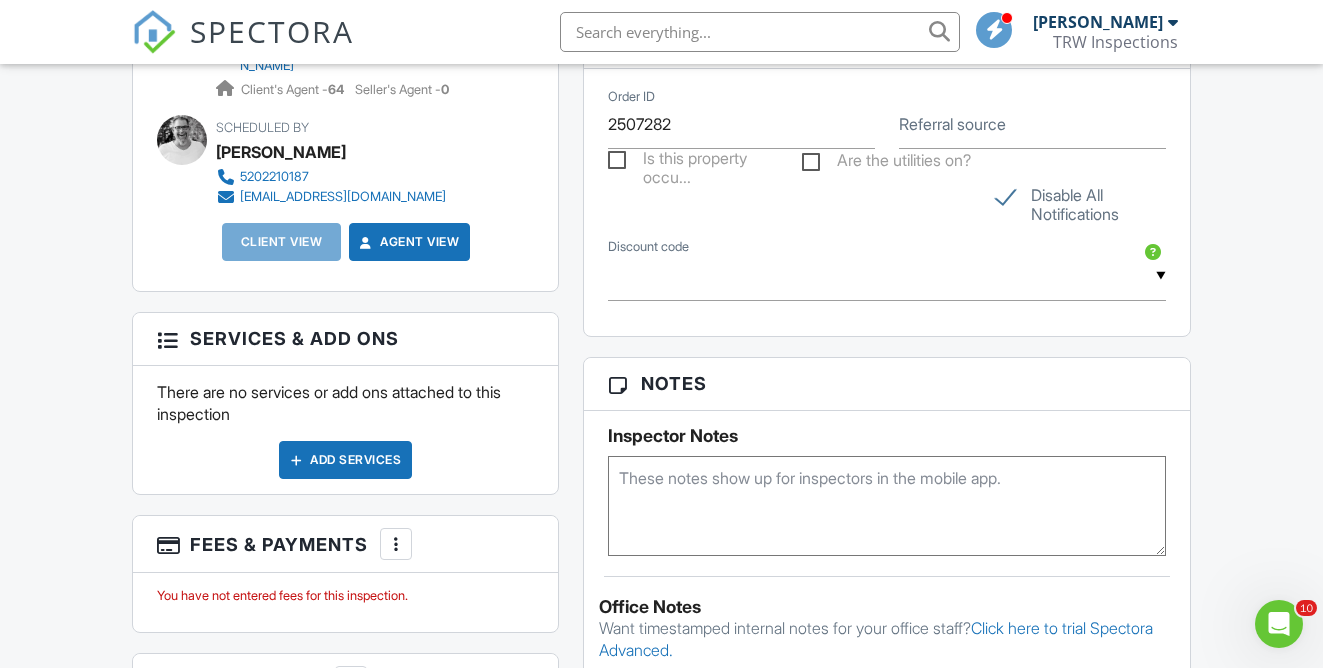 click at bounding box center [167, 338] 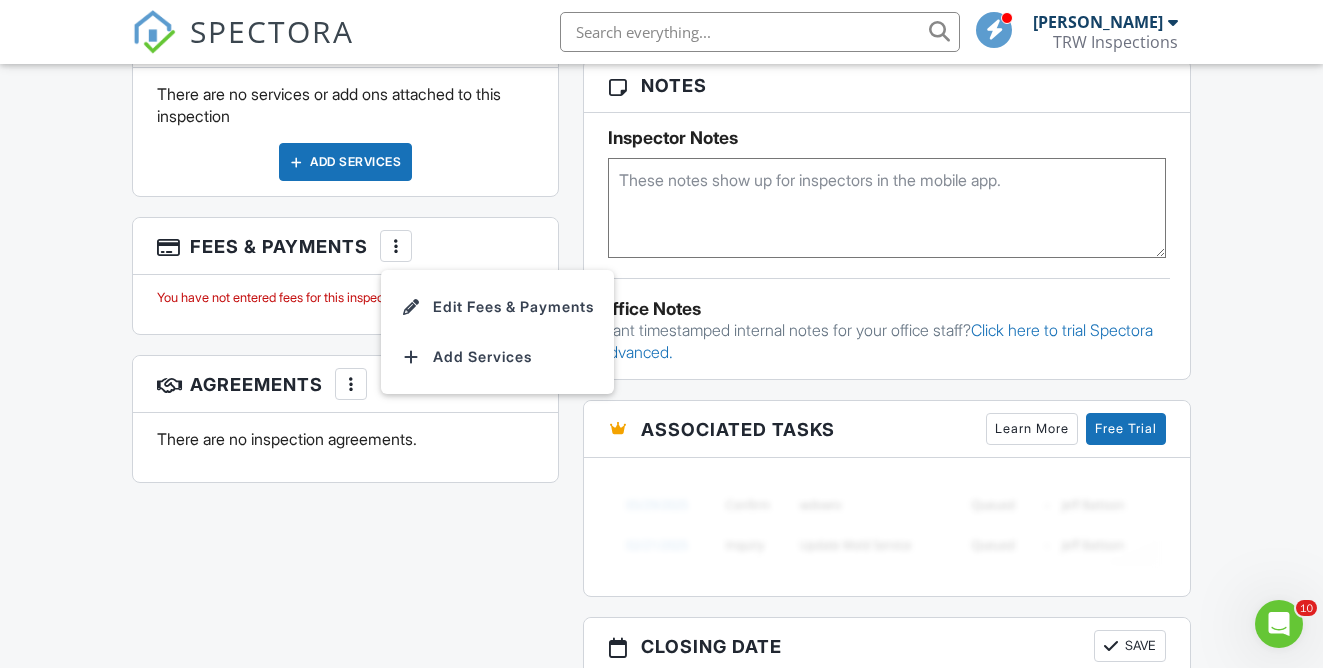 scroll, scrollTop: 1529, scrollLeft: 0, axis: vertical 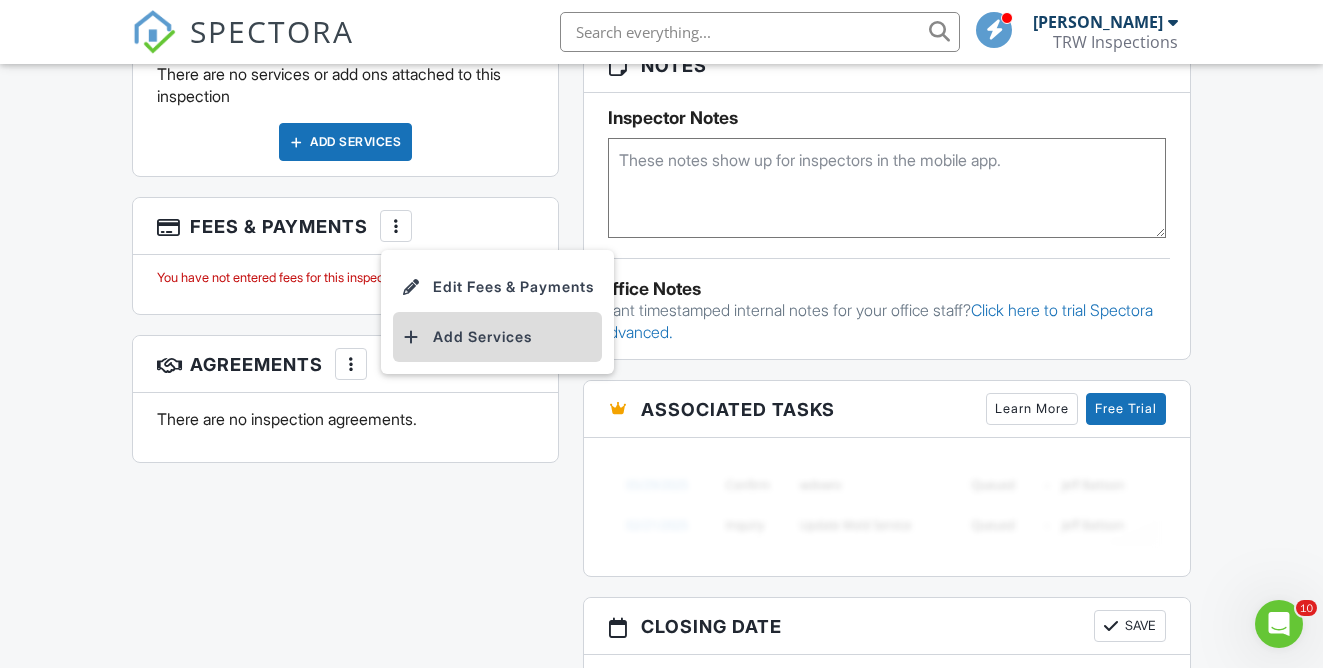 click on "Add Services" at bounding box center [497, 337] 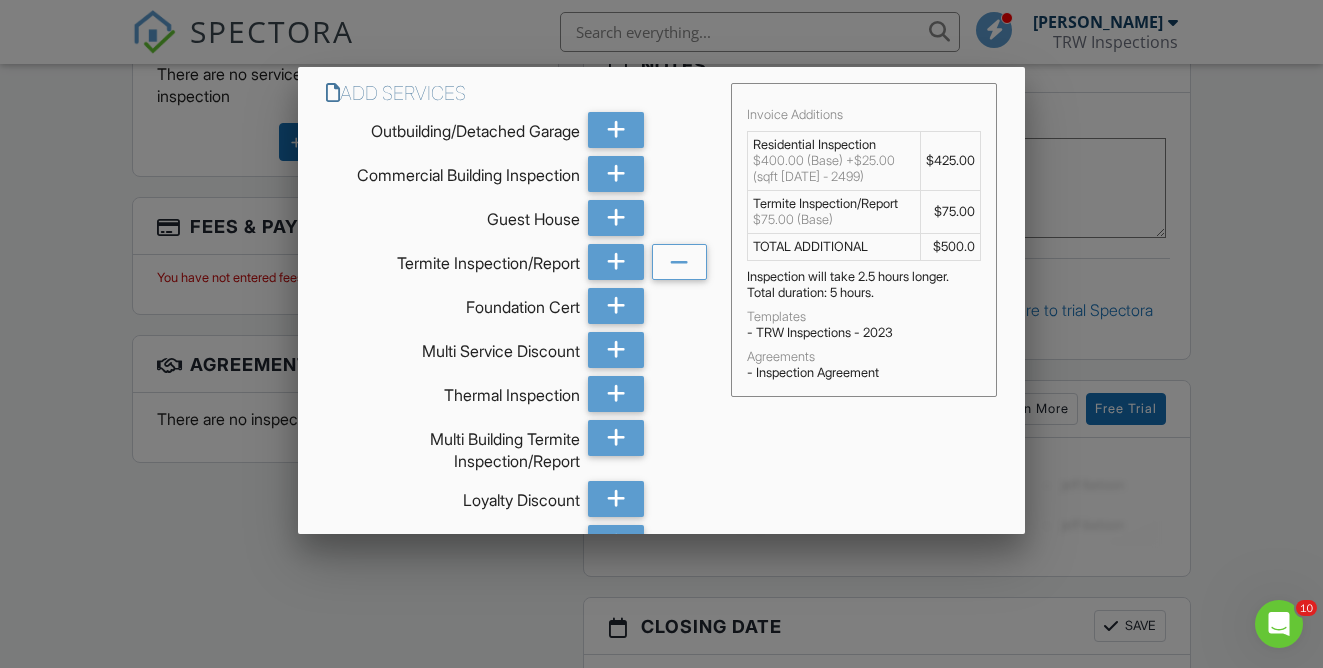 click at bounding box center [661, 317] 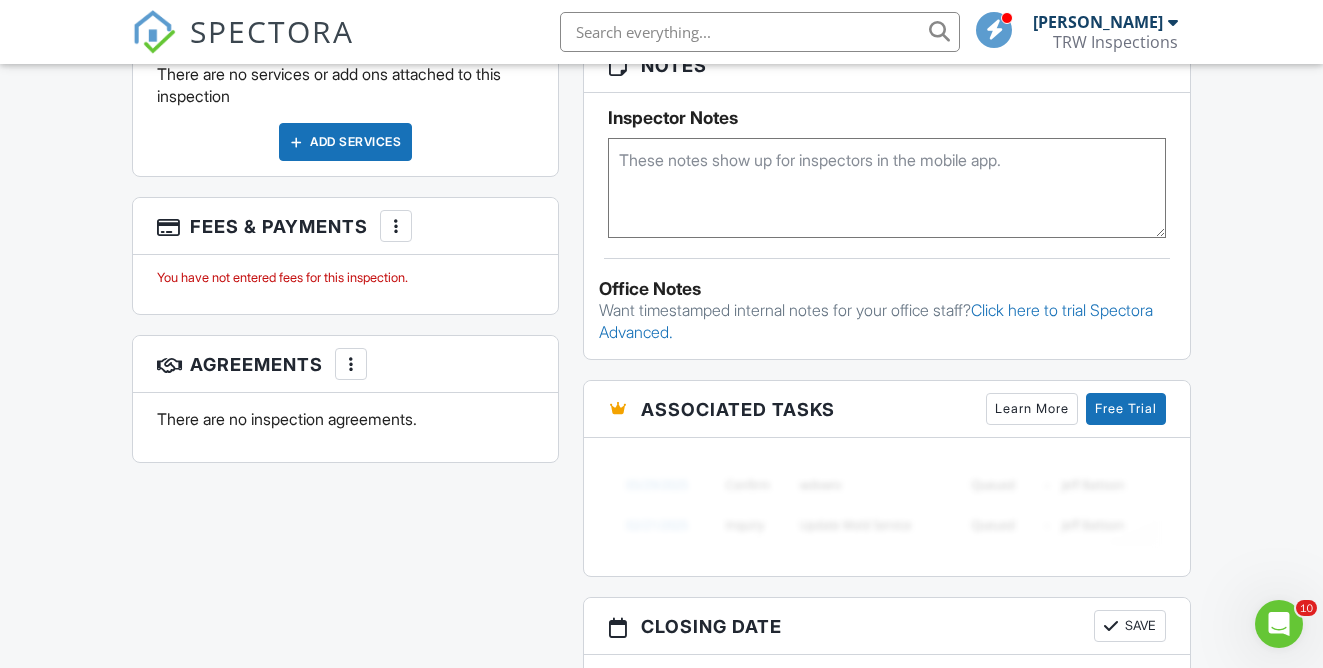 click at bounding box center (396, 226) 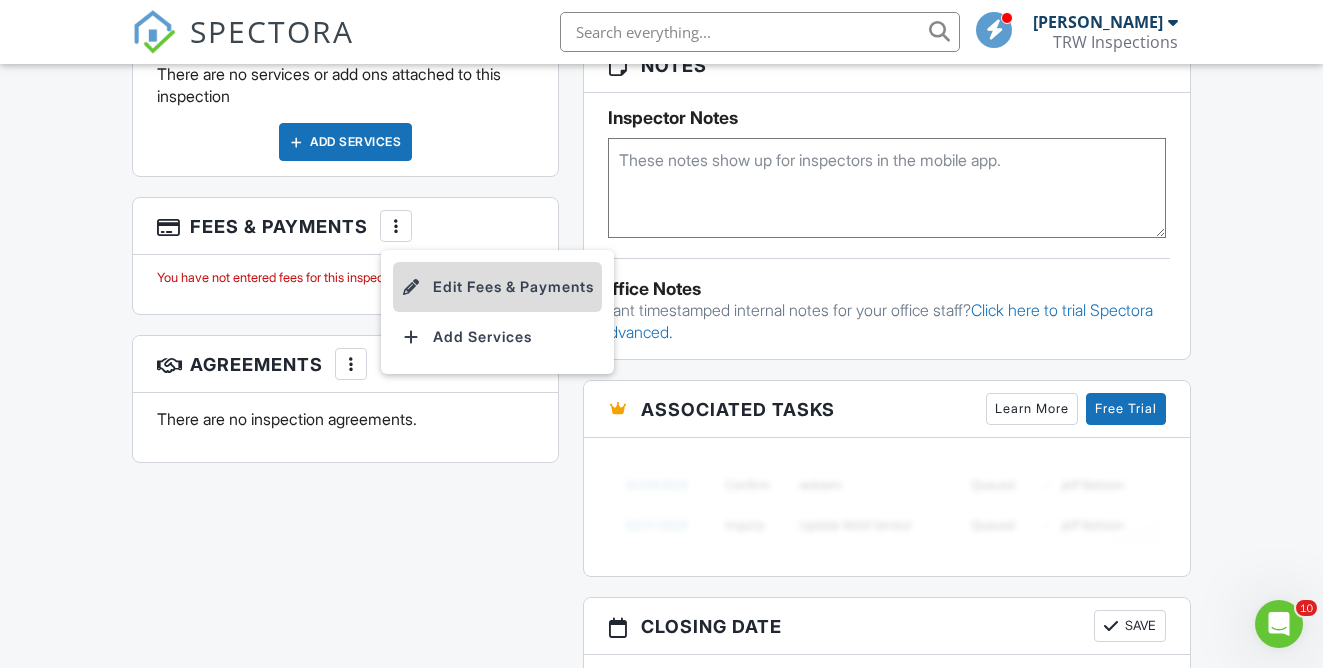 click on "Edit Fees & Payments" at bounding box center (497, 287) 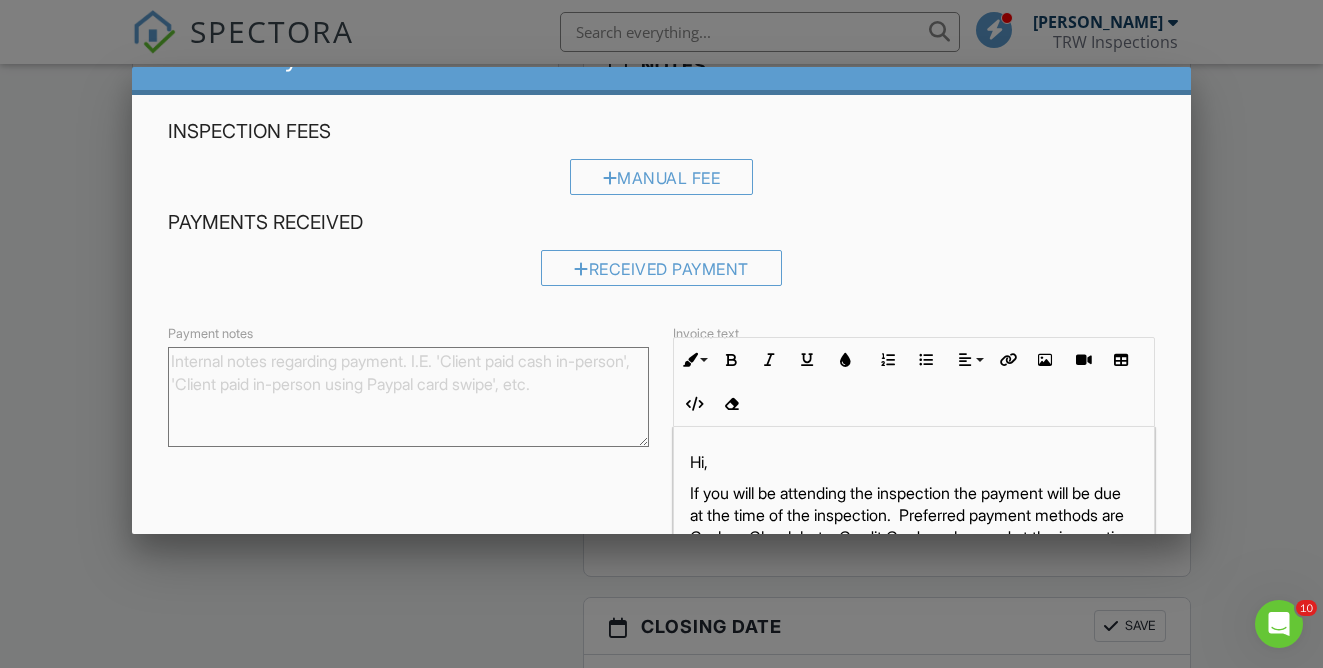 scroll, scrollTop: 0, scrollLeft: 0, axis: both 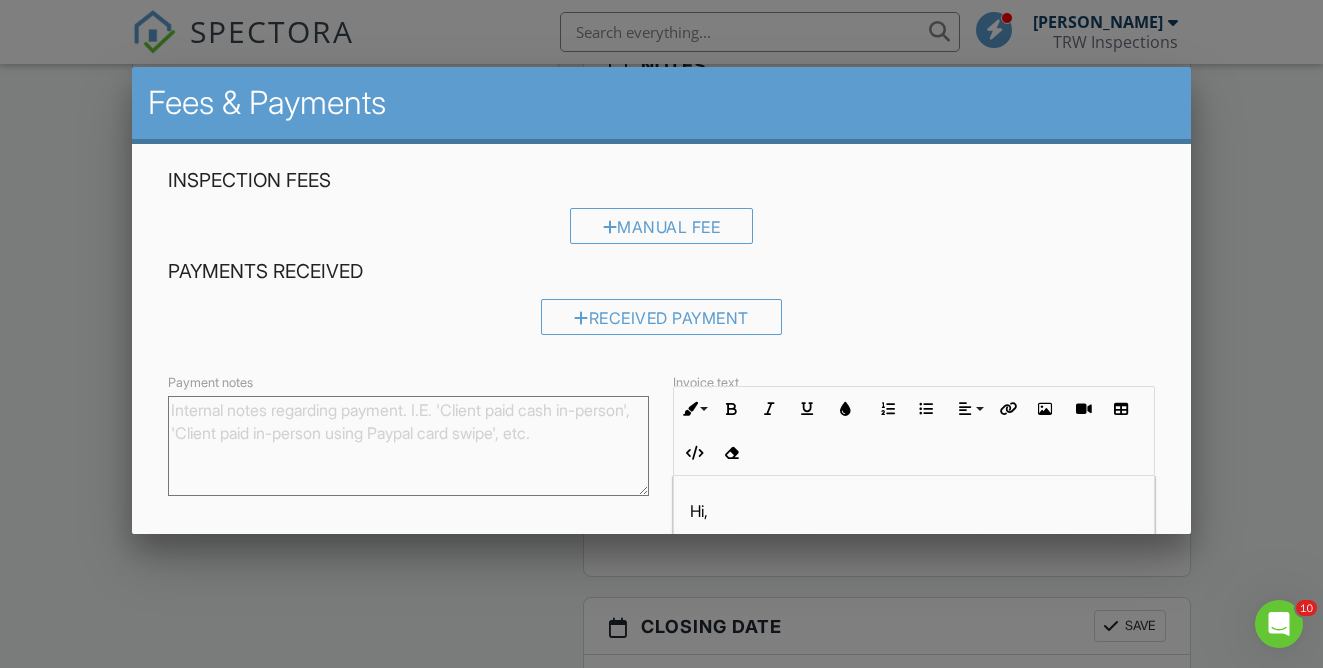 click at bounding box center (661, 317) 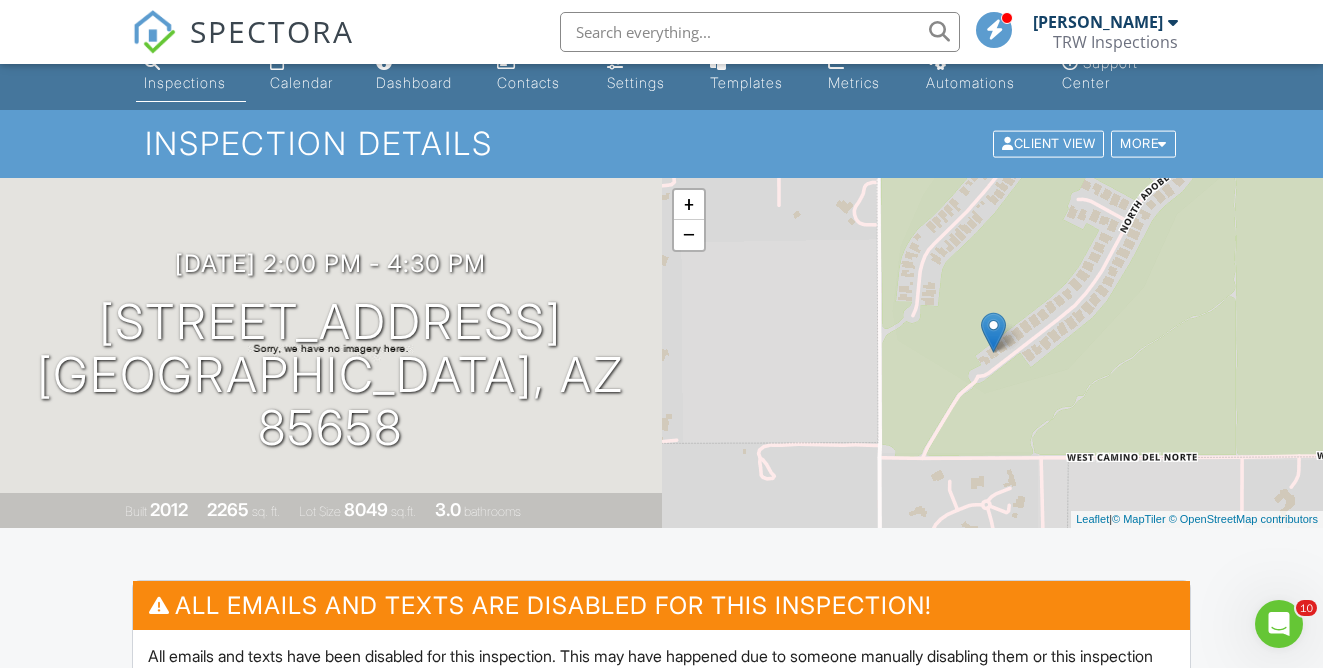 scroll, scrollTop: 0, scrollLeft: 0, axis: both 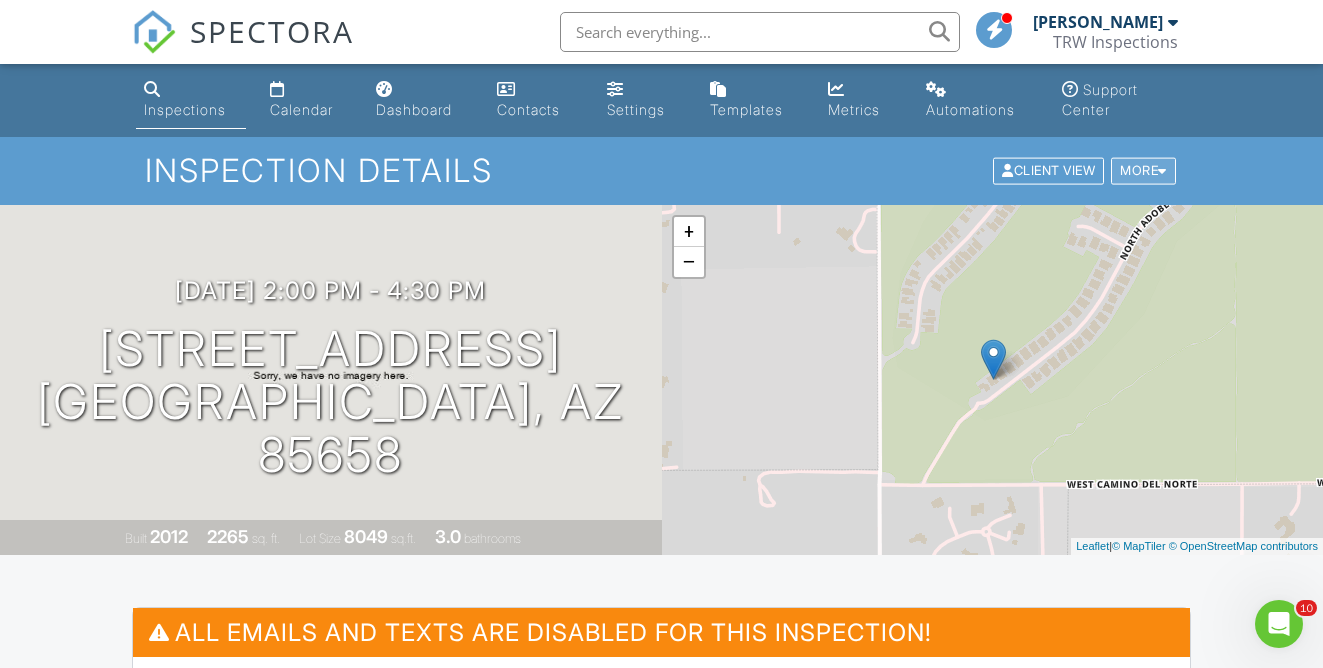 click on "More" at bounding box center (1143, 171) 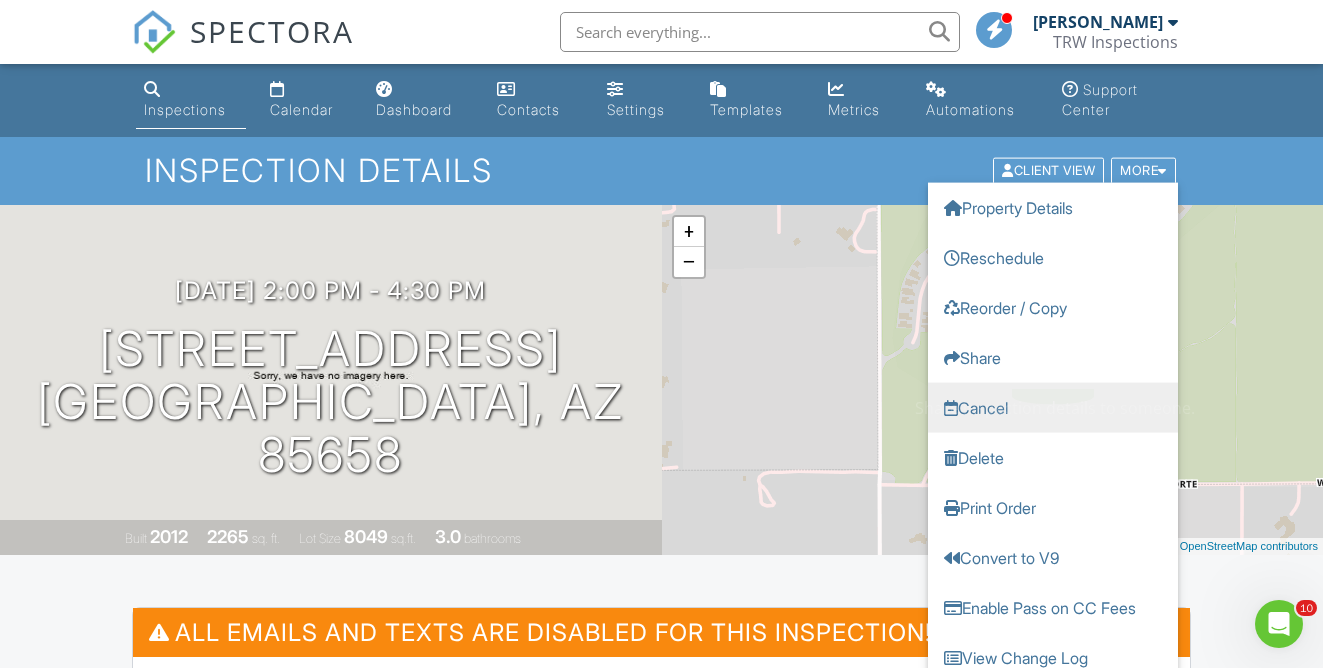 click on "Cancel" at bounding box center (1053, 408) 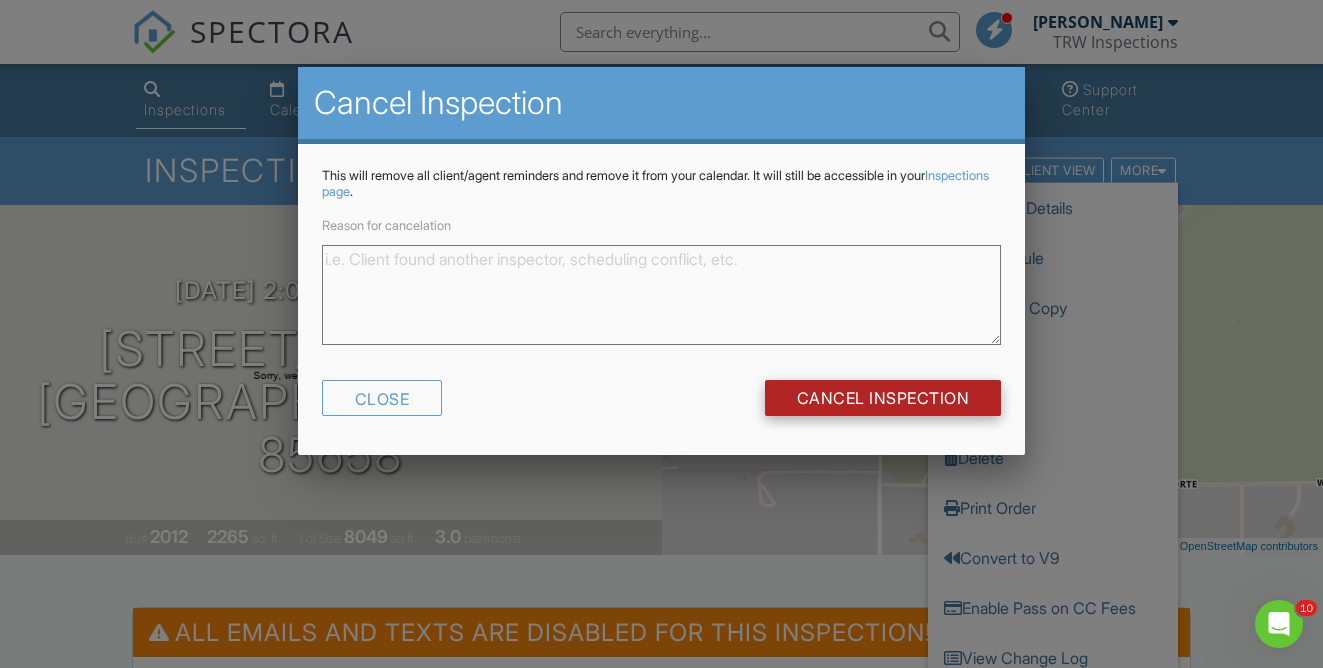 click on "Cancel Inspection" at bounding box center [883, 398] 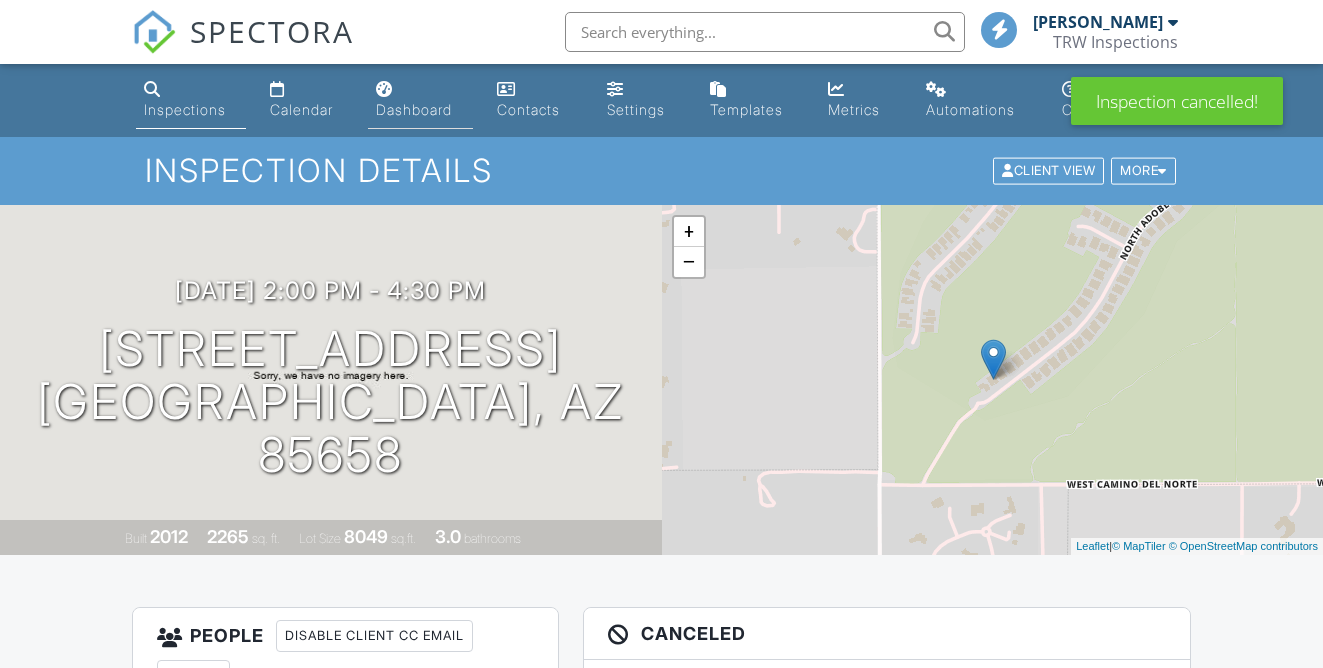 click on "Dashboard" at bounding box center (414, 109) 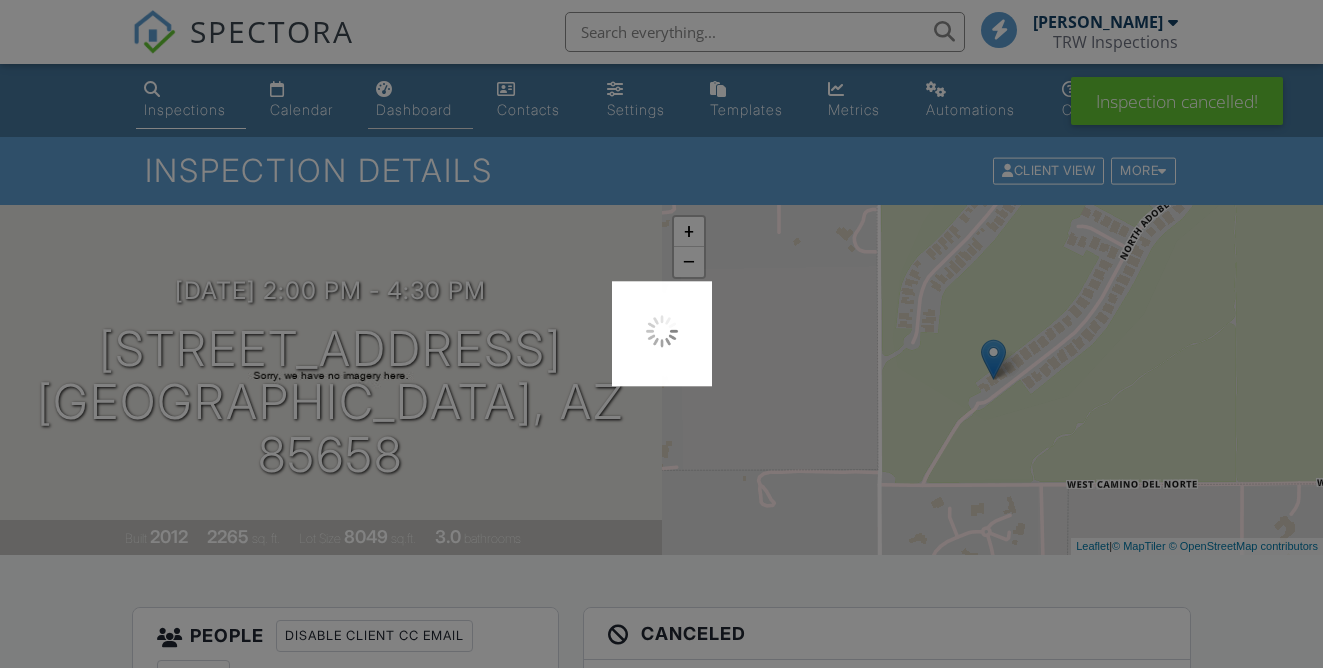 scroll, scrollTop: 0, scrollLeft: 0, axis: both 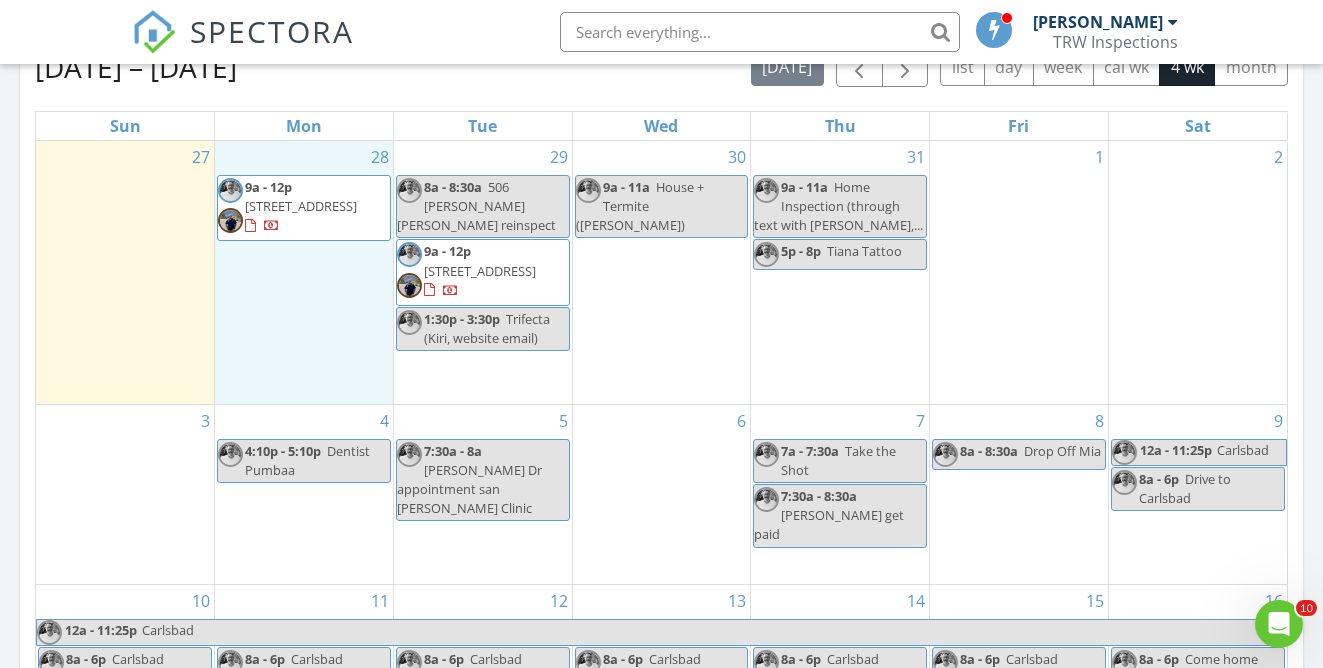 click on "28
9a - 12p
[STREET_ADDRESS]" at bounding box center (304, 272) 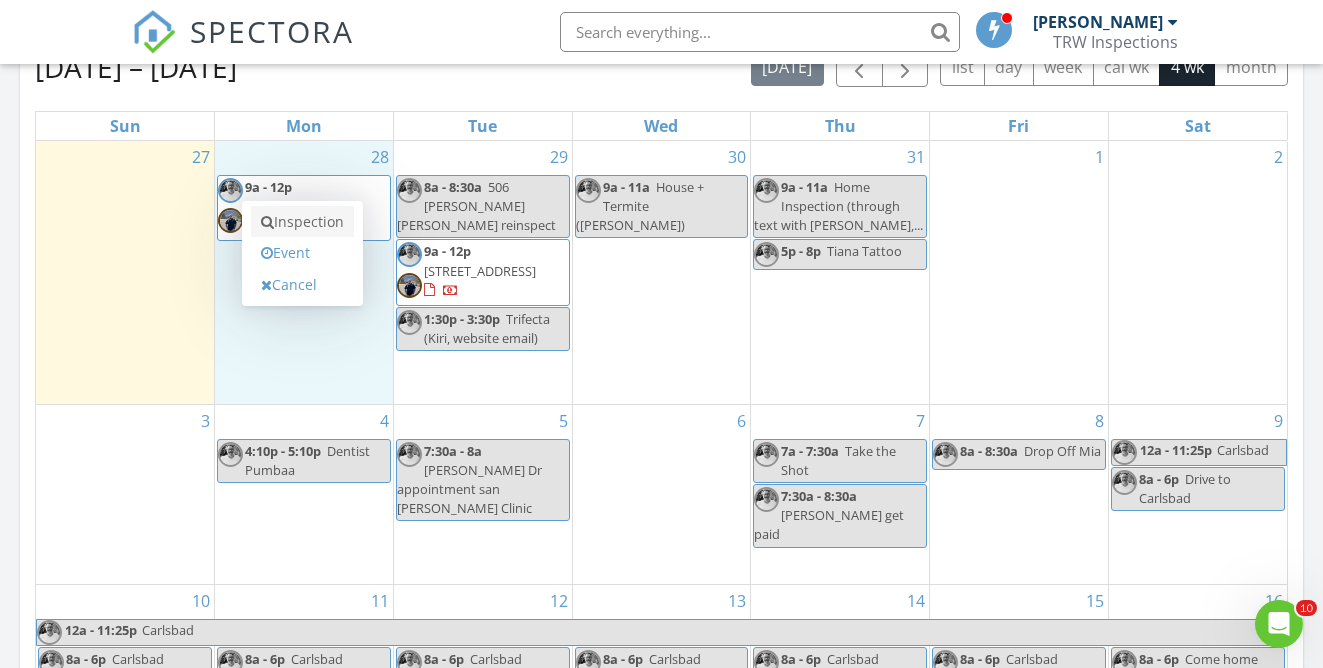 click on "Inspection" at bounding box center [302, 222] 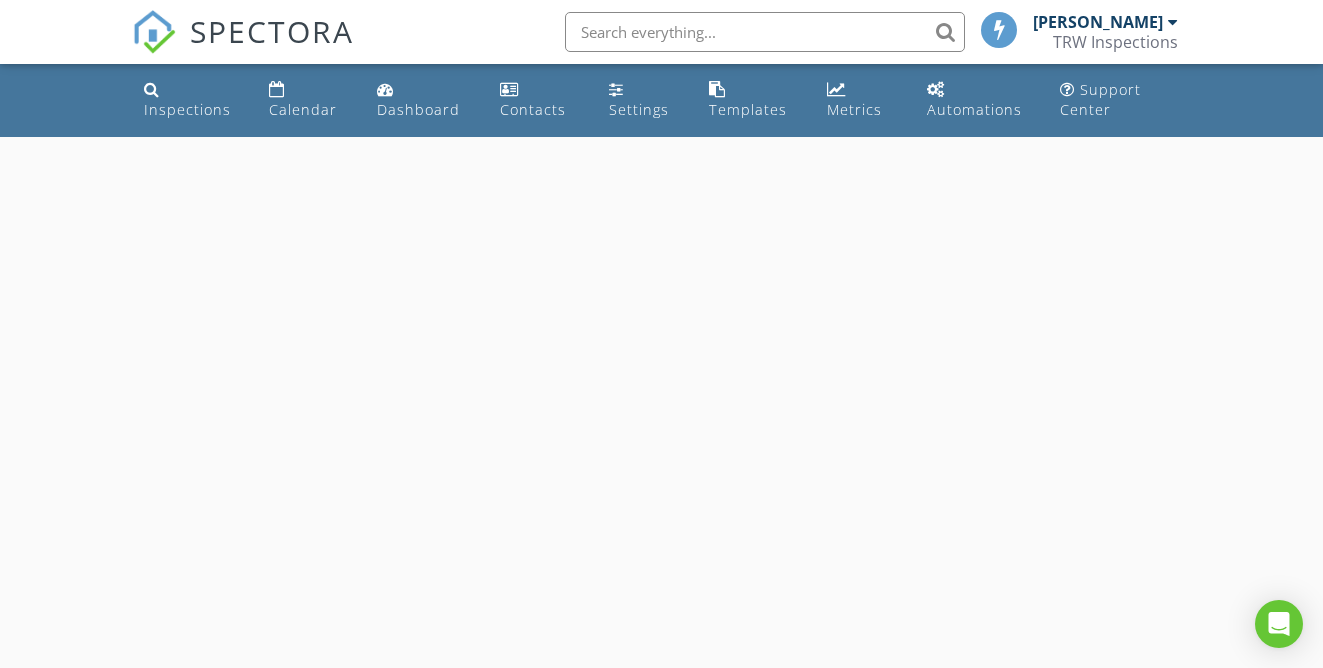 scroll, scrollTop: 0, scrollLeft: 0, axis: both 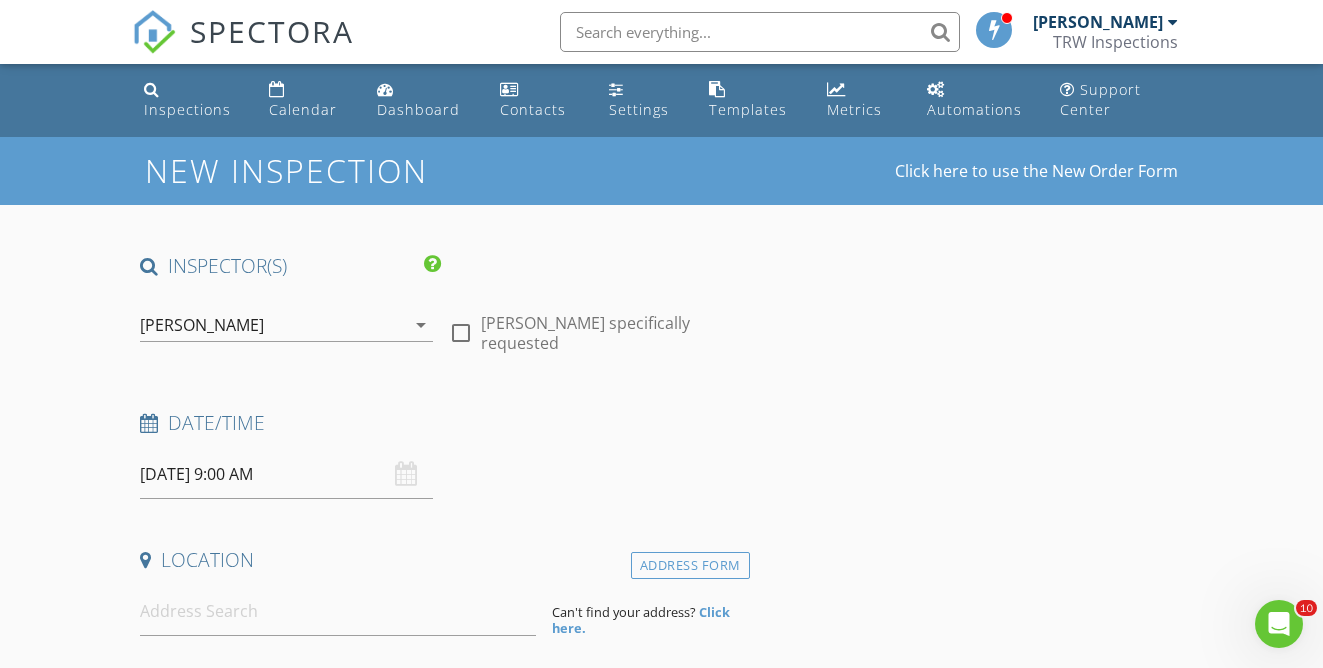 click on "[PERSON_NAME]" at bounding box center (272, 325) 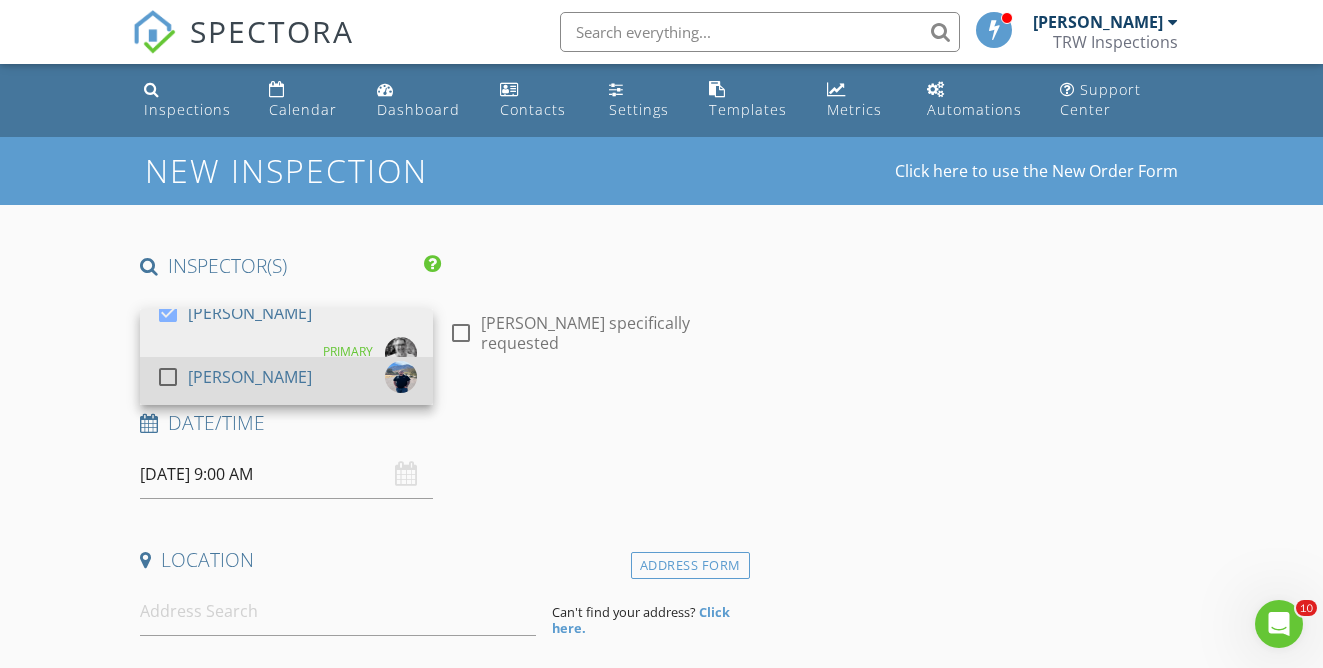 click at bounding box center [168, 377] 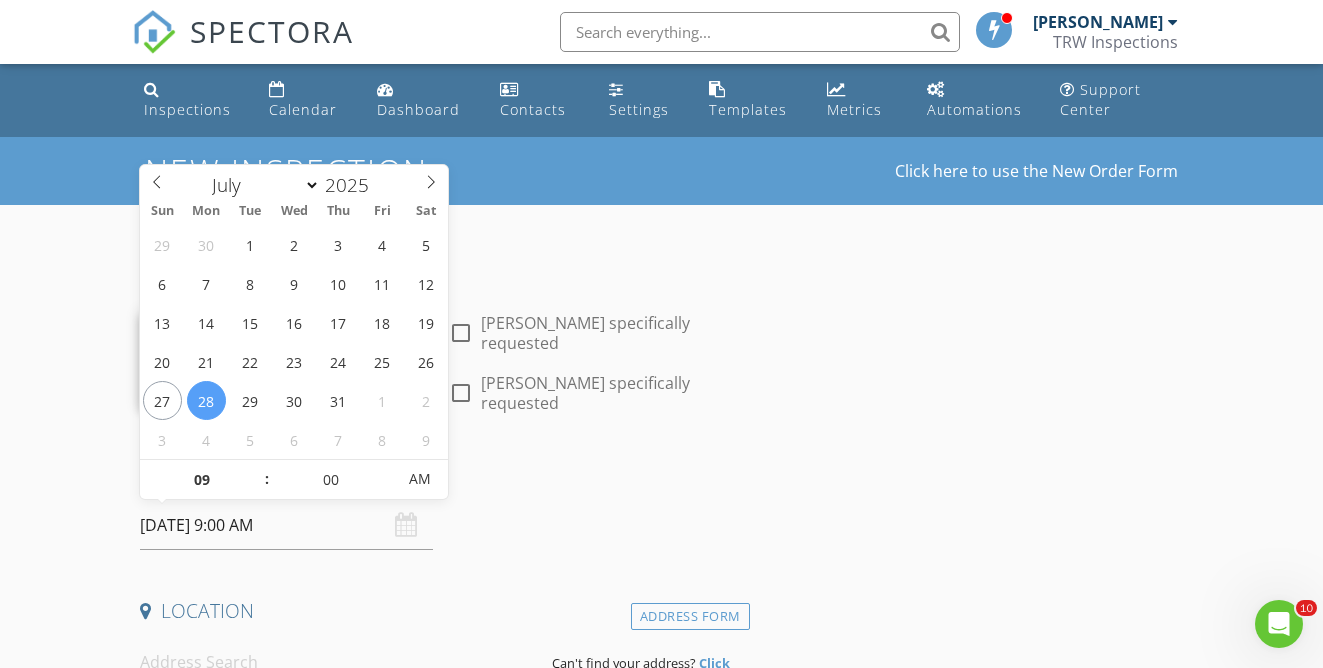 click on "07/28/2025 9:00 AM" at bounding box center (286, 525) 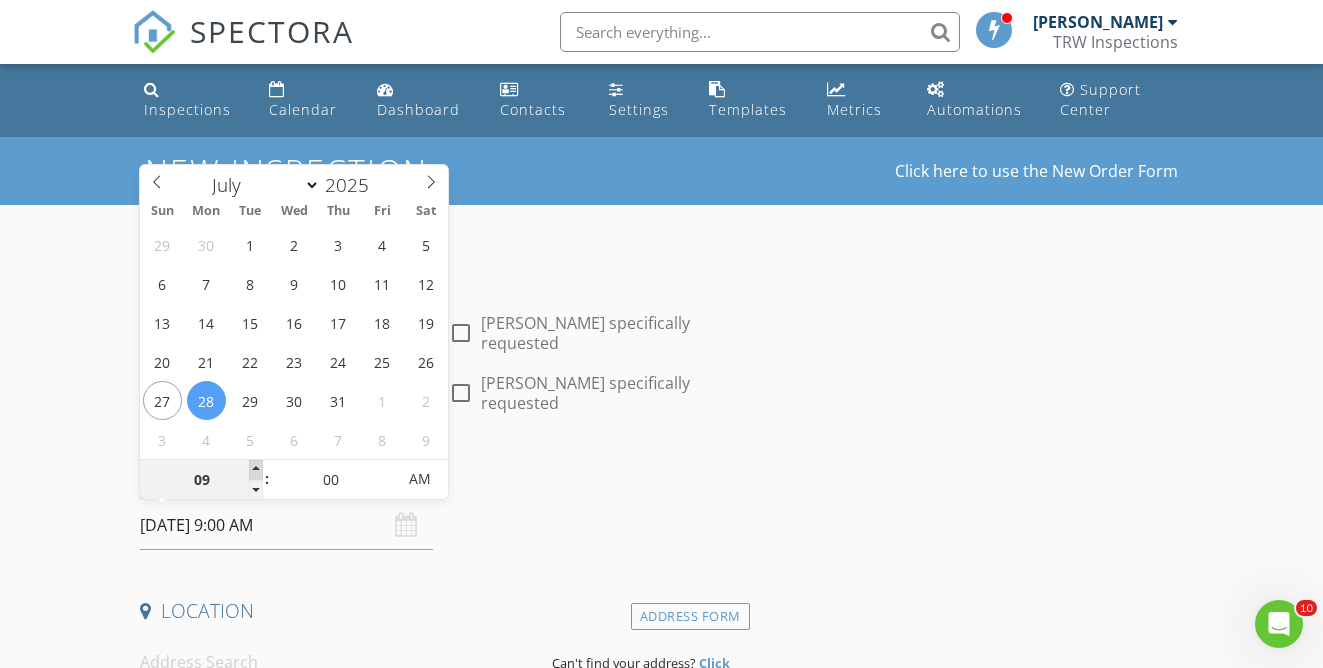 type on "10" 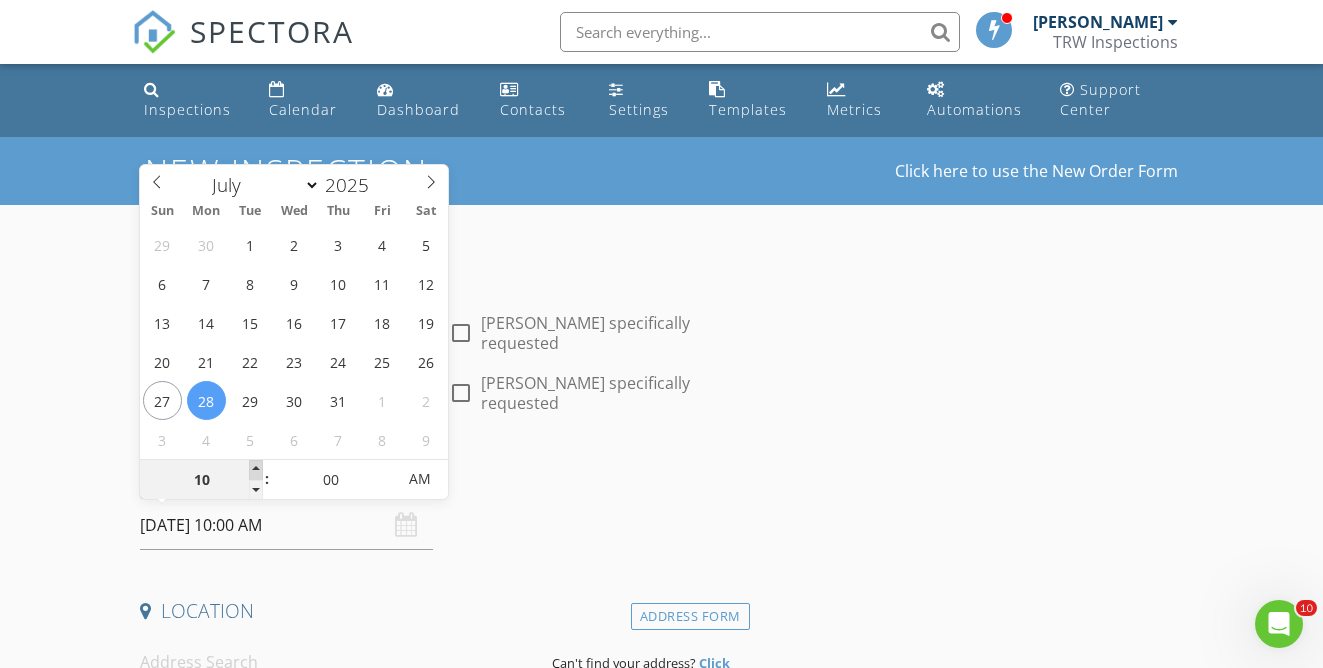click at bounding box center (256, 470) 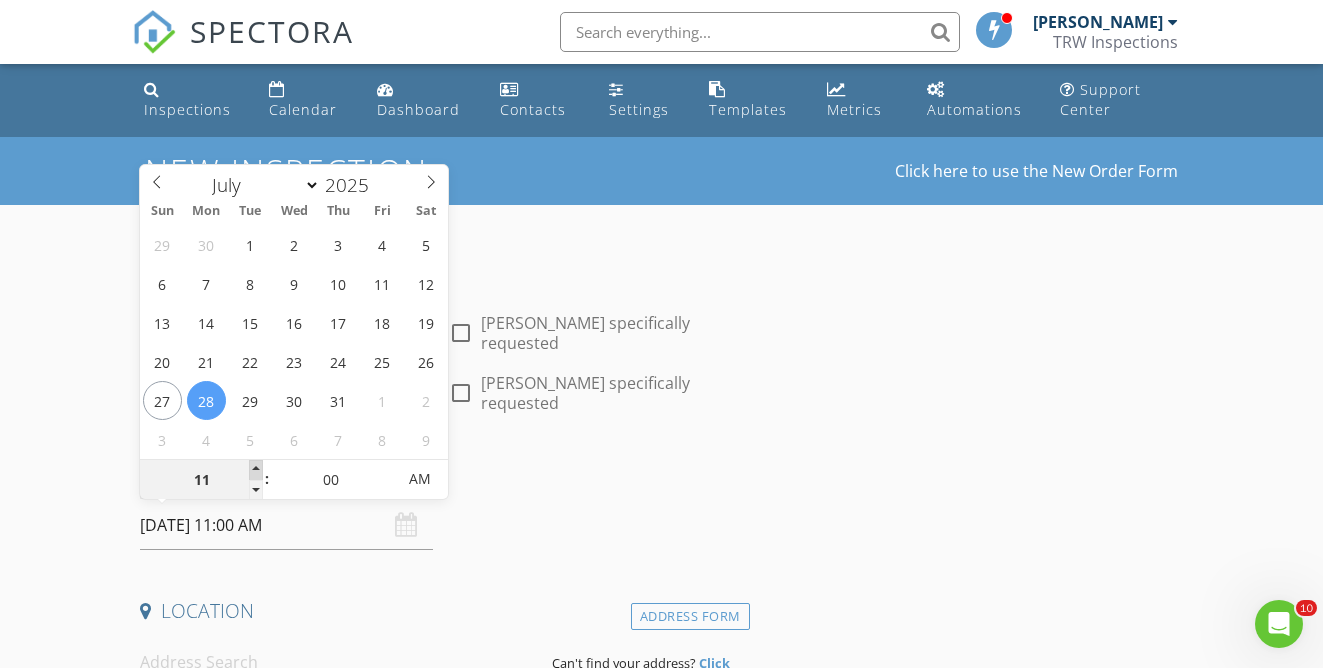 click at bounding box center [256, 470] 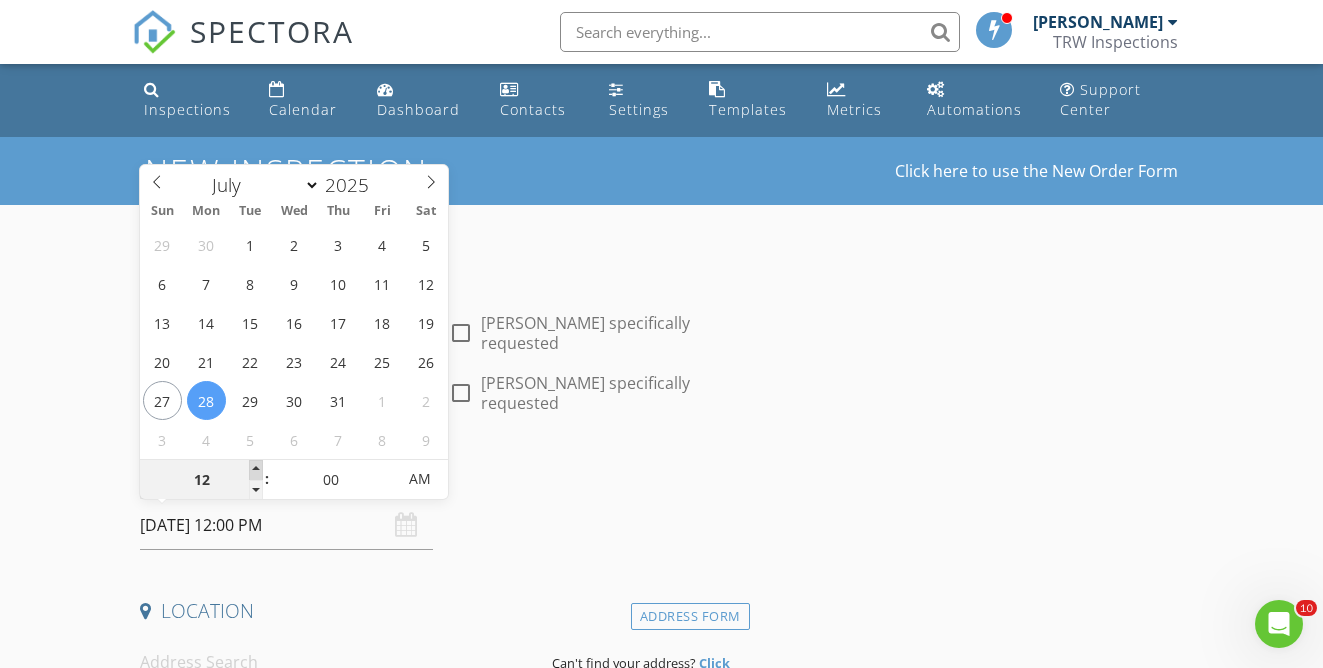 click at bounding box center [256, 470] 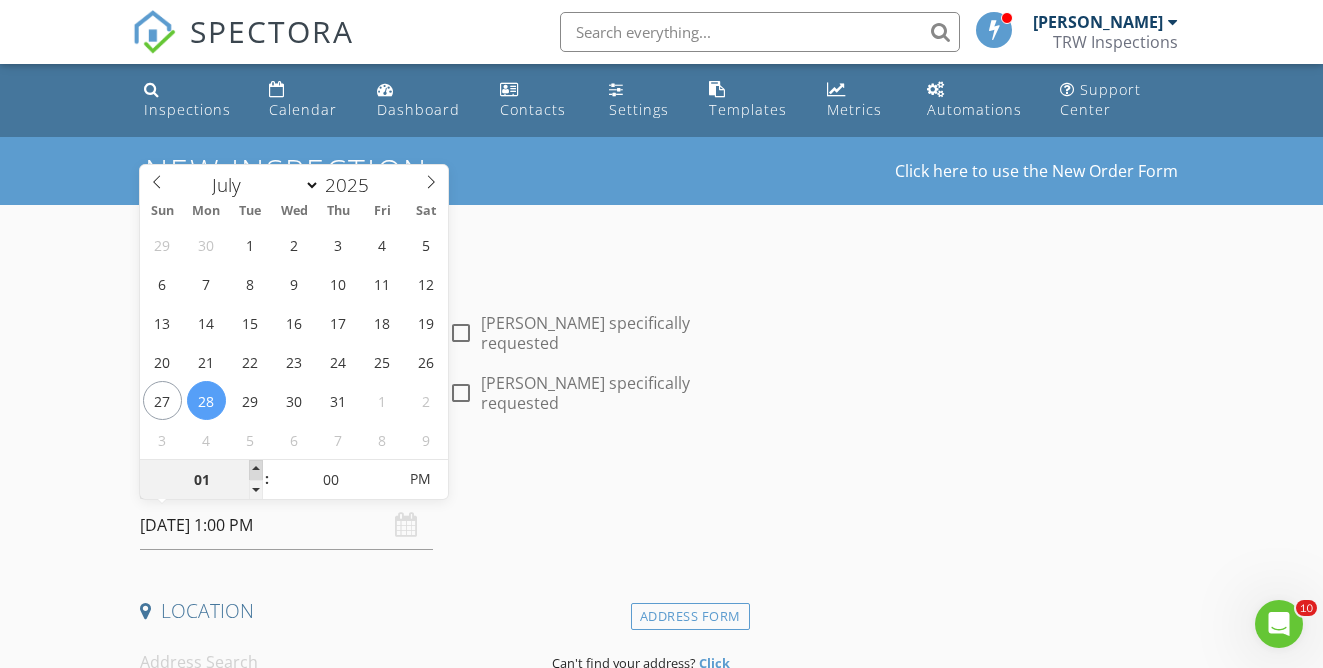 click at bounding box center [256, 470] 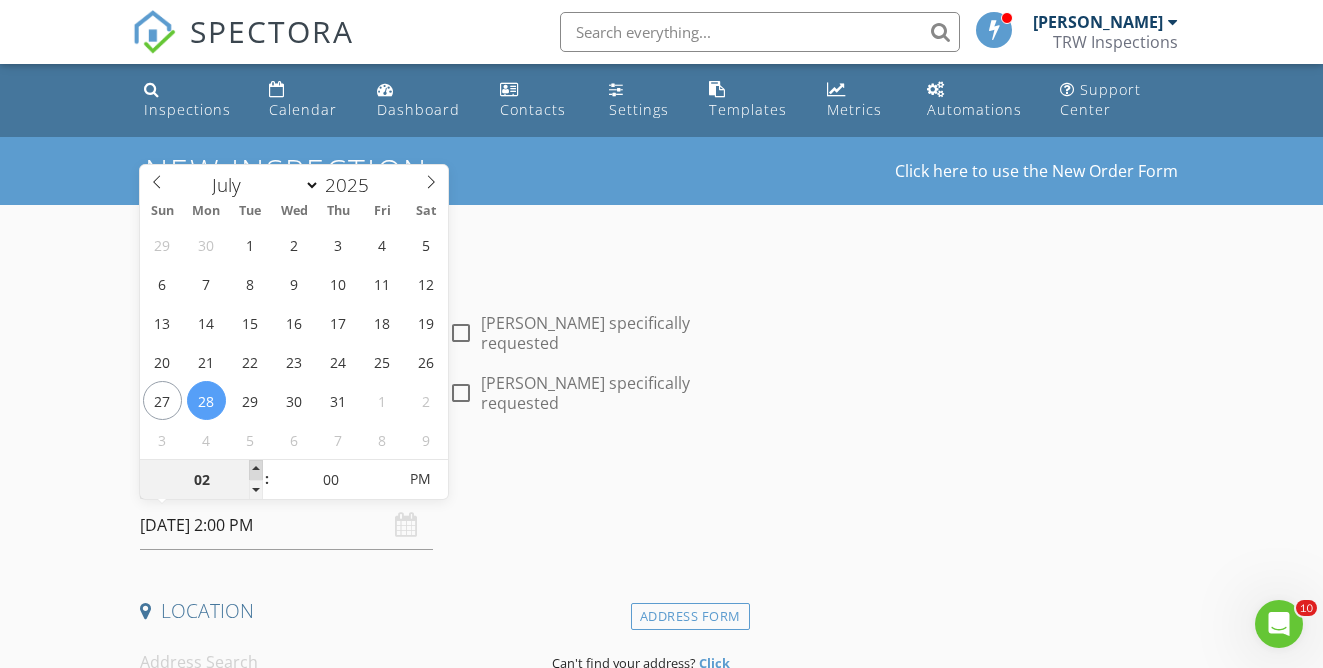 click at bounding box center (256, 470) 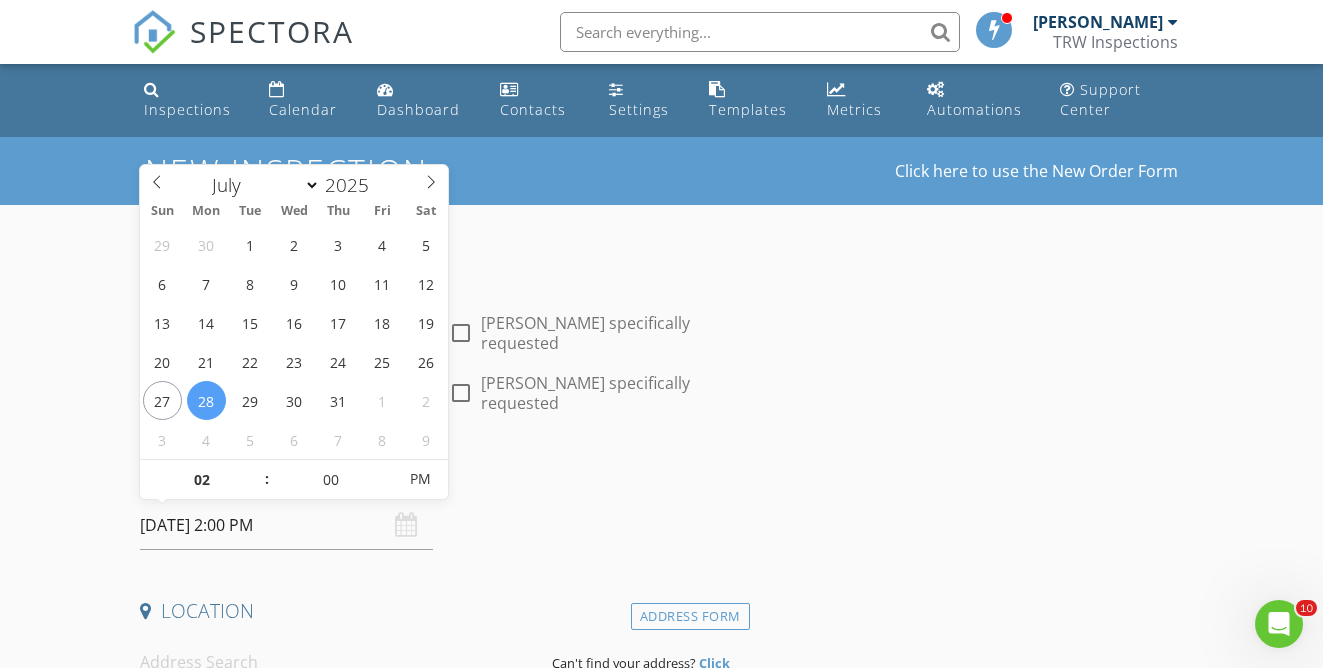 click on "New Inspection
Click here to use the New Order Form
INSPECTOR(S)
check_box   Travis Weddle   PRIMARY   check_box   Jaedon Weddle     Travis Weddle,  Jaedon Weddle arrow_drop_down   check_box_outline_blank Travis Weddle specifically requested check_box_outline_blank Jaedon Weddle specifically requested
Date/Time
07/28/2025 2:00 PM
Location
Address Form       Can't find your address?   Click here.
client
check_box Enable Client CC email for this inspection   Client Search     check_box_outline_blank Client is a Company/Organization     First Name   Last Name   Email   CC Email   Phone           Notes   Private Notes
ADD ADDITIONAL client
SERVICES
check_box_outline_blank   Outbuilding/Detached Garage   check_box_outline_blank   Guest House   check_box_outline_blank" at bounding box center (661, 1713) 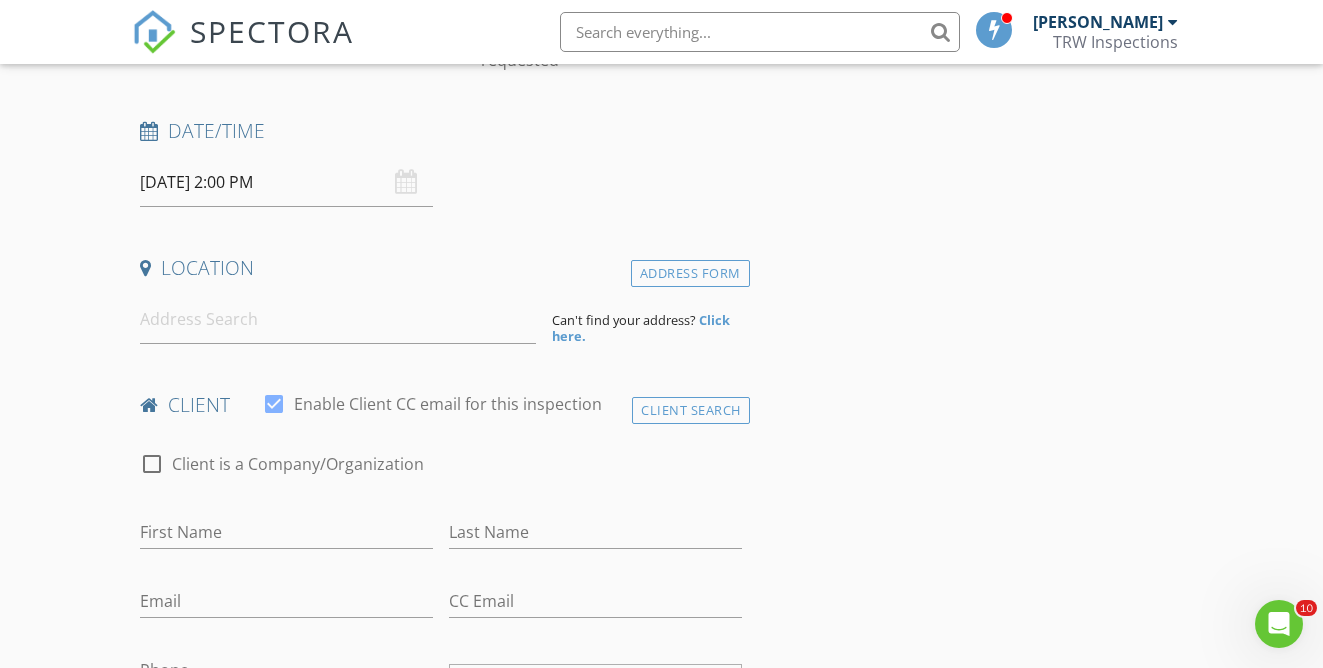 scroll, scrollTop: 345, scrollLeft: 0, axis: vertical 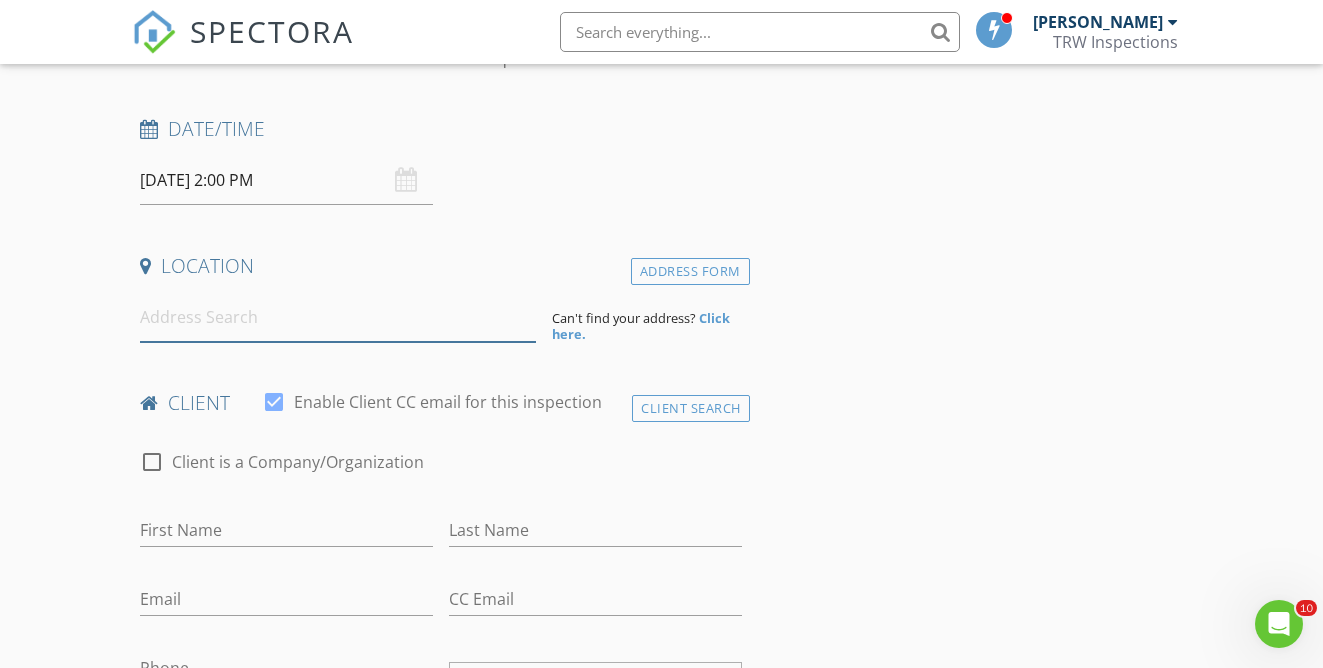 click at bounding box center [338, 317] 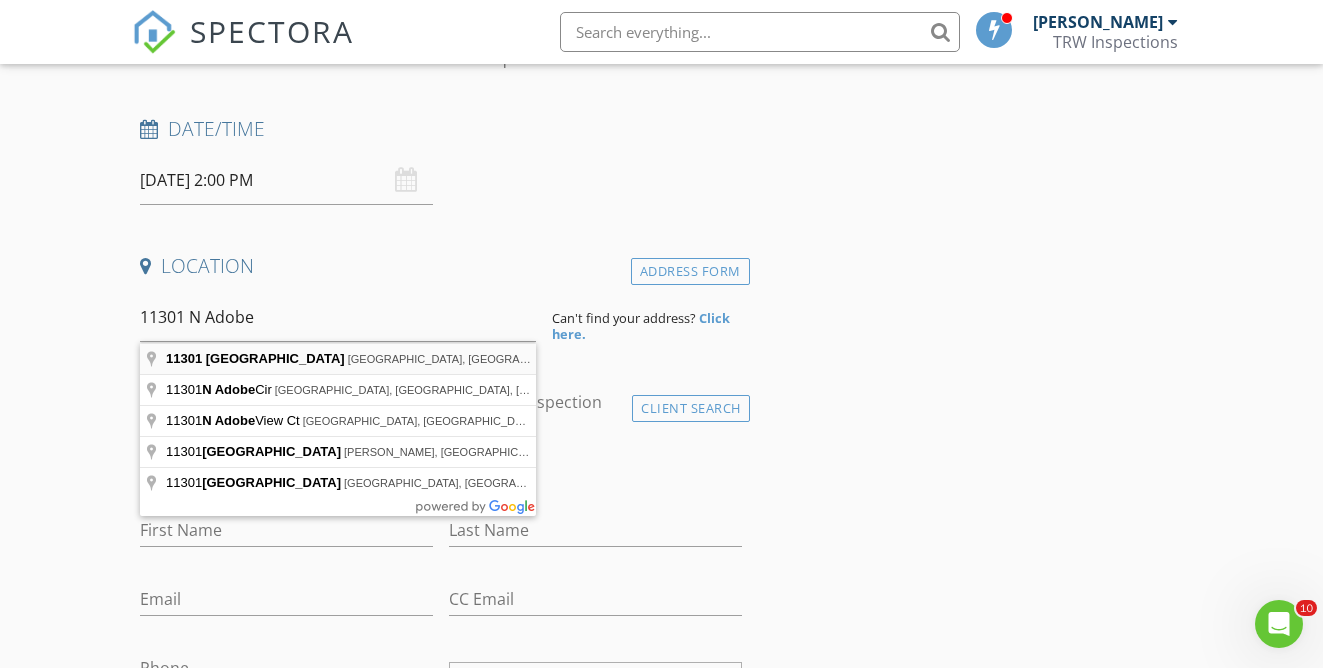 type on "11301 North Adobe Village Place, Marana, AZ, USA" 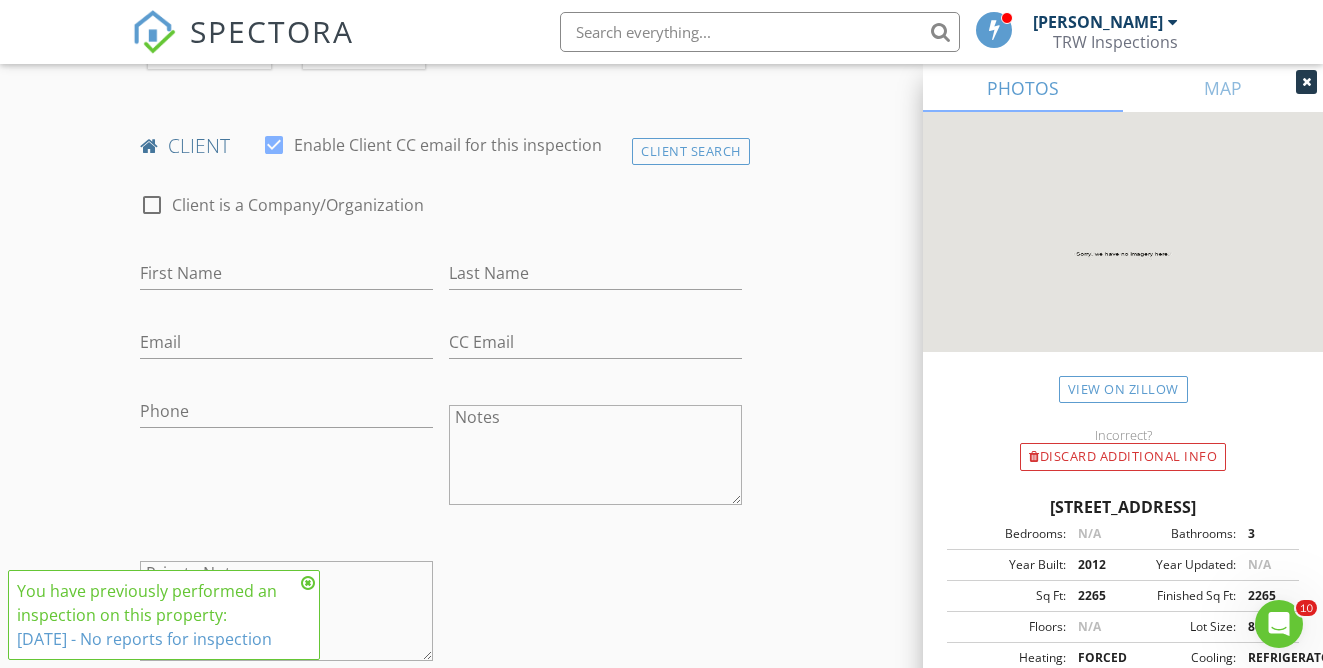 scroll, scrollTop: 1036, scrollLeft: 0, axis: vertical 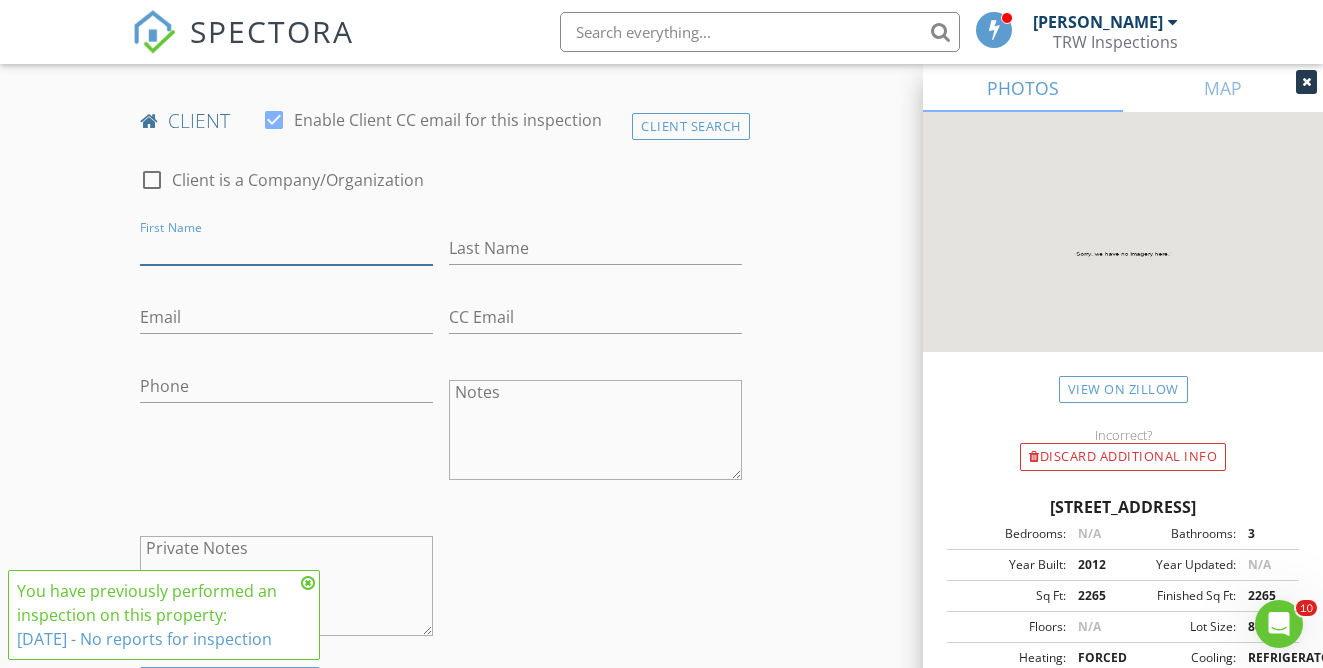 click on "First Name" at bounding box center [286, 248] 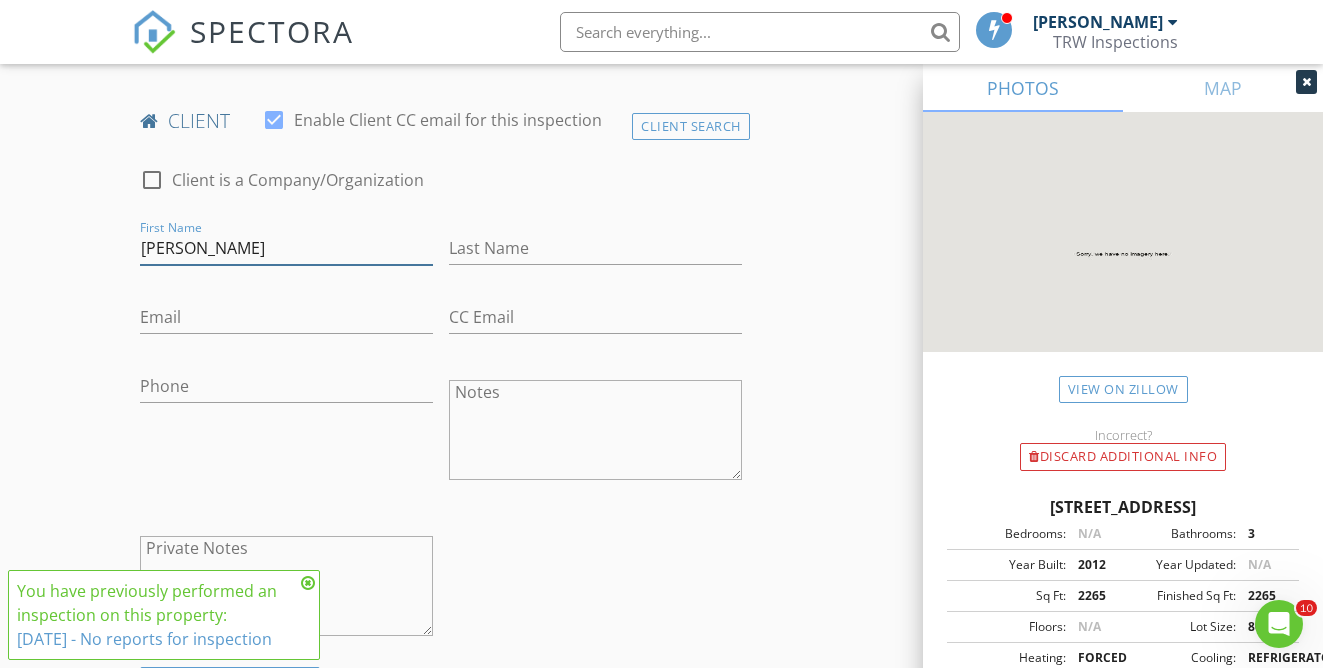 type on "Justin" 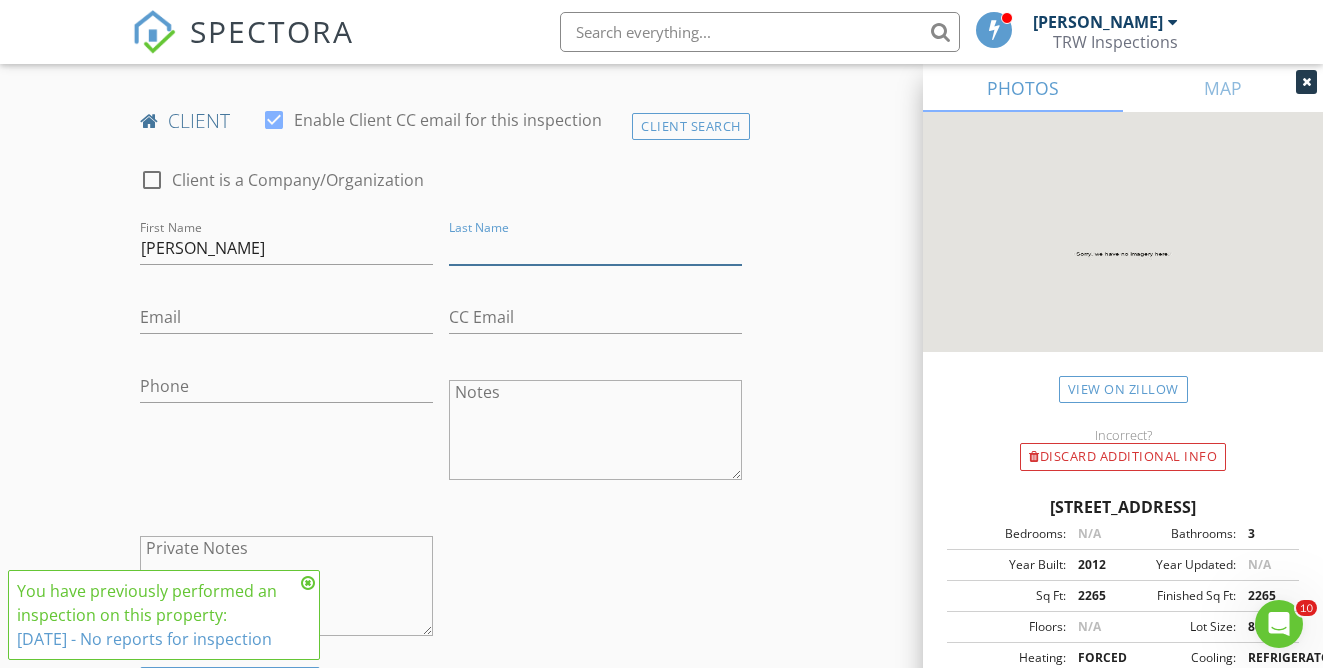 click on "Last Name" at bounding box center (595, 248) 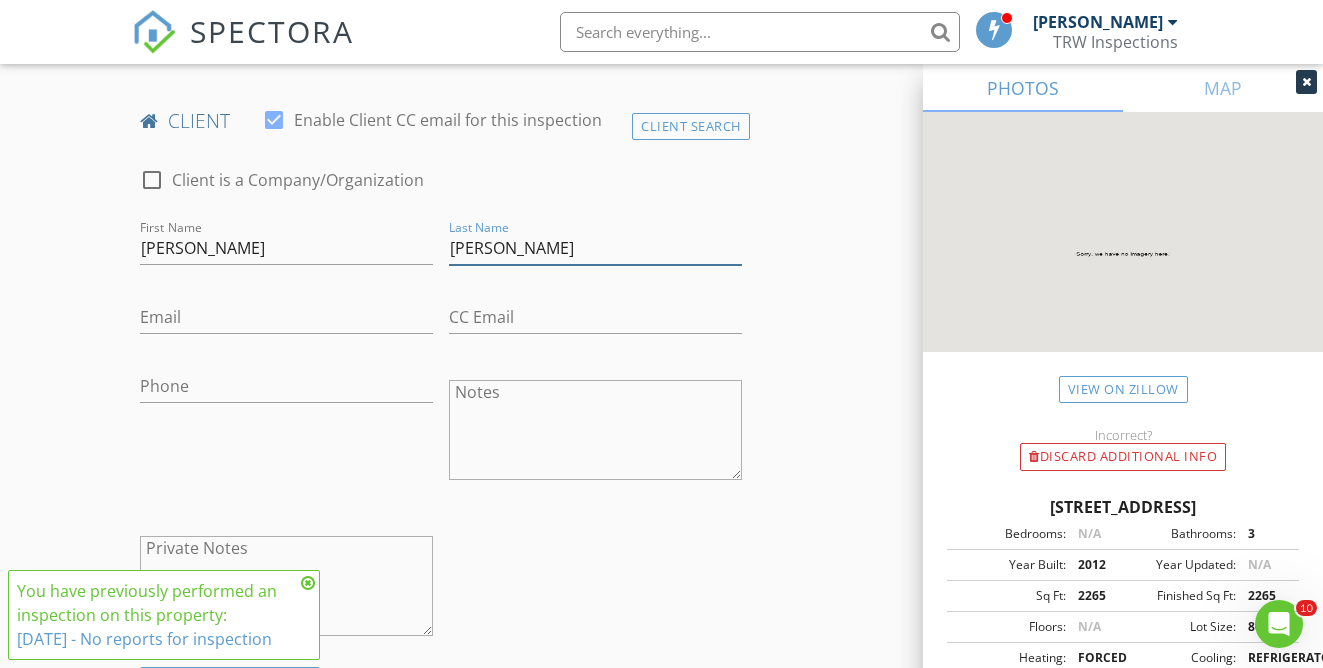 type on "Grady" 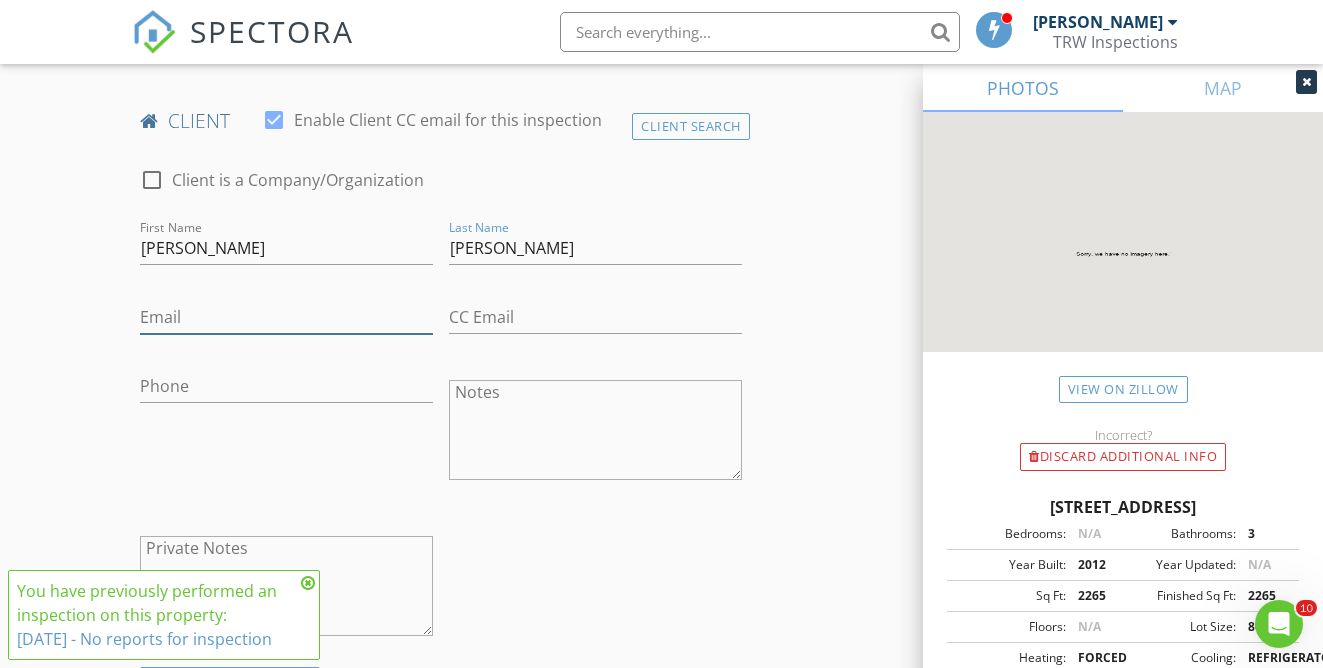 click on "Email" at bounding box center (286, 317) 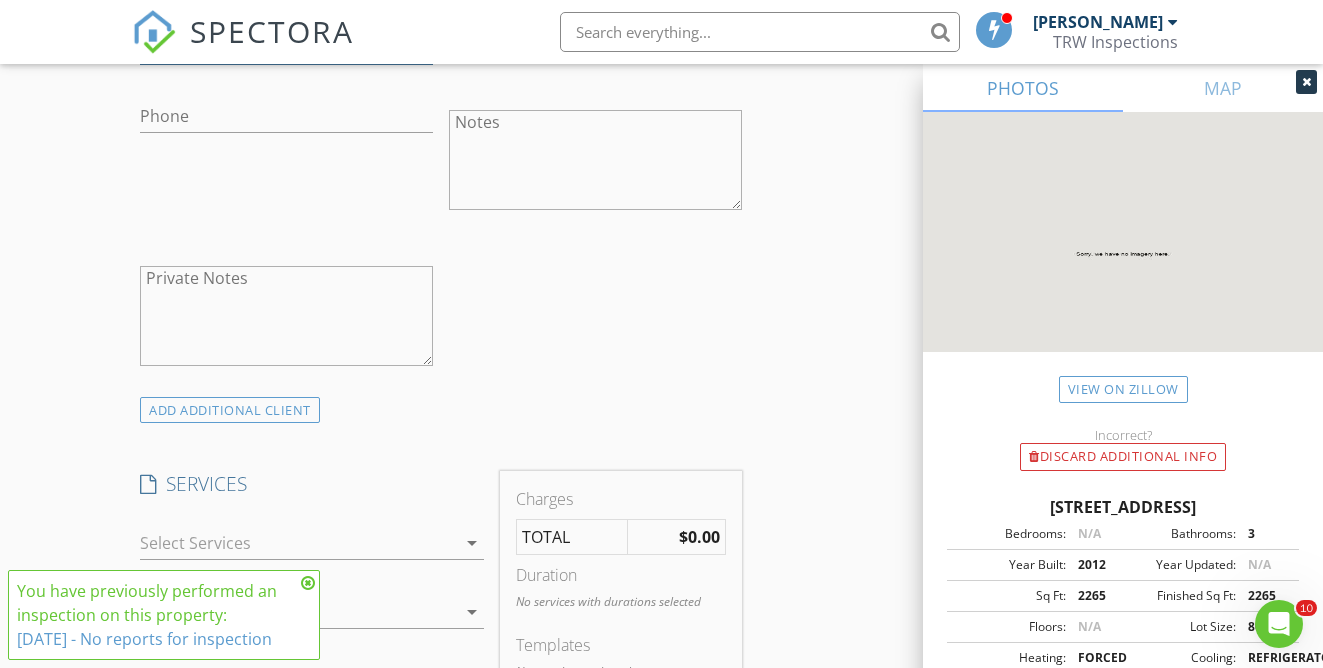 scroll, scrollTop: 1309, scrollLeft: 0, axis: vertical 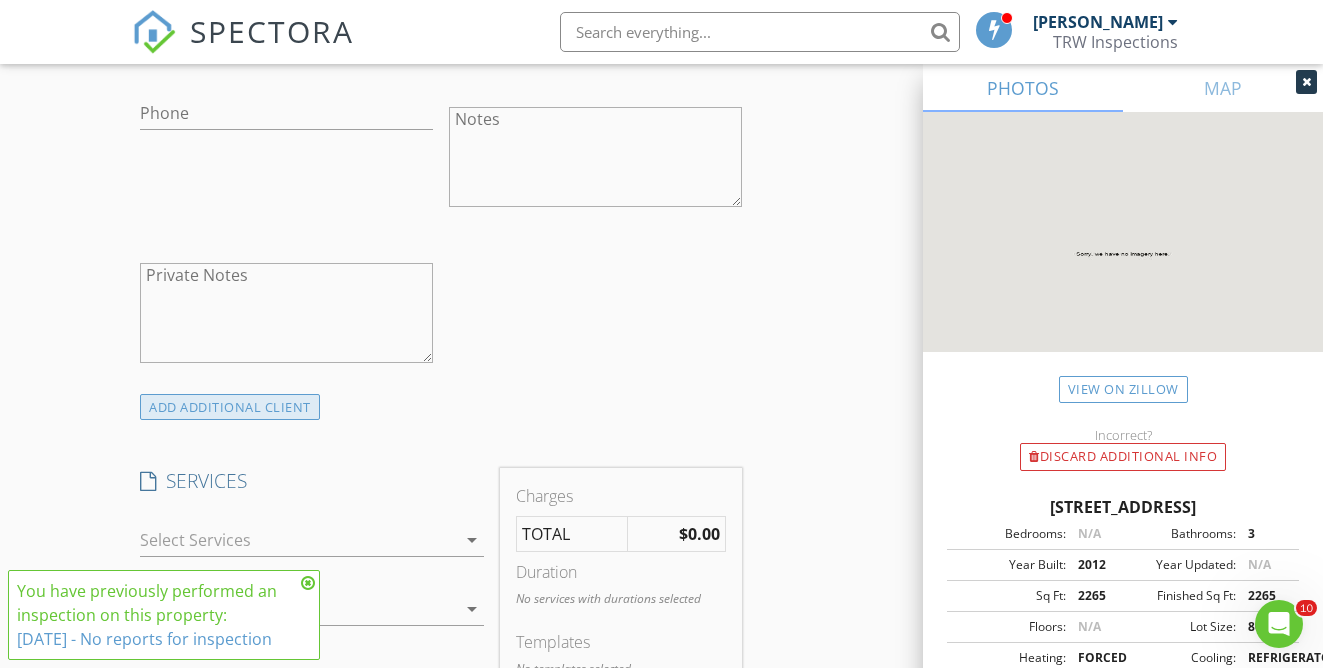 type on "justpgrady@gmail.com" 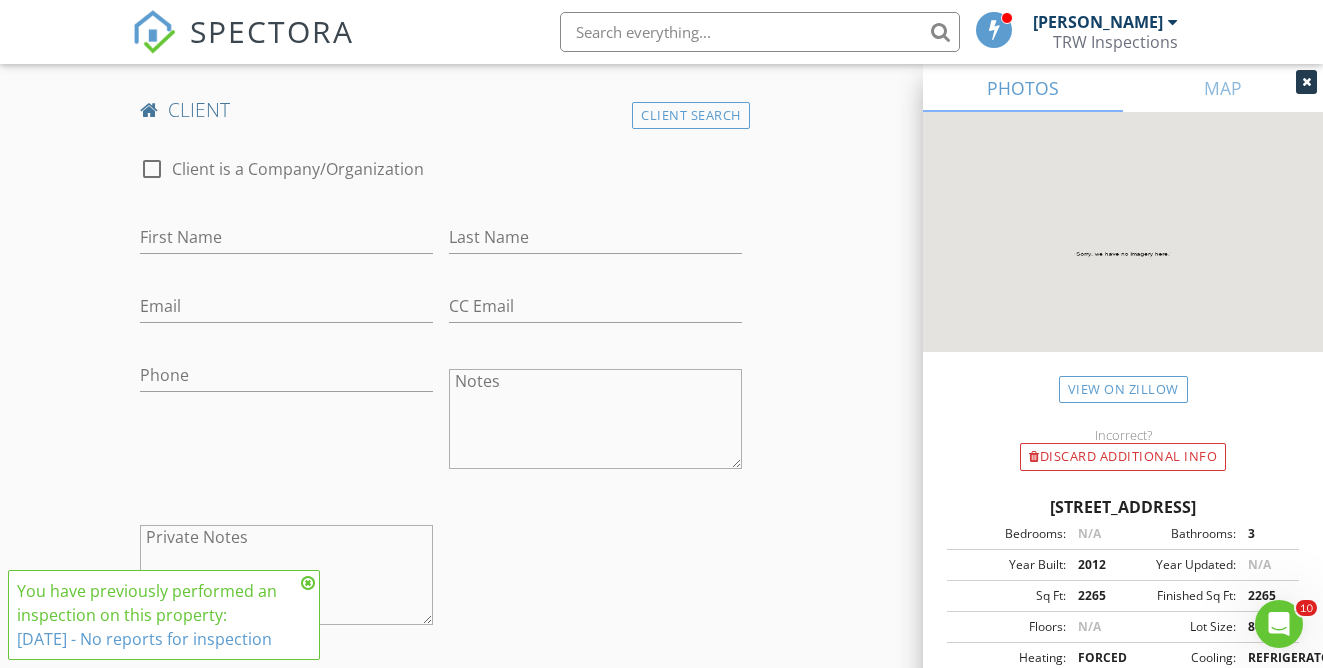scroll, scrollTop: 1663, scrollLeft: 0, axis: vertical 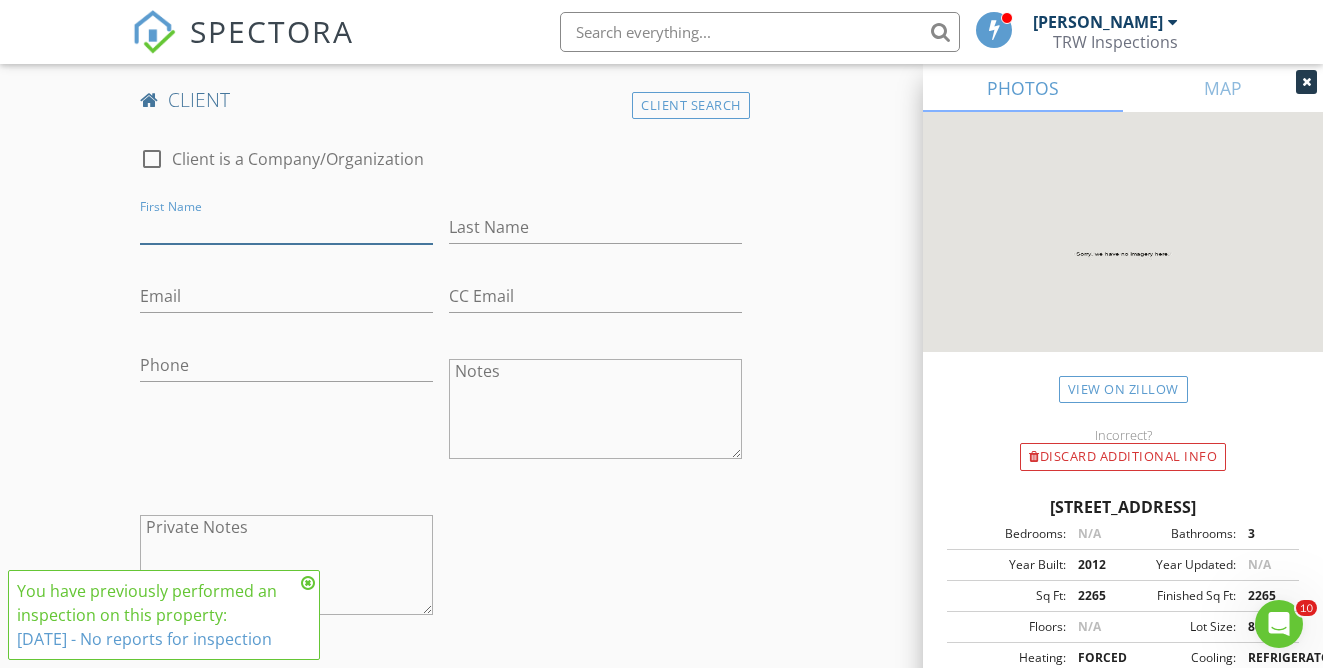 click on "First Name" at bounding box center [286, 227] 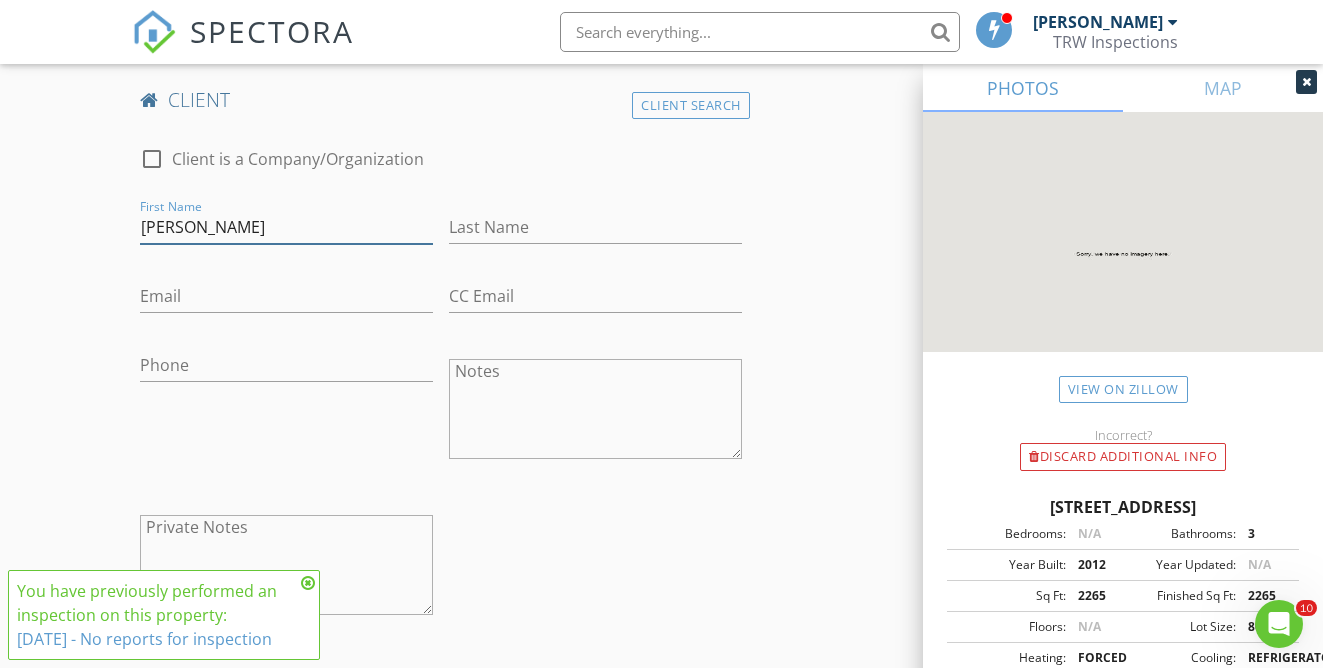 type on "Melanie" 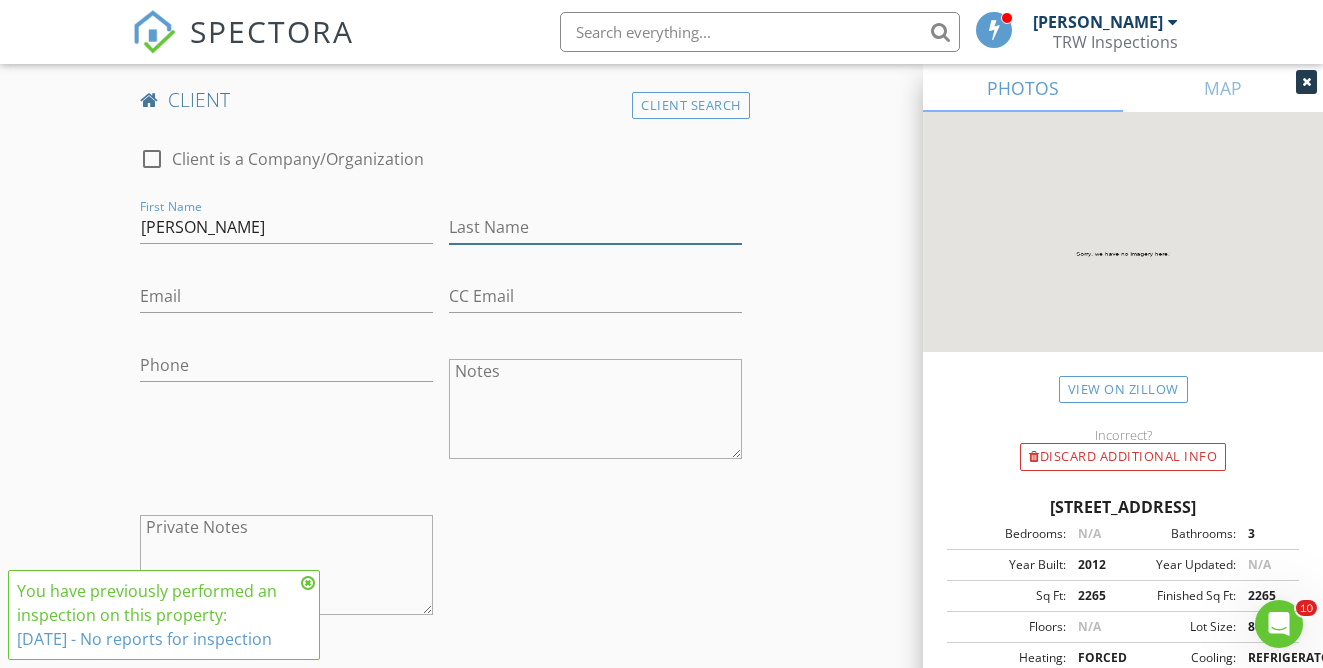 click on "Last Name" at bounding box center [595, 227] 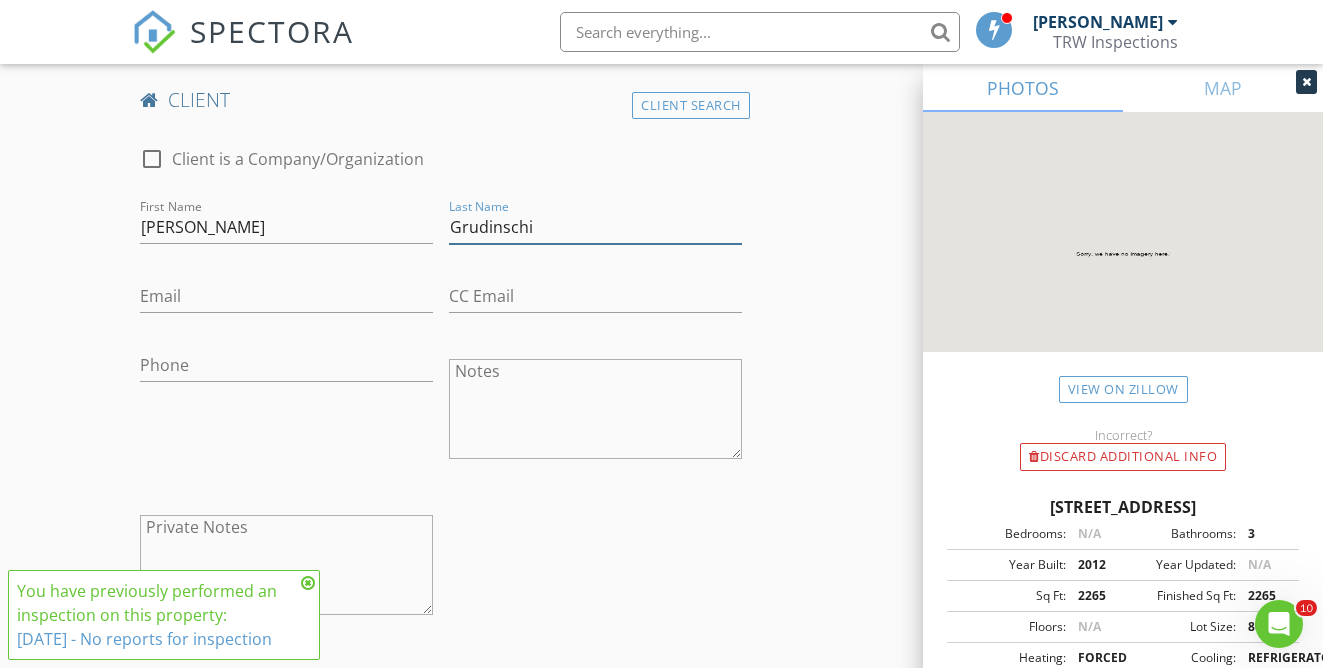 type on "Grudinschi" 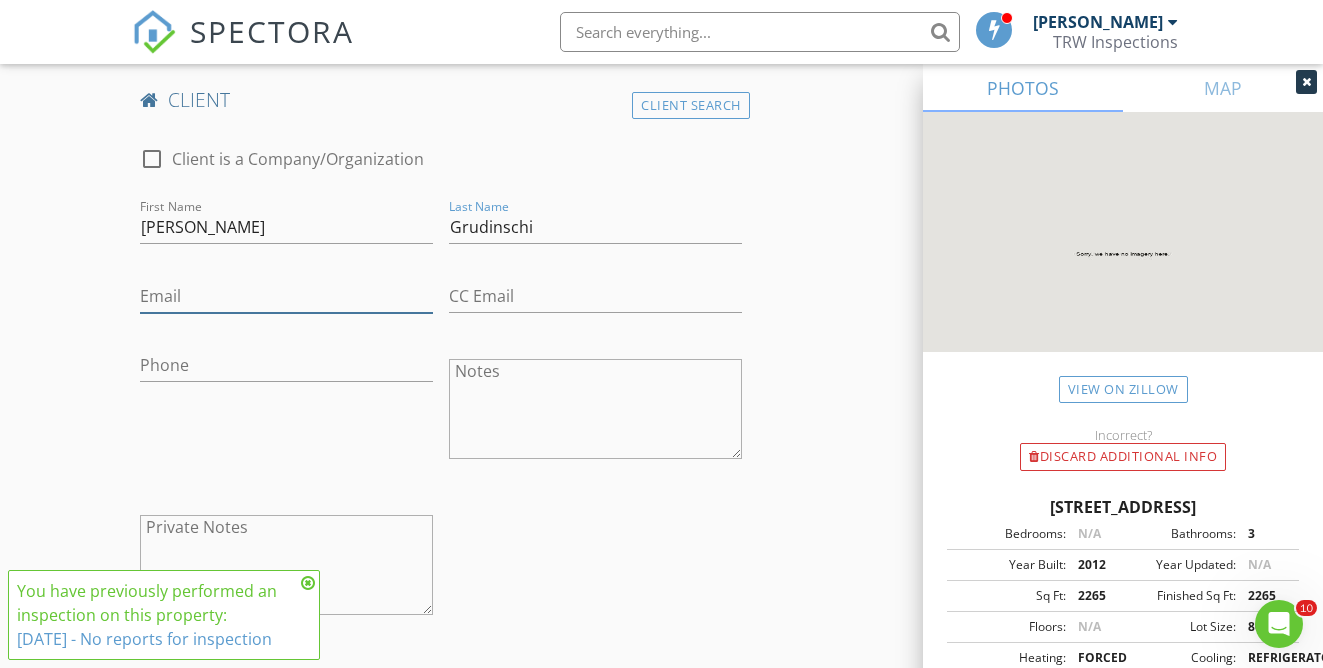 click on "Email" at bounding box center [286, 296] 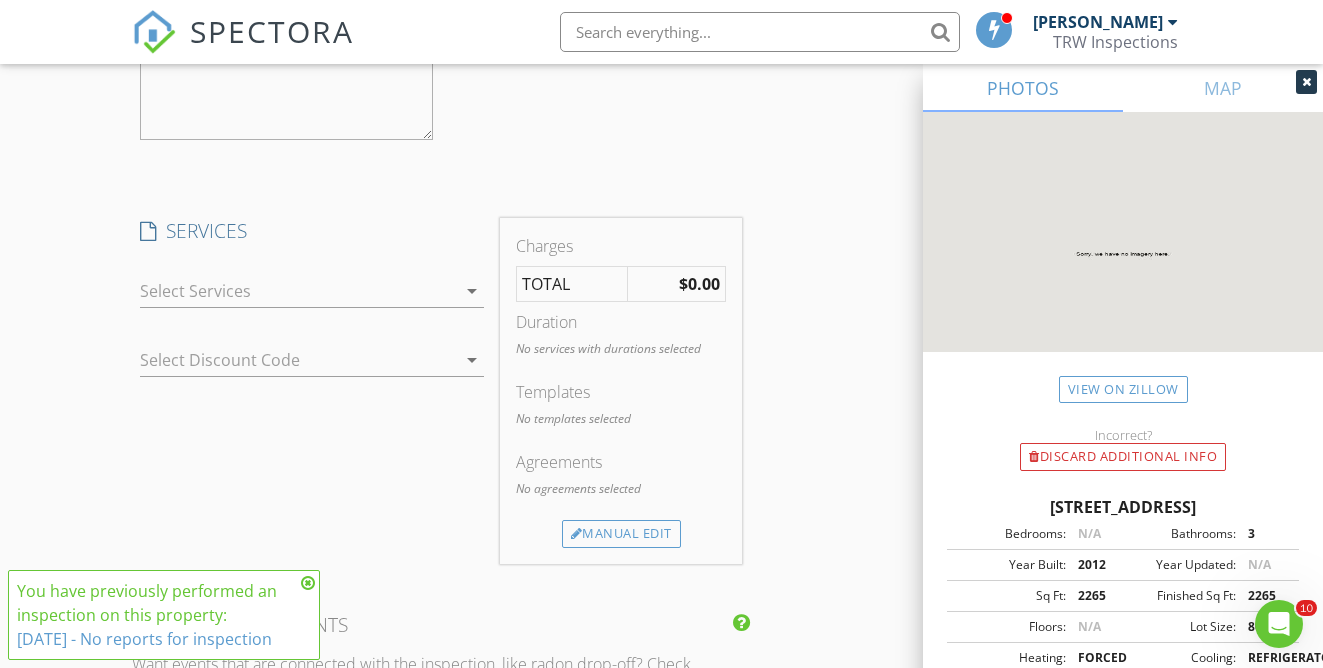 scroll, scrollTop: 2160, scrollLeft: 0, axis: vertical 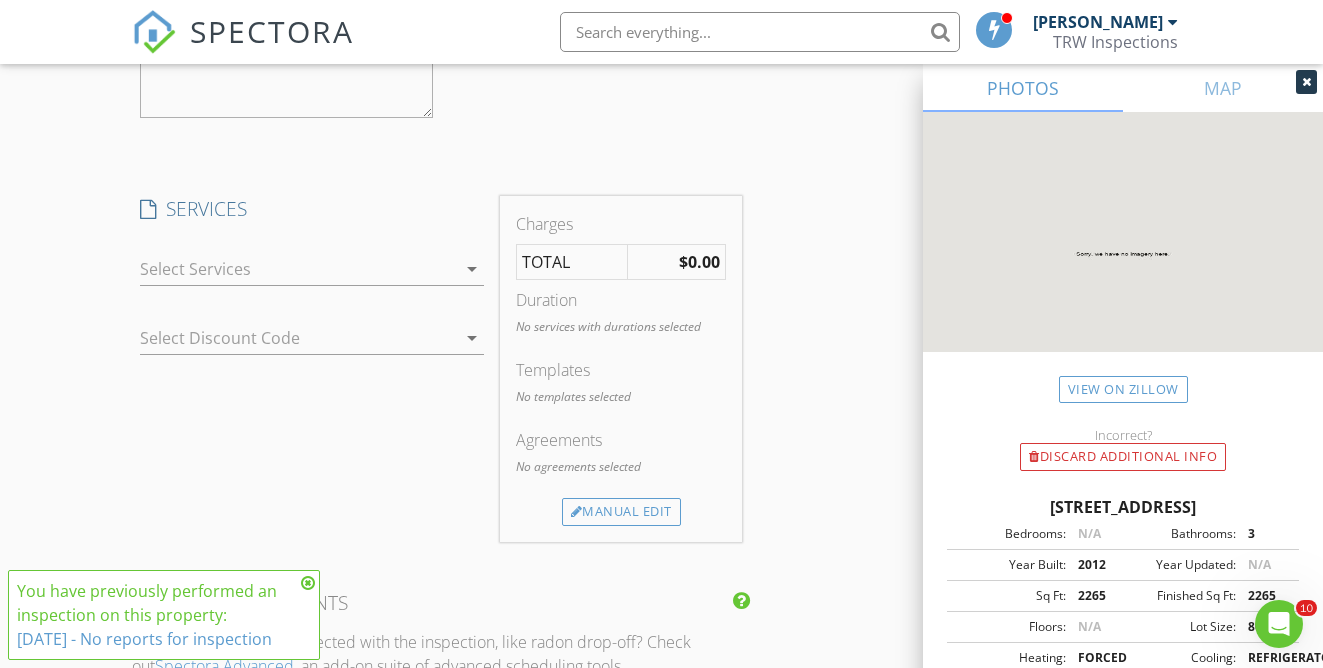 type on "melgrudd@gmail.com" 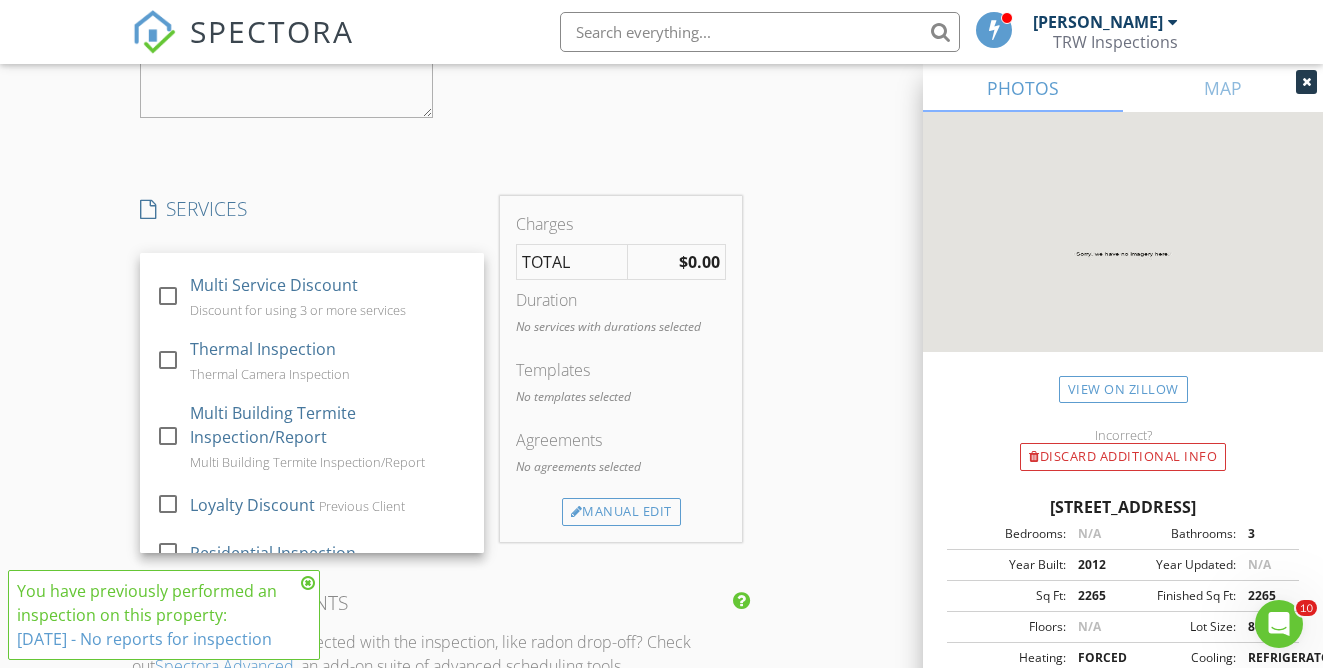 scroll, scrollTop: 332, scrollLeft: 0, axis: vertical 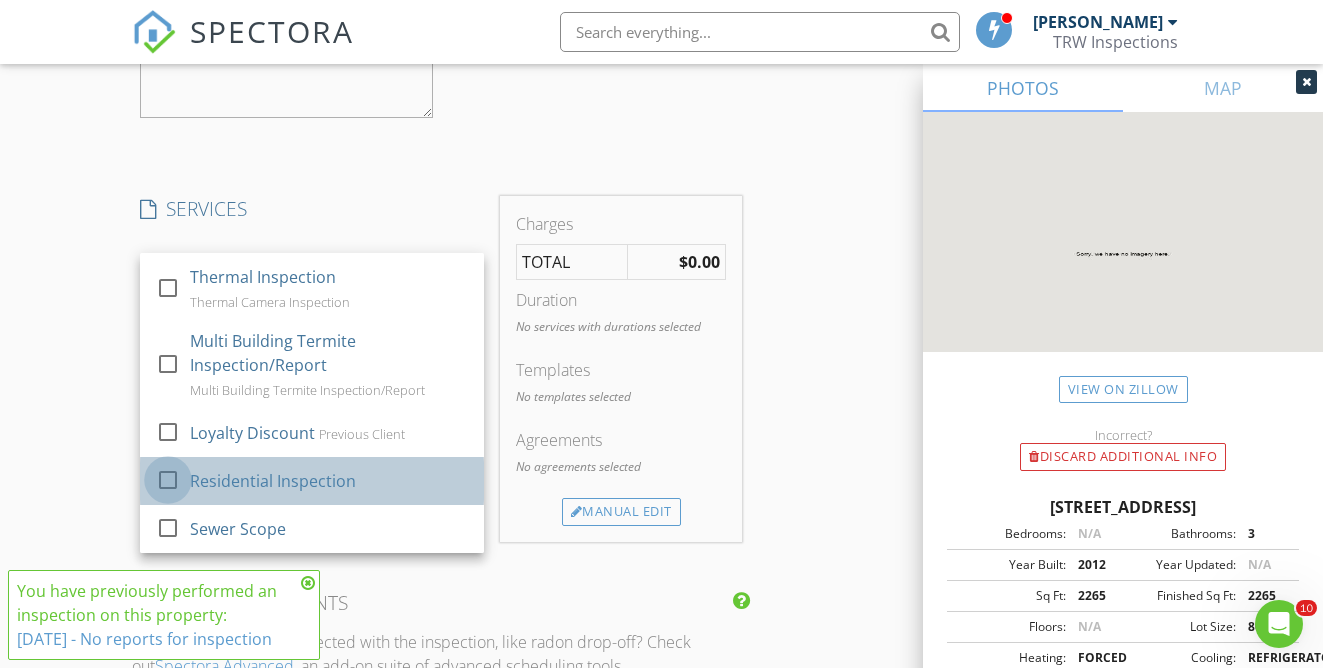 click at bounding box center (168, 479) 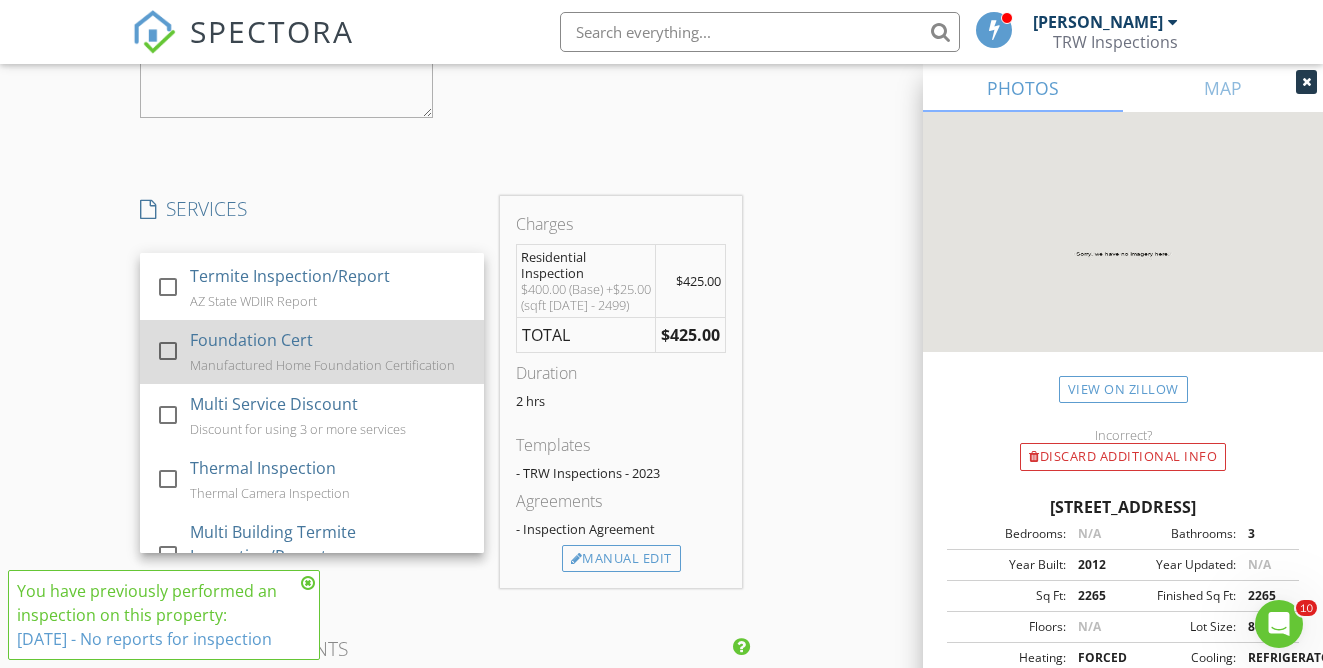 scroll, scrollTop: 124, scrollLeft: 0, axis: vertical 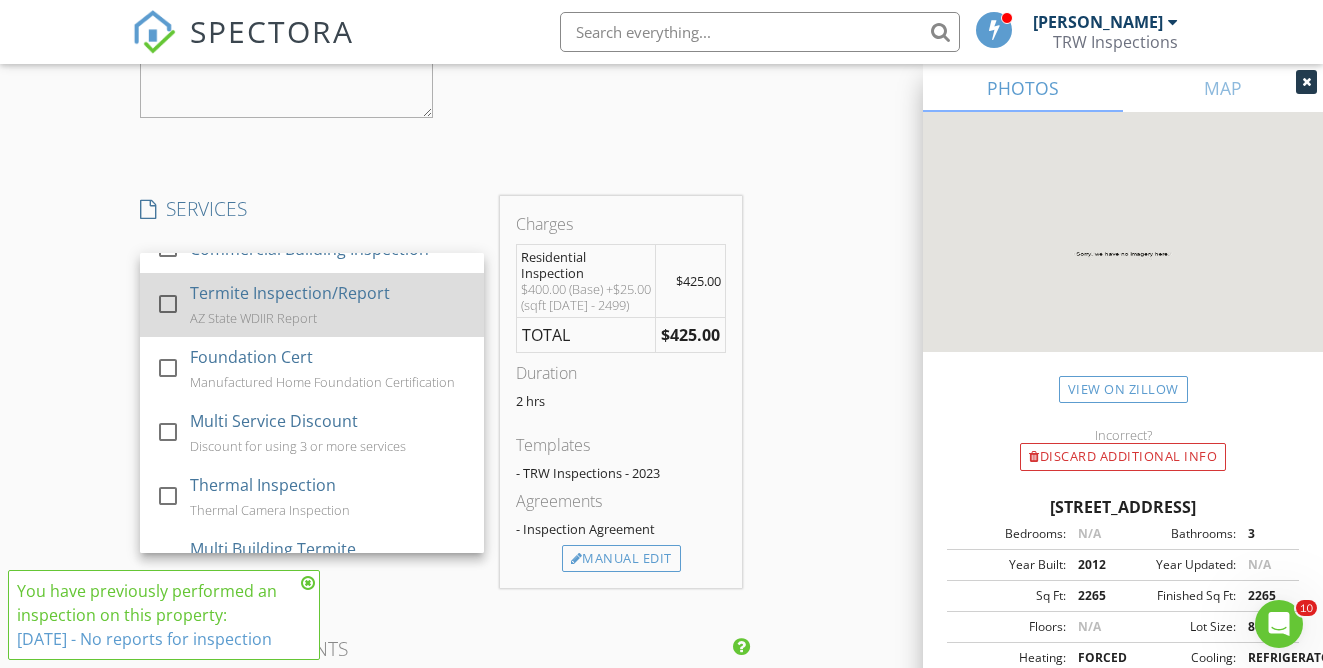 click at bounding box center [168, 303] 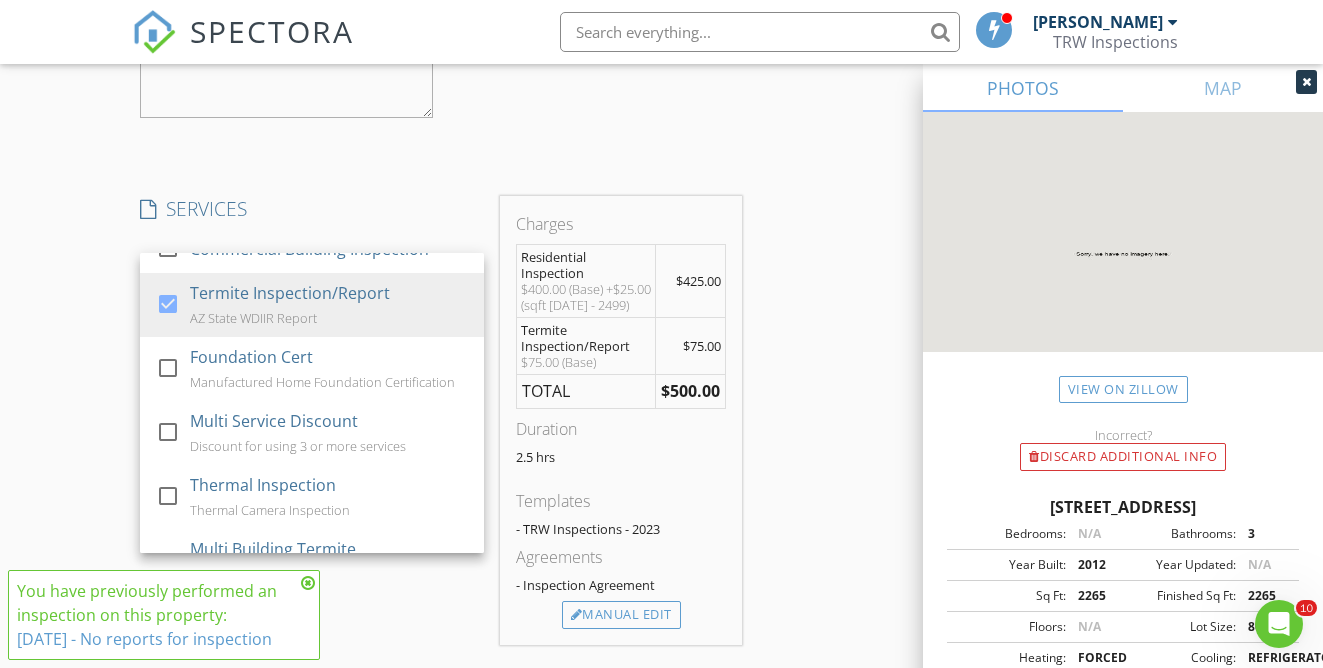 click on "INSPECTOR(S)
check_box   Travis Weddle   PRIMARY   check_box   Jaedon Weddle     Travis Weddle,  Jaedon Weddle arrow_drop_down   check_box_outline_blank Travis Weddle specifically requested check_box_outline_blank Jaedon Weddle specifically requested
Date/Time
07/28/2025 2:00 PM
Location
Address Search       Address 11301 N Adobe Village Pl   Unit   City Marana   State AZ   Zip 85658   County Pima     Square Feet 2265   Year Built 2012   Foundation arrow_drop_down     Travis Weddle     95.3 miles     (2 hours)         Jaedon Weddle     95.3 miles     (2 hours)
client
check_box Enable Client CC email for this inspection   Client Search     check_box_outline_blank Client is a Company/Organization     First Name Justin   Last Name Grady   Email justpgrady@gmail.com   CC Email   Phone           Notes   Private Notes
client" at bounding box center (661, 133) 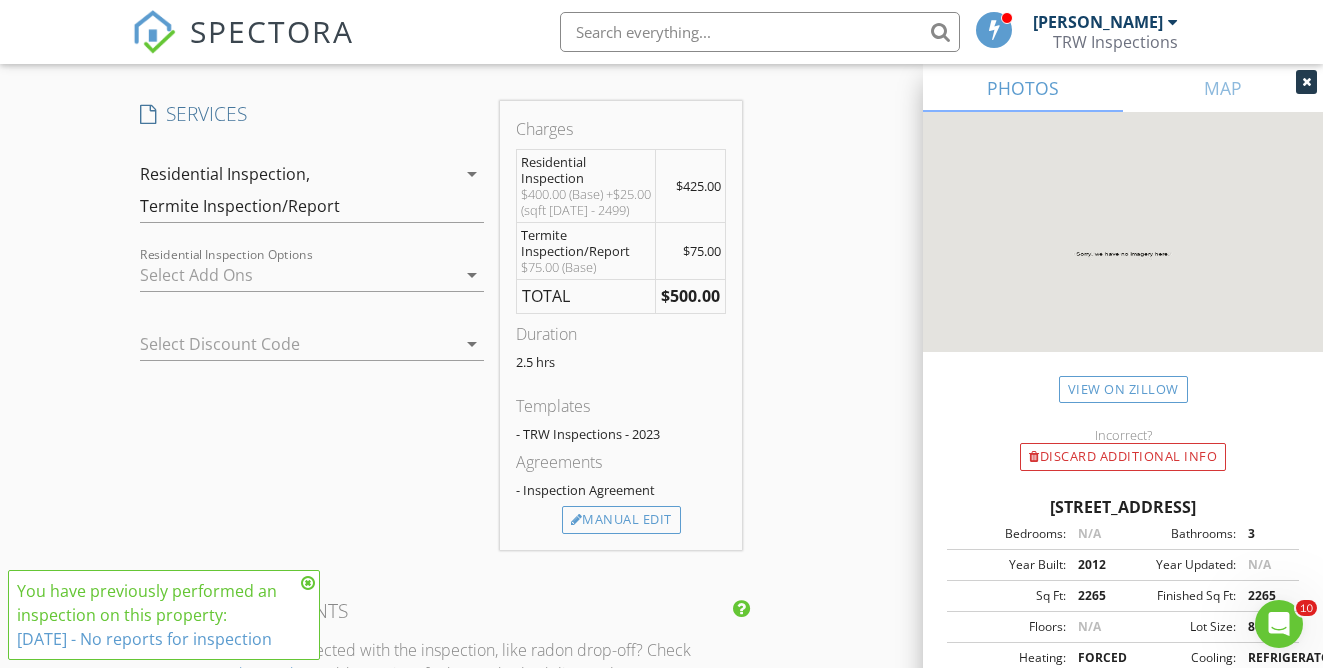 scroll, scrollTop: 2236, scrollLeft: 0, axis: vertical 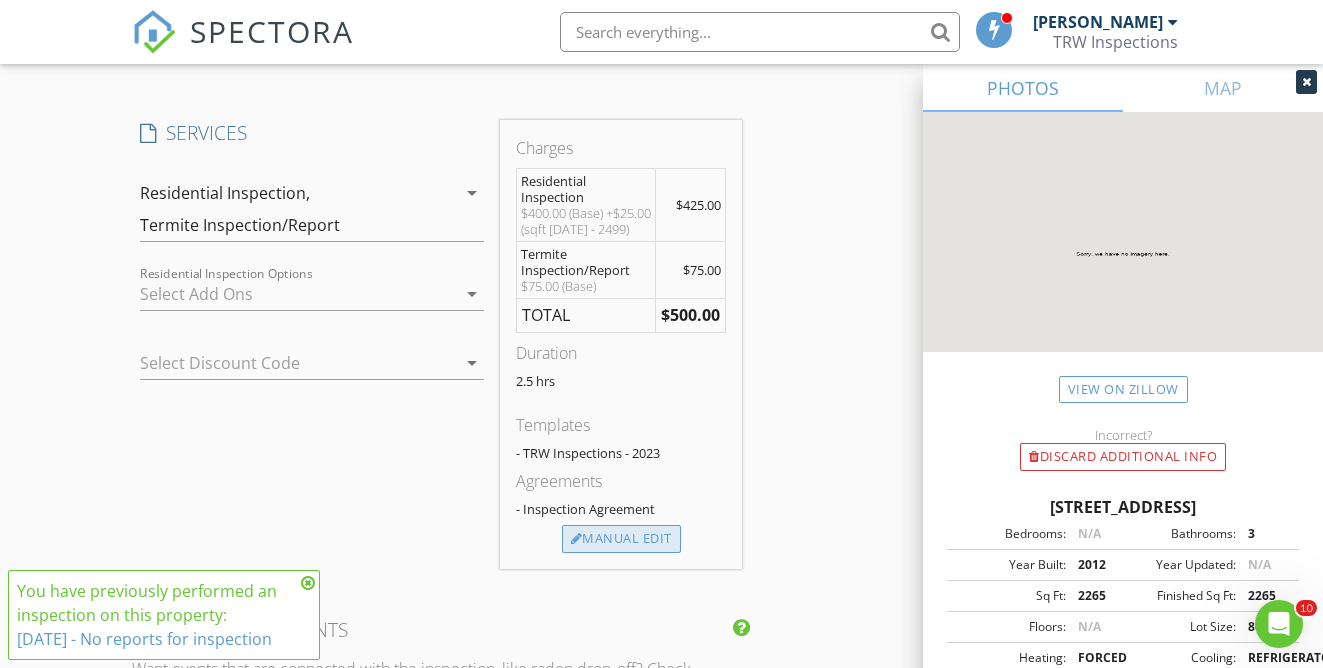 click on "Manual Edit" at bounding box center (621, 539) 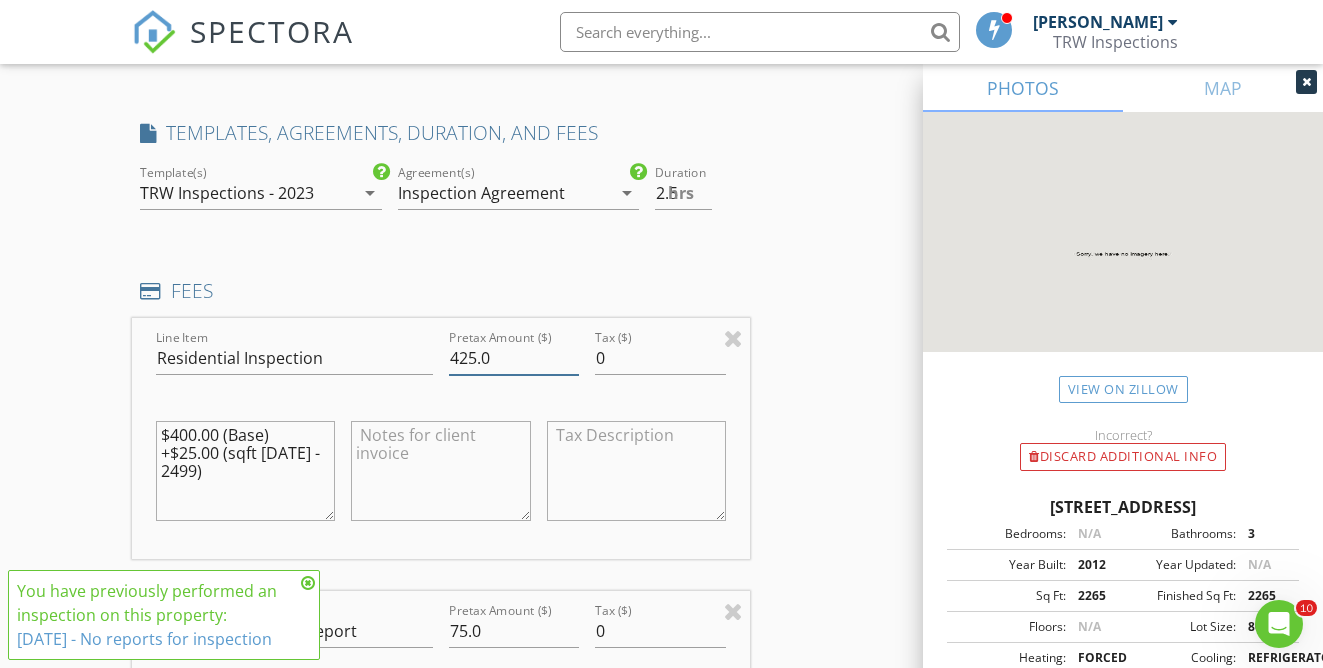 click on "425.0" at bounding box center [514, 358] 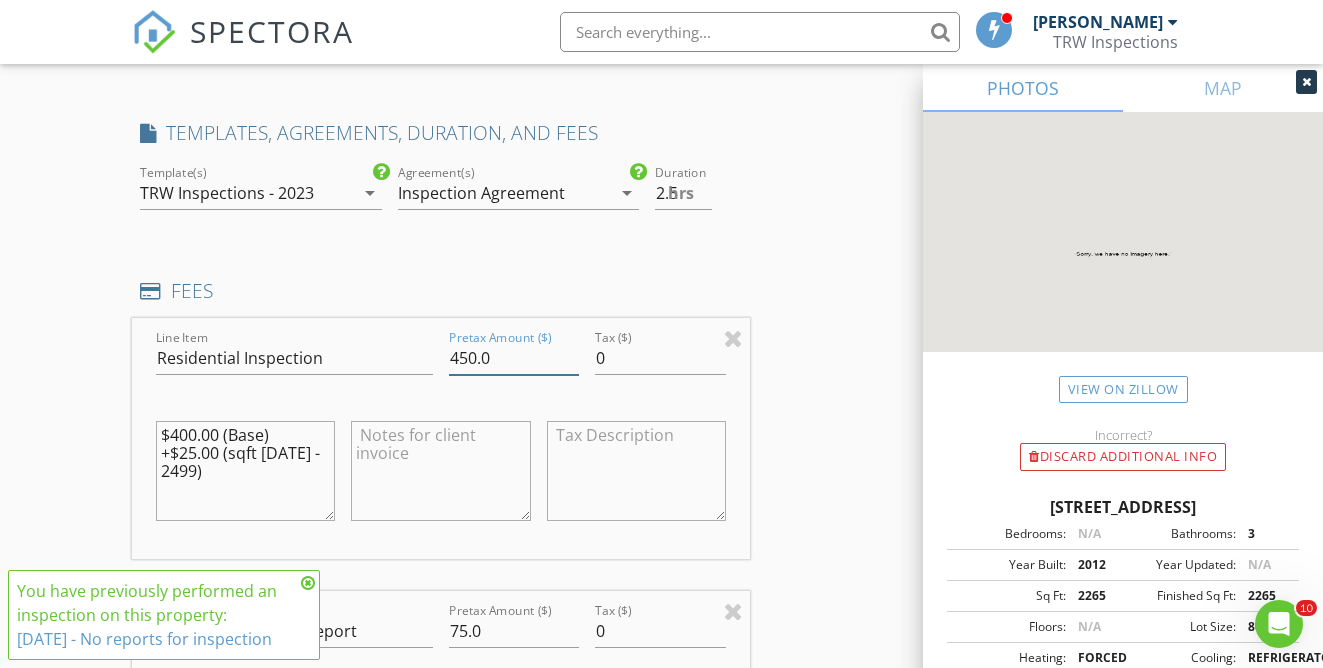 type on "450.0" 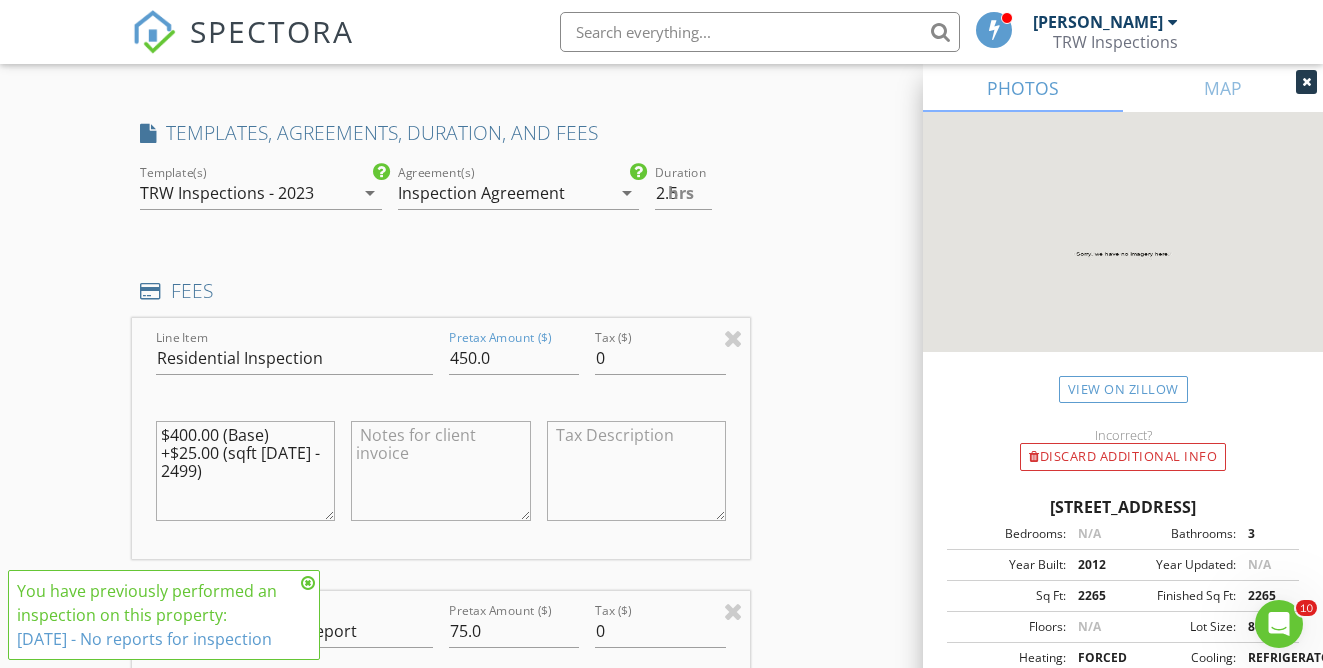 click on "INSPECTOR(S)
check_box   Travis Weddle   PRIMARY   check_box   Jaedon Weddle     Travis Weddle,  Jaedon Weddle arrow_drop_down   check_box_outline_blank Travis Weddle specifically requested check_box_outline_blank Jaedon Weddle specifically requested
Date/Time
07/28/2025 2:00 PM
Location
Address Search       Address 11301 N Adobe Village Pl   Unit   City Marana   State AZ   Zip 85658   County Pima     Square Feet 2265   Year Built 2012   Foundation arrow_drop_down     Travis Weddle     95.3 miles     (2 hours)         Jaedon Weddle     95.3 miles     (2 hours)
client
check_box Enable Client CC email for this inspection   Client Search     check_box_outline_blank Client is a Company/Organization     First Name Justin   Last Name Grady   Email justpgrady@gmail.com   CC Email   Phone           Notes   Private Notes
client" at bounding box center [661, 251] 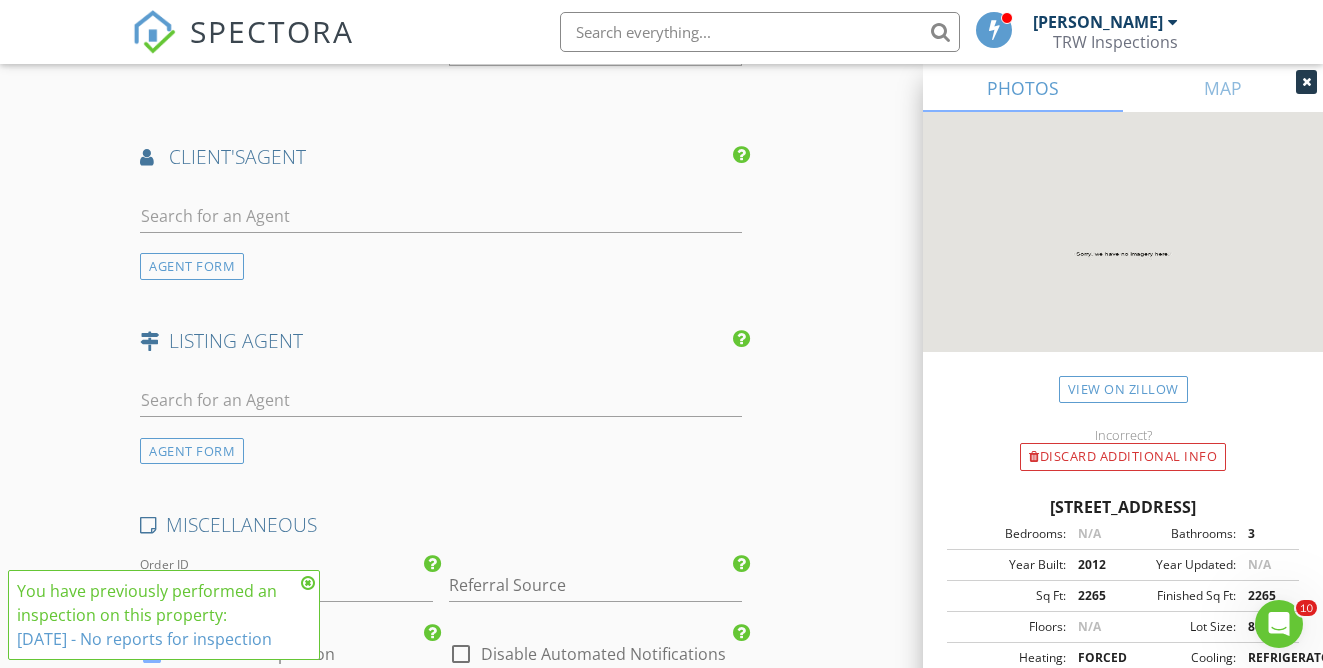 scroll, scrollTop: 3508, scrollLeft: 0, axis: vertical 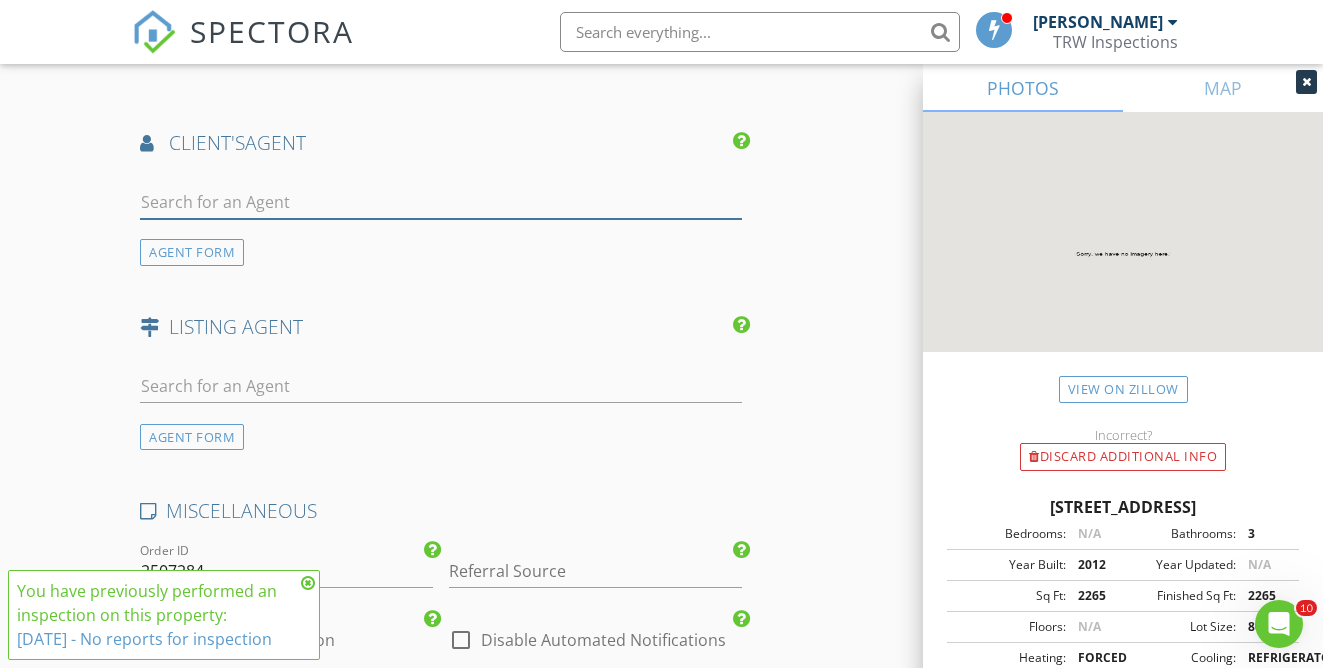 click at bounding box center [440, 202] 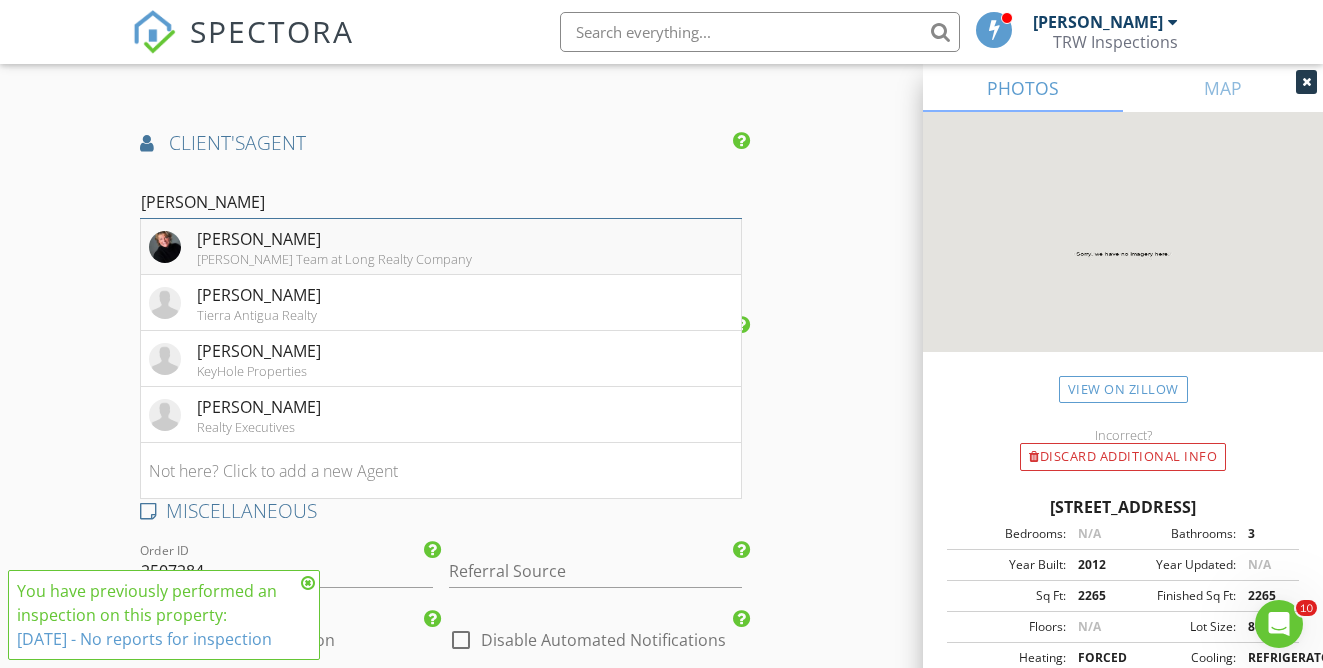 type on "pam" 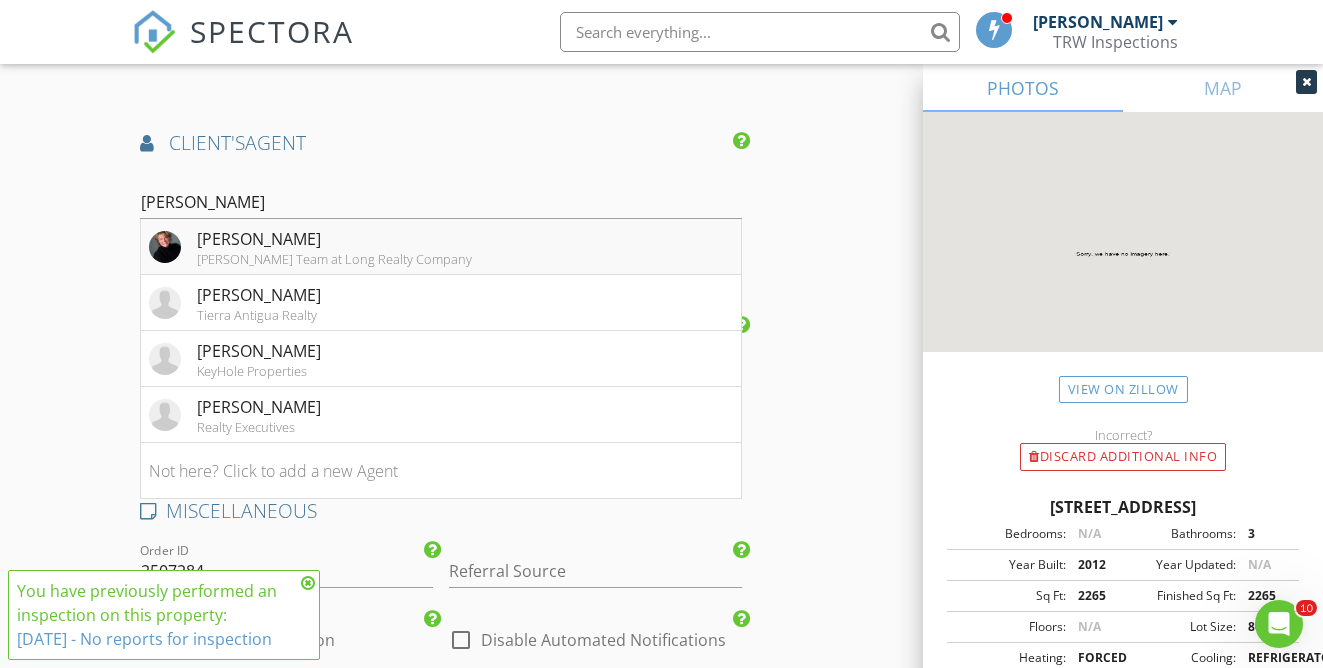 click on "Pam Treece
Treece Team at Long Realty Company" at bounding box center (310, 247) 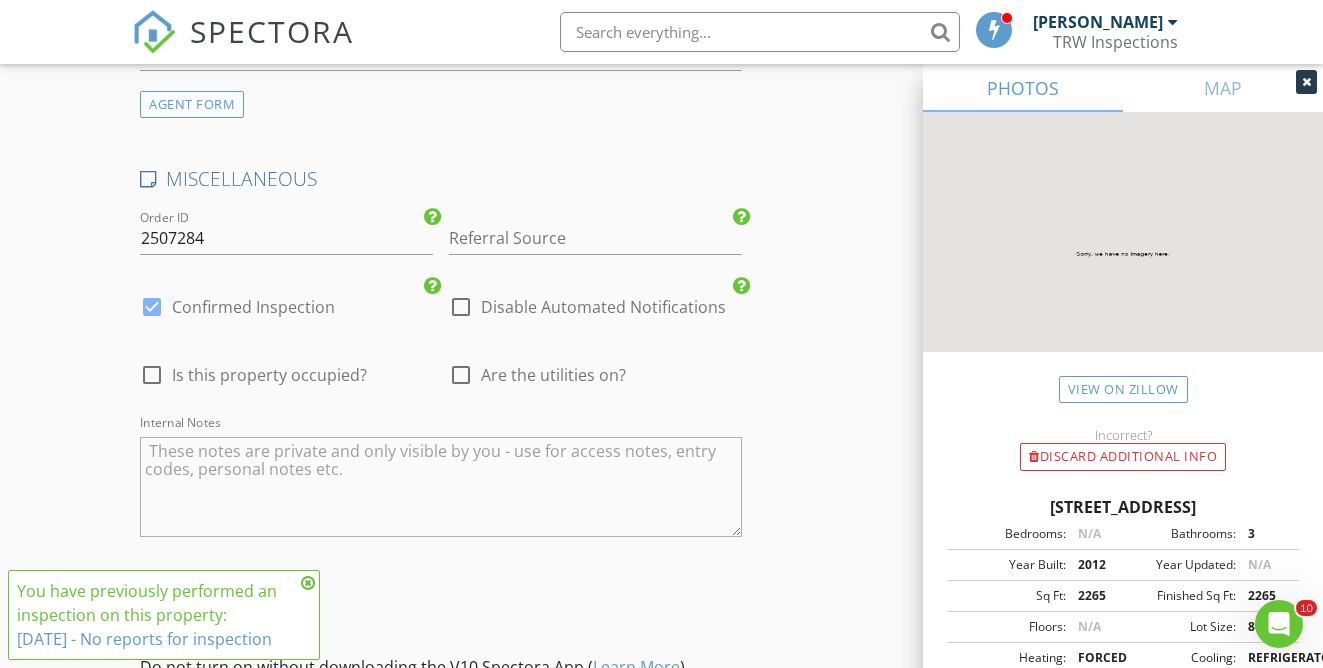 scroll, scrollTop: 4312, scrollLeft: 0, axis: vertical 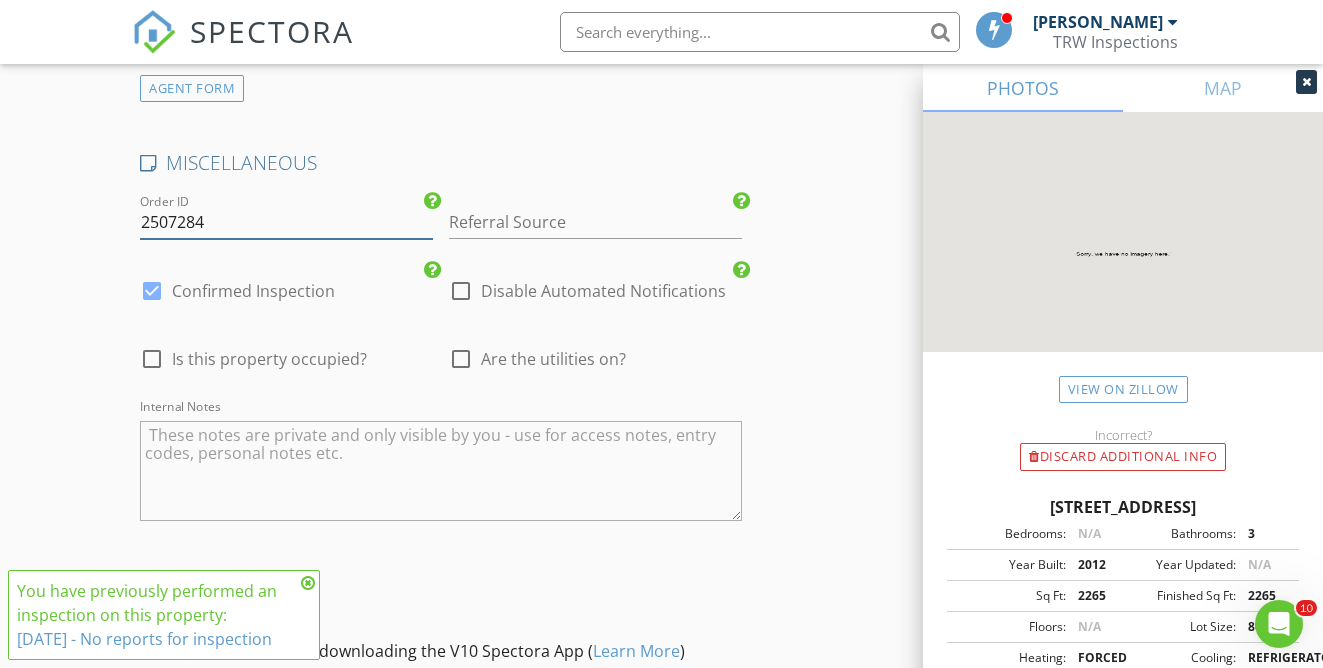 click on "2507284" at bounding box center (286, 222) 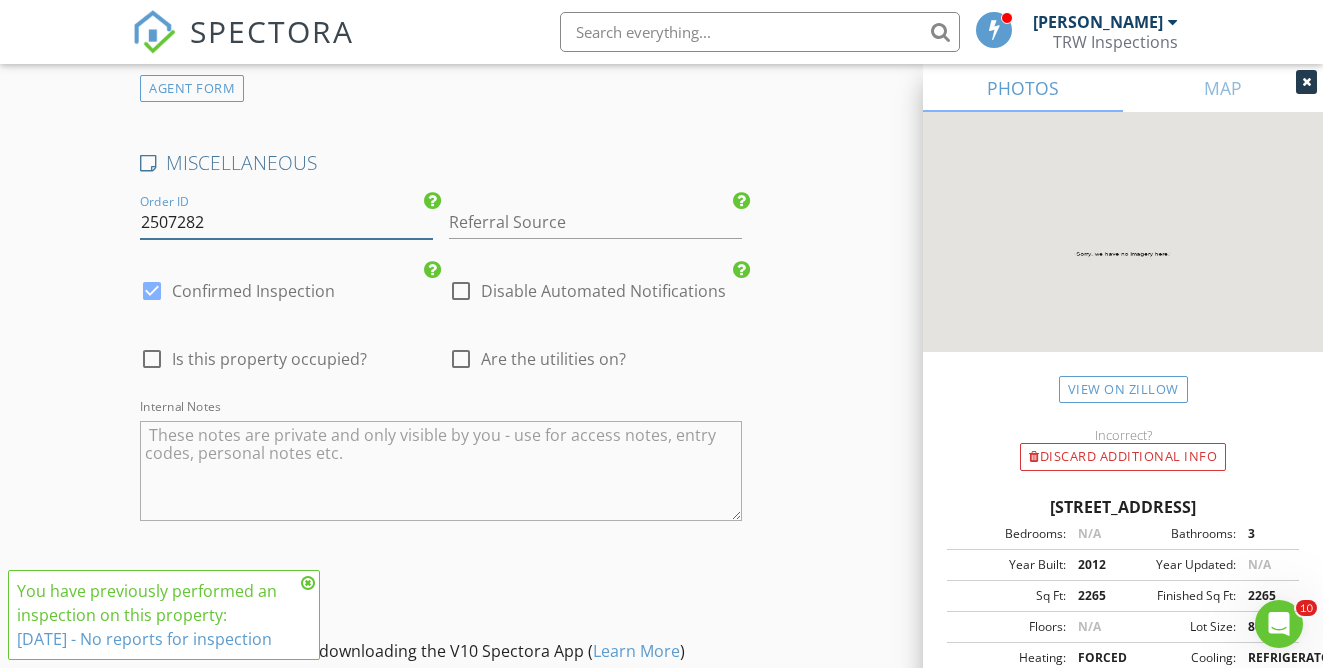 type on "2507282" 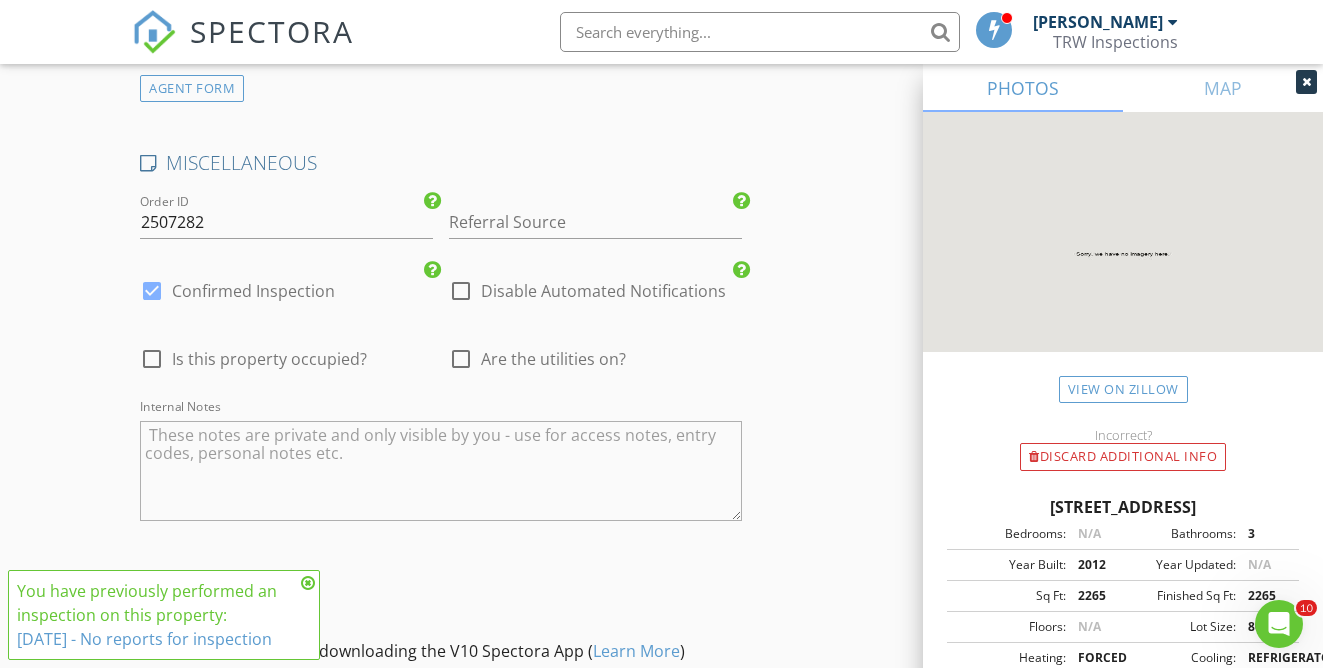 click on "INSPECTOR(S)
check_box   Travis Weddle   PRIMARY   check_box   Jaedon Weddle     Travis Weddle,  Jaedon Weddle arrow_drop_down   check_box_outline_blank Travis Weddle specifically requested check_box_outline_blank Jaedon Weddle specifically requested
Date/Time
07/28/2025 2:00 PM
Location
Address Search       Address 11301 N Adobe Village Pl   Unit   City Marana   State AZ   Zip 85658   County Pima     Square Feet 2265   Year Built 2012   Foundation arrow_drop_down     Travis Weddle     95.3 miles     (2 hours)         Jaedon Weddle     95.3 miles     (2 hours)
client
check_box Enable Client CC email for this inspection   Client Search     check_box_outline_blank Client is a Company/Organization     First Name Justin   Last Name Grady   Email justpgrady@gmail.com   CC Email   Phone           Notes   Private Notes
client" at bounding box center [661, -1597] 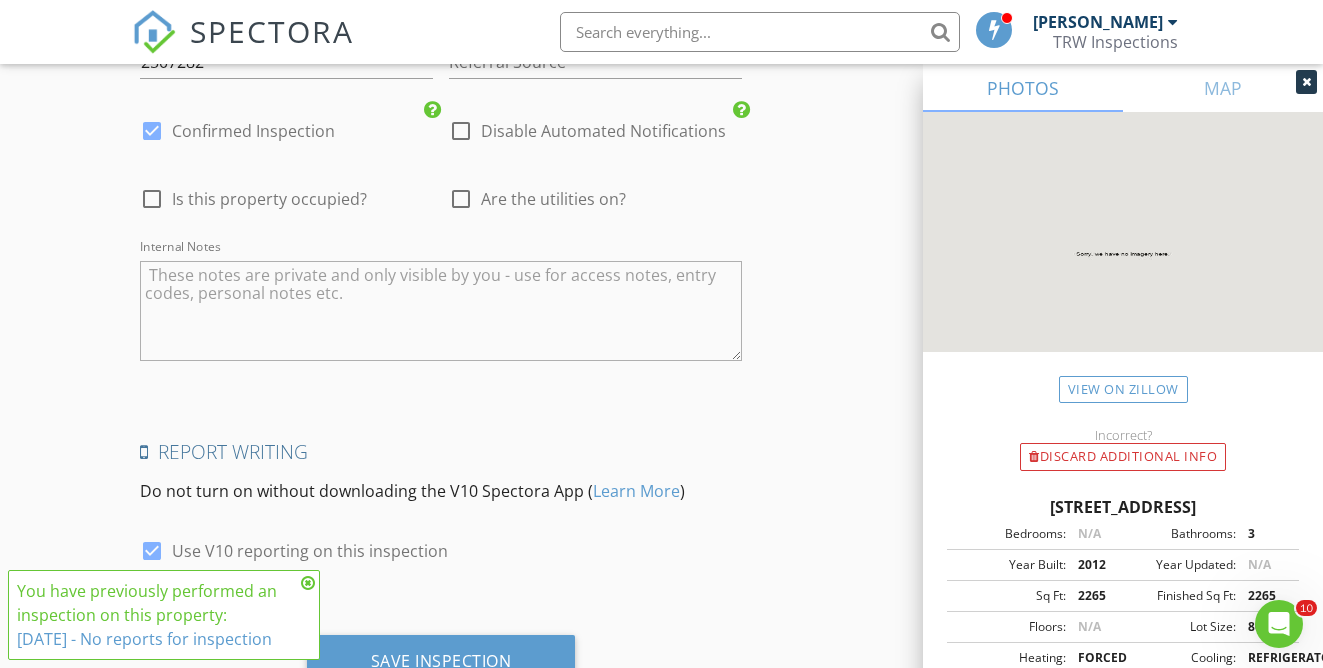 scroll, scrollTop: 4555, scrollLeft: 0, axis: vertical 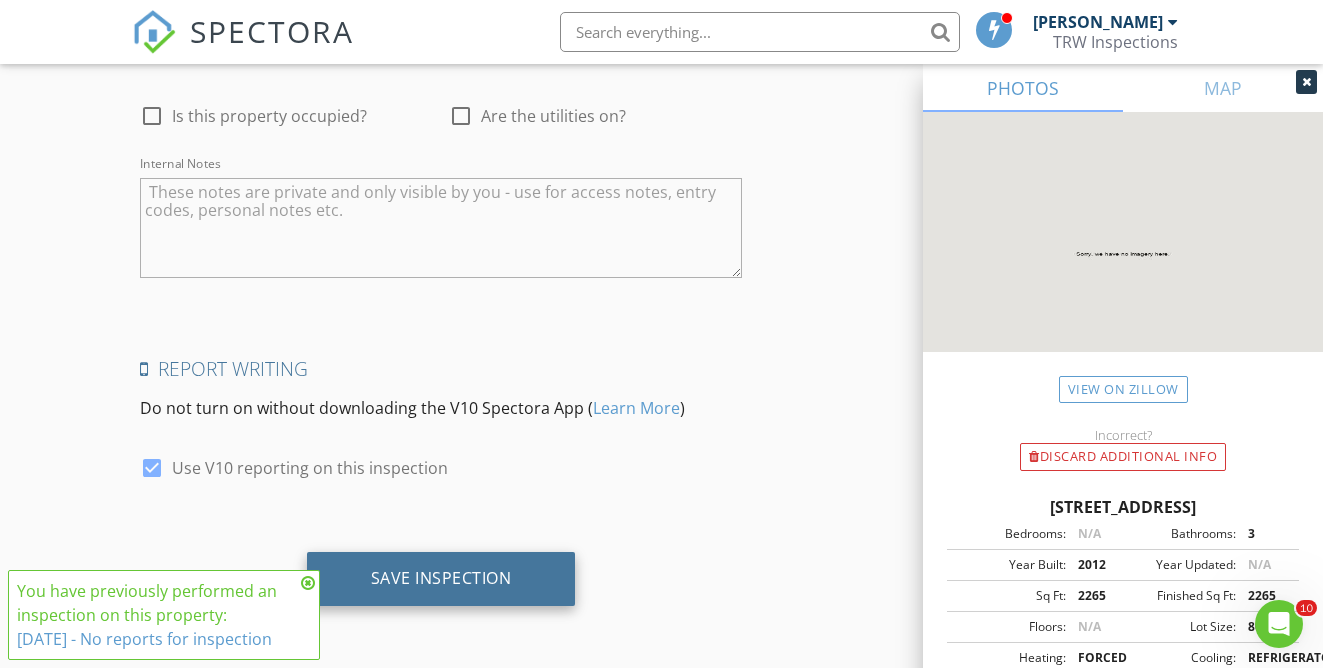 click on "Save Inspection" at bounding box center [441, 578] 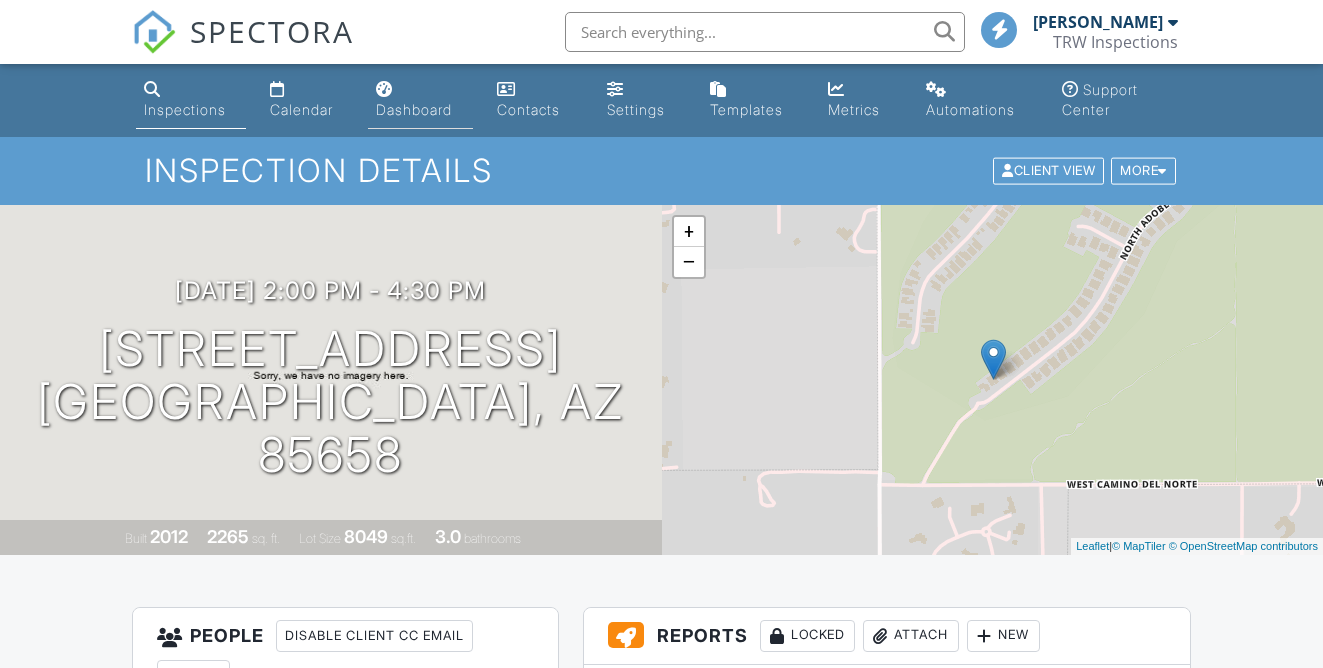 scroll, scrollTop: 0, scrollLeft: 0, axis: both 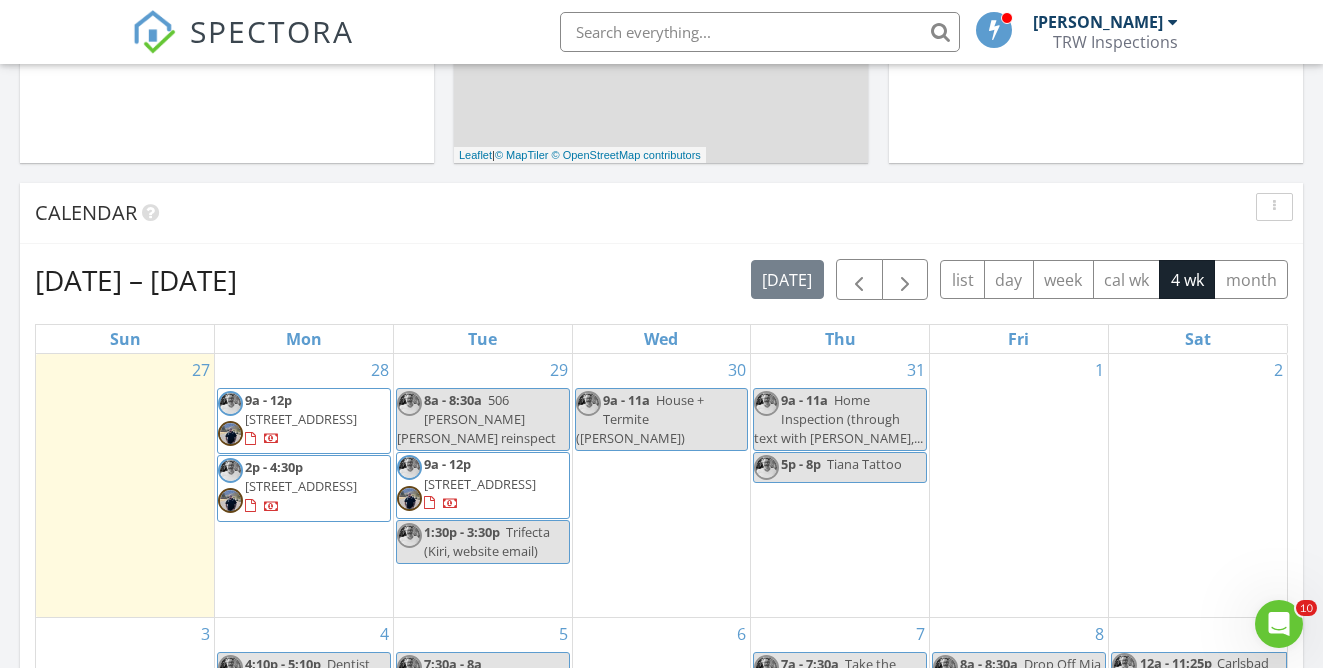 click on "29
8a - 8:30a
506 [PERSON_NAME] [PERSON_NAME] reinspect
9a - 12p
[STREET_ADDRESS]
1:30p - 3:30p
Trifecta (Kiri, website email)" at bounding box center [483, 485] 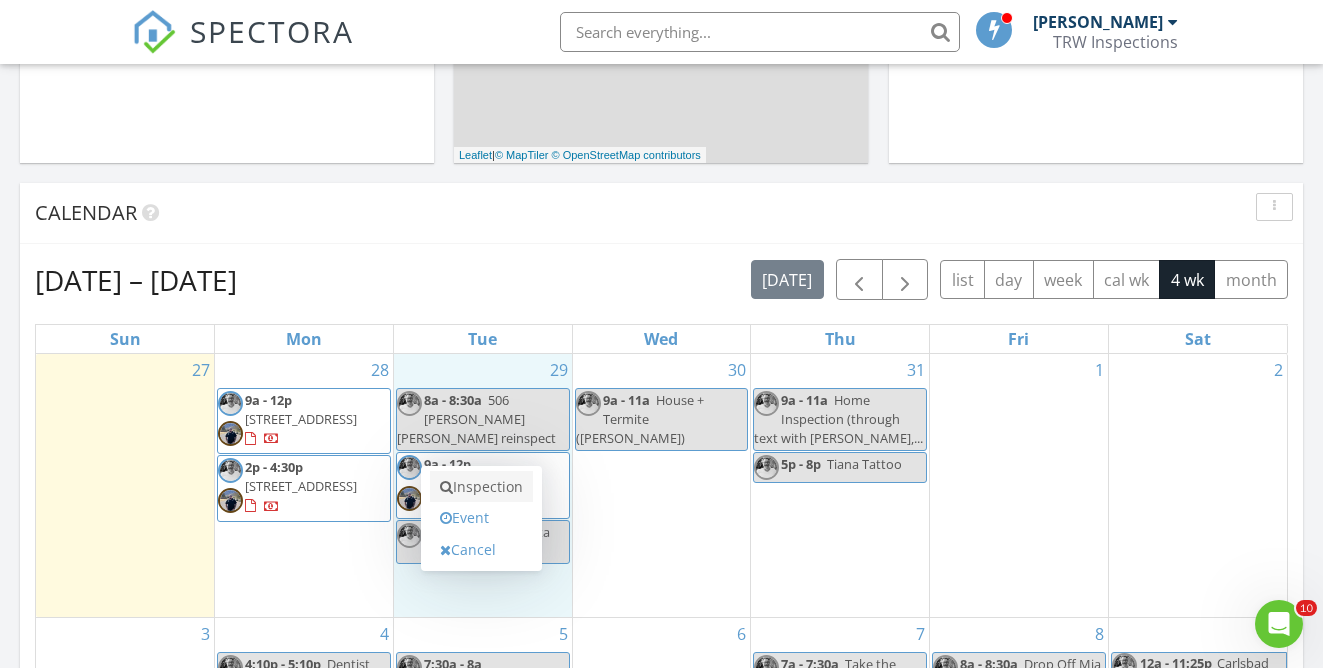 click on "Inspection" at bounding box center [481, 487] 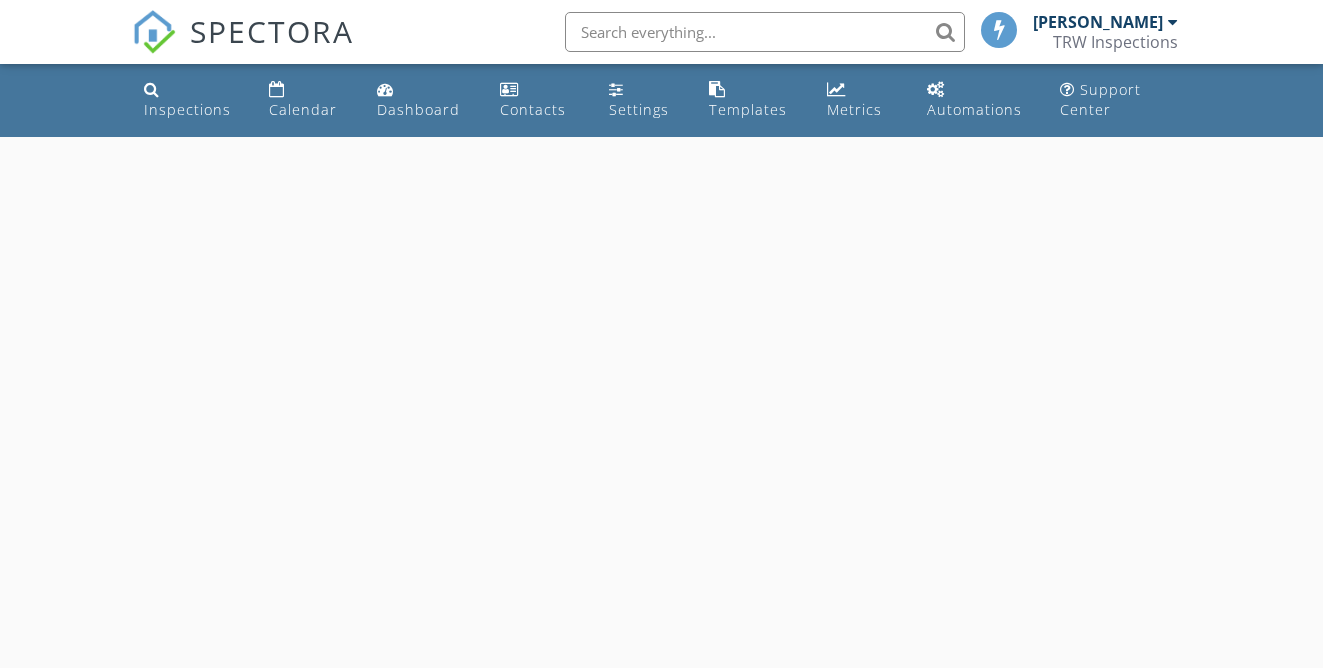 scroll, scrollTop: 0, scrollLeft: 0, axis: both 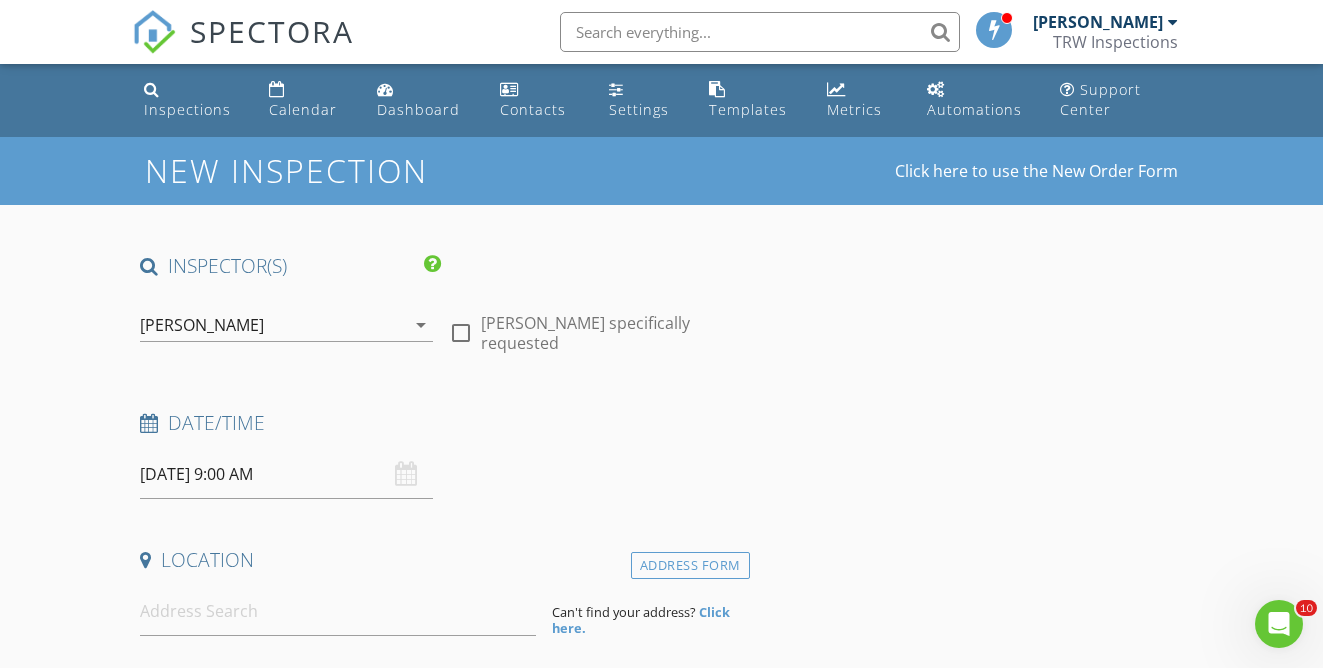 click on "[PERSON_NAME]" at bounding box center (202, 325) 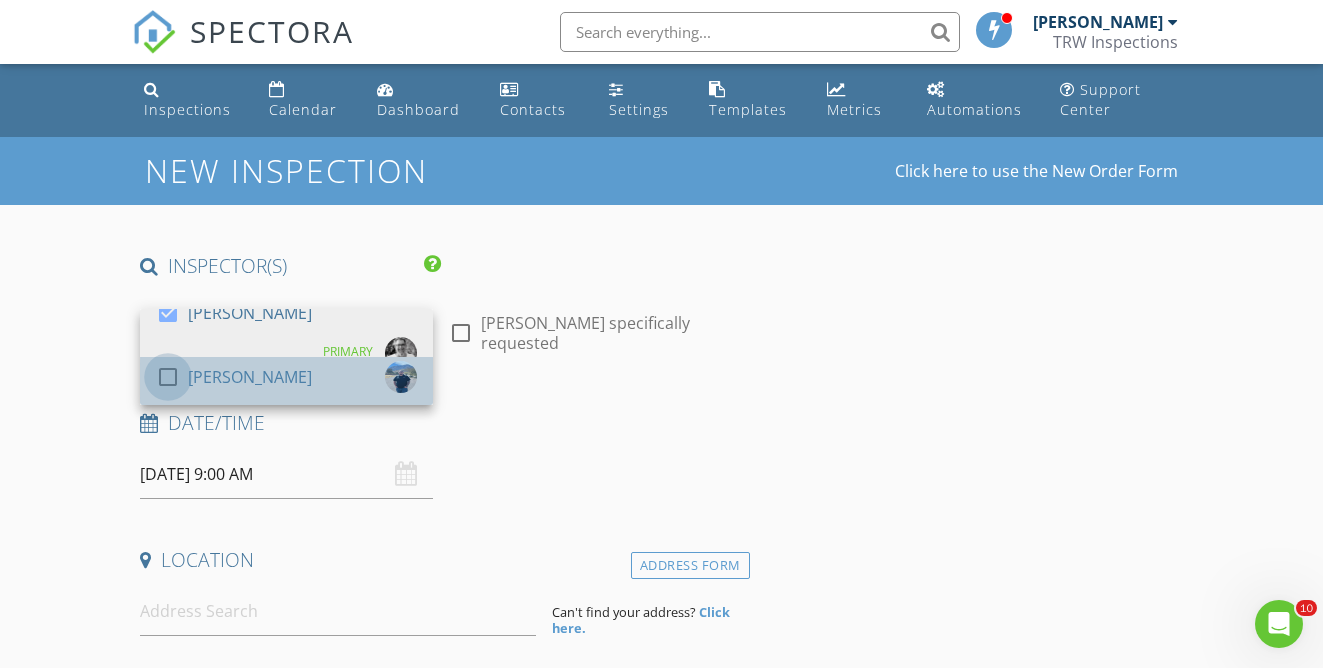 click at bounding box center (168, 377) 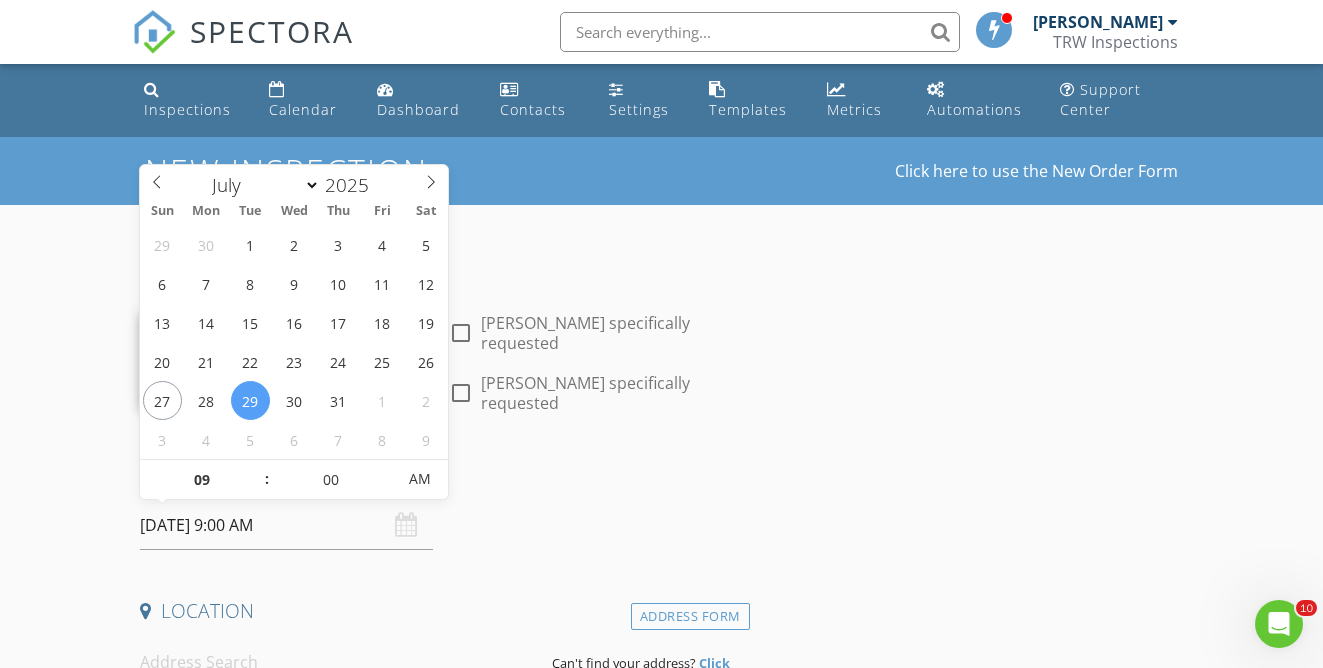 click on "[DATE] 9:00 AM" at bounding box center [286, 525] 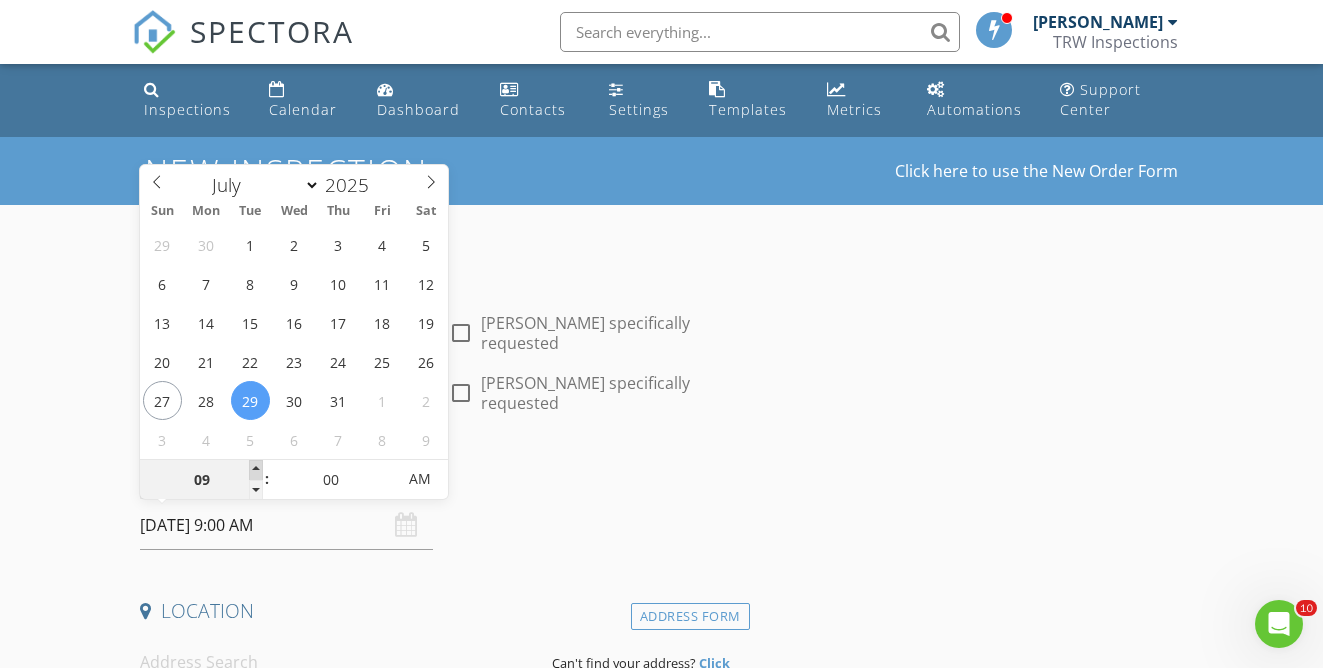 type on "10" 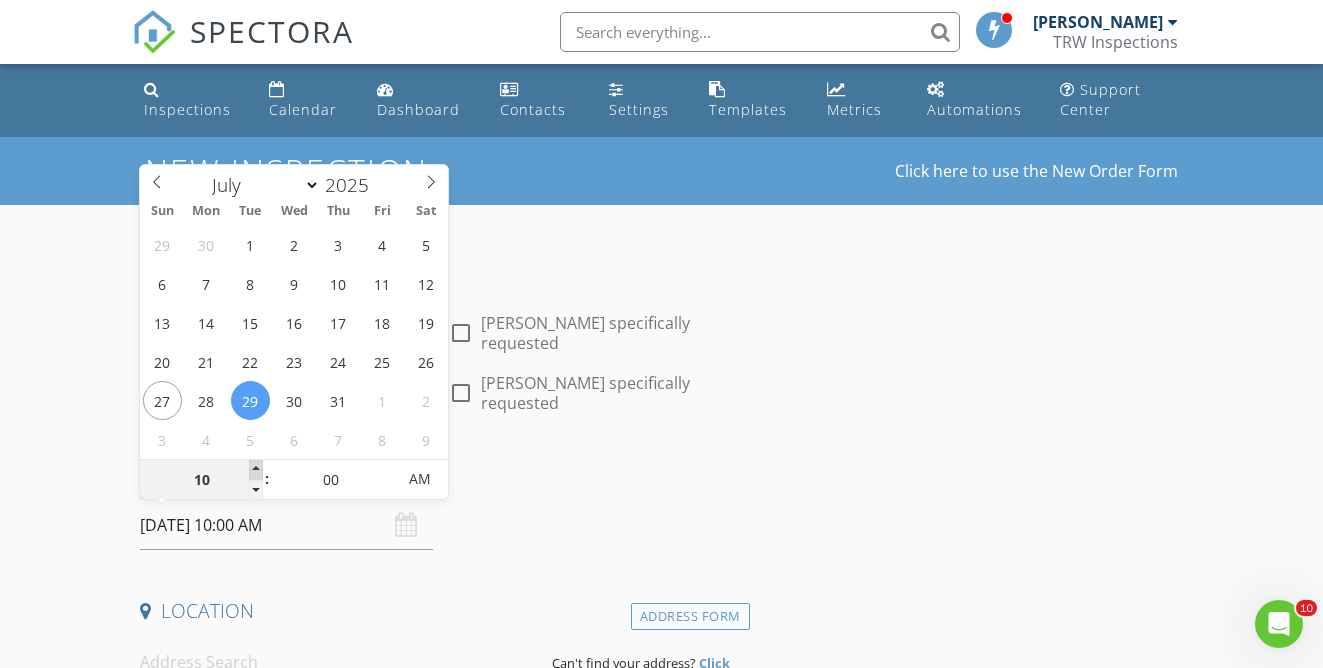 click at bounding box center (256, 470) 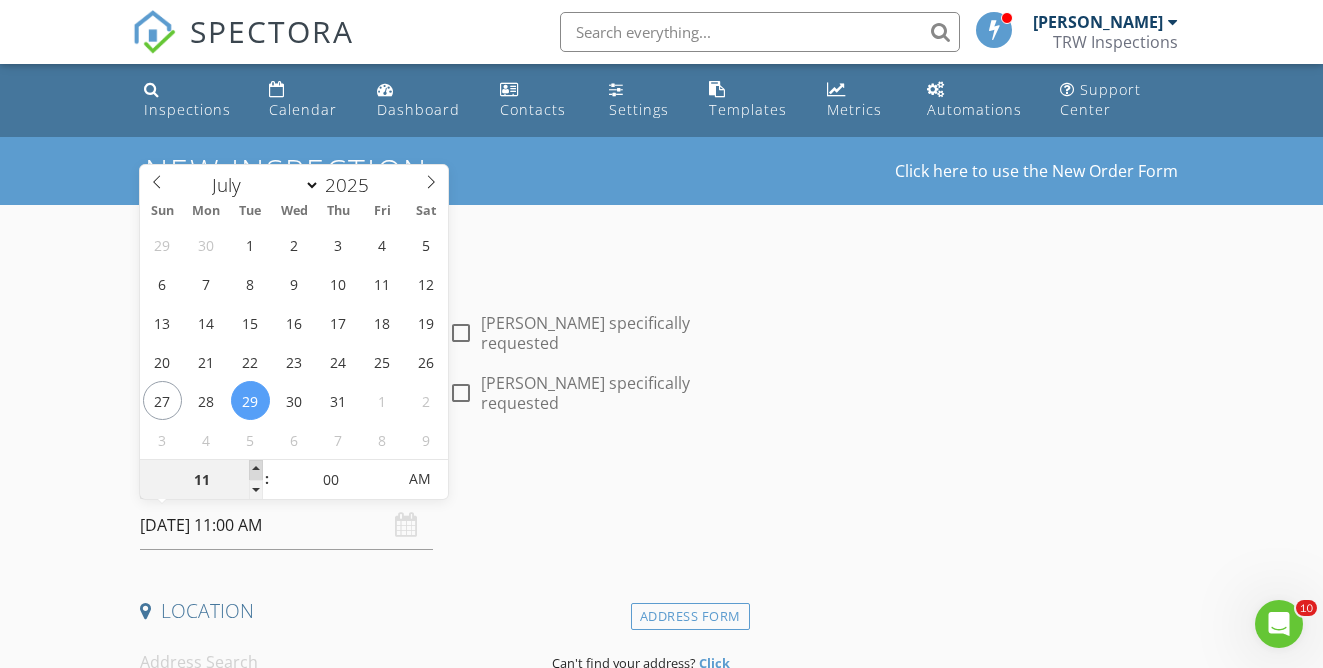 click at bounding box center [256, 470] 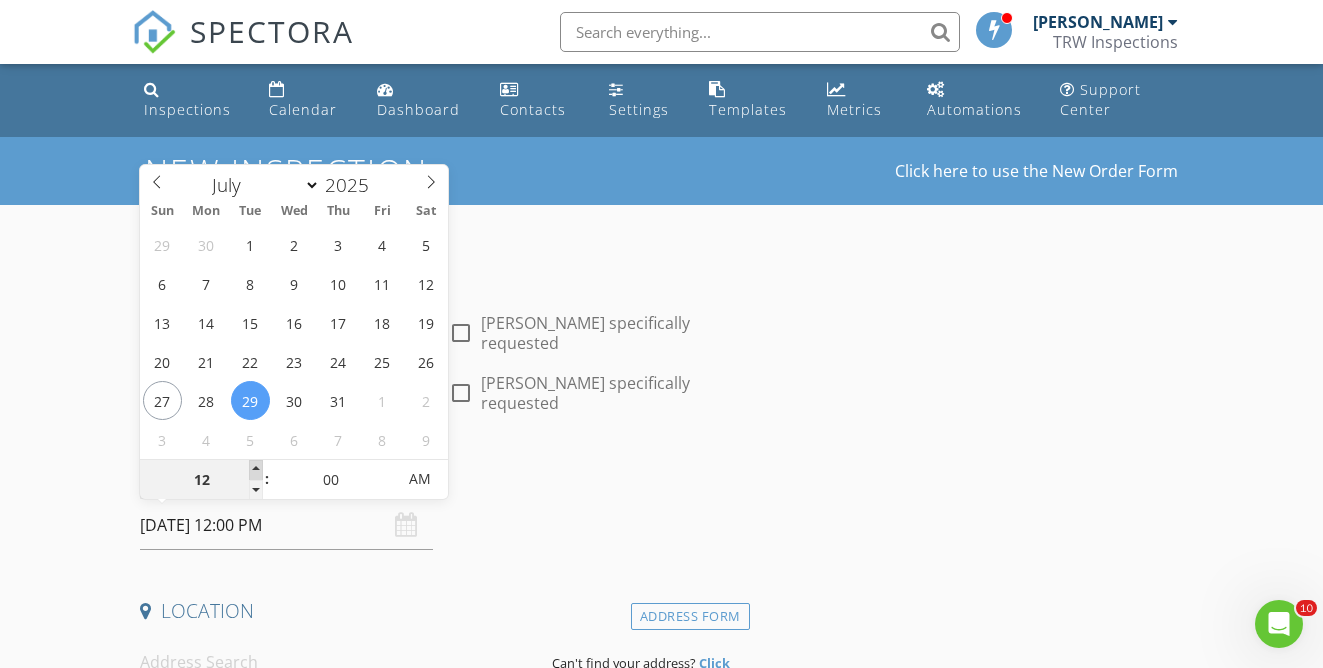 click at bounding box center [256, 470] 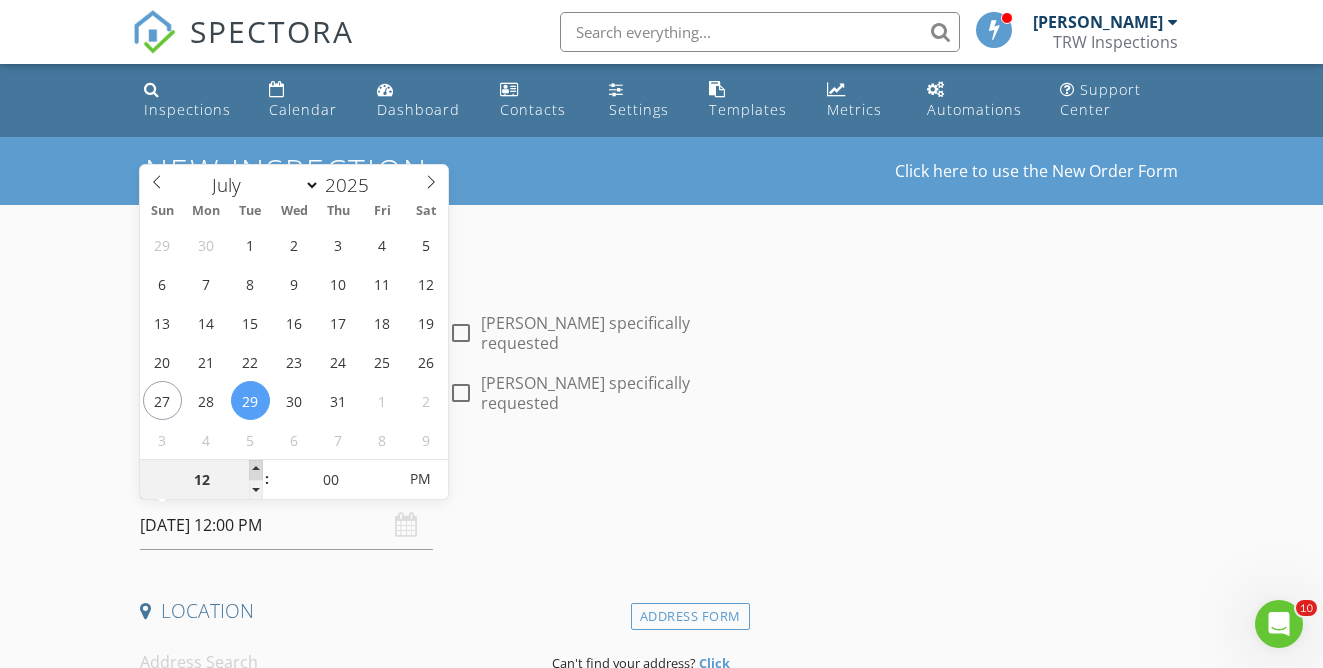 type on "01" 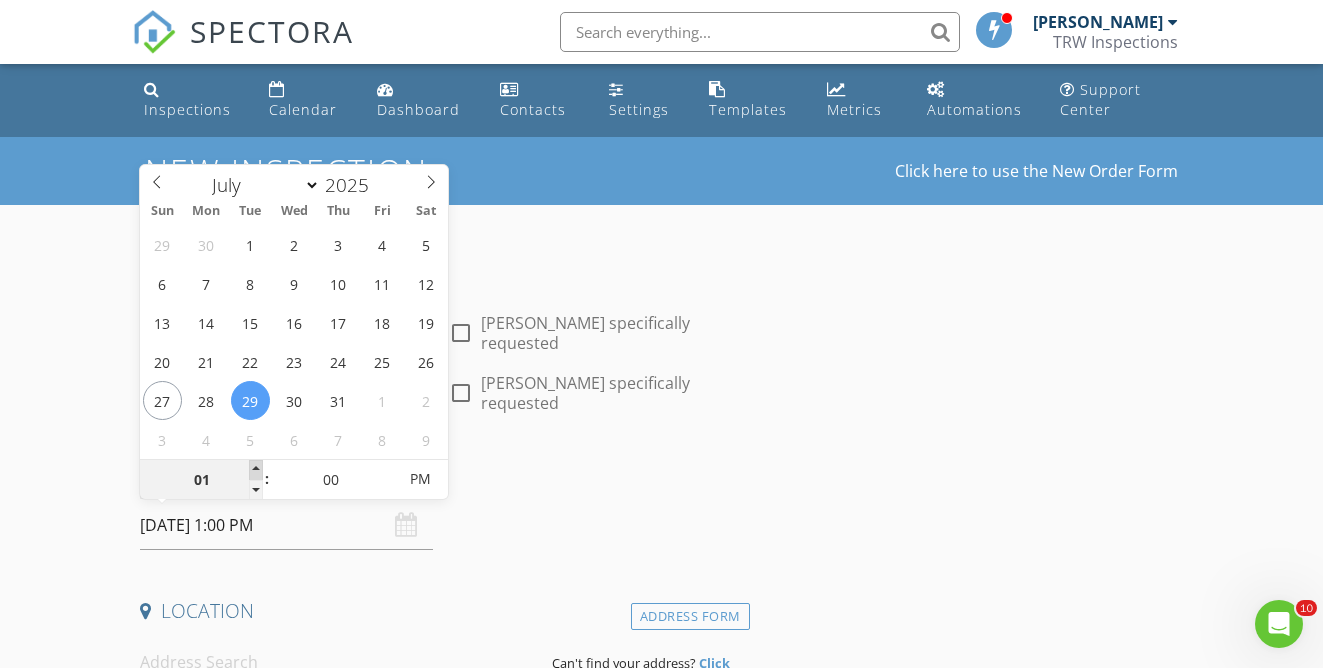 click at bounding box center (256, 470) 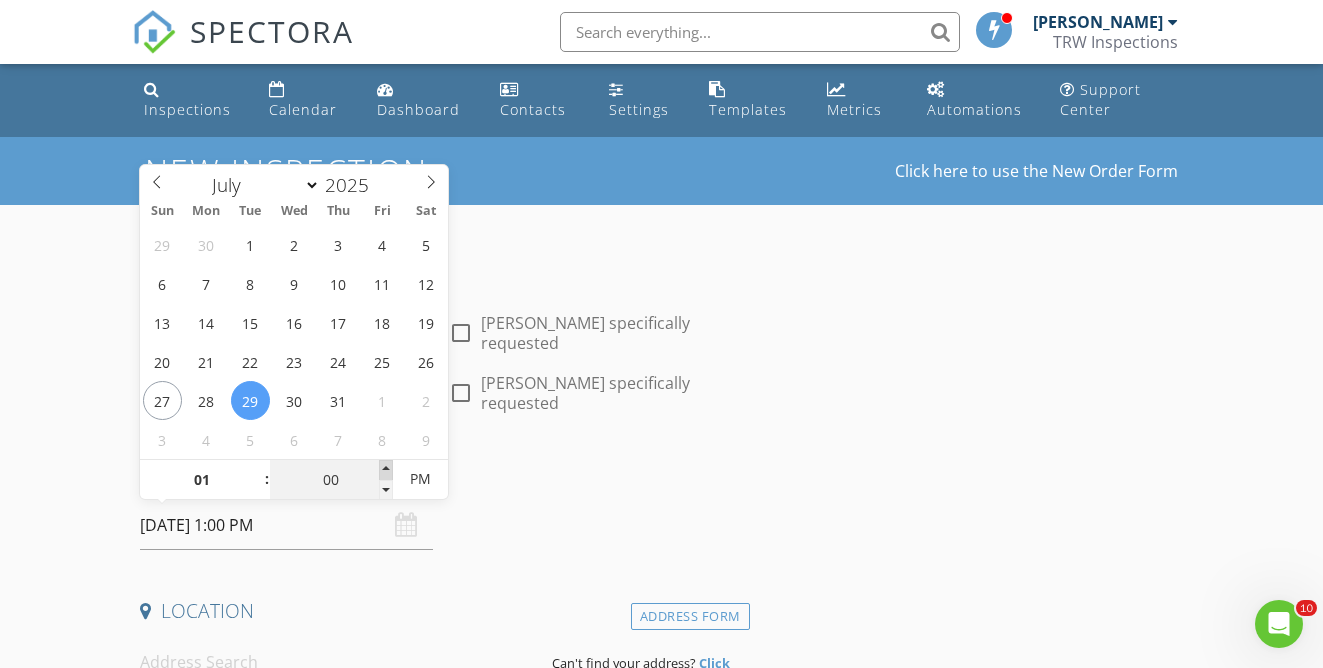 type on "05" 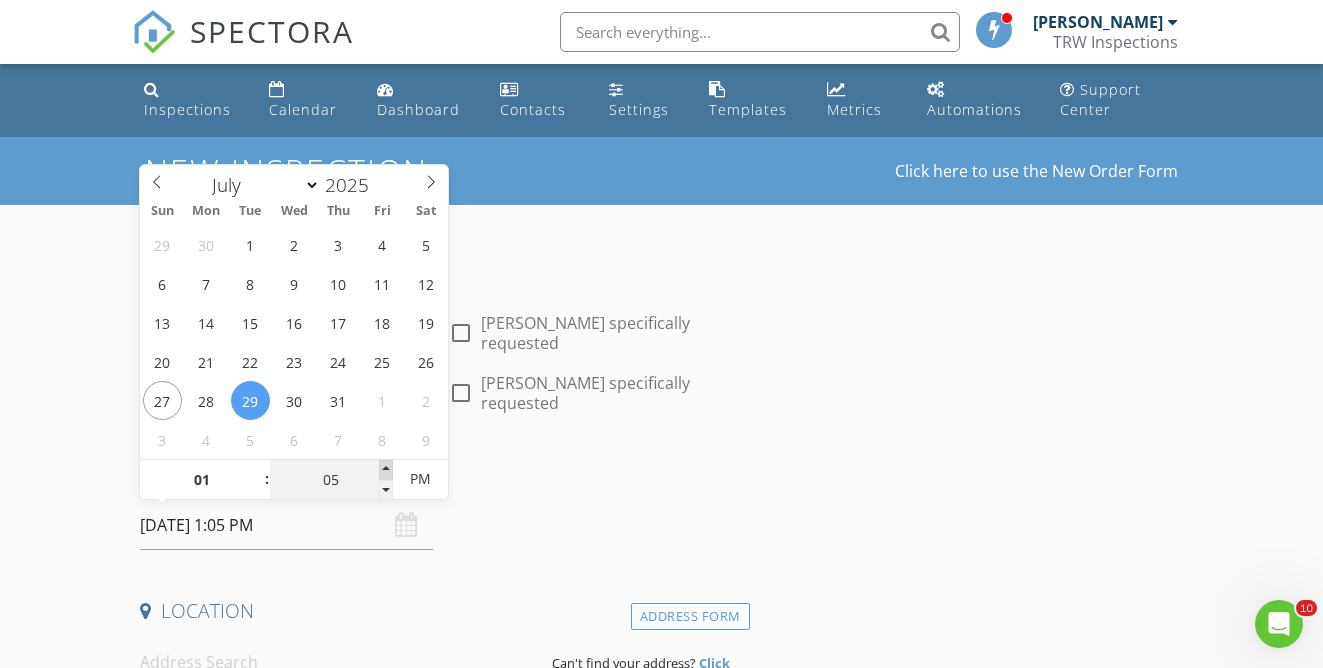 click at bounding box center [386, 470] 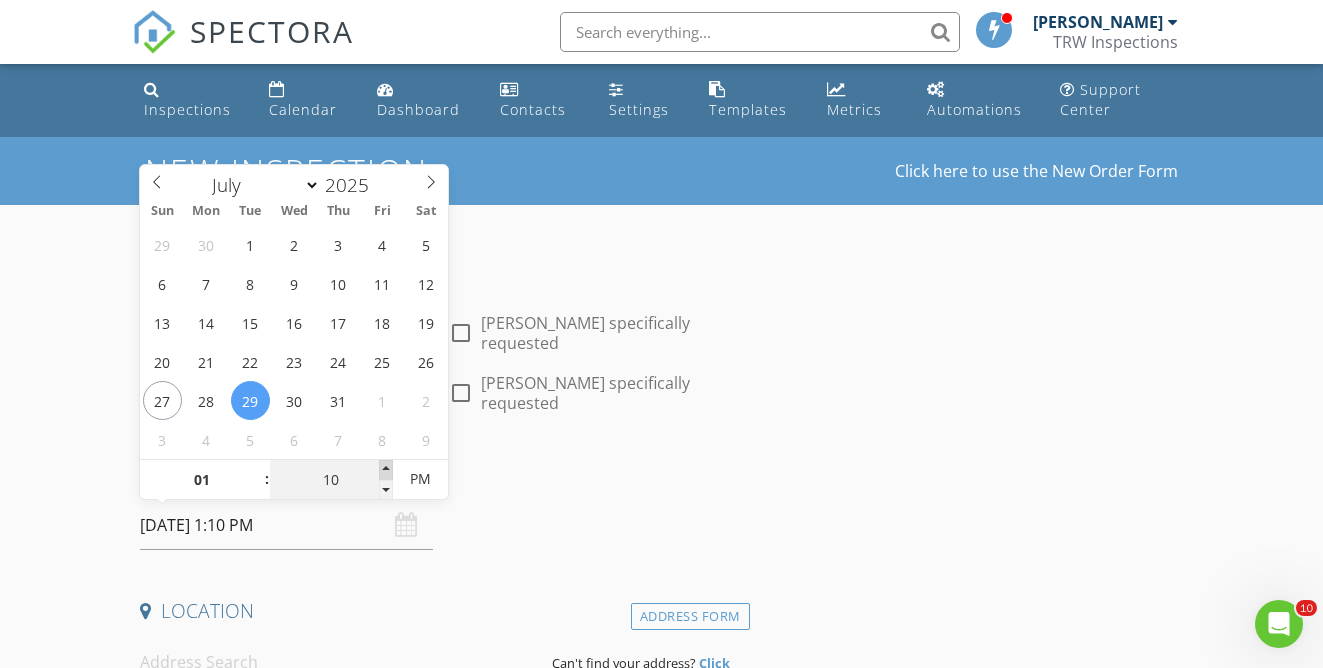 click at bounding box center (386, 470) 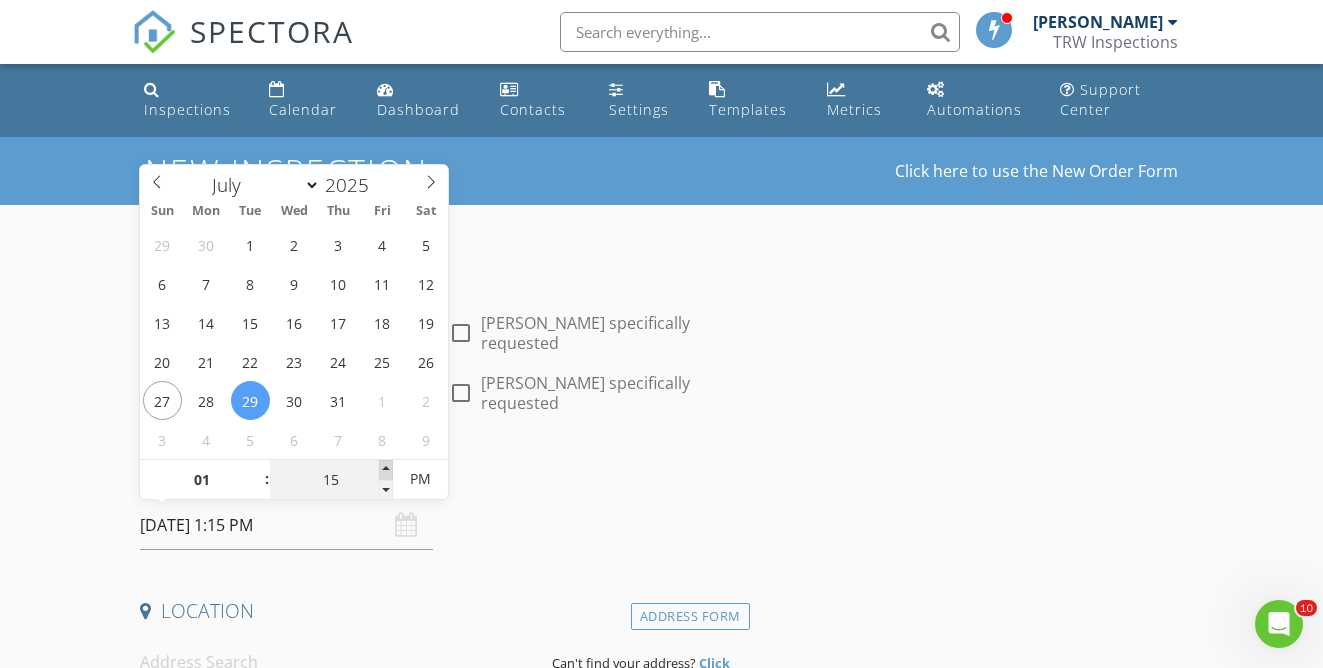 click at bounding box center (386, 470) 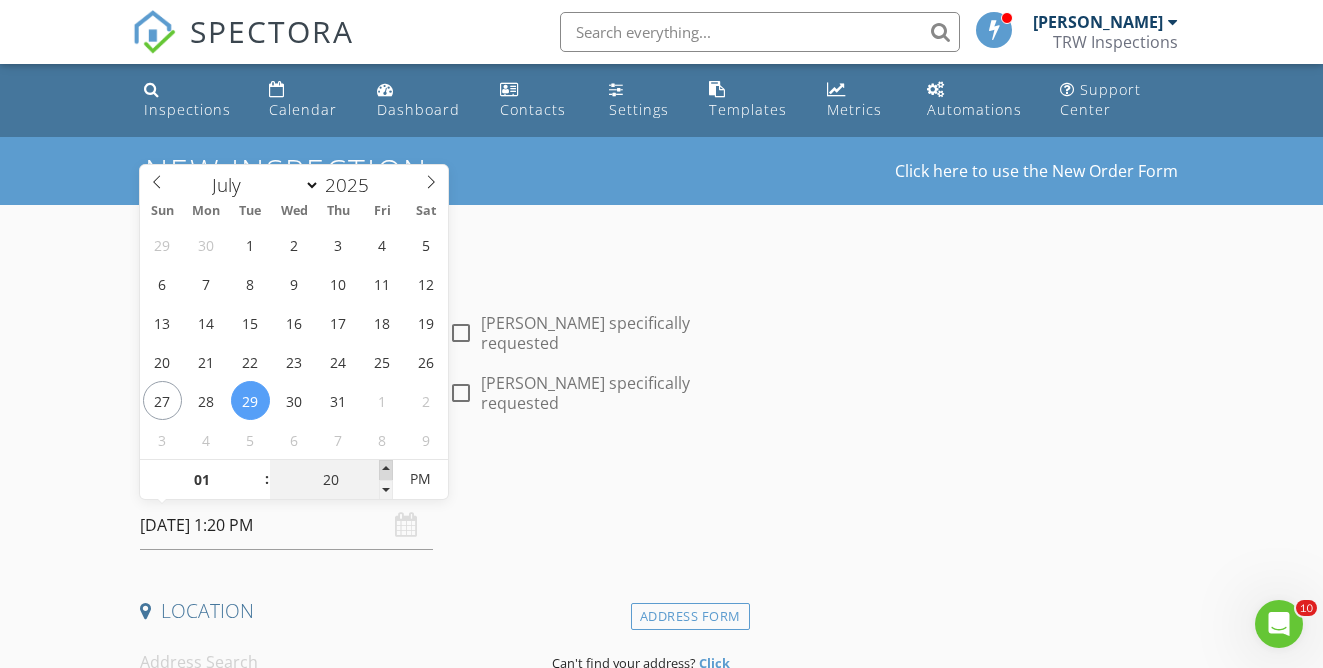 click at bounding box center [386, 470] 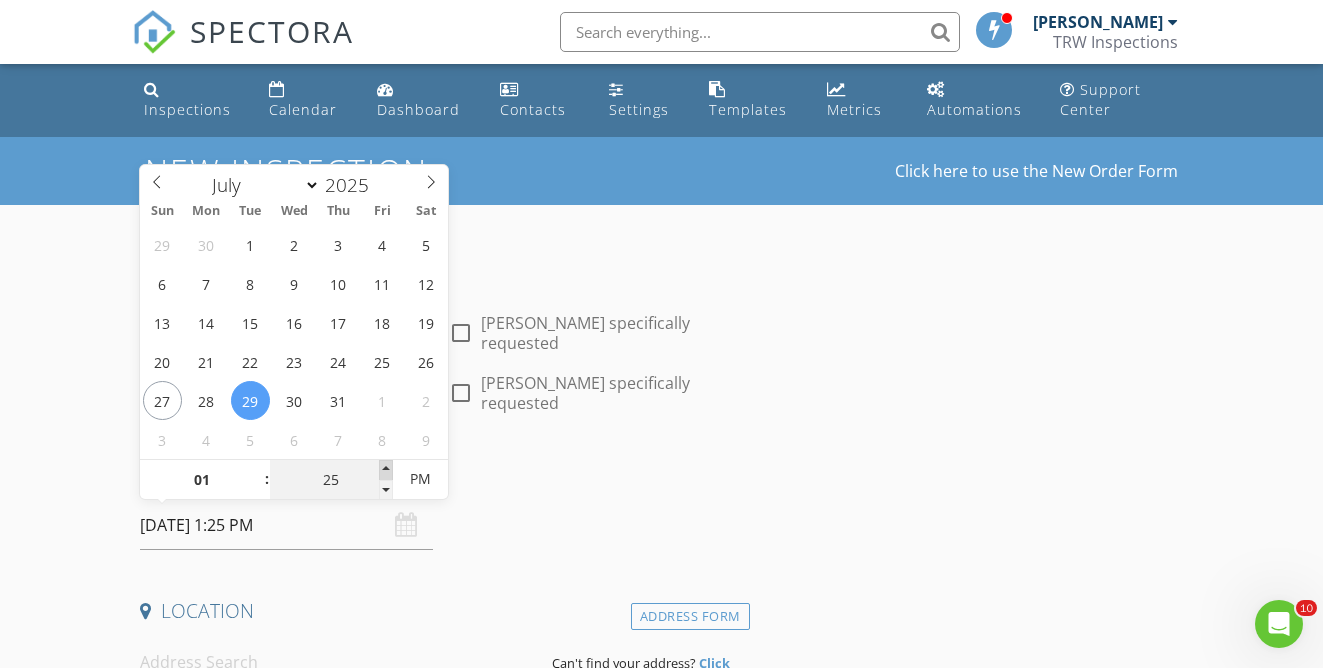 click at bounding box center [386, 470] 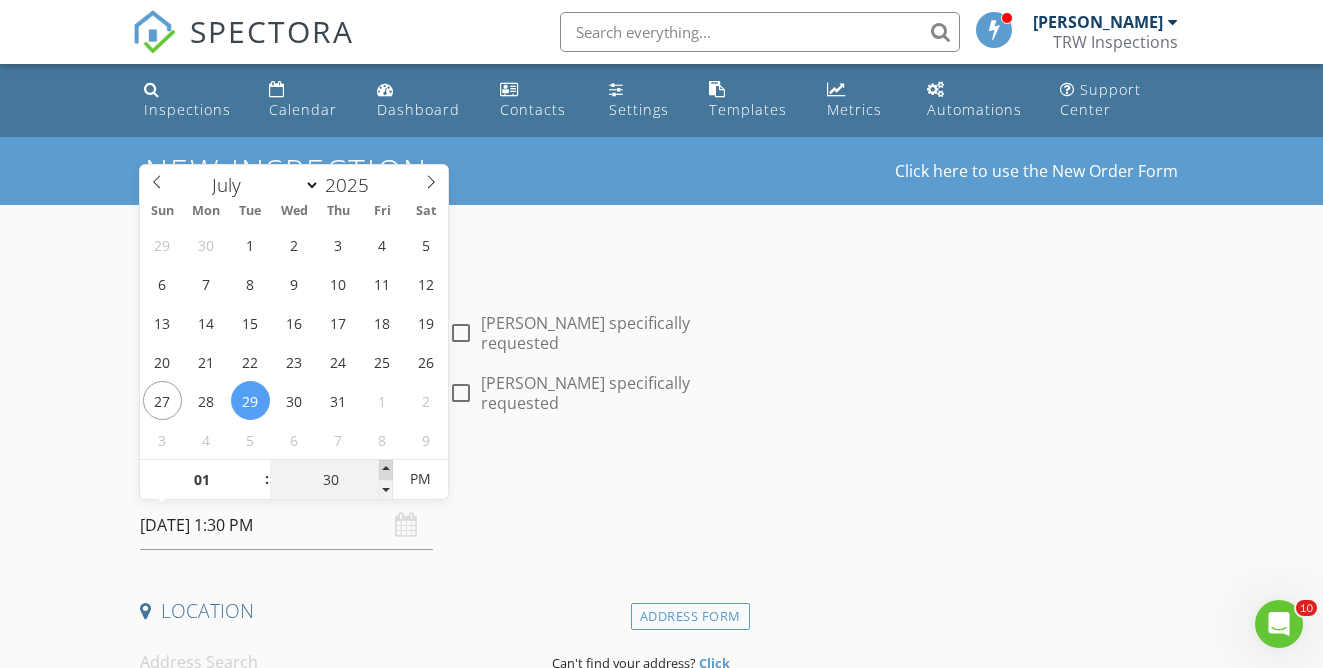 click at bounding box center (386, 470) 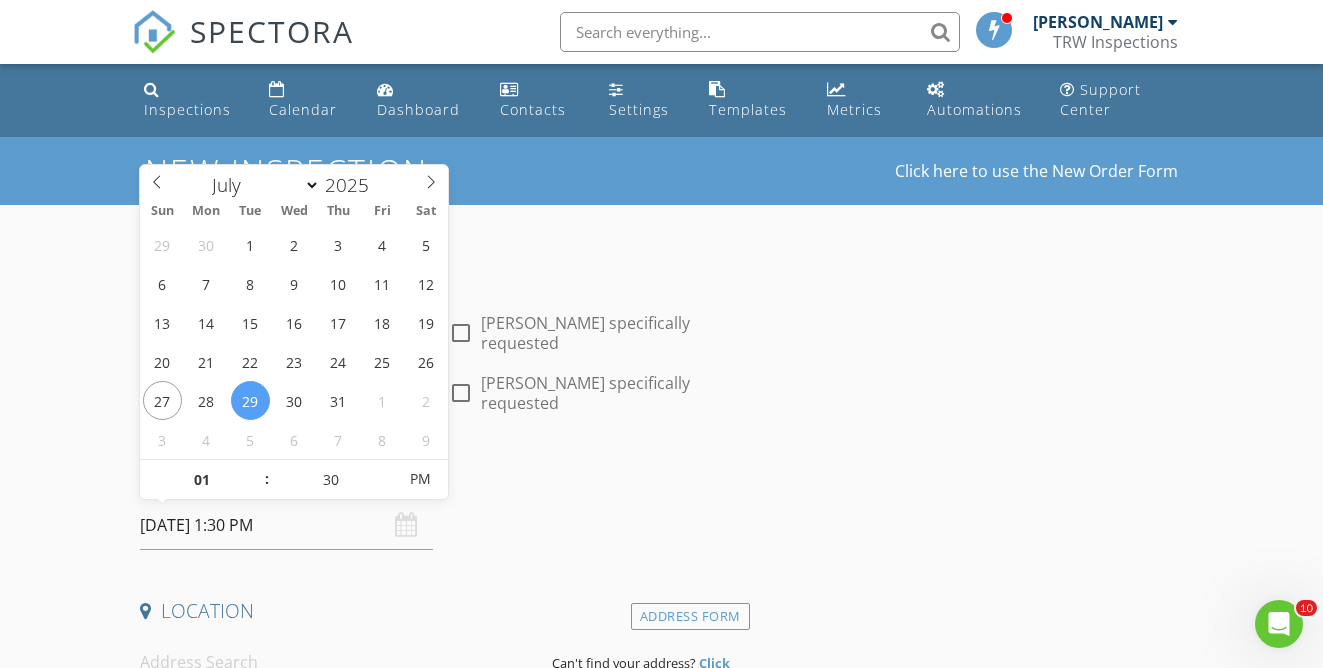 click on "Date/Time
07/29/2025 1:30 PM" at bounding box center (440, 505) 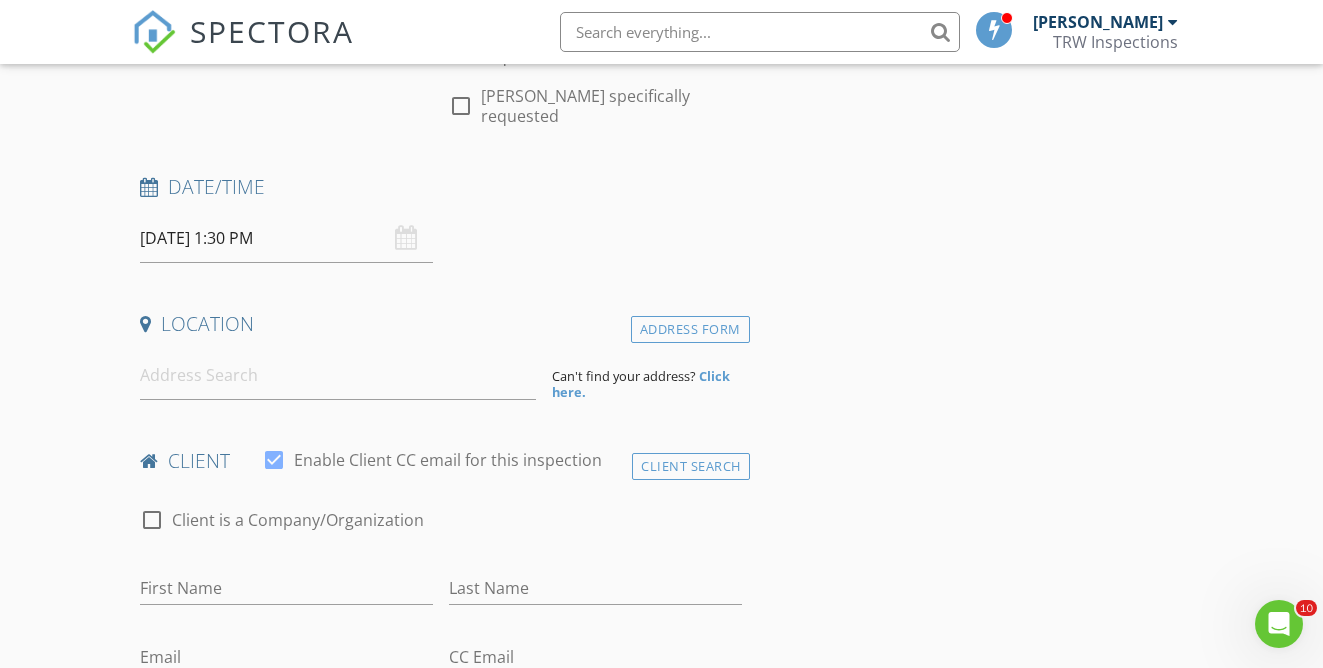 scroll, scrollTop: 330, scrollLeft: 0, axis: vertical 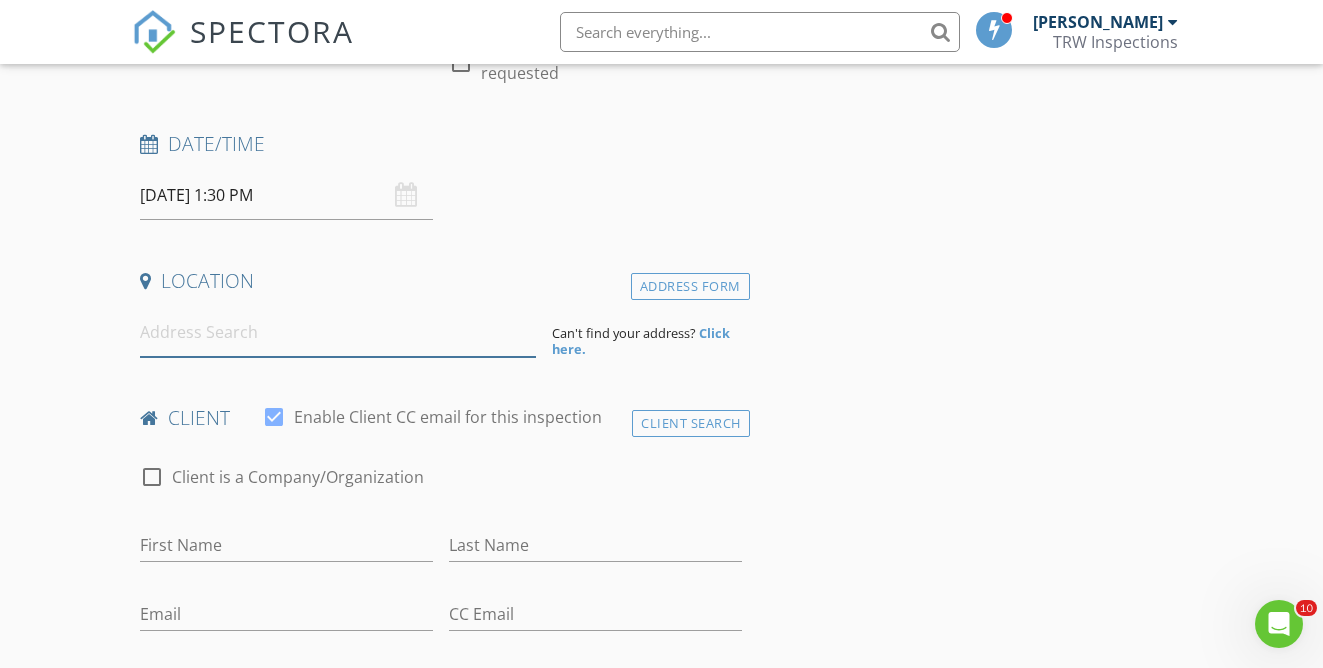 click at bounding box center (338, 332) 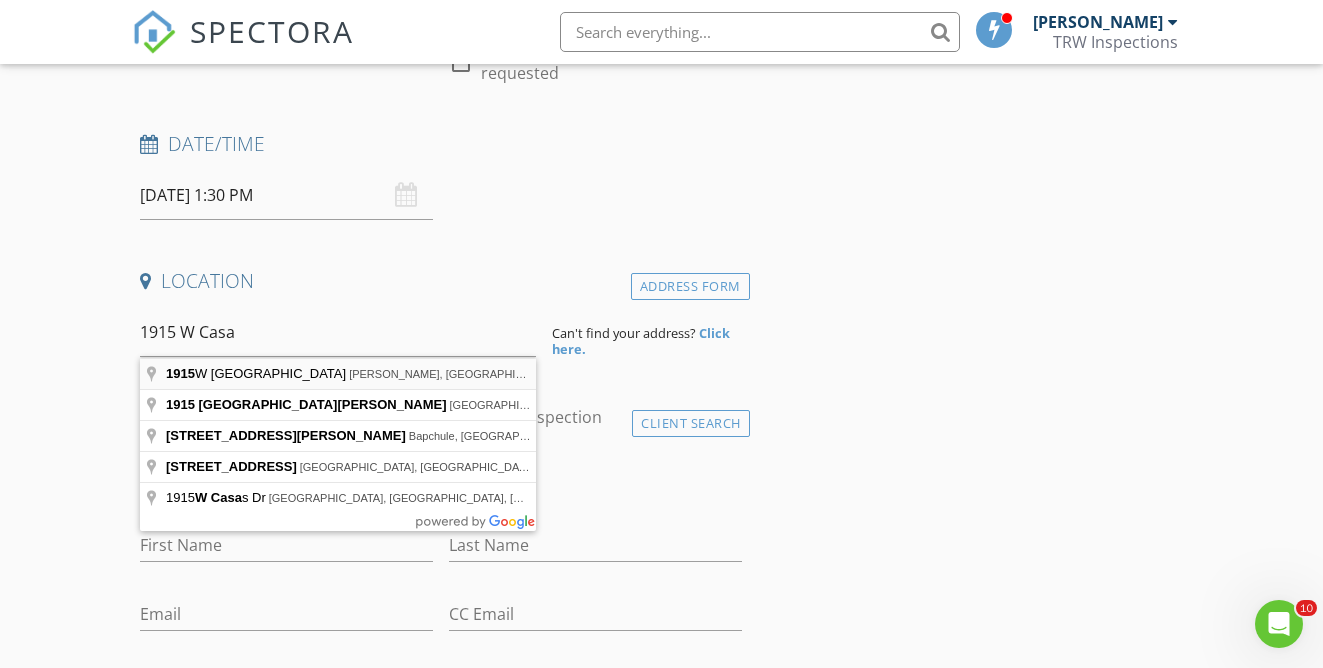type on "1915 W Casa Del Rio Dr, Benson, AZ, USA" 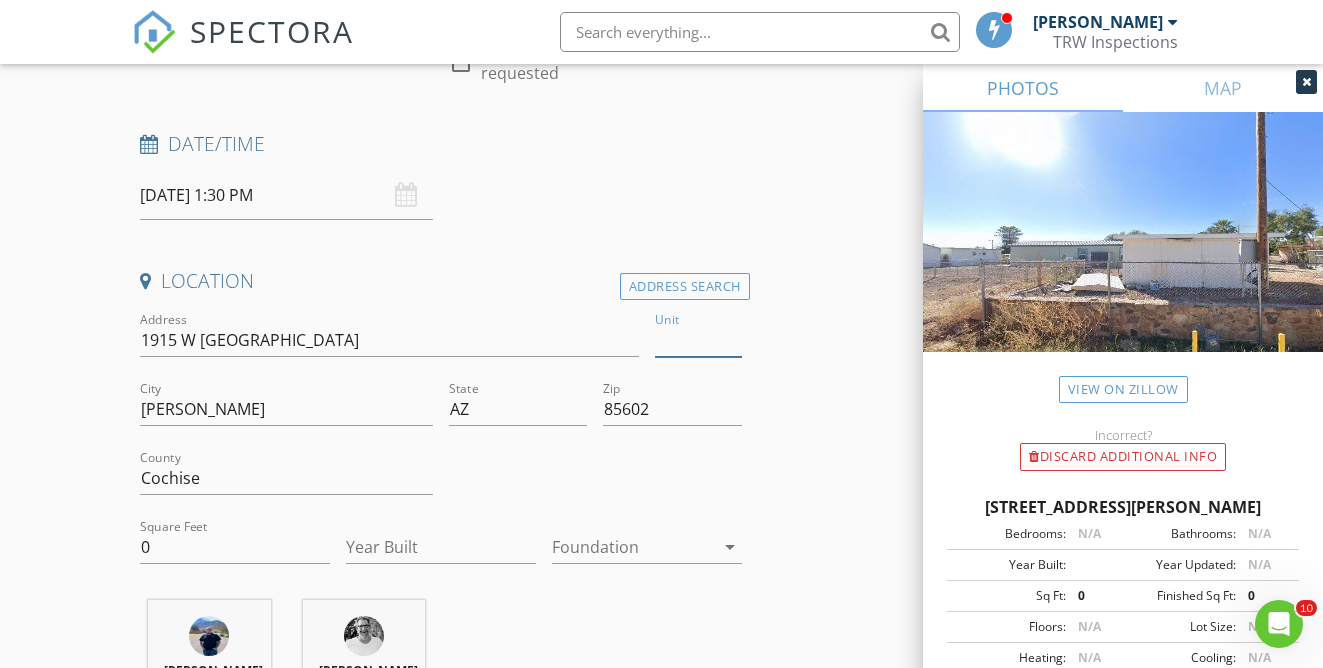 click on "Unit" at bounding box center [698, 340] 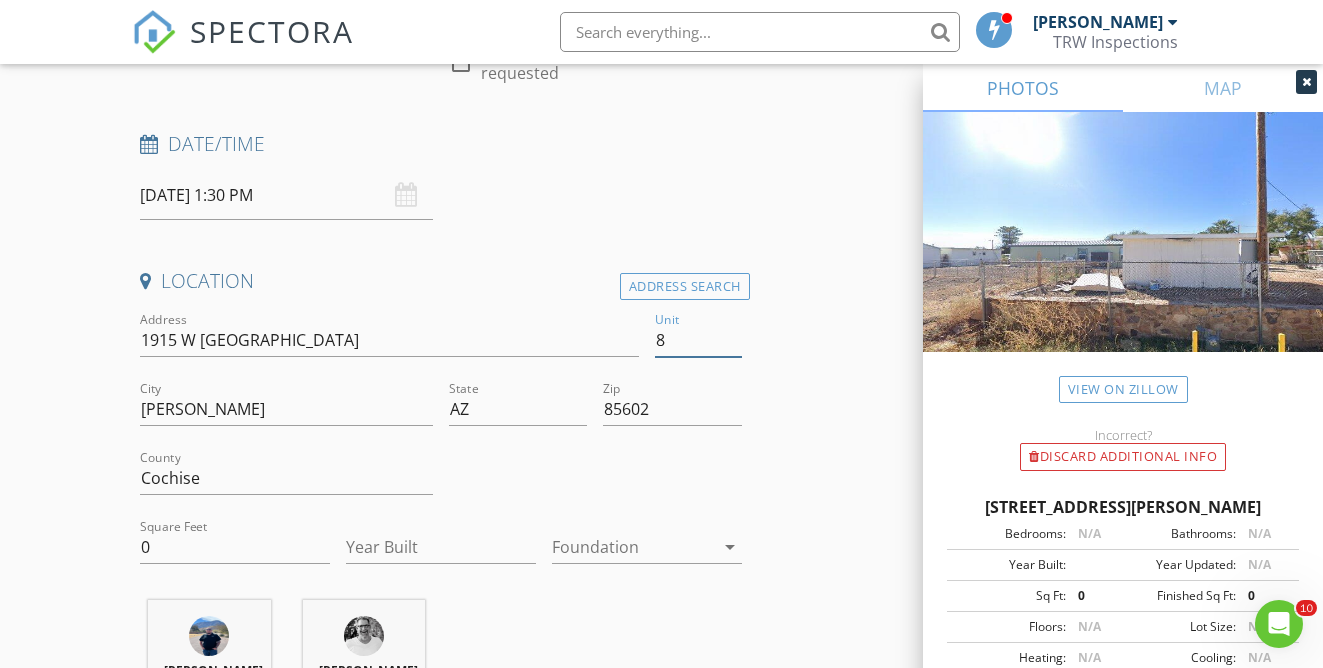 type on "86" 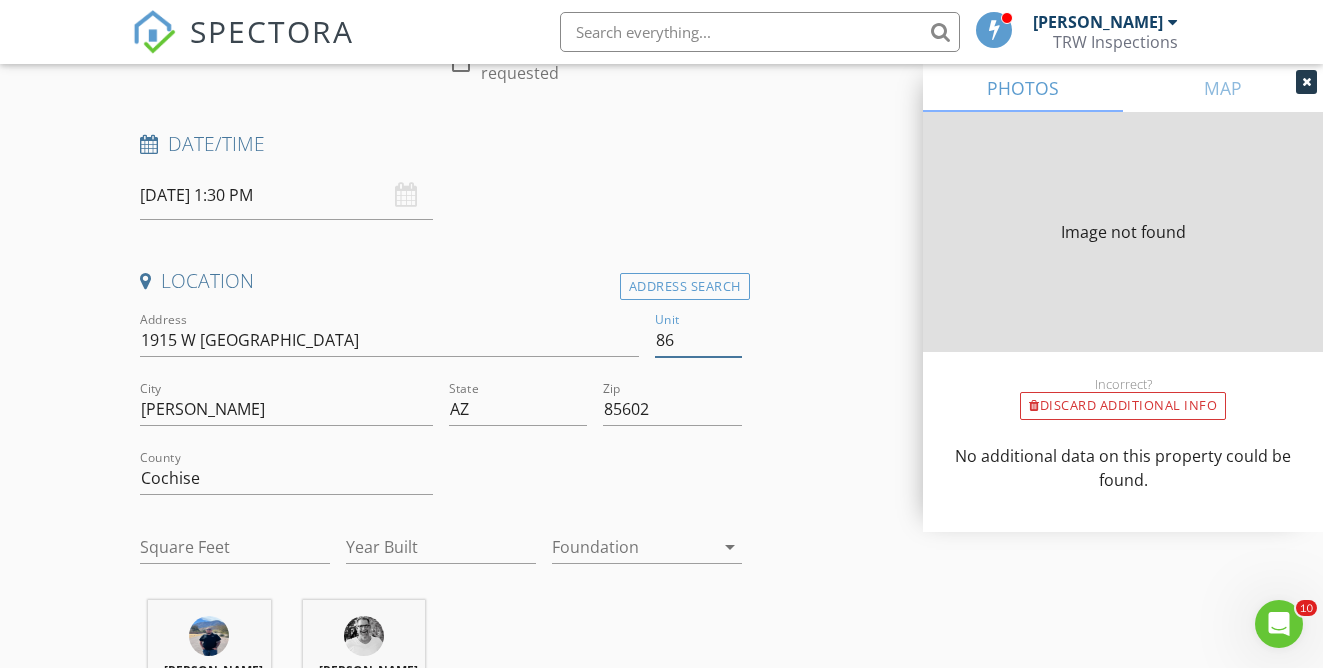 type on "0" 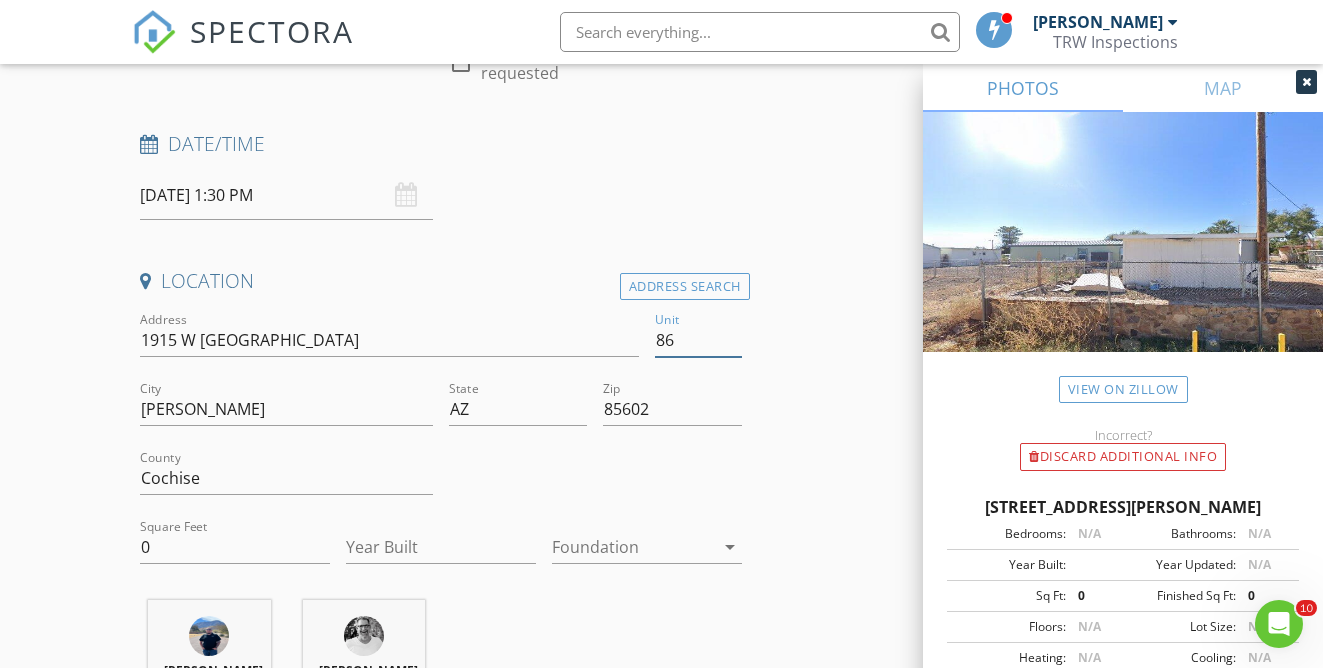 type on "86" 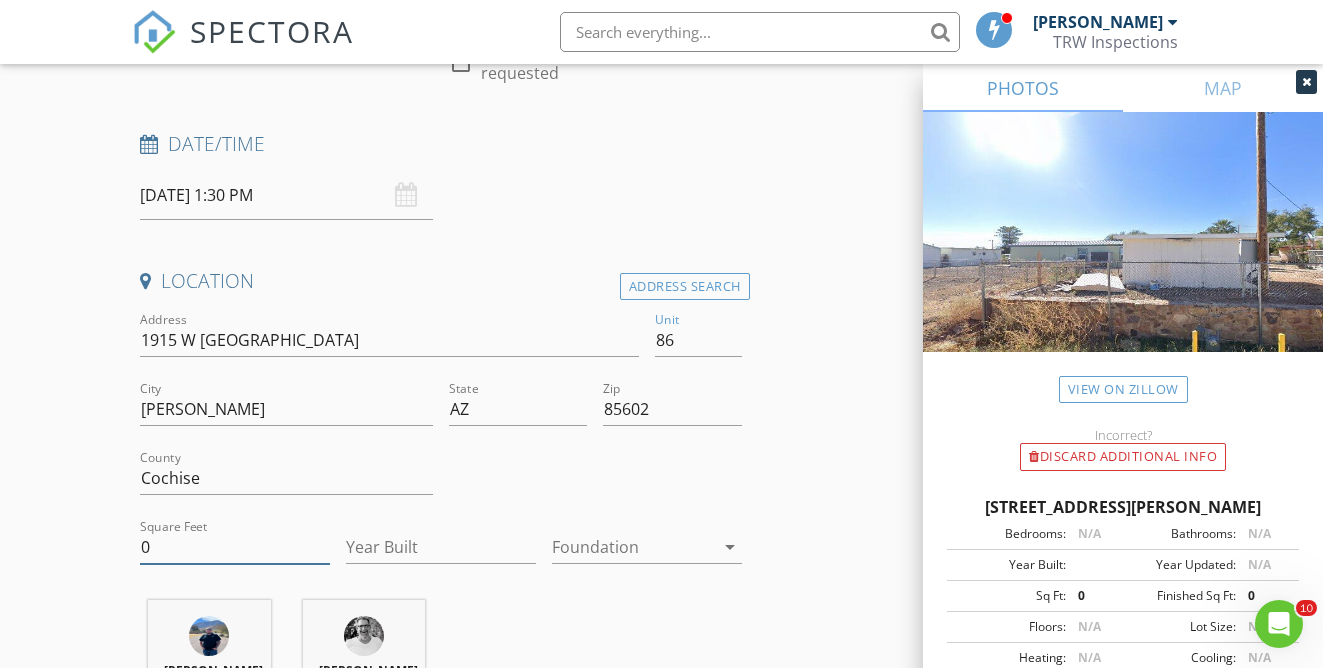 click on "0" at bounding box center (235, 547) 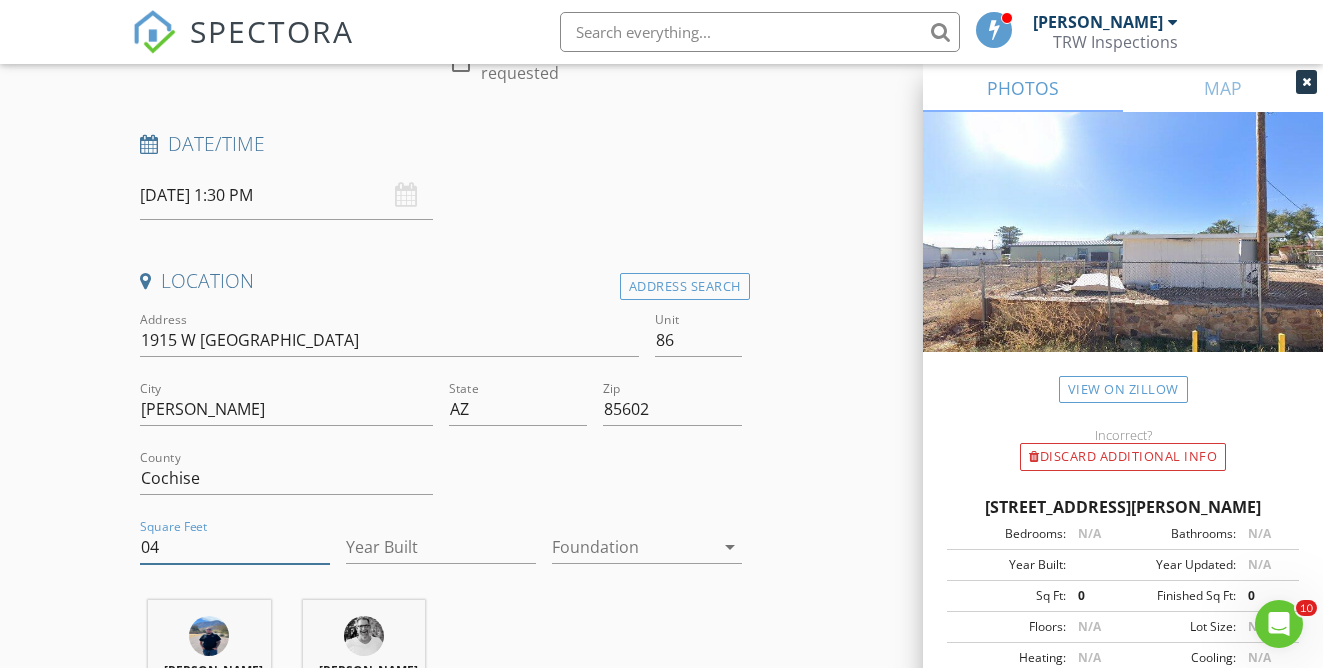 type on "0" 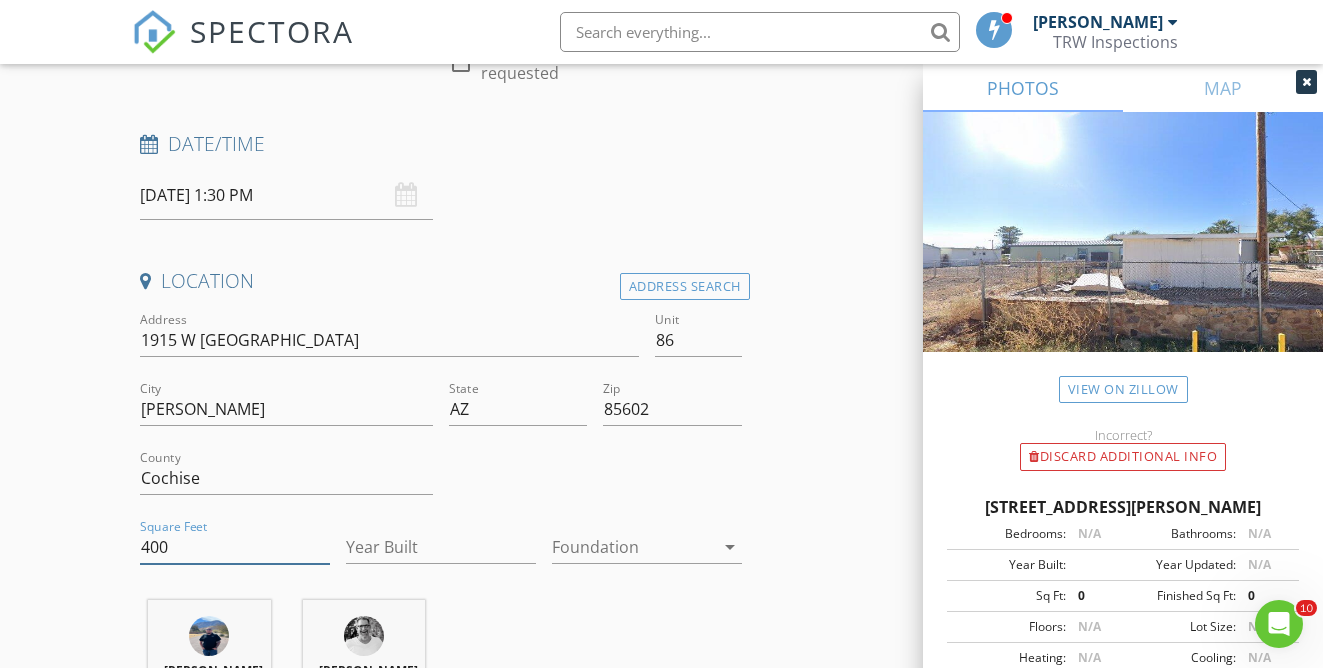 type on "400" 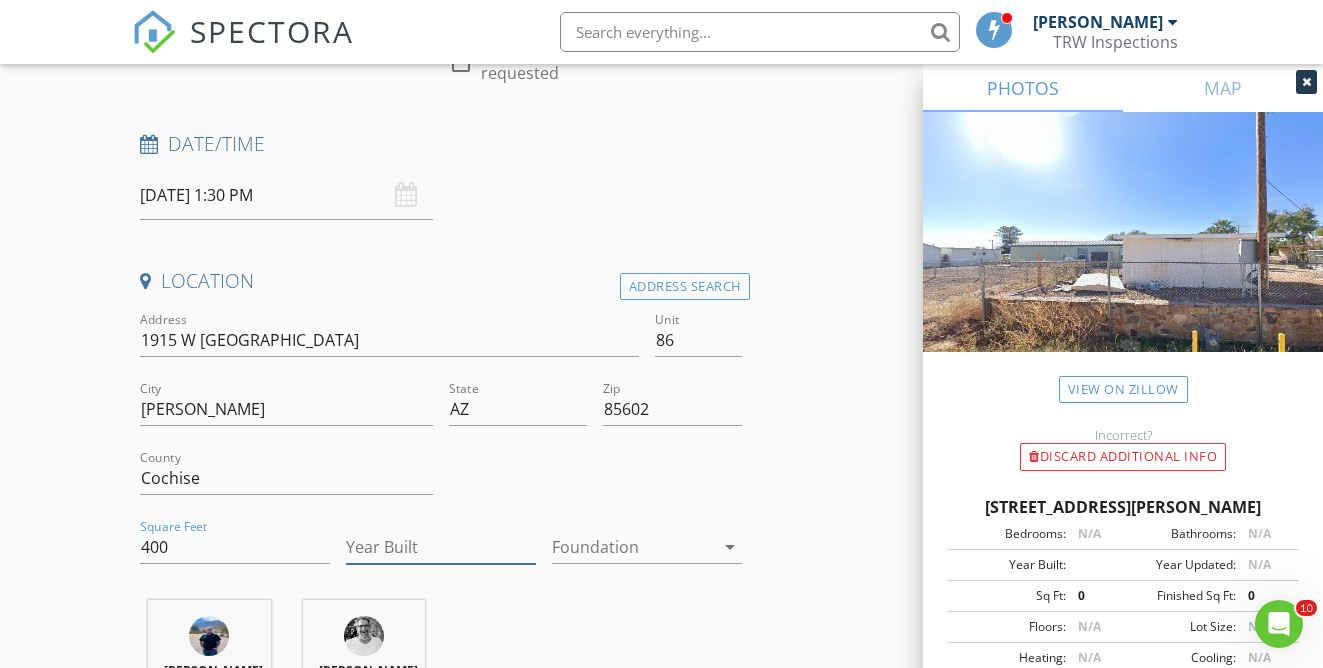 click on "Year Built" at bounding box center [441, 547] 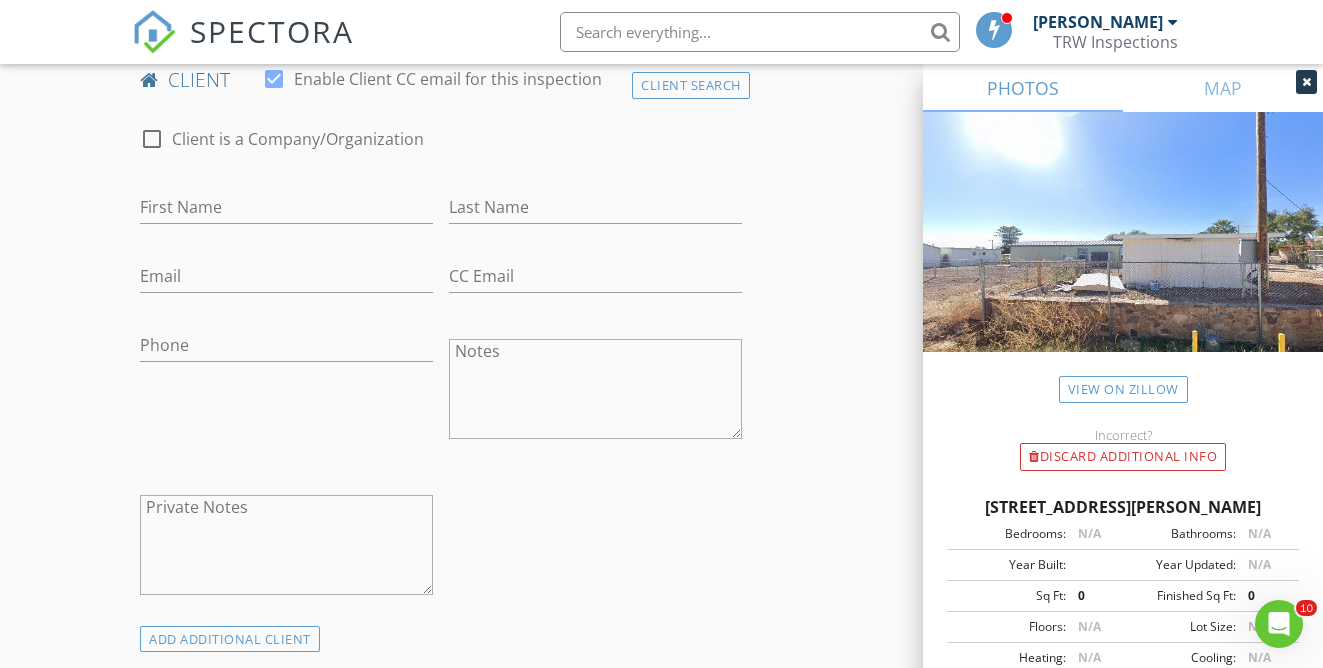 scroll, scrollTop: 1080, scrollLeft: 0, axis: vertical 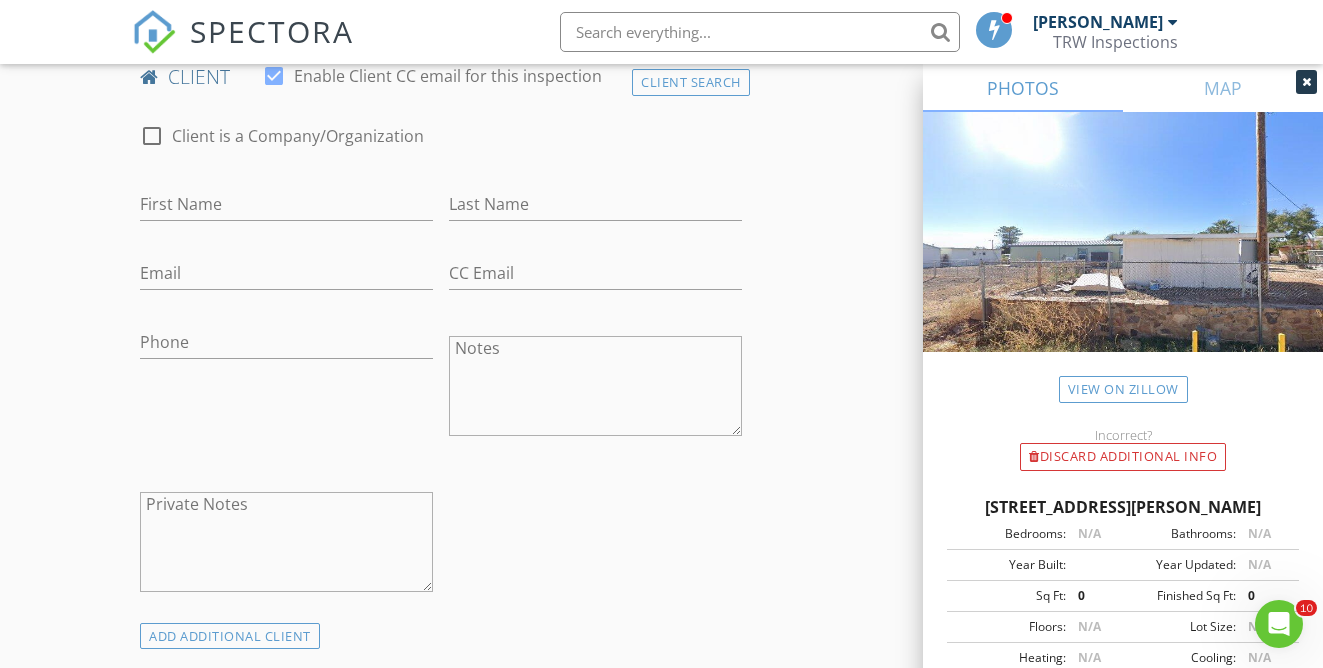 type on "2021" 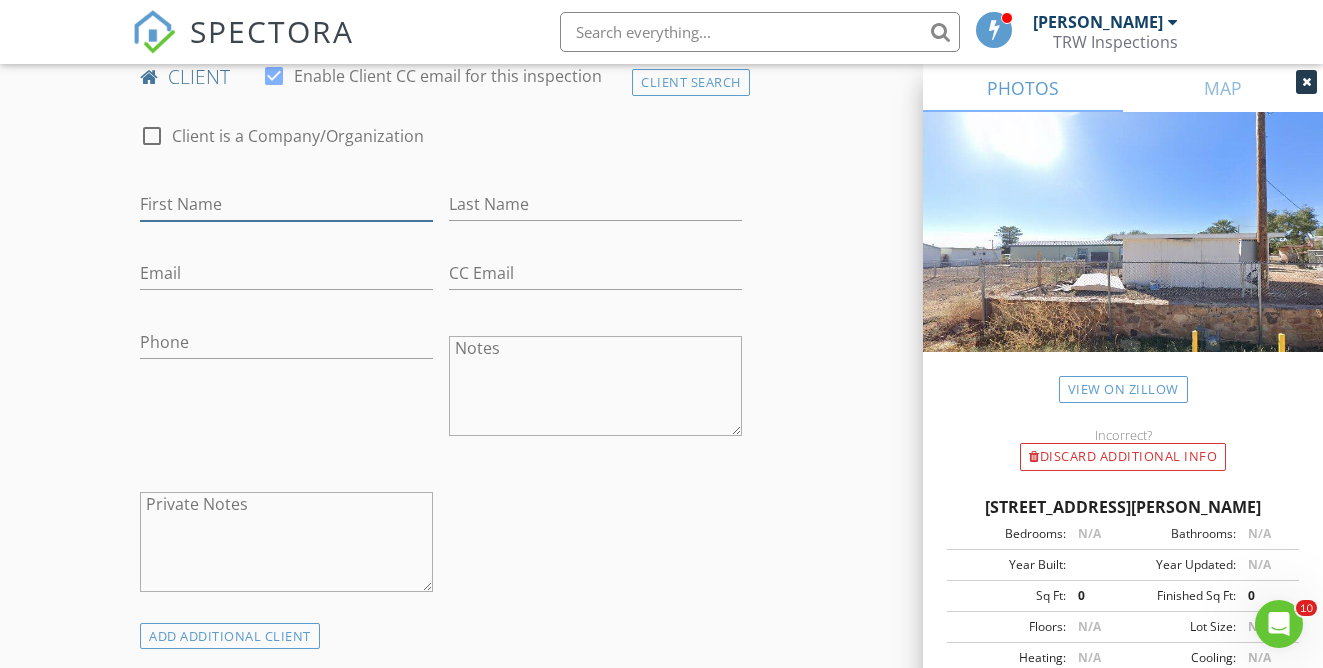 click on "First Name" at bounding box center [286, 204] 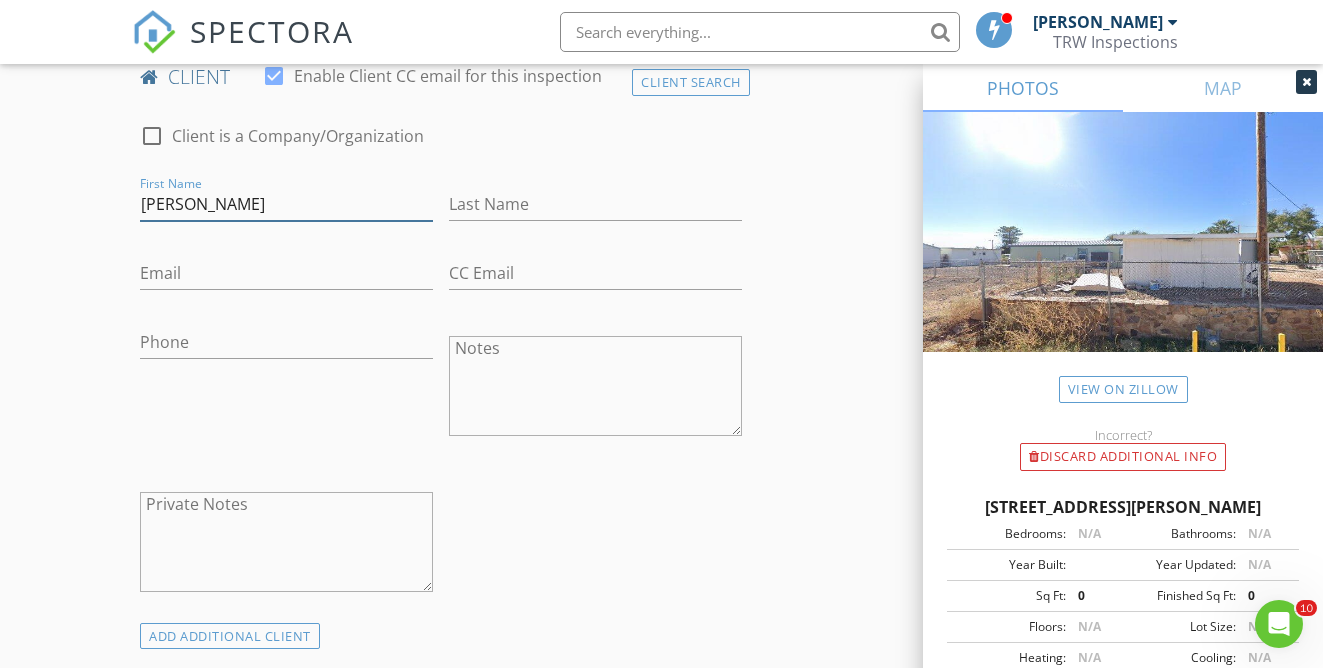 type on "Robert" 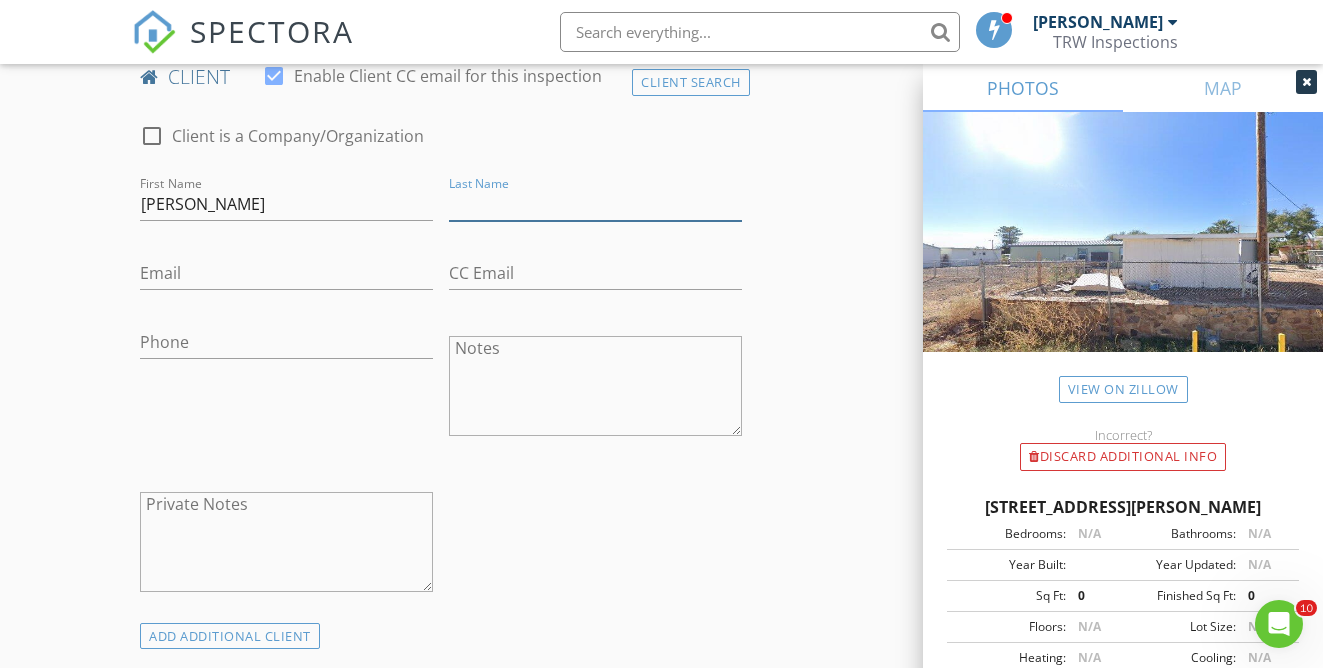 click on "Last Name" at bounding box center [595, 204] 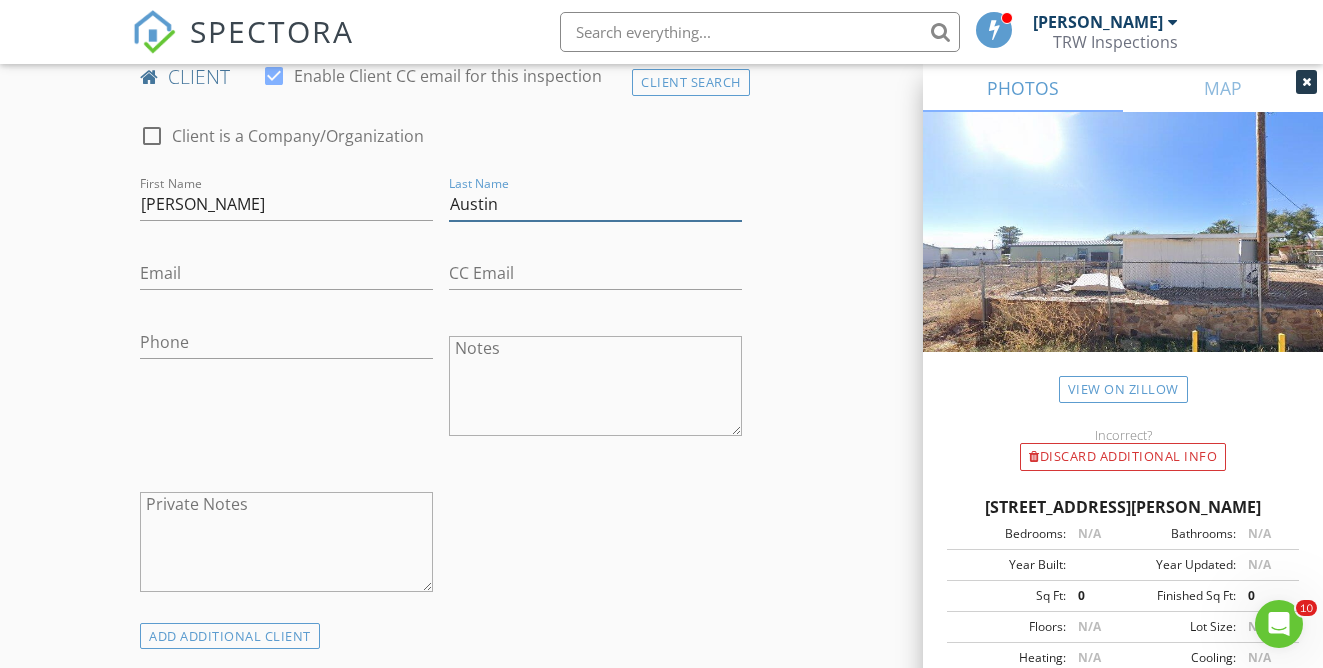 type on "Austin" 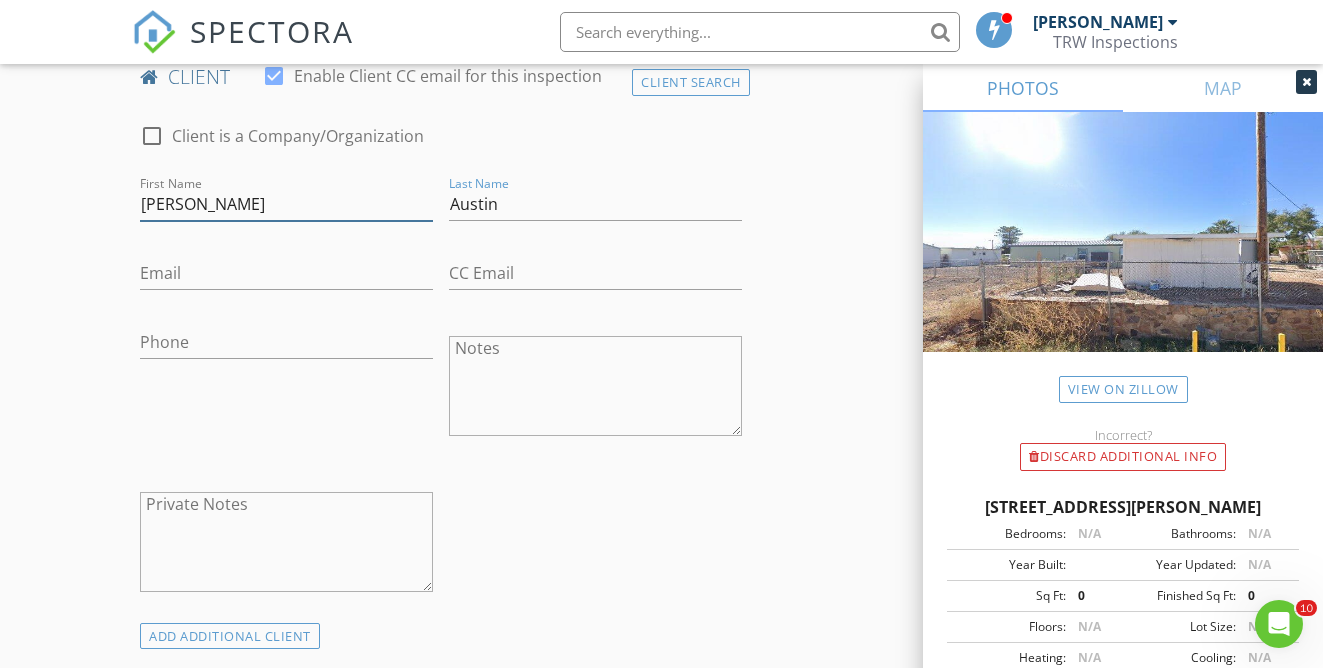 click on "Robert" at bounding box center [286, 204] 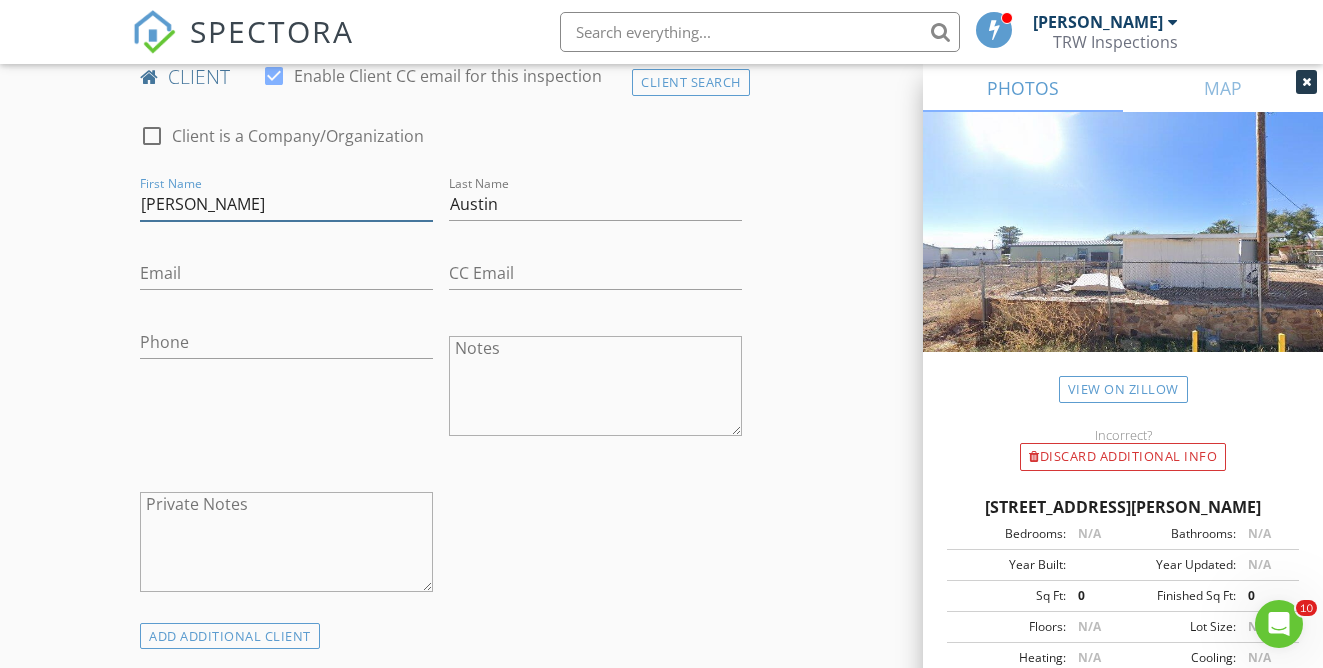 type on "Robert Vincent" 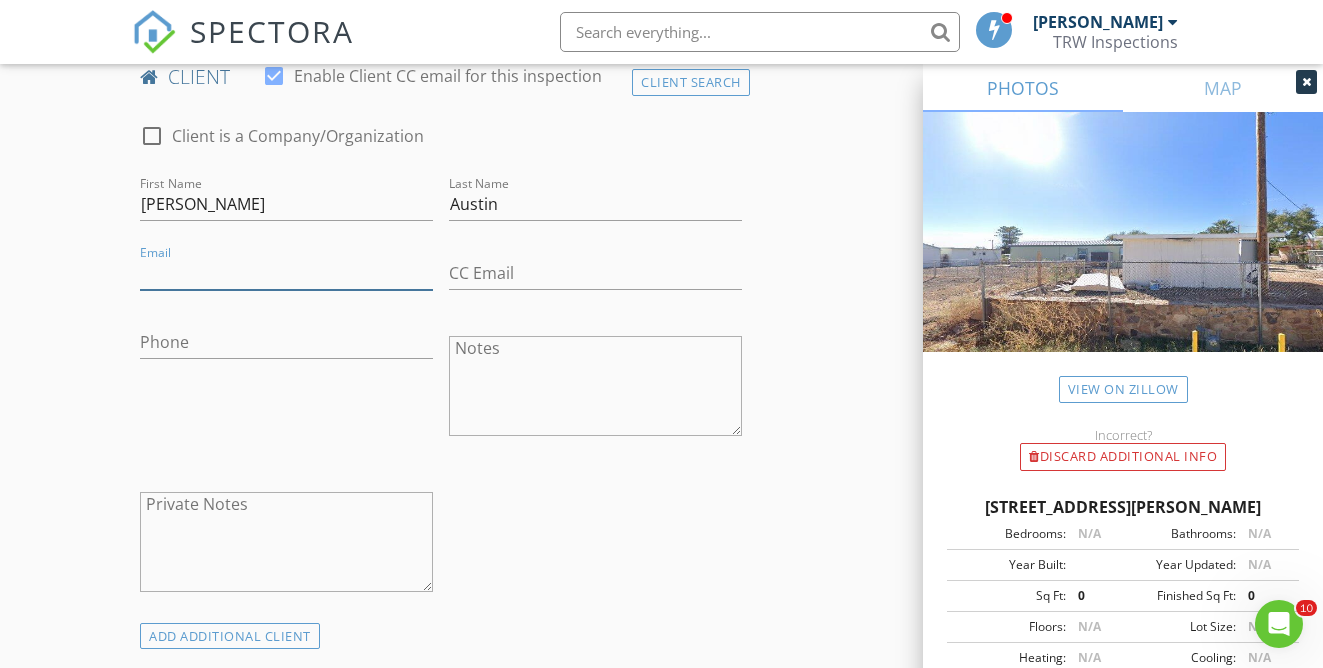 click on "Email" at bounding box center [286, 273] 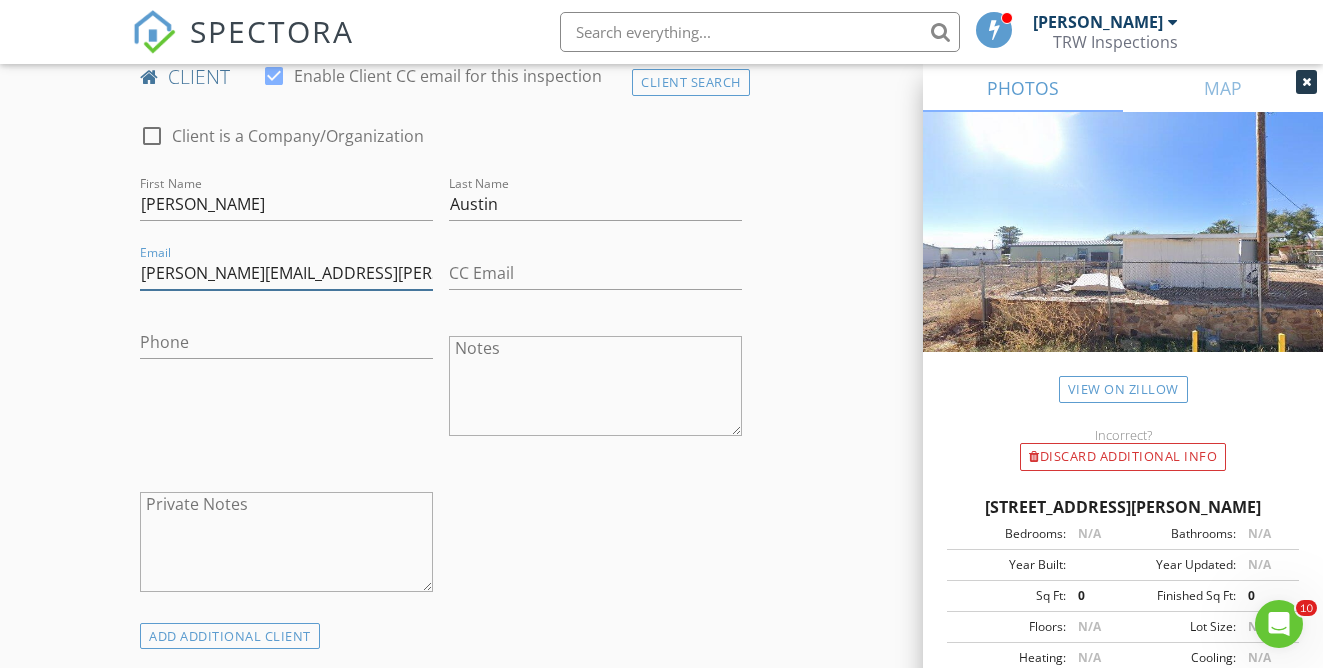 type on "bob.austin@earthlink.net" 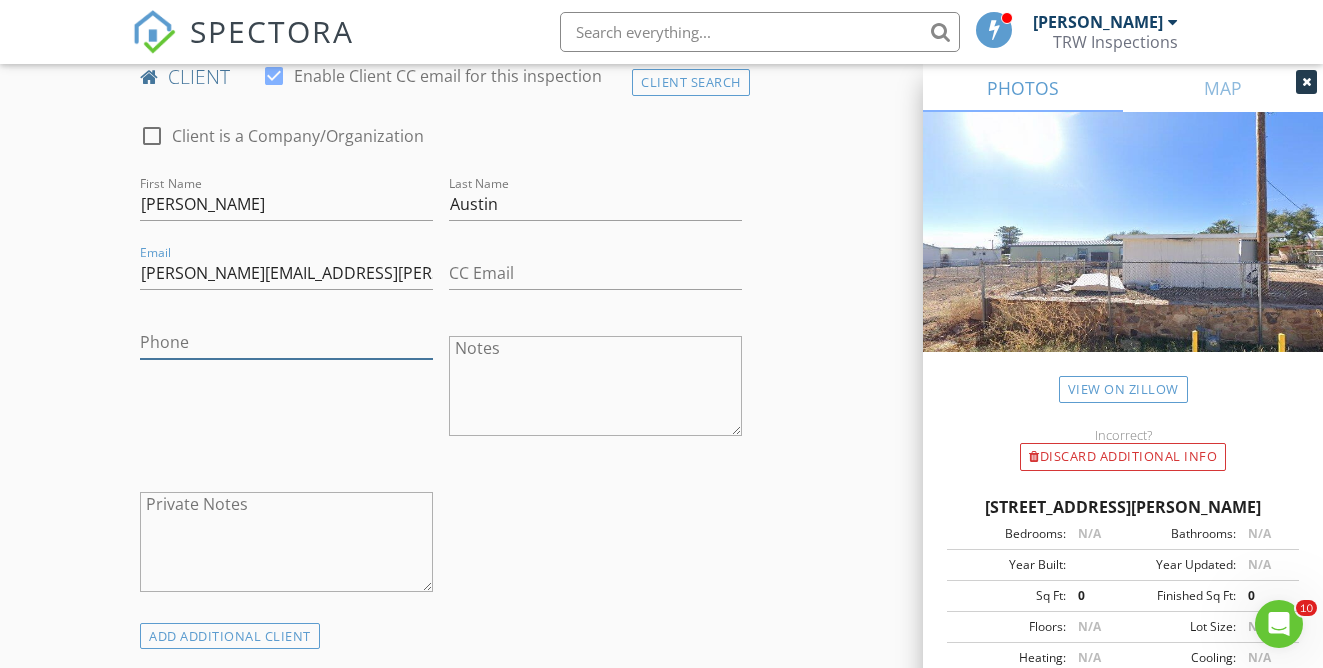 click on "Phone" at bounding box center (286, 342) 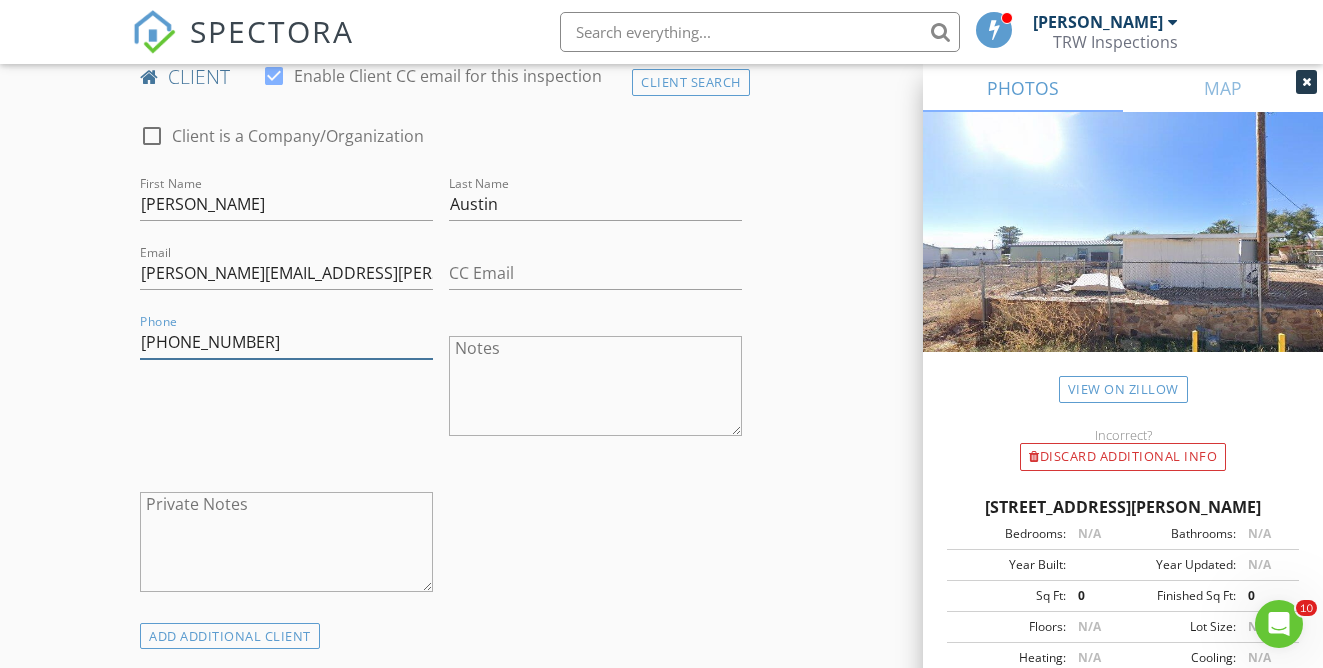 type on "972-757-5806" 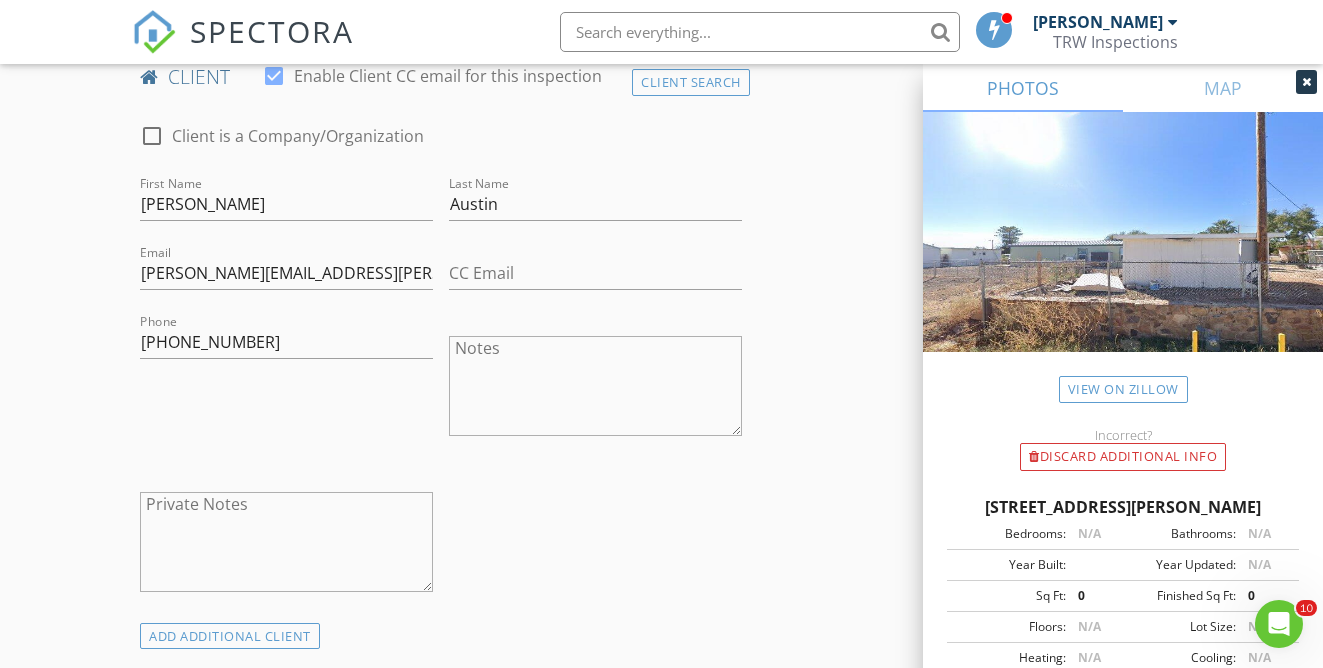 click on "check_box_outline_blank Client is a Company/Organization     First Name Robert Vincent   Last Name Austin   Email bob.austin@earthlink.net   CC Email   Phone 972-757-5806           Notes   Private Notes" at bounding box center [440, 363] 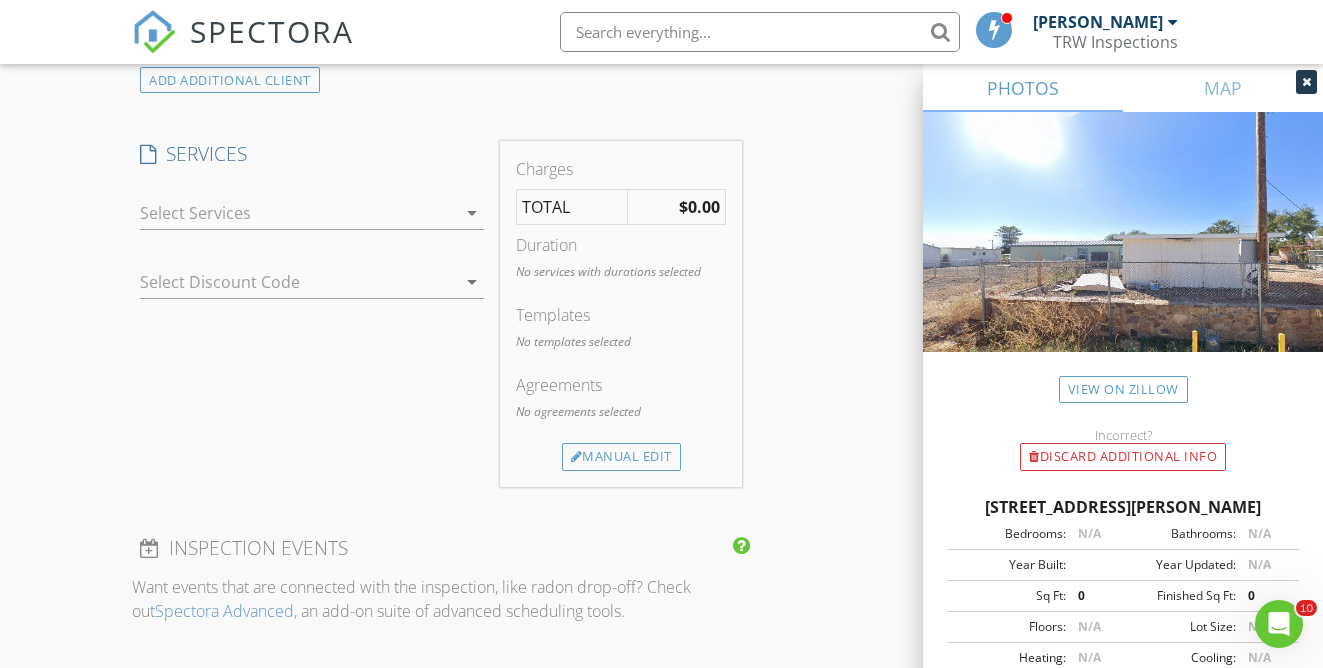 scroll, scrollTop: 1637, scrollLeft: 0, axis: vertical 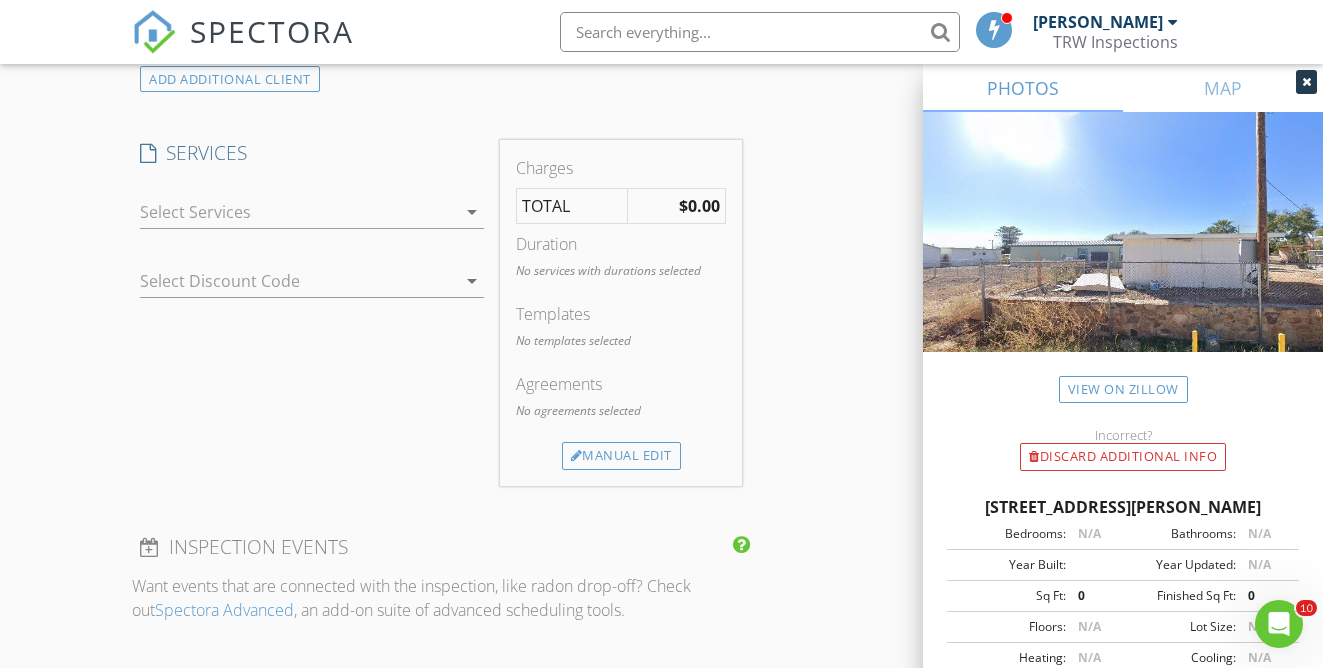 click on "arrow_drop_down" at bounding box center [472, 212] 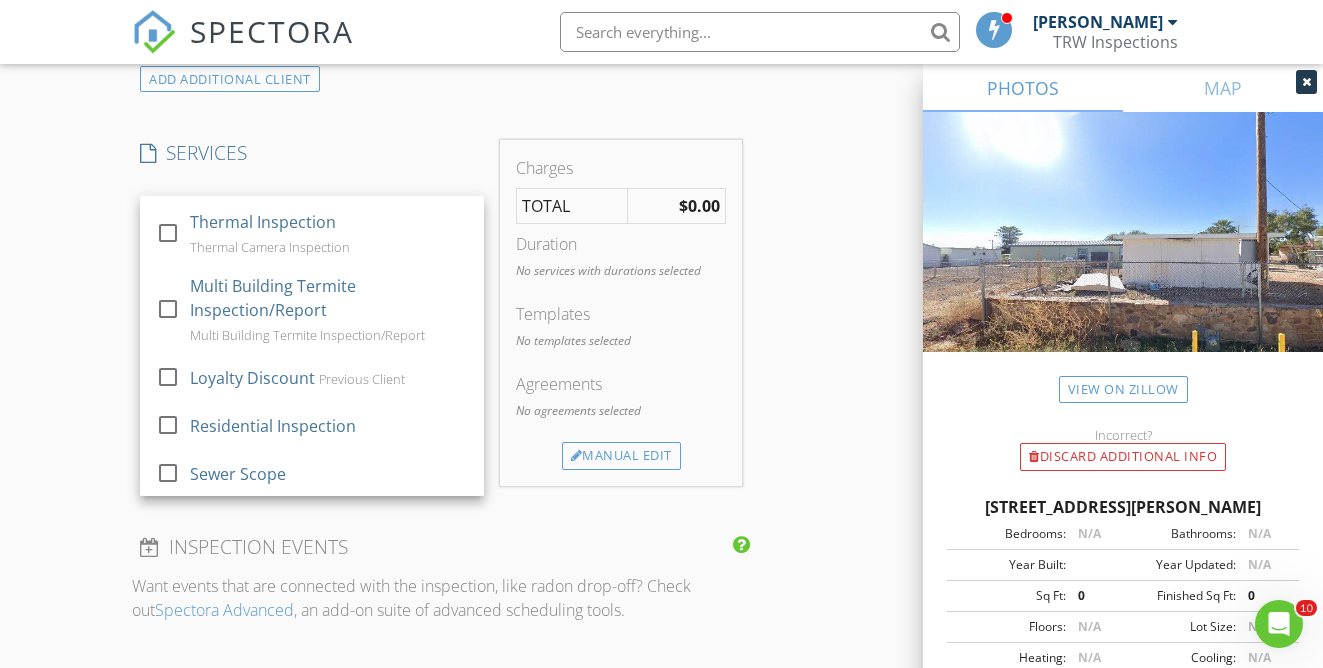 scroll, scrollTop: 332, scrollLeft: 0, axis: vertical 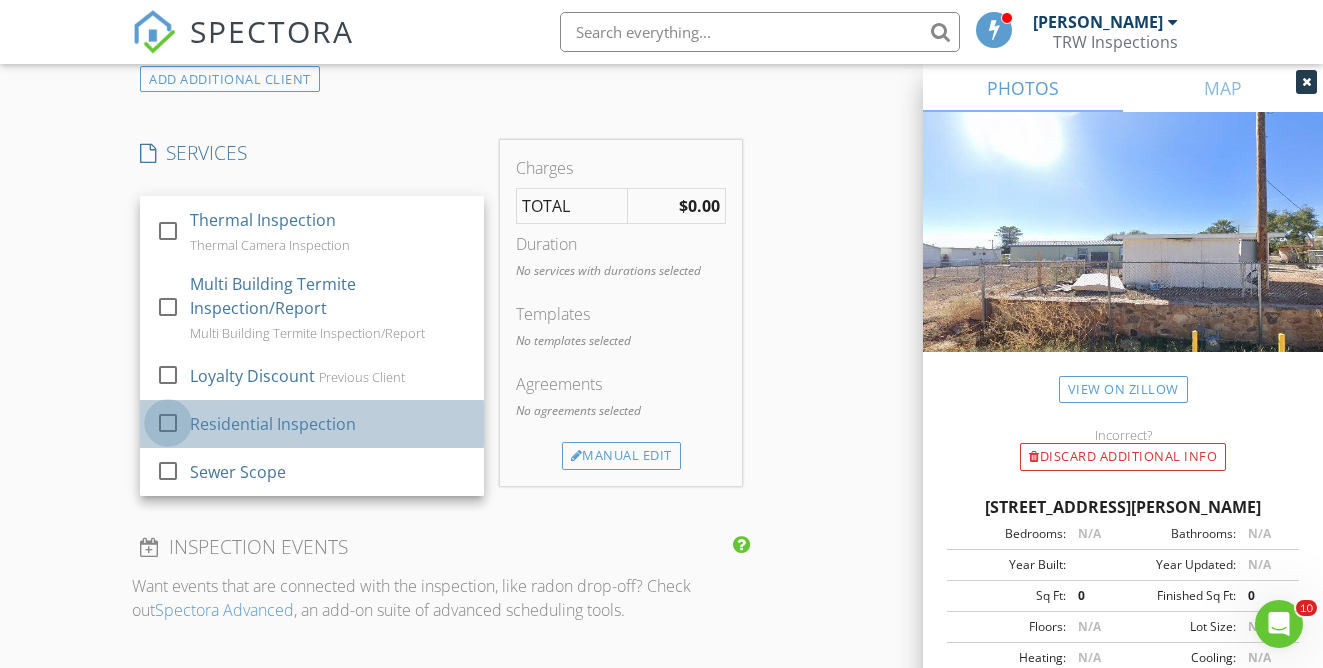 click at bounding box center [168, 423] 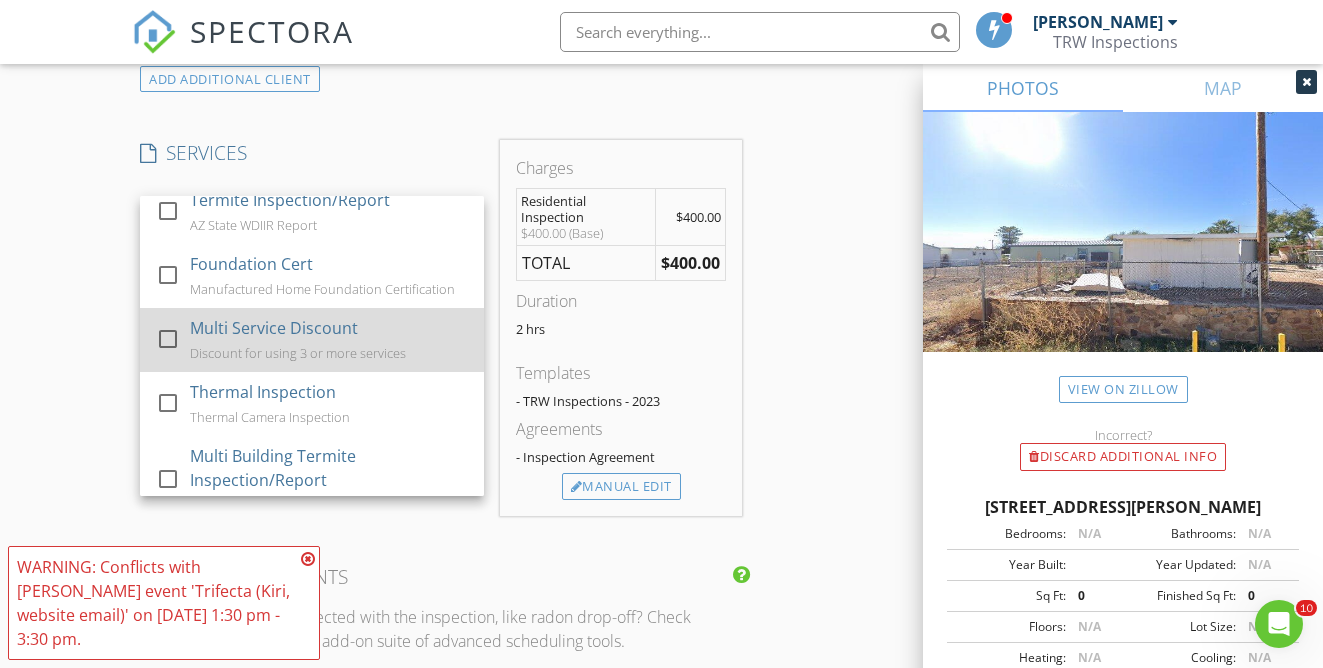 scroll, scrollTop: 157, scrollLeft: 0, axis: vertical 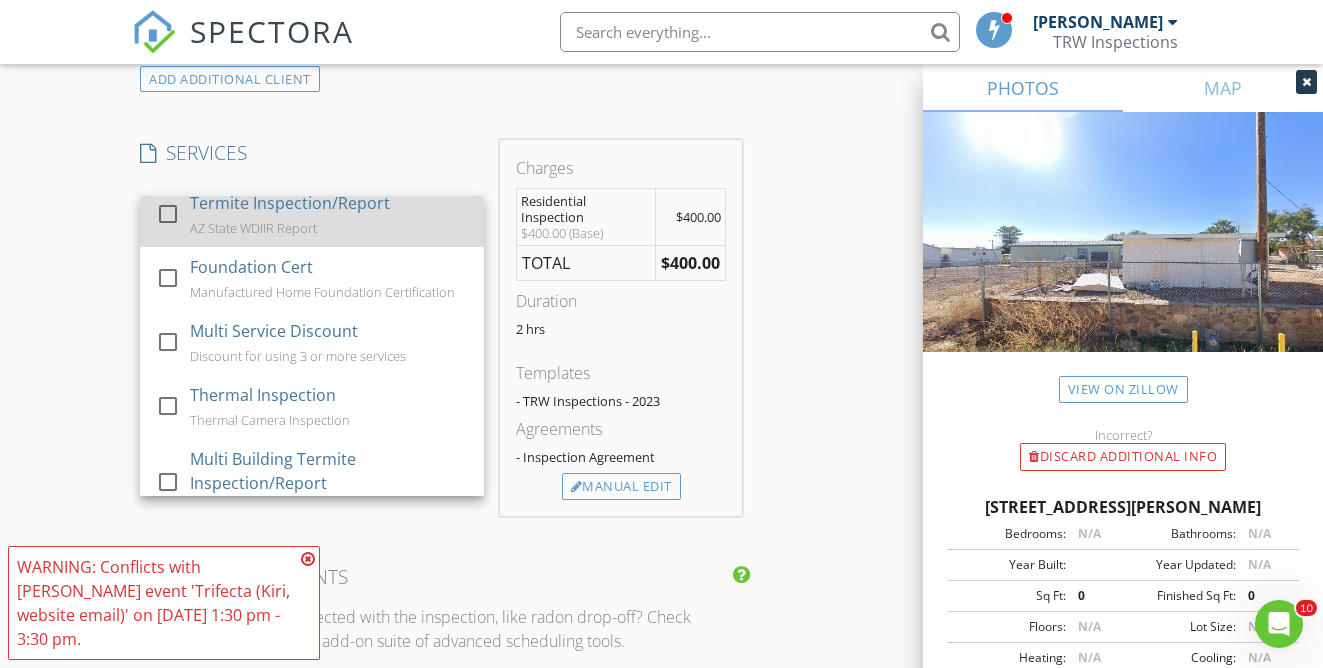 click at bounding box center [168, 214] 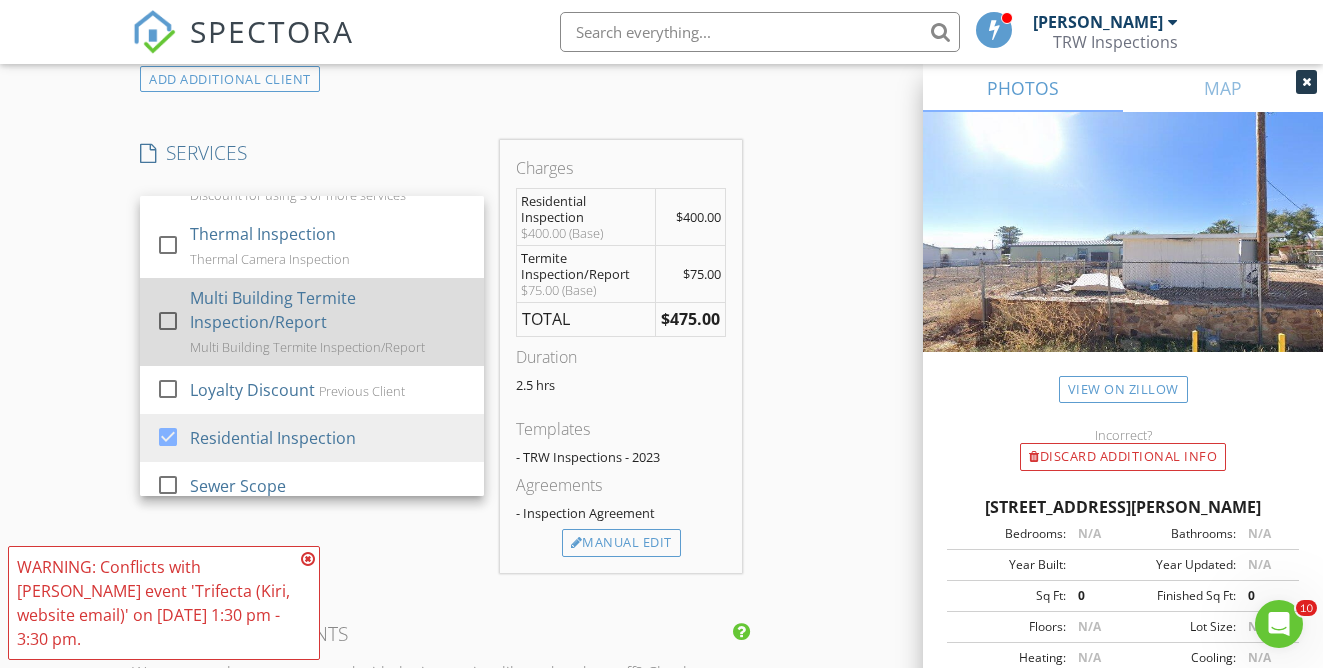scroll, scrollTop: 330, scrollLeft: 0, axis: vertical 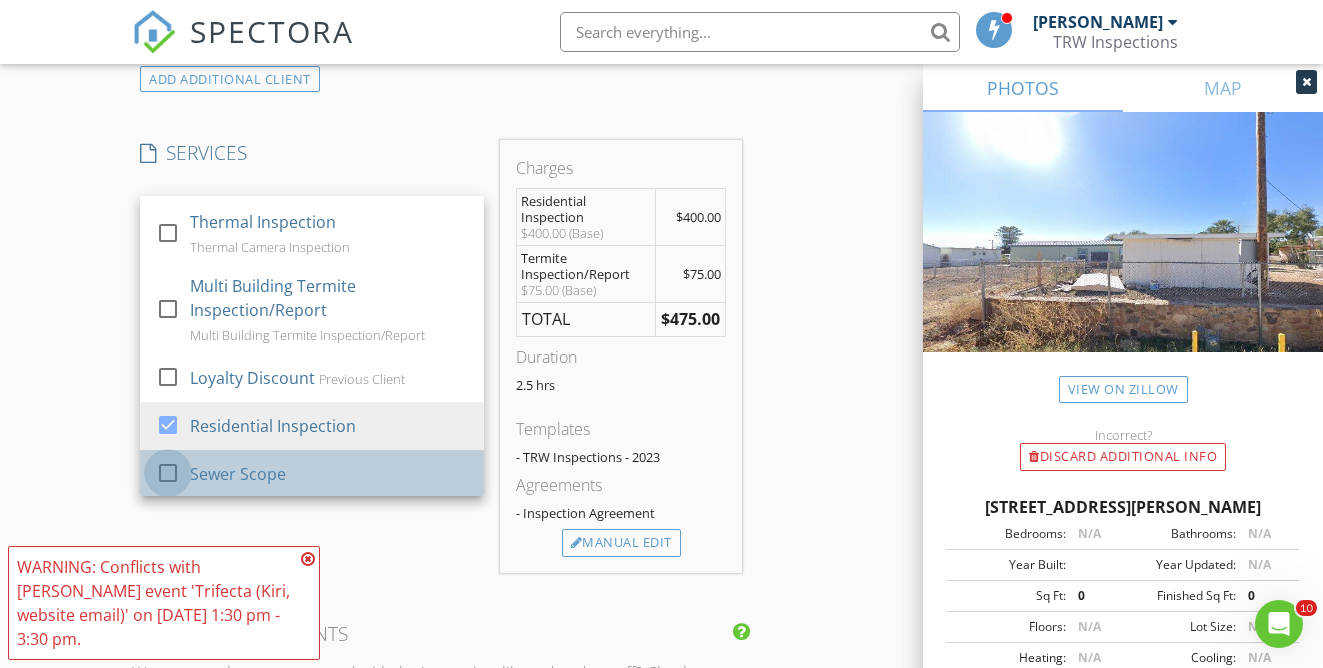 click at bounding box center [168, 473] 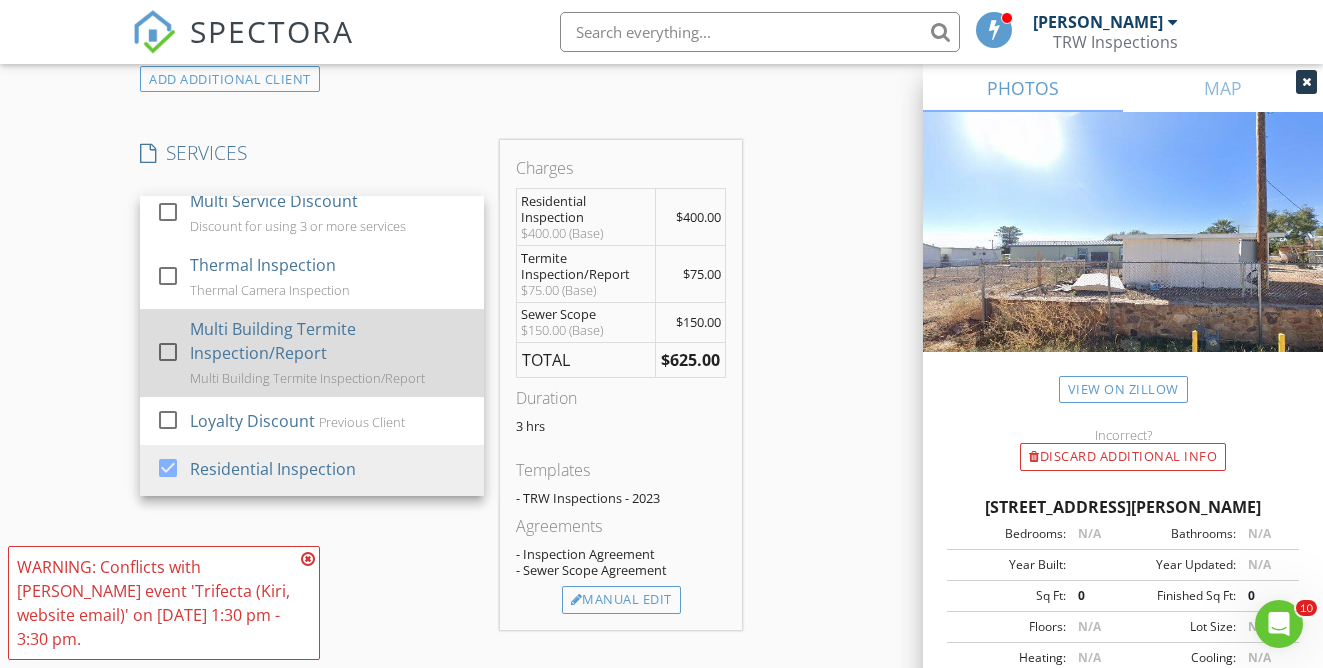 scroll, scrollTop: 269, scrollLeft: 0, axis: vertical 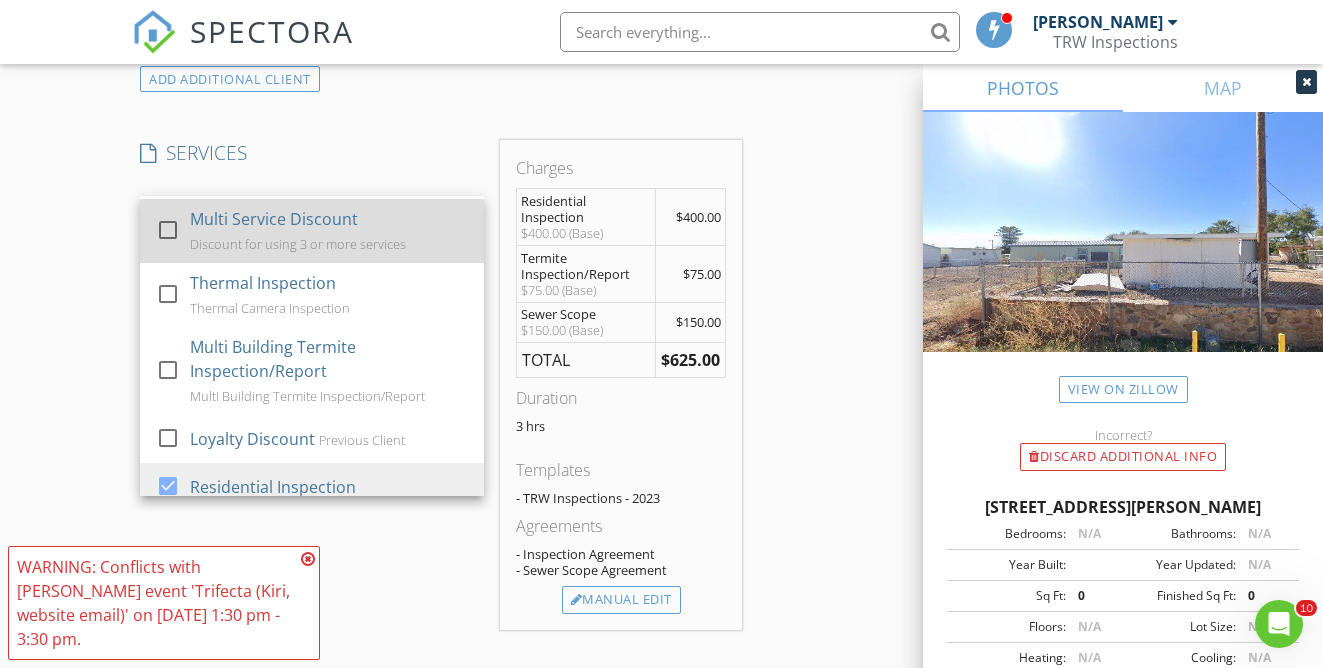 click at bounding box center [168, 230] 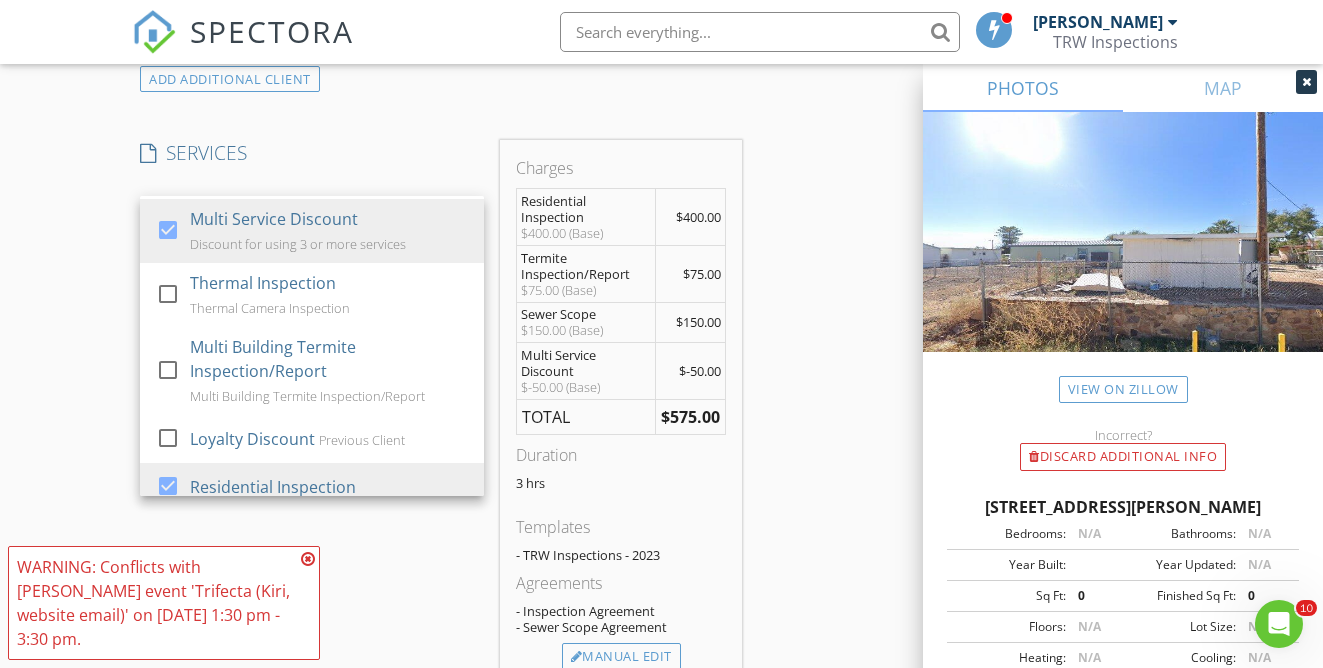 click on "INSPECTOR(S)
check_box   Travis Weddle   PRIMARY   check_box   Jaedon Weddle     Travis Weddle,  Jaedon Weddle arrow_drop_down   check_box_outline_blank Travis Weddle specifically requested check_box_outline_blank Jaedon Weddle specifically requested
Date/Time
07/29/2025 1:30 PM
Location
Address Search       Address 1915 W Casa Del Rio Dr   Unit 86   City Benson   State AZ   Zip 85602   County Cochise     Square Feet 400   Year Built 2021   Foundation arrow_drop_down     Jaedon Weddle     32.4 miles     (43 minutes)         Travis Weddle     32.4 miles     (43 minutes)
client
check_box Enable Client CC email for this inspection   Client Search     check_box_outline_blank Client is a Company/Organization     First Name Robert Vincent   Last Name Austin   Email bob.austin@earthlink.net   CC Email   Phone 972-757-5806           Notes   Private Notes" at bounding box center (661, 415) 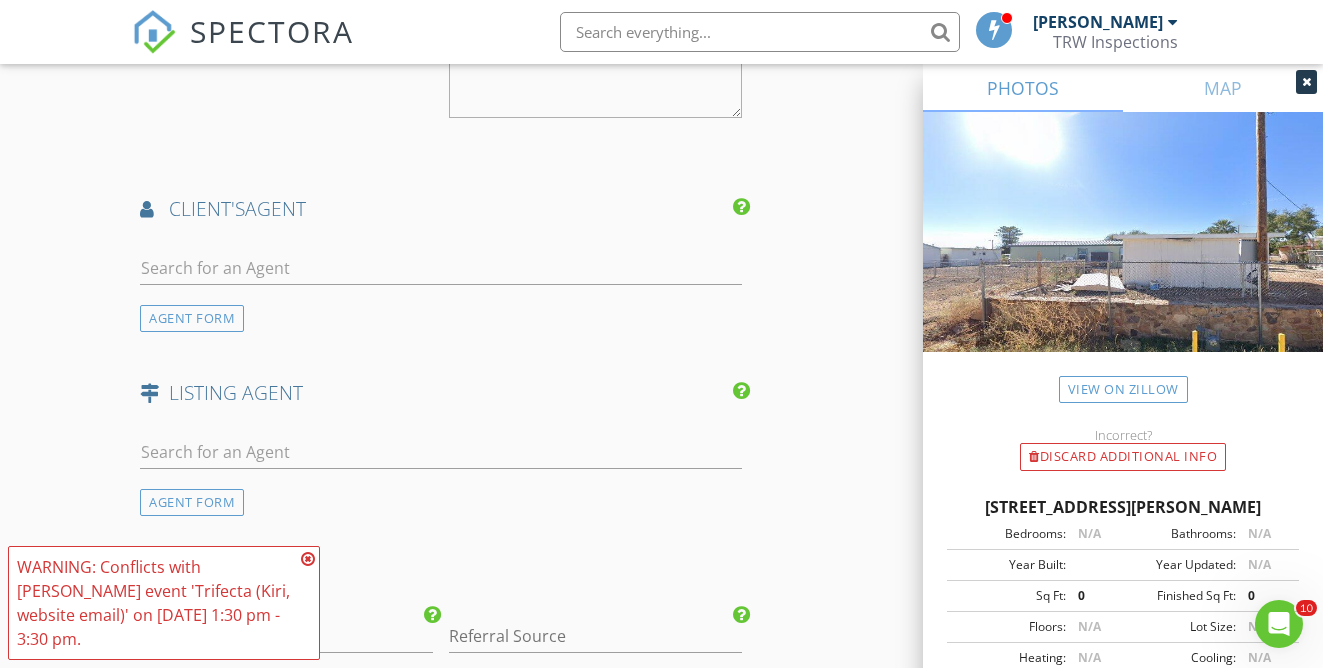 scroll, scrollTop: 2579, scrollLeft: 0, axis: vertical 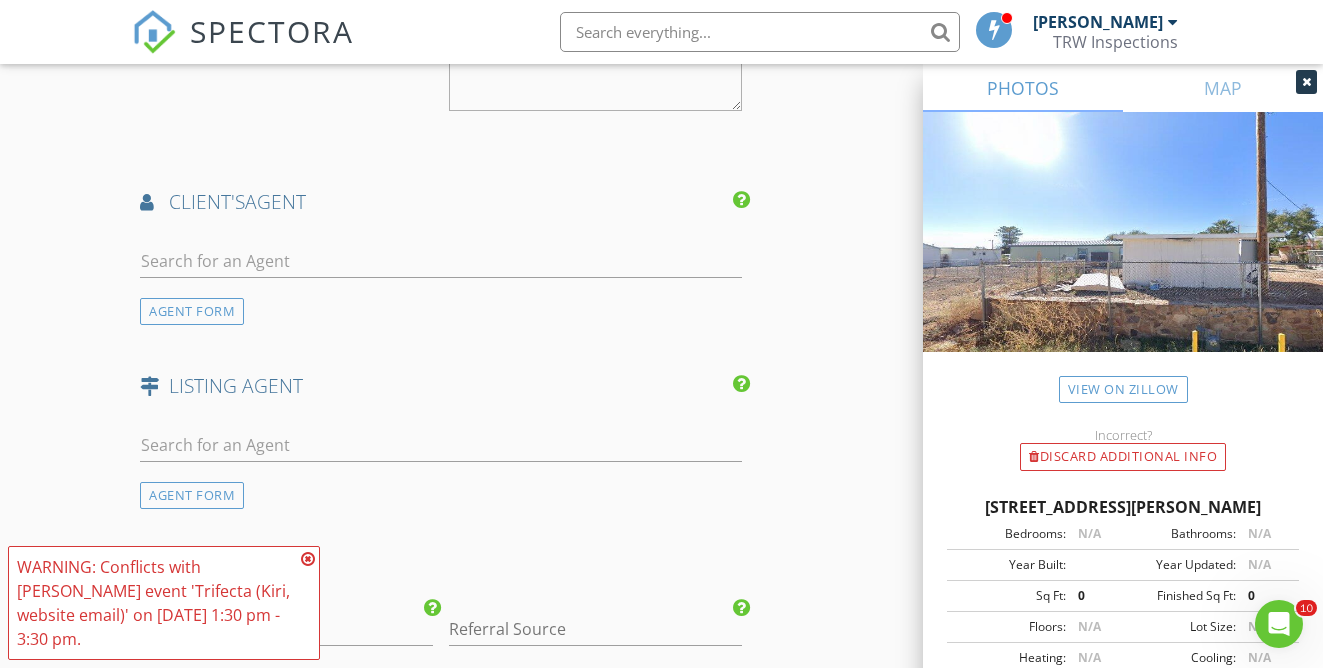 click at bounding box center (440, 265) 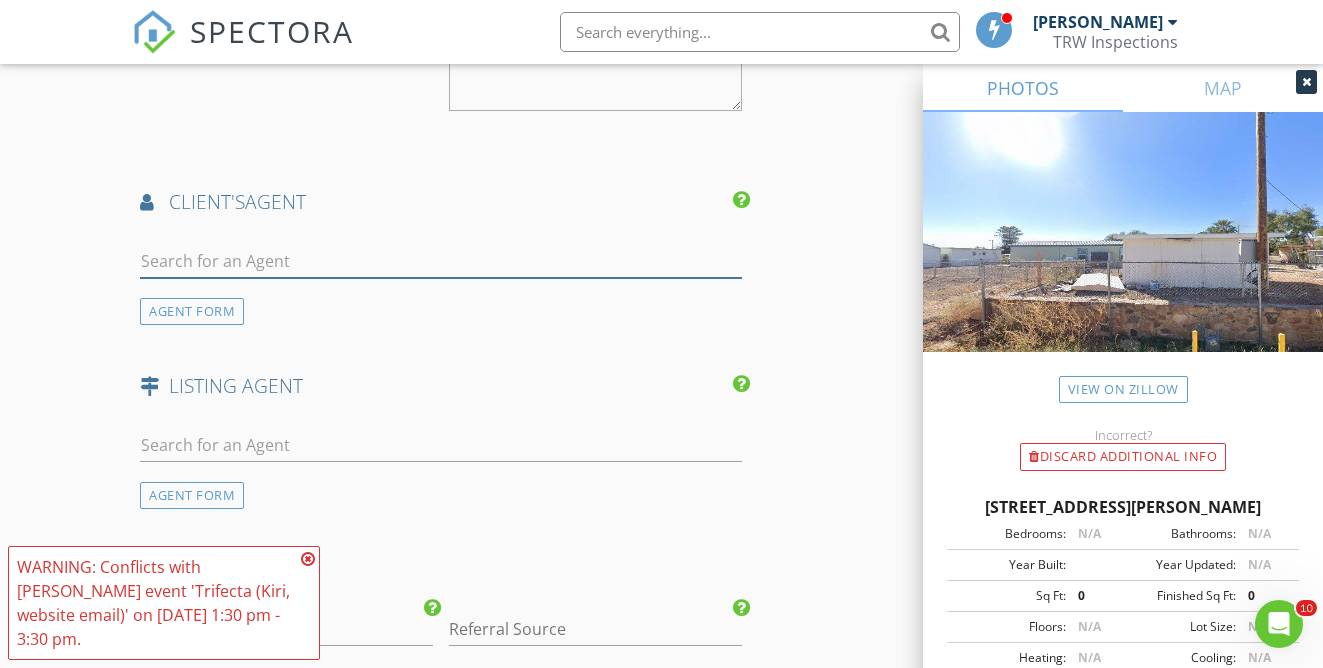 click at bounding box center [440, 261] 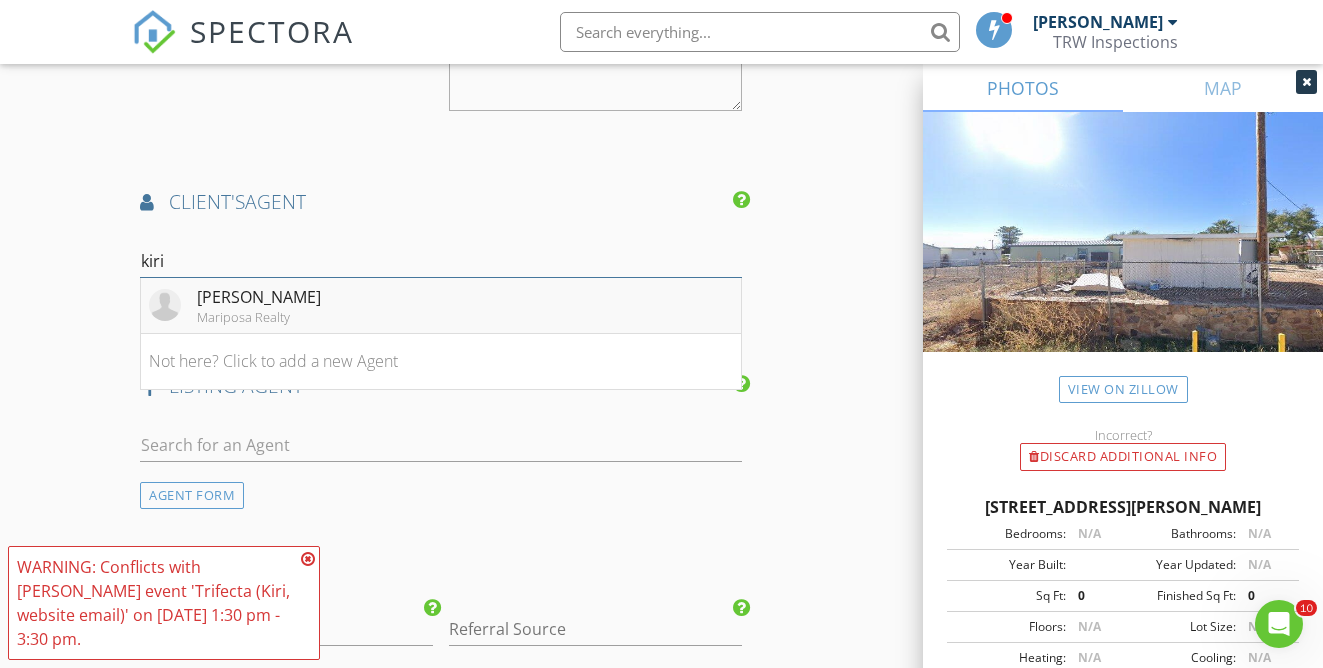 type on "kiri" 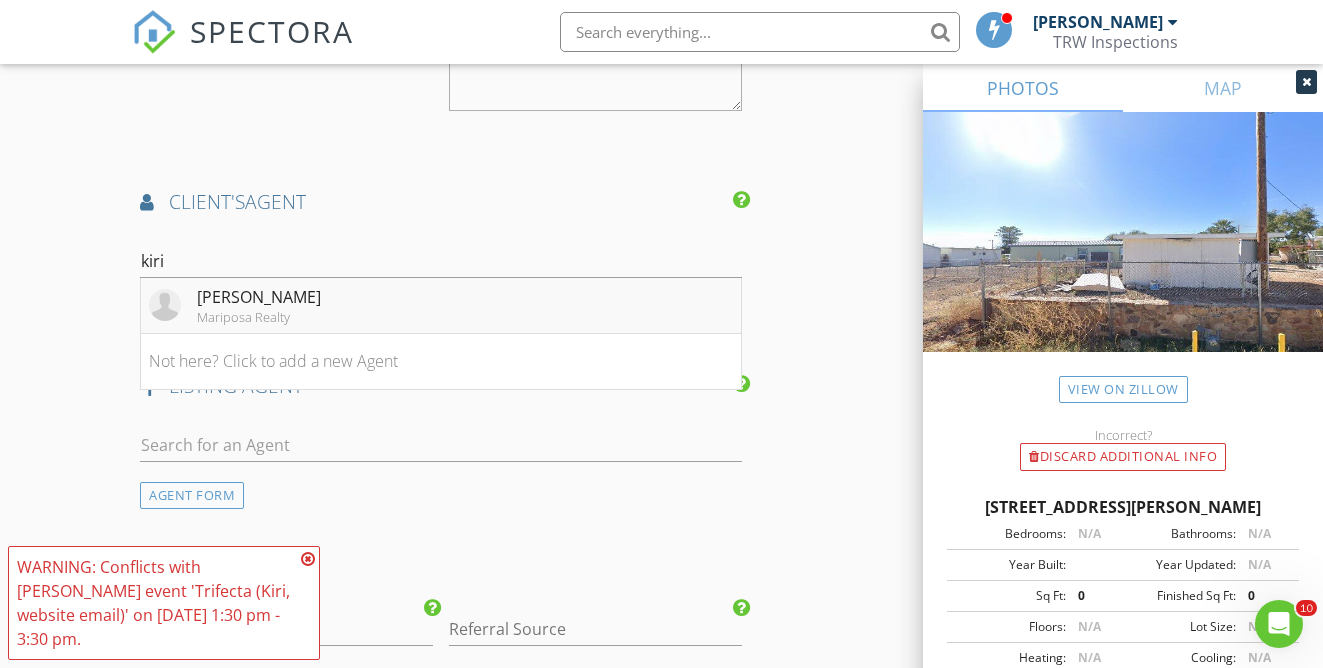 click on "Kiri Hall" at bounding box center (259, 297) 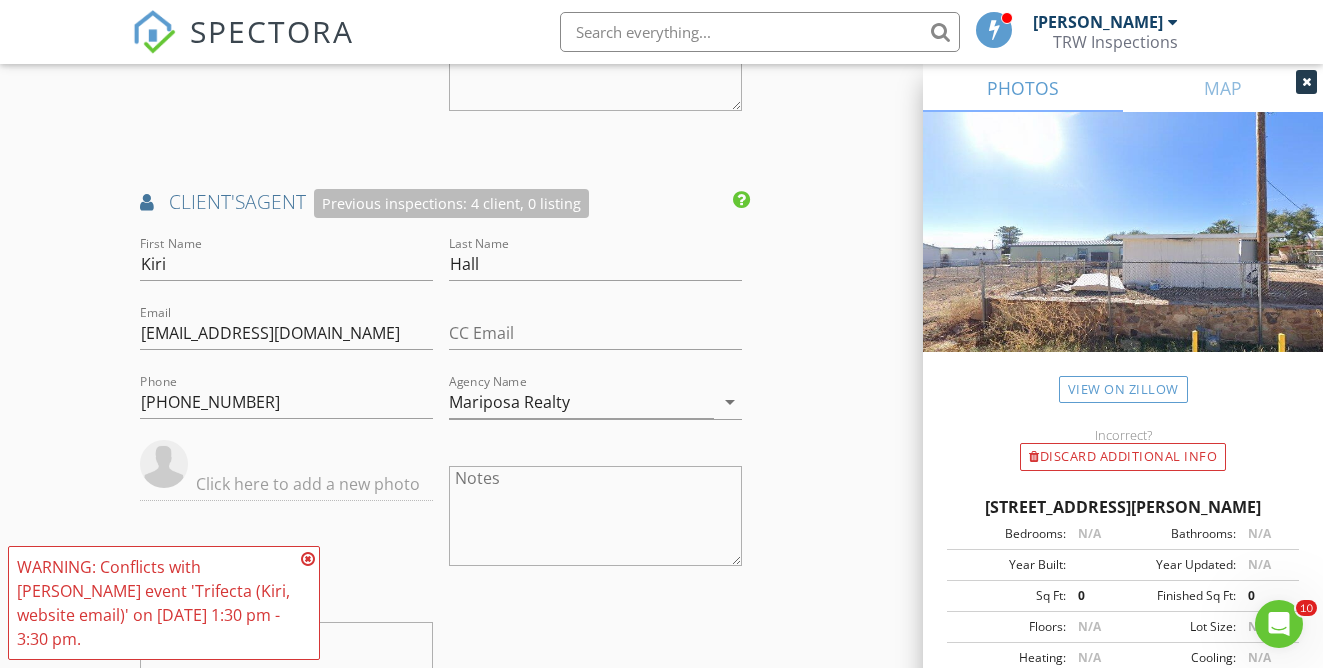 click on "INSPECTOR(S)
check_box   Travis Weddle   PRIMARY   check_box   Jaedon Weddle     Travis Weddle,  Jaedon Weddle arrow_drop_down   check_box_outline_blank Travis Weddle specifically requested check_box_outline_blank Jaedon Weddle specifically requested
Date/Time
07/29/2025 1:30 PM
Location
Address Search       Address 1915 W Casa Del Rio Dr   Unit 86   City Benson   State AZ   Zip 85602   County Cochise     Square Feet 400   Year Built 2021   Foundation arrow_drop_down     Jaedon Weddle     32.4 miles     (43 minutes)         Travis Weddle     32.4 miles     (43 minutes)
client
check_box Enable Client CC email for this inspection   Client Search     check_box_outline_blank Client is a Company/Organization     First Name Robert Vincent   Last Name Austin   Email bob.austin@earthlink.net   CC Email   Phone 972-757-5806           Notes   Private Notes" at bounding box center (661, -300) 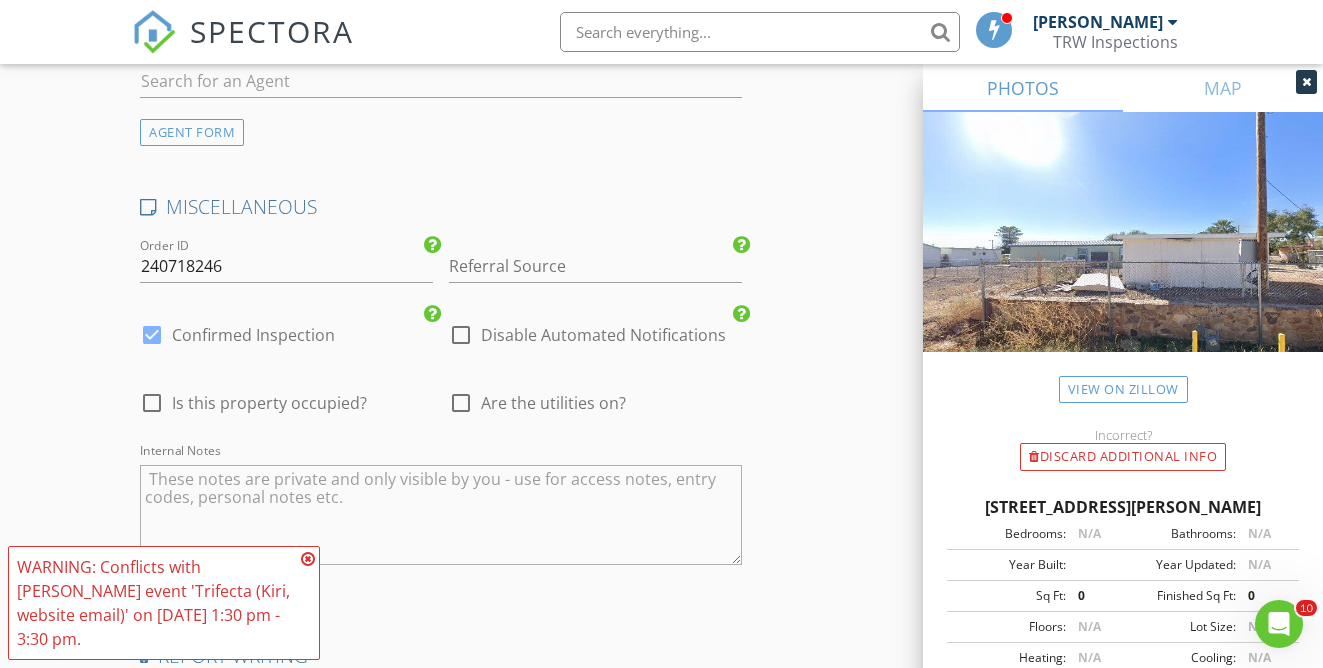 scroll, scrollTop: 3452, scrollLeft: 0, axis: vertical 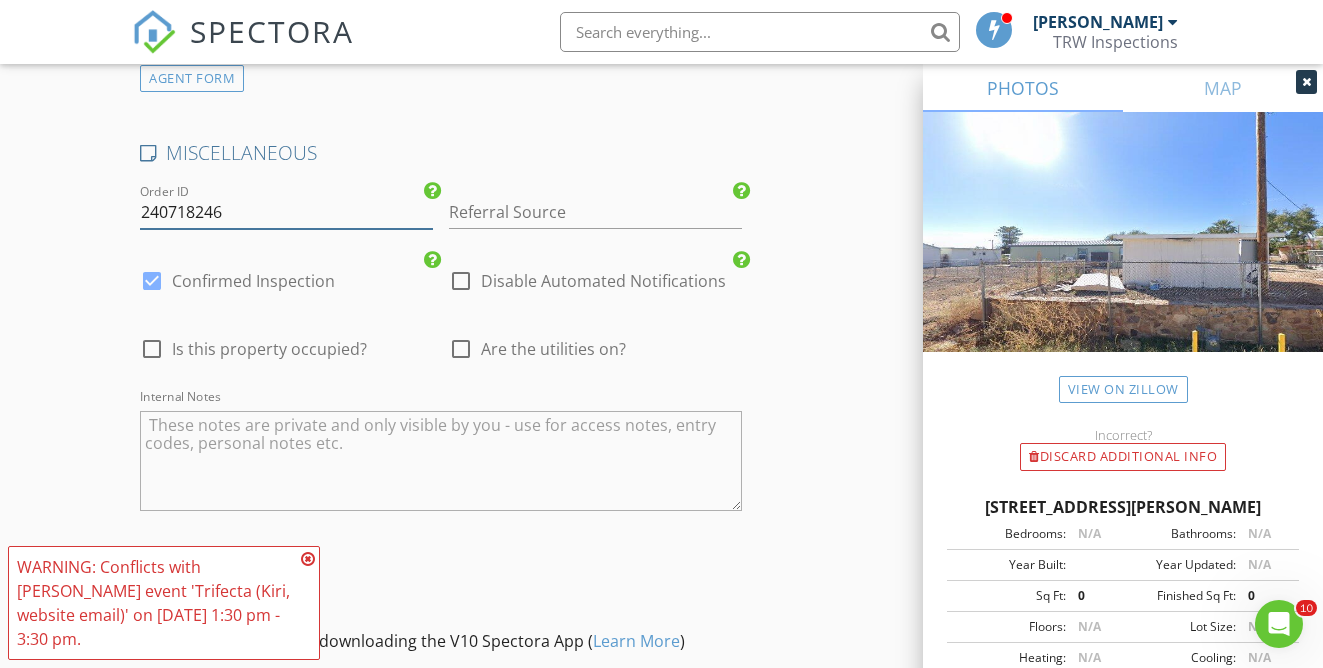 click on "240718246" at bounding box center [286, 212] 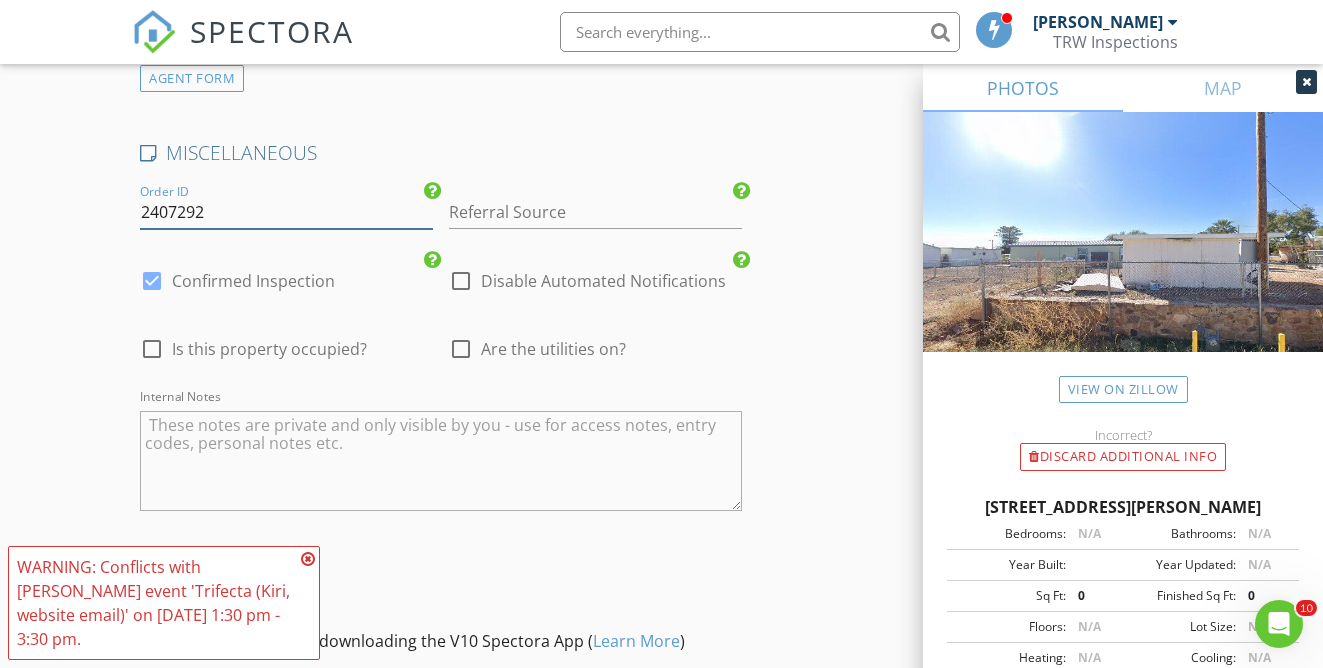 type on "2407292" 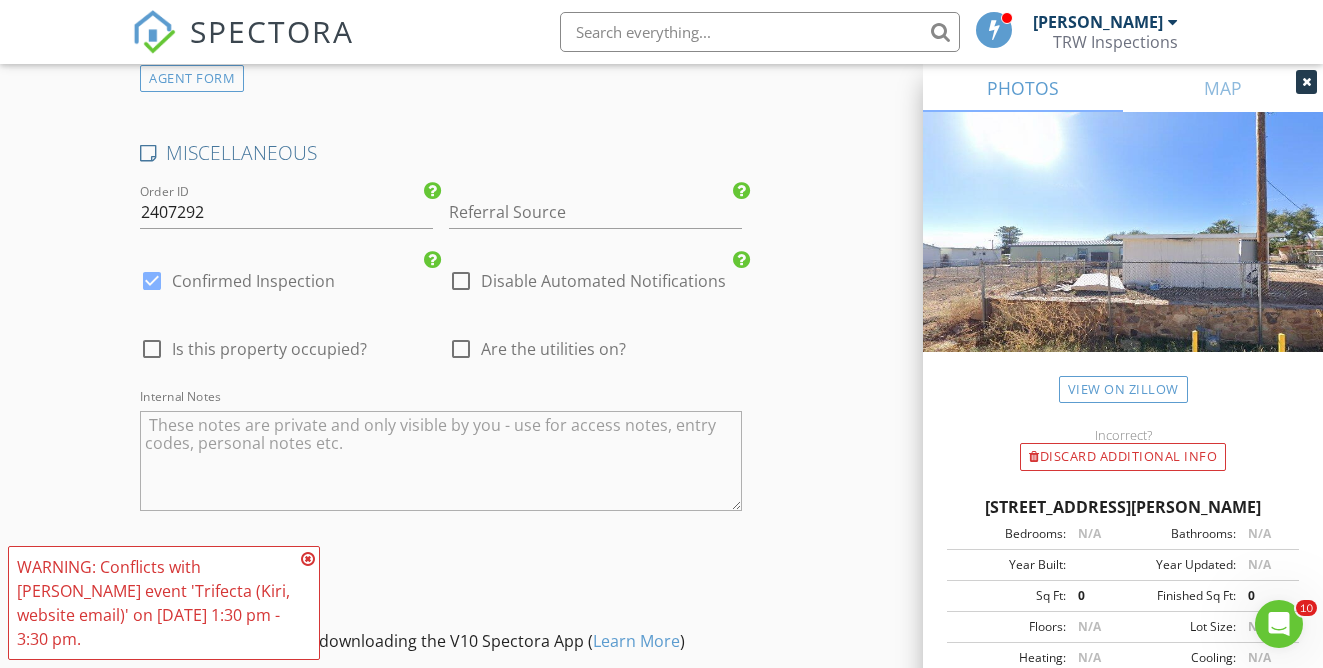 click on "INSPECTOR(S)
check_box   Travis Weddle   PRIMARY   check_box   Jaedon Weddle     Travis Weddle,  Jaedon Weddle arrow_drop_down   check_box_outline_blank Travis Weddle specifically requested check_box_outline_blank Jaedon Weddle specifically requested
Date/Time
07/29/2025 1:30 PM
Location
Address Search       Address 1915 W Casa Del Rio Dr   Unit 86   City Benson   State AZ   Zip 85602   County Cochise     Square Feet 400   Year Built 2021   Foundation arrow_drop_down     Jaedon Weddle     32.4 miles     (43 minutes)         Travis Weddle     32.4 miles     (43 minutes)
client
check_box Enable Client CC email for this inspection   Client Search     check_box_outline_blank Client is a Company/Organization     First Name Robert Vincent   Last Name Austin   Email bob.austin@earthlink.net   CC Email   Phone 972-757-5806           Notes   Private Notes" at bounding box center (661, -1173) 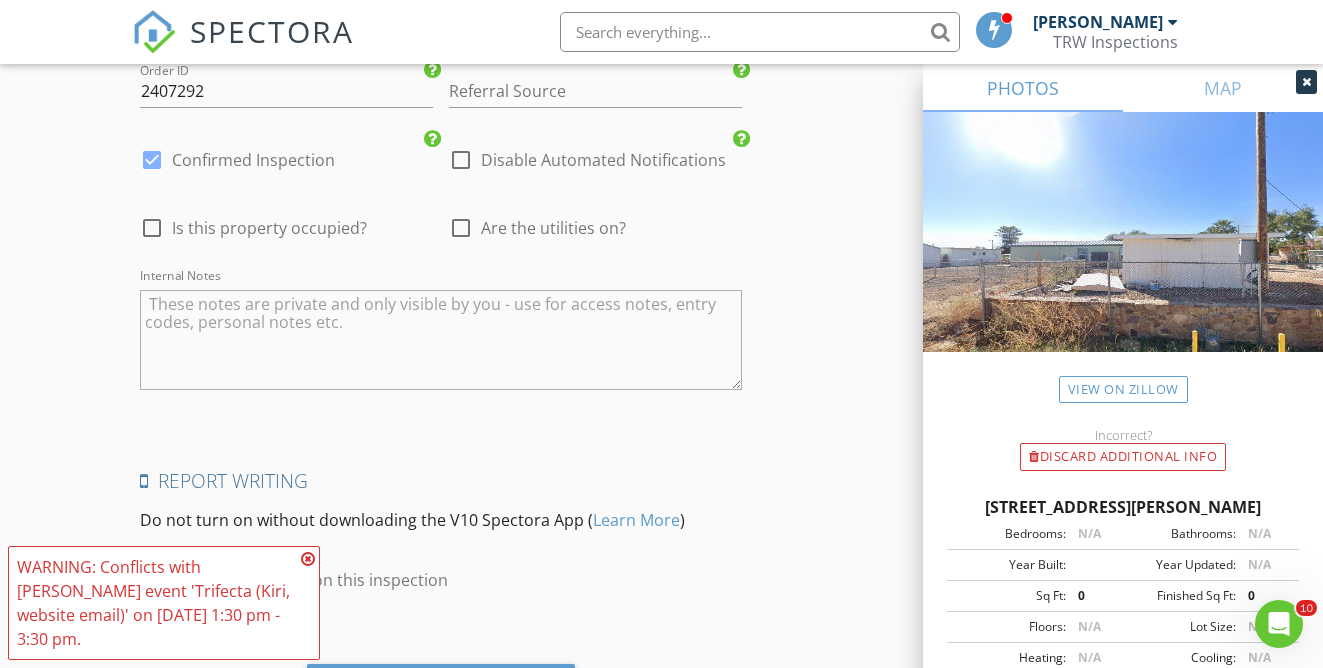 scroll, scrollTop: 3685, scrollLeft: 0, axis: vertical 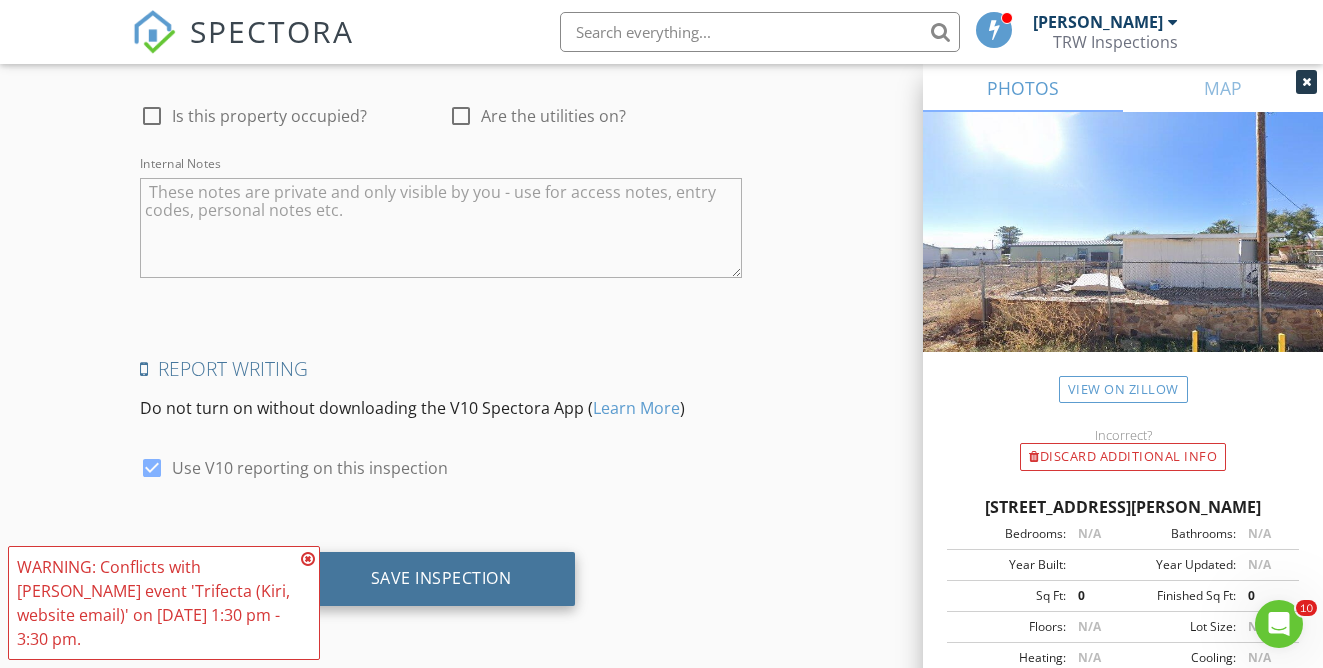 click on "Save Inspection" at bounding box center [441, 578] 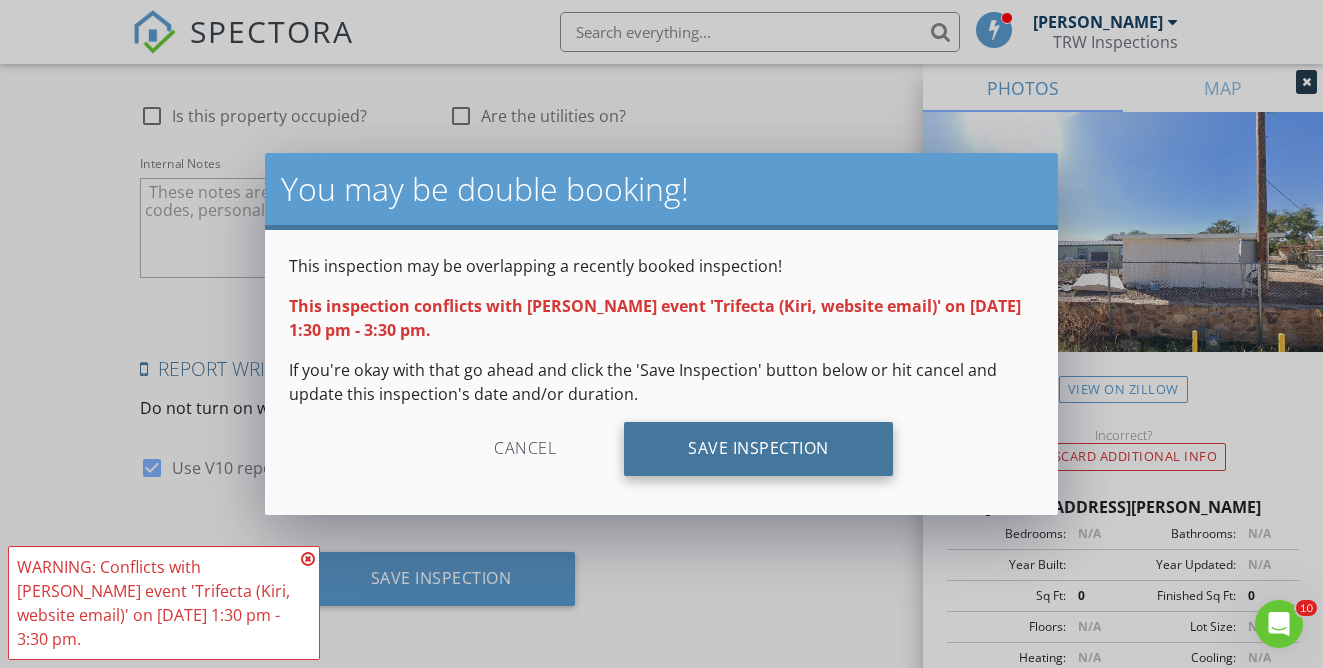 click on "Save Inspection" at bounding box center [758, 449] 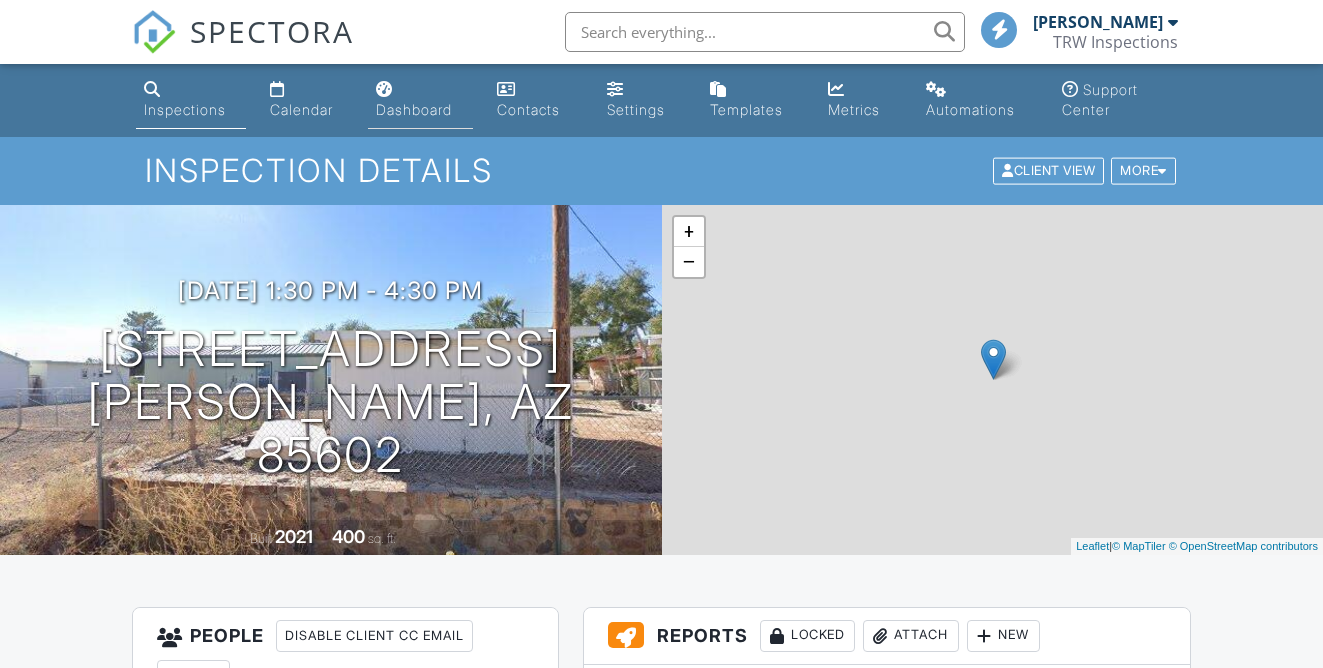 click on "Dashboard" at bounding box center (420, 100) 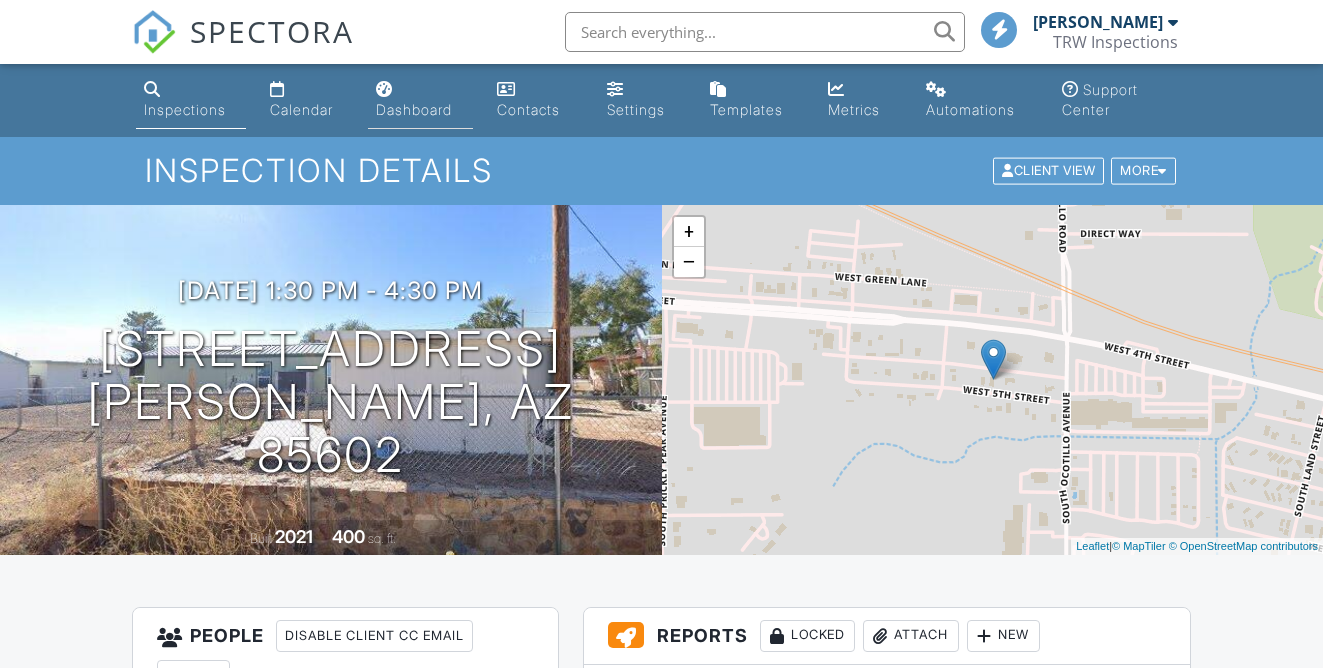 scroll, scrollTop: 0, scrollLeft: 0, axis: both 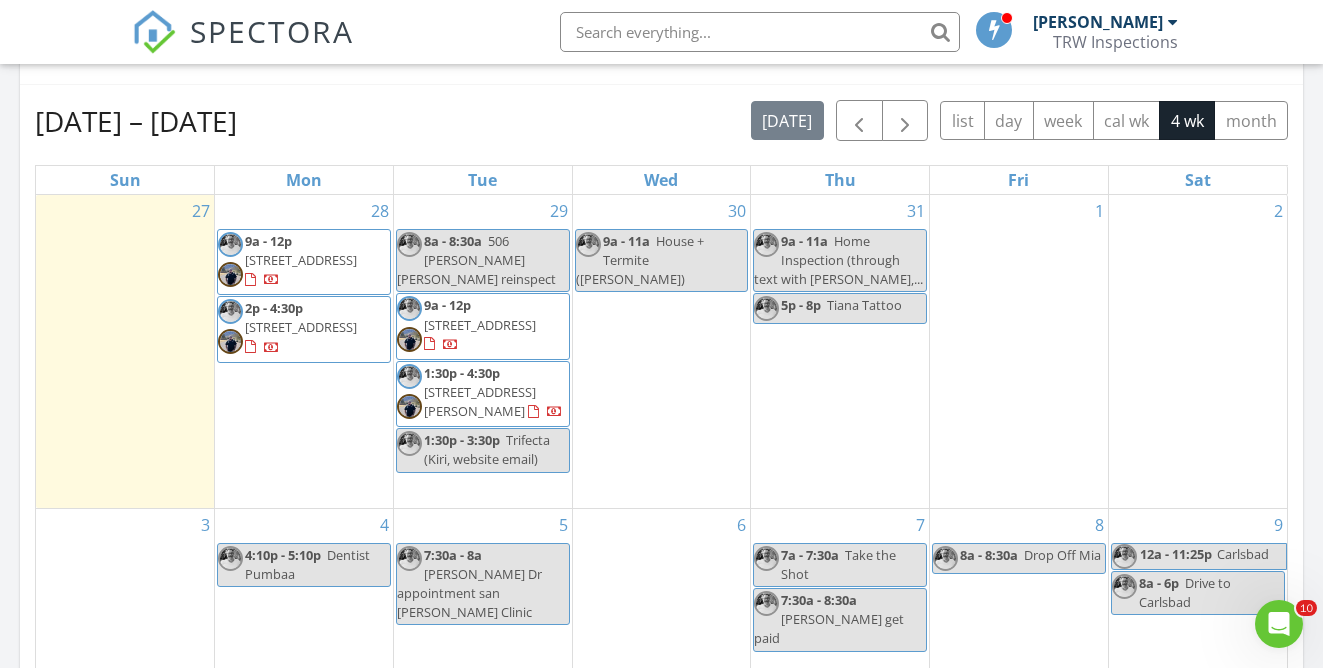 click on "1:30p - 3:30p" at bounding box center (462, 440) 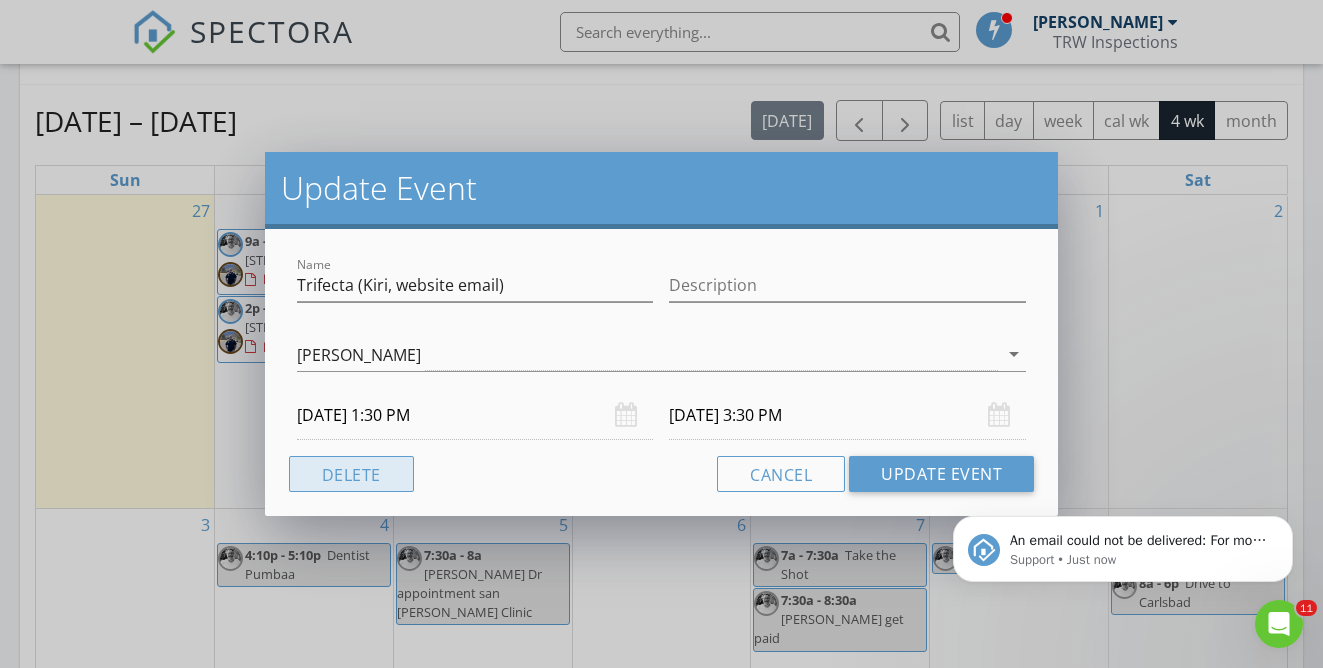scroll, scrollTop: 0, scrollLeft: 0, axis: both 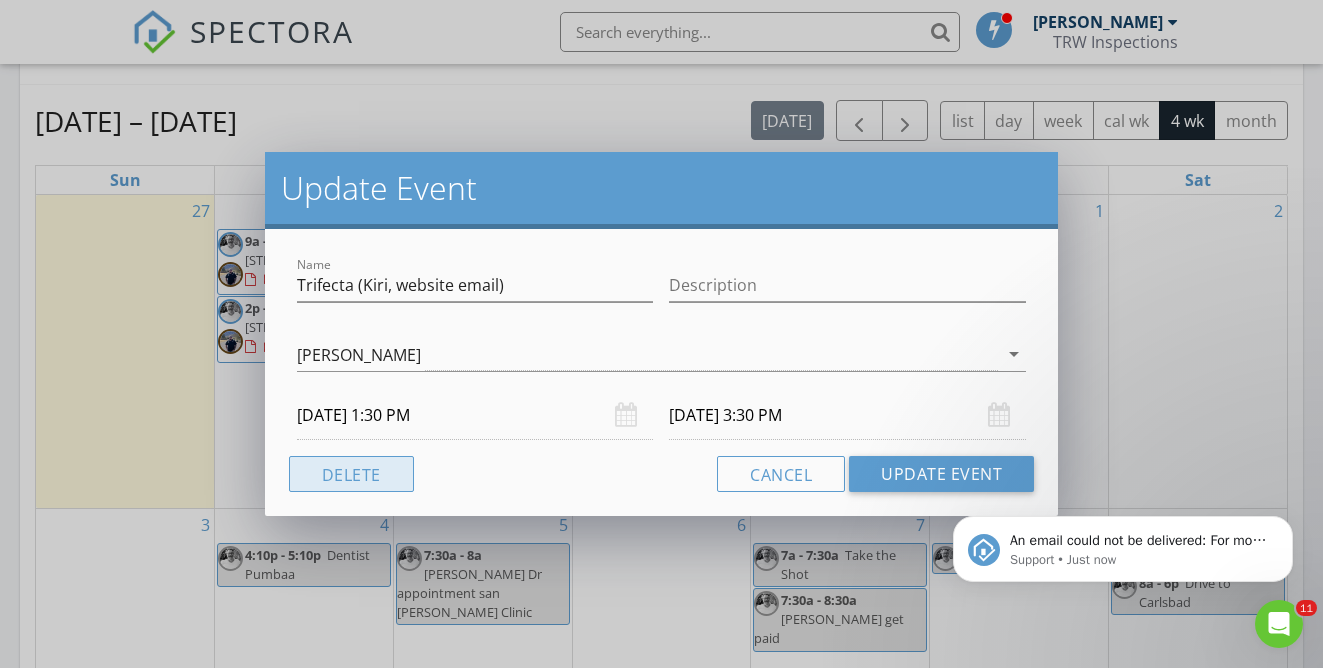 click on "Delete" at bounding box center [351, 474] 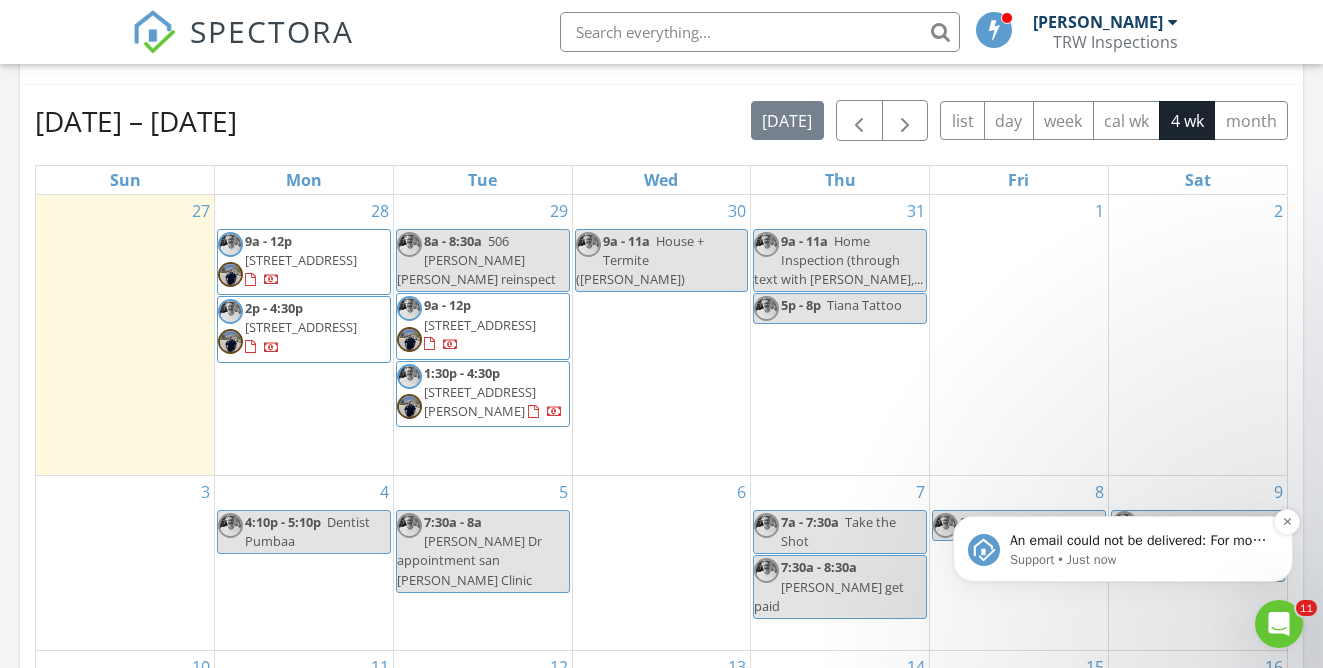 click on "An email could not be delivered:  For more information, view Why emails don't get delivered (Support Article)" at bounding box center (1139, 541) 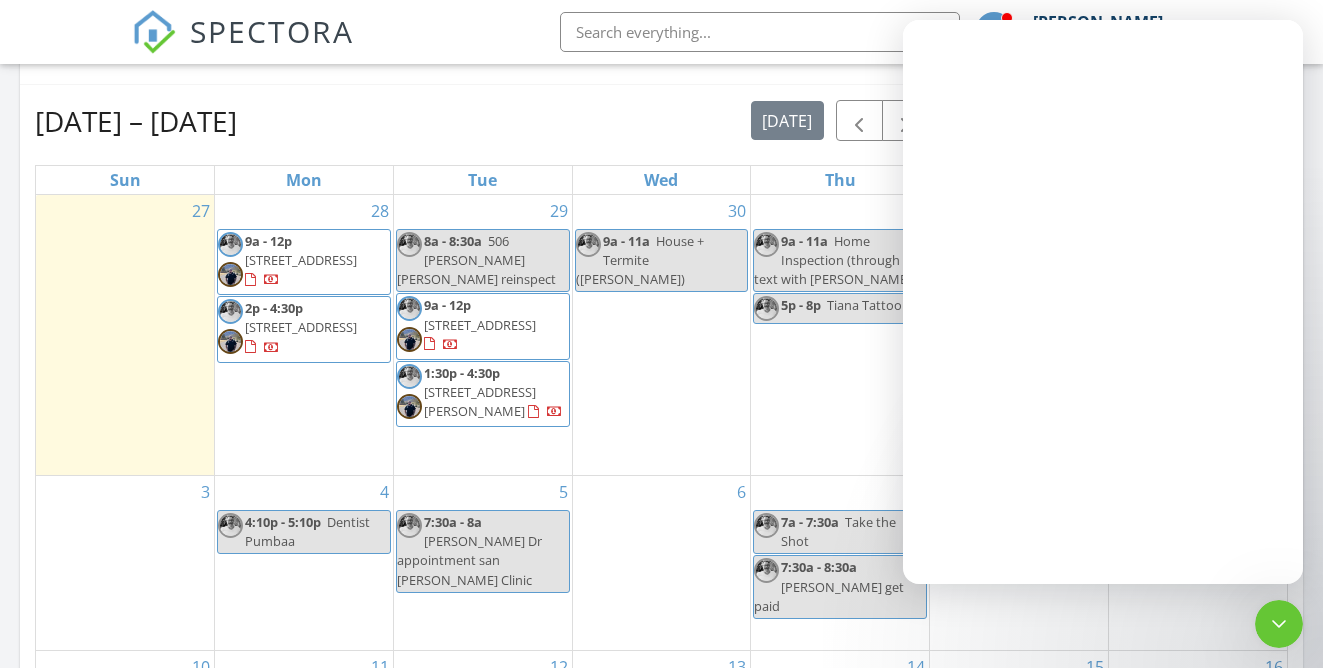 scroll, scrollTop: 0, scrollLeft: 0, axis: both 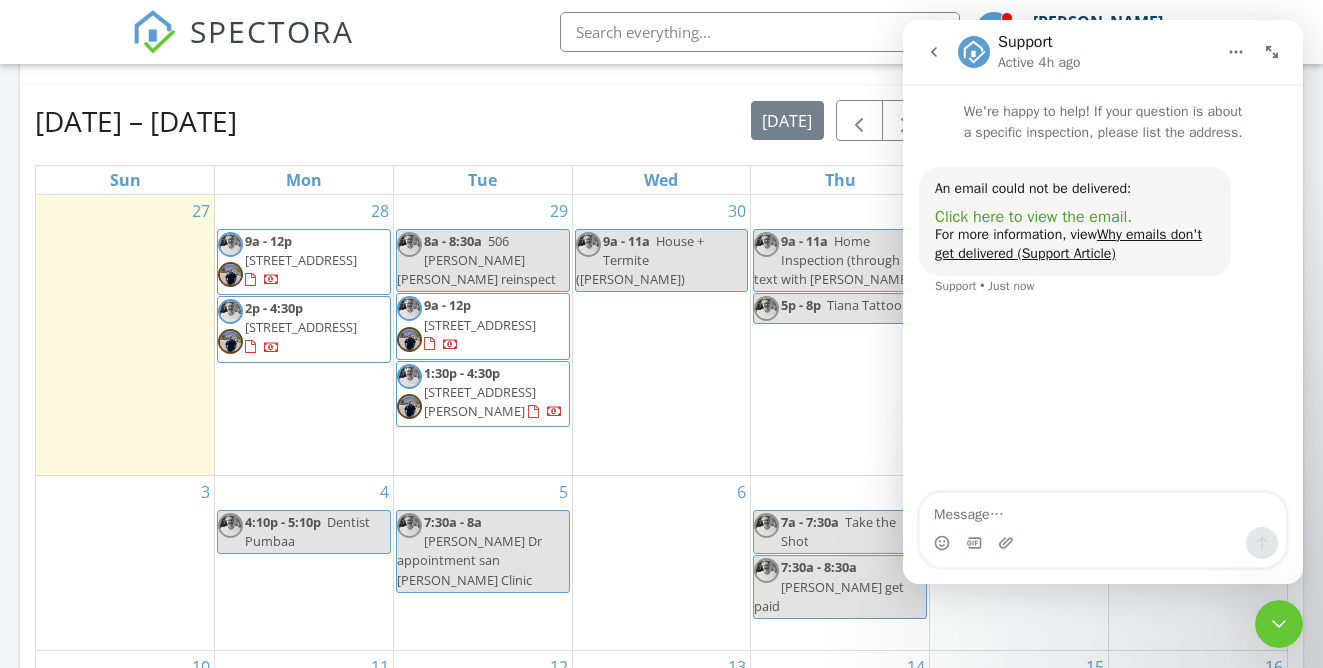 click on "Click here to view the email." at bounding box center (1033, 217) 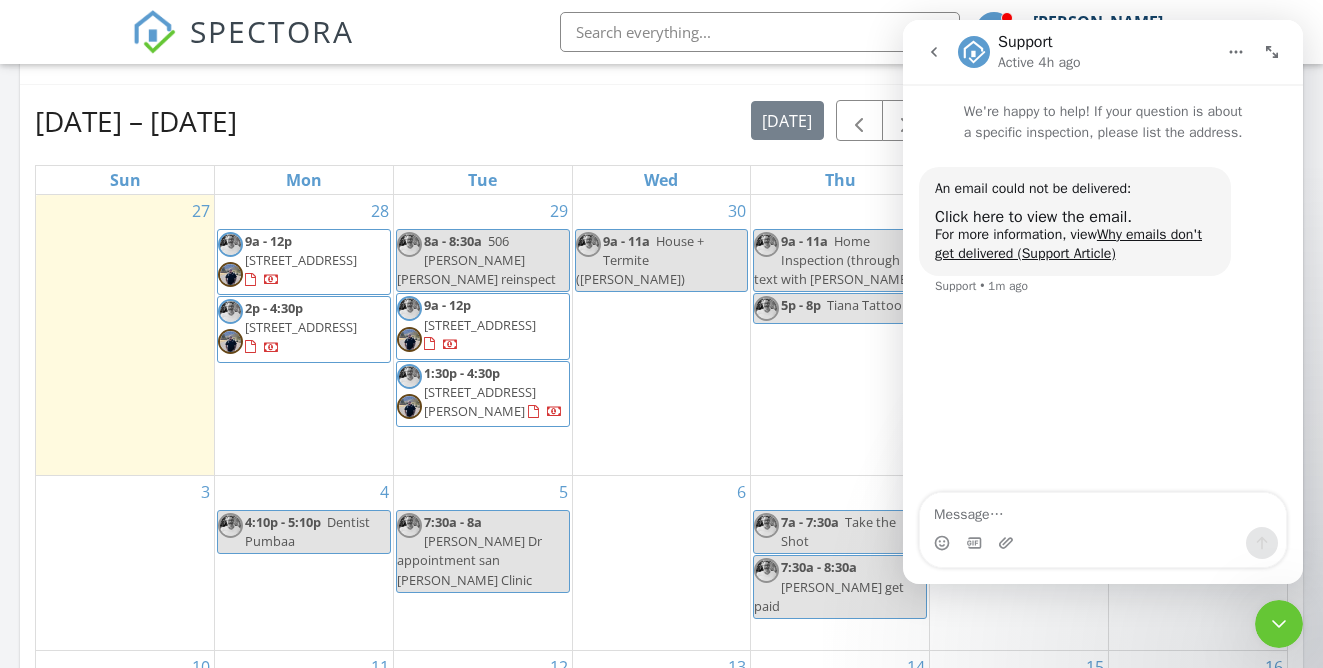 click on "30
9a - 11a
House + Termite (Amanda)" at bounding box center (662, 335) 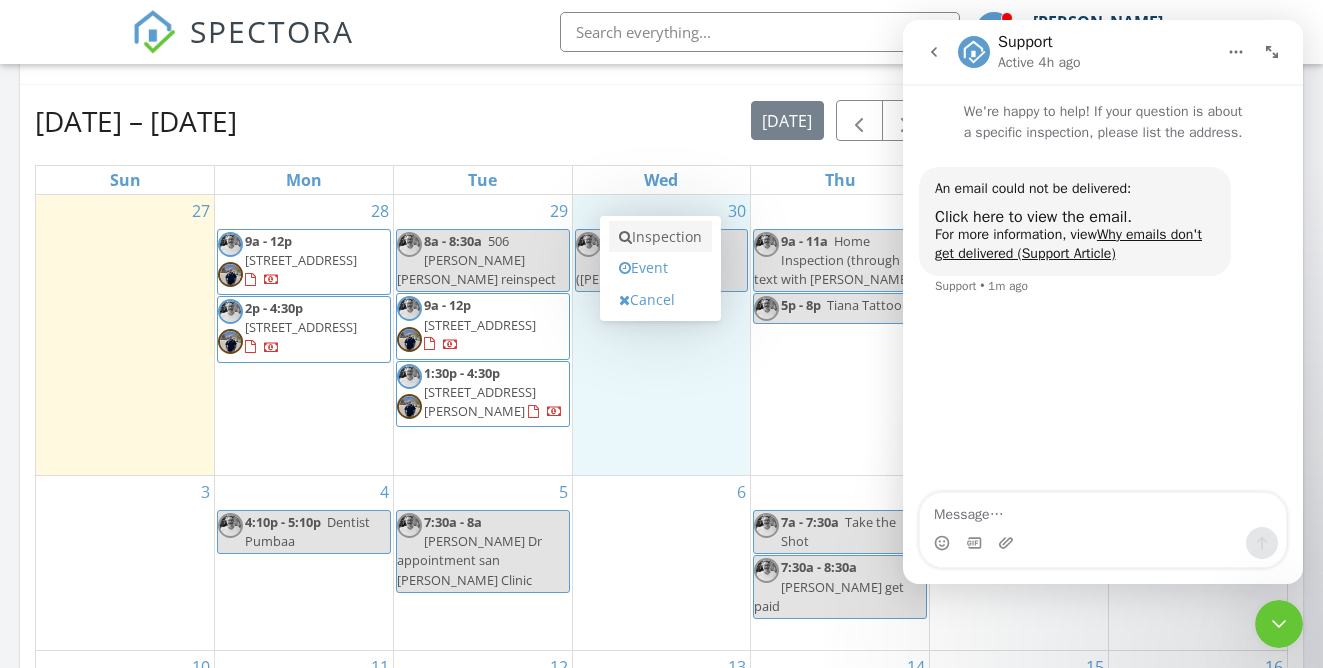 click on "Inspection" at bounding box center (660, 237) 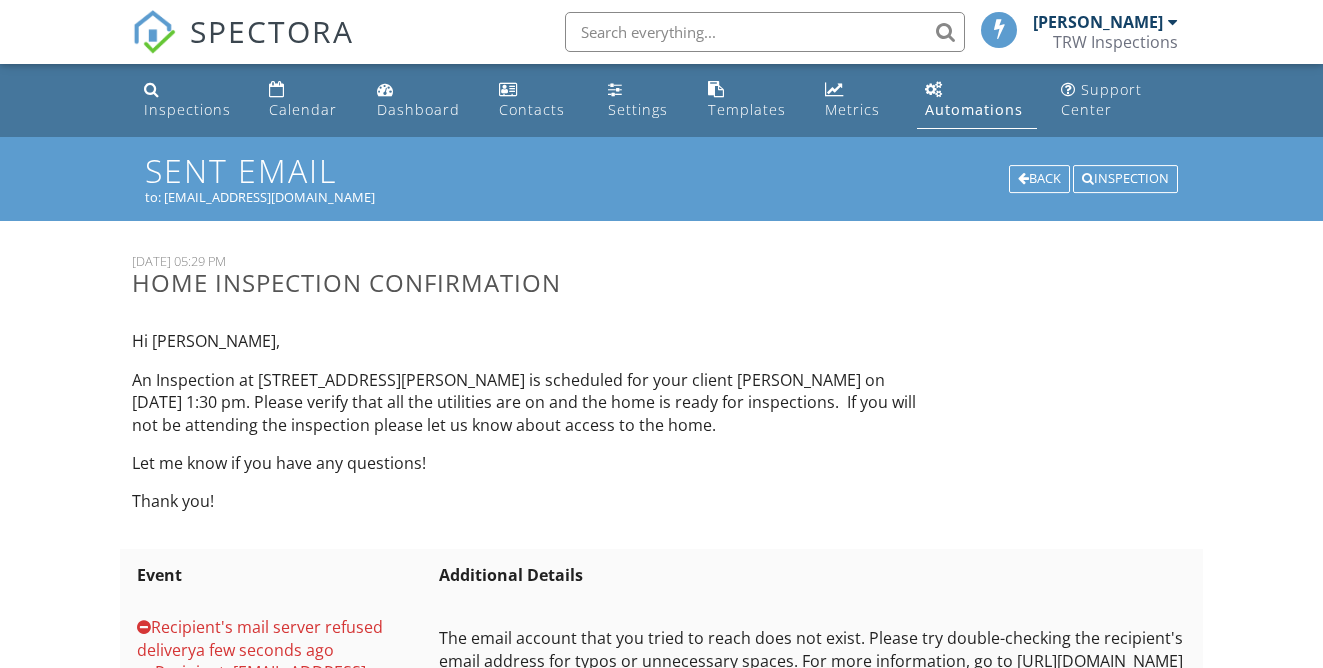 scroll, scrollTop: 0, scrollLeft: 0, axis: both 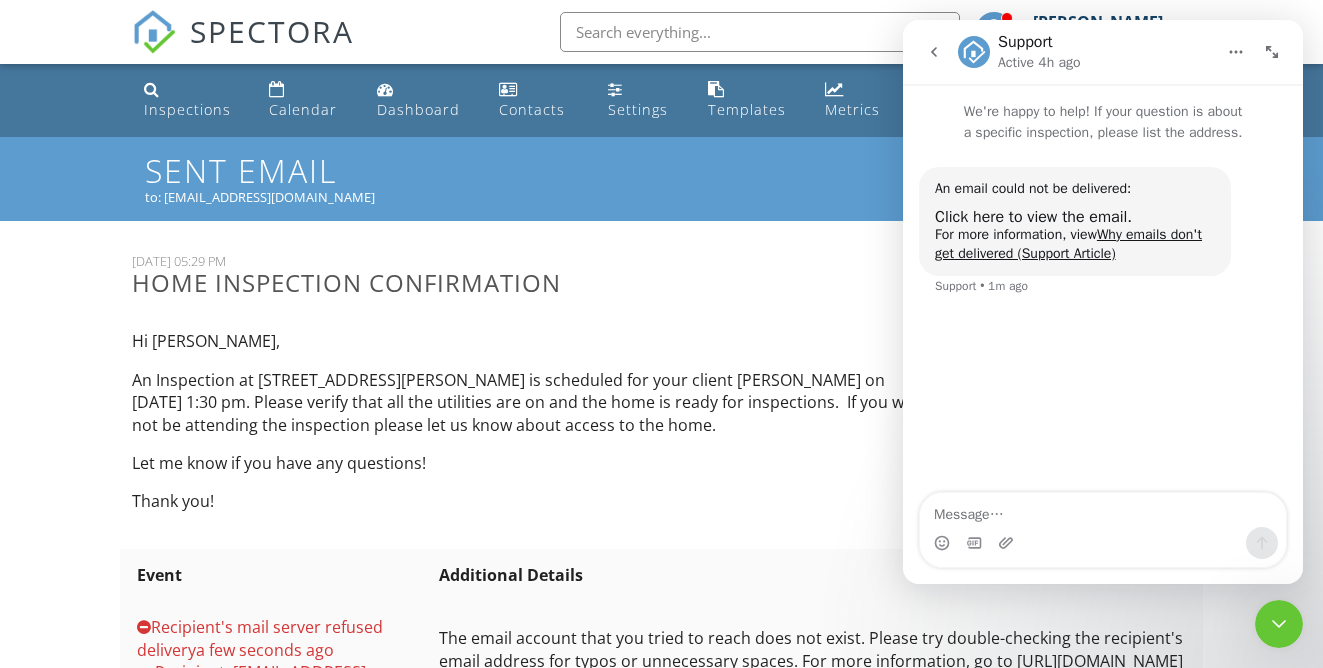 click 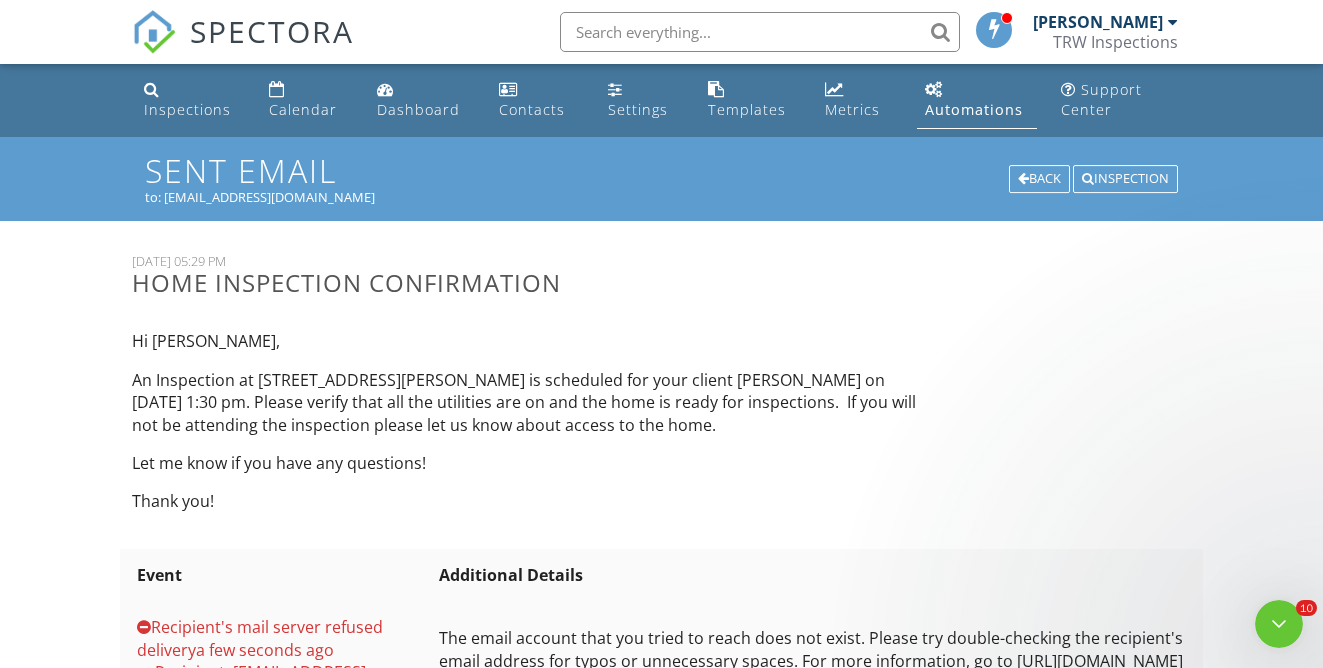 scroll, scrollTop: 0, scrollLeft: 0, axis: both 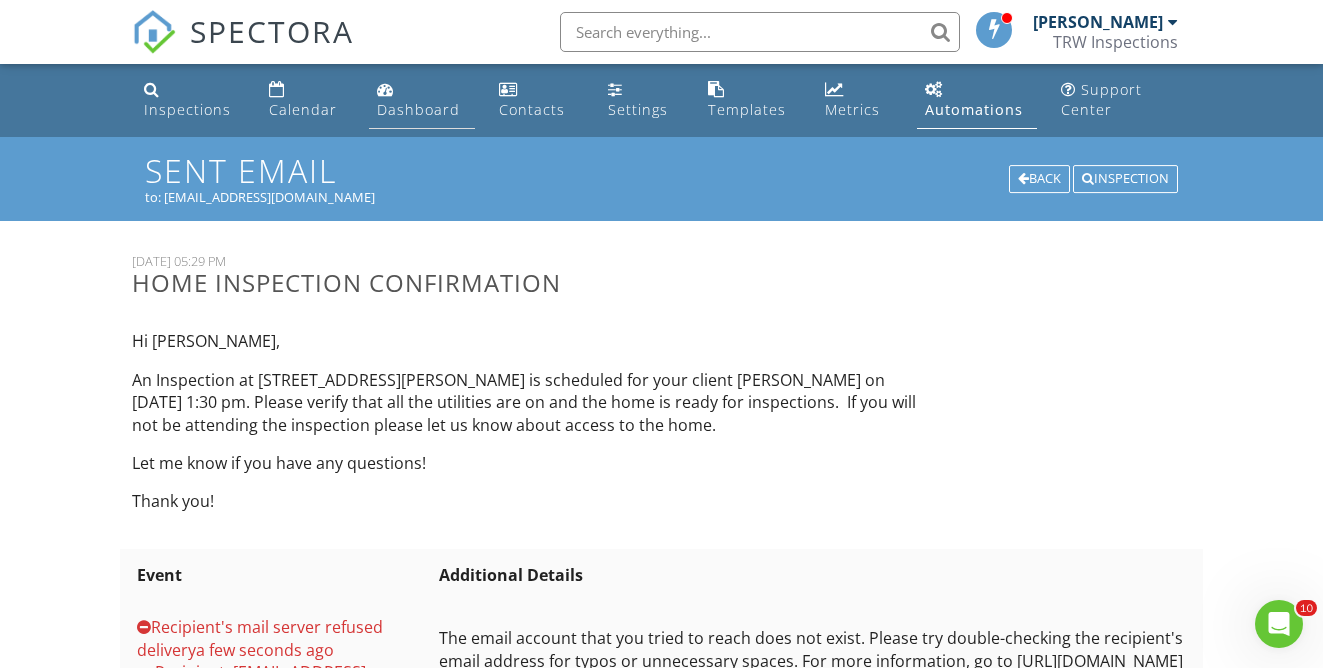 click on "Dashboard" at bounding box center (418, 109) 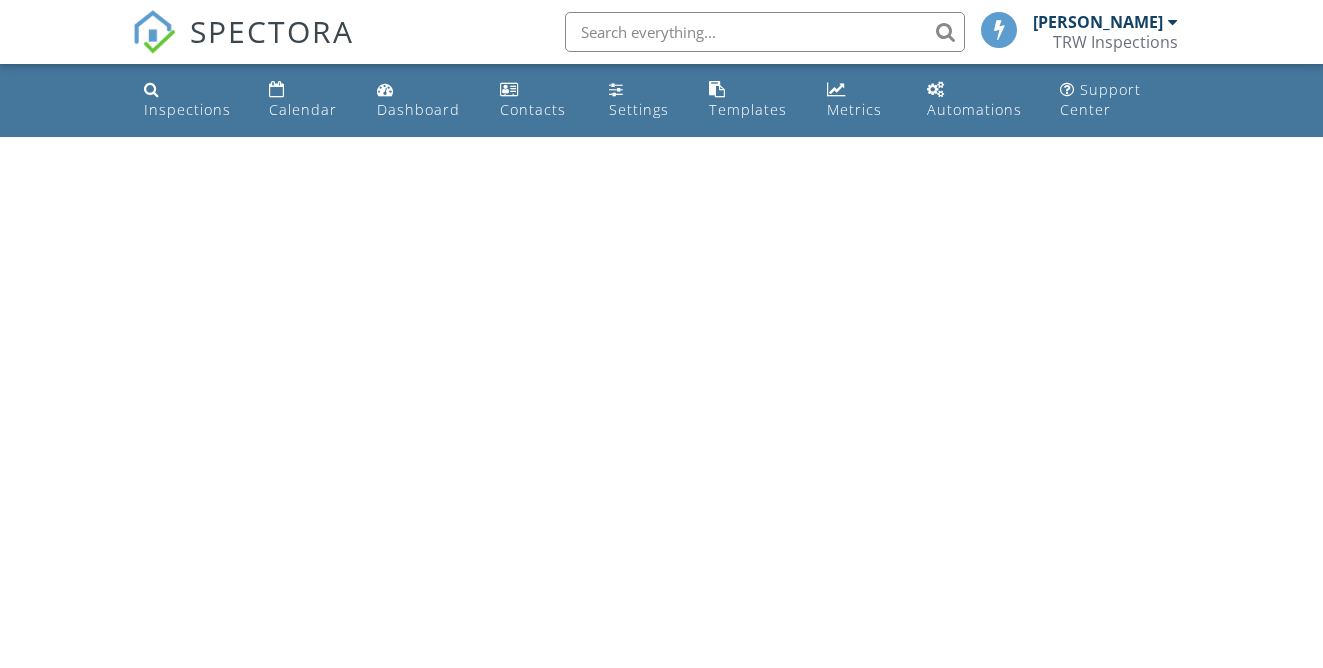 scroll, scrollTop: 0, scrollLeft: 0, axis: both 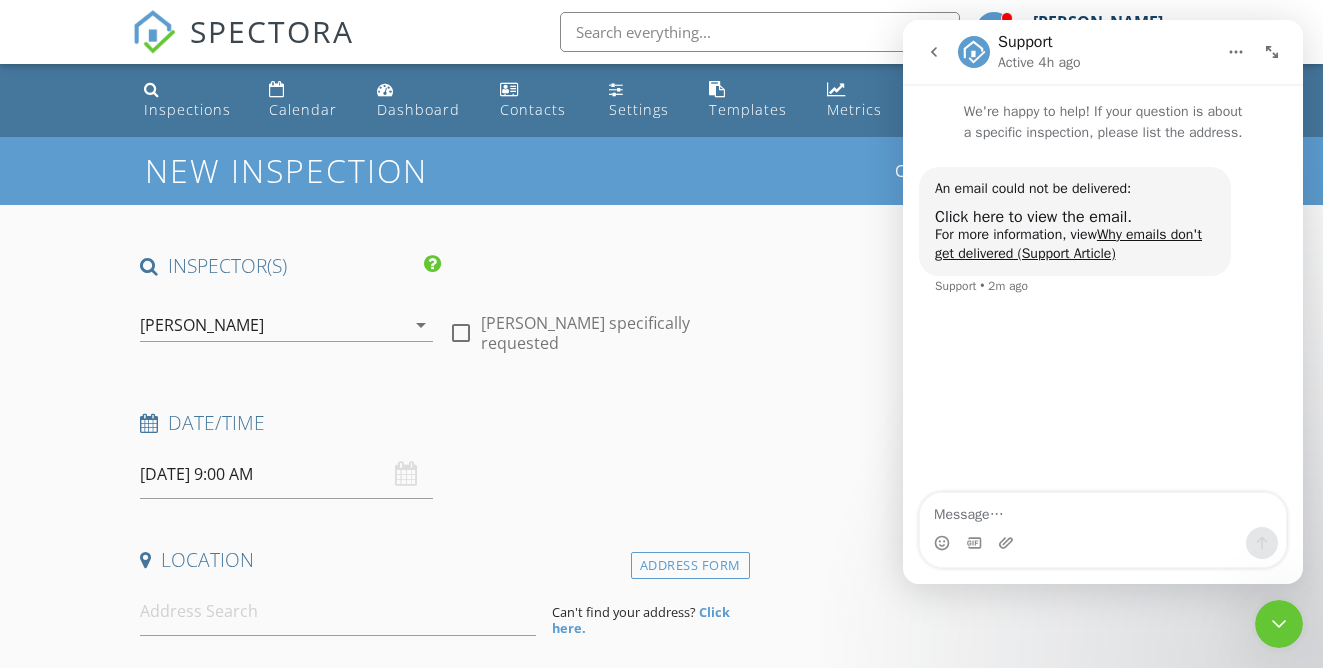 click on "[PERSON_NAME]" at bounding box center (202, 325) 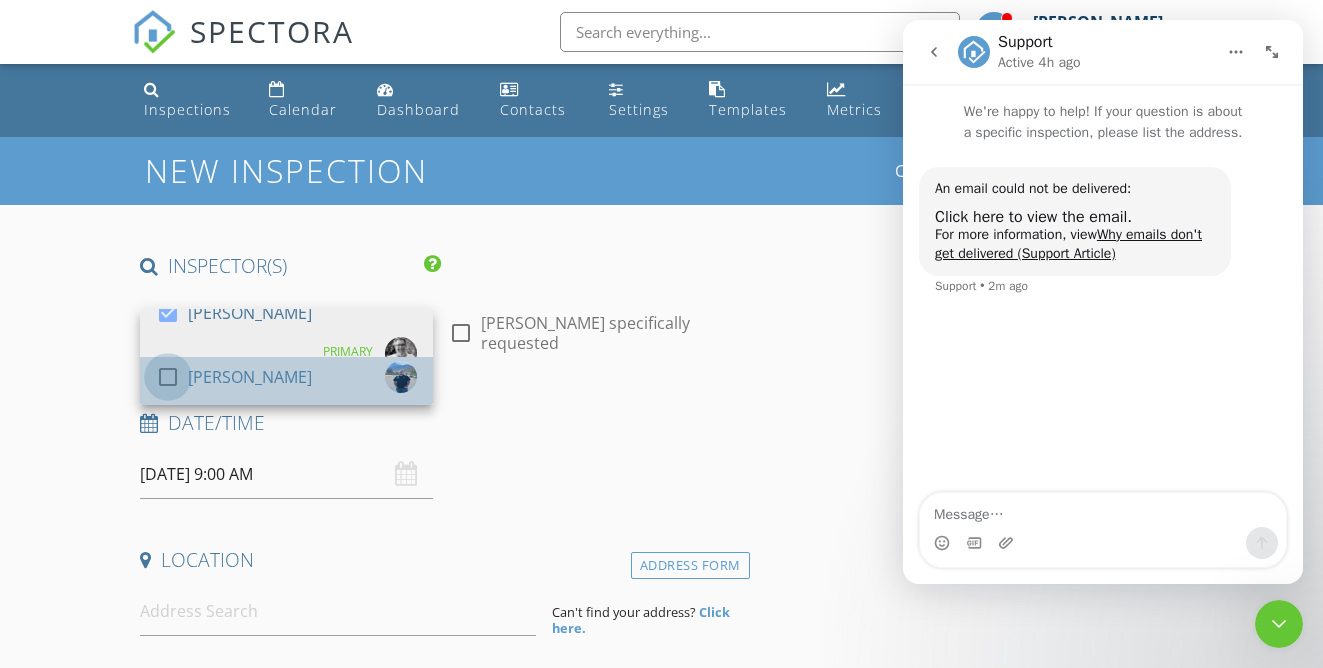 click at bounding box center [168, 377] 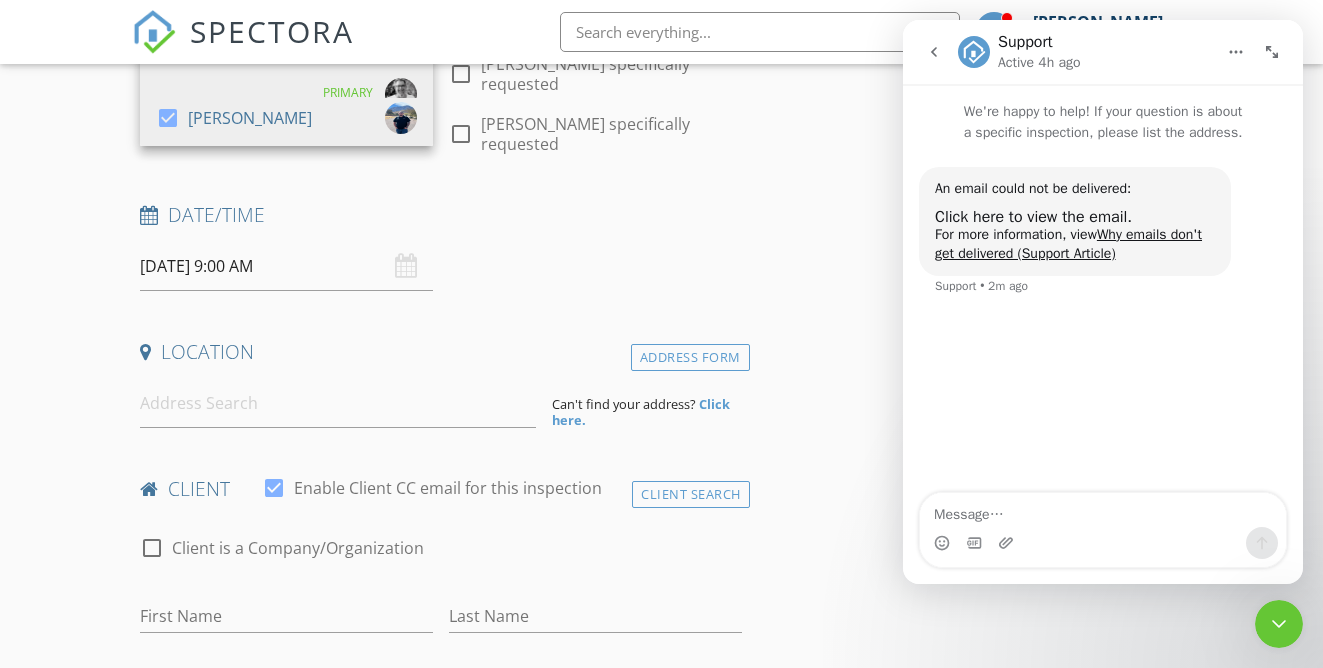 scroll, scrollTop: 269, scrollLeft: 0, axis: vertical 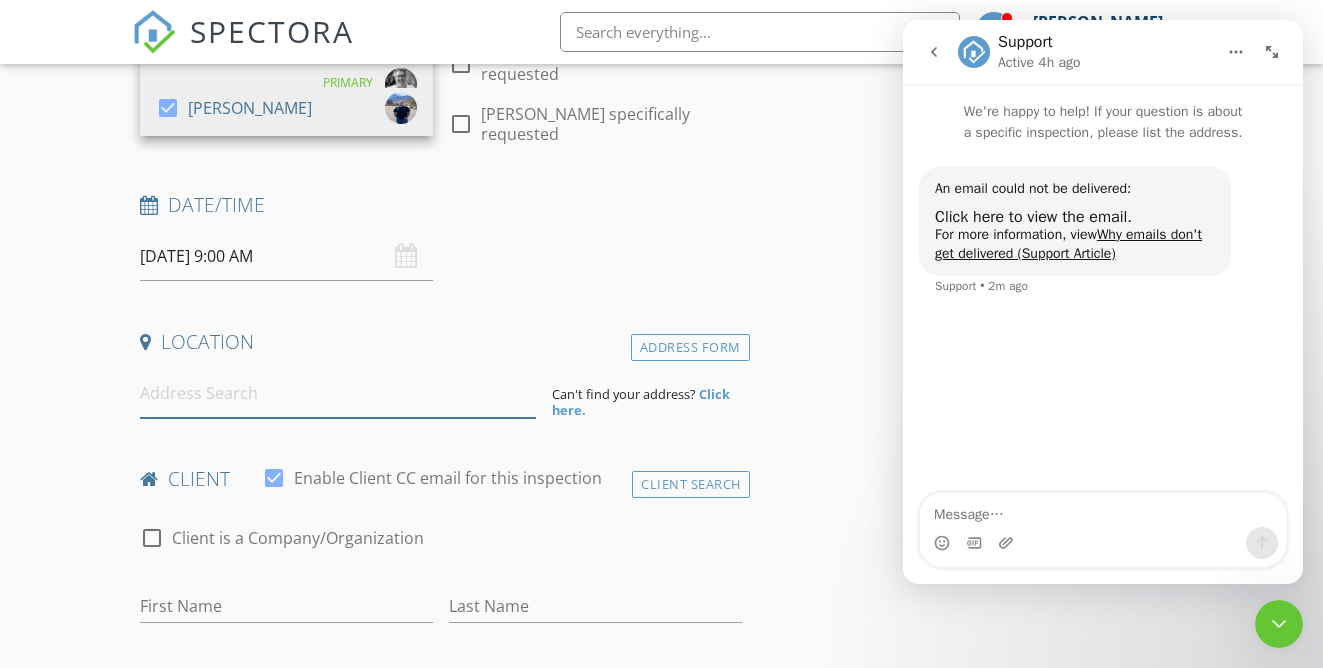 click at bounding box center [338, 393] 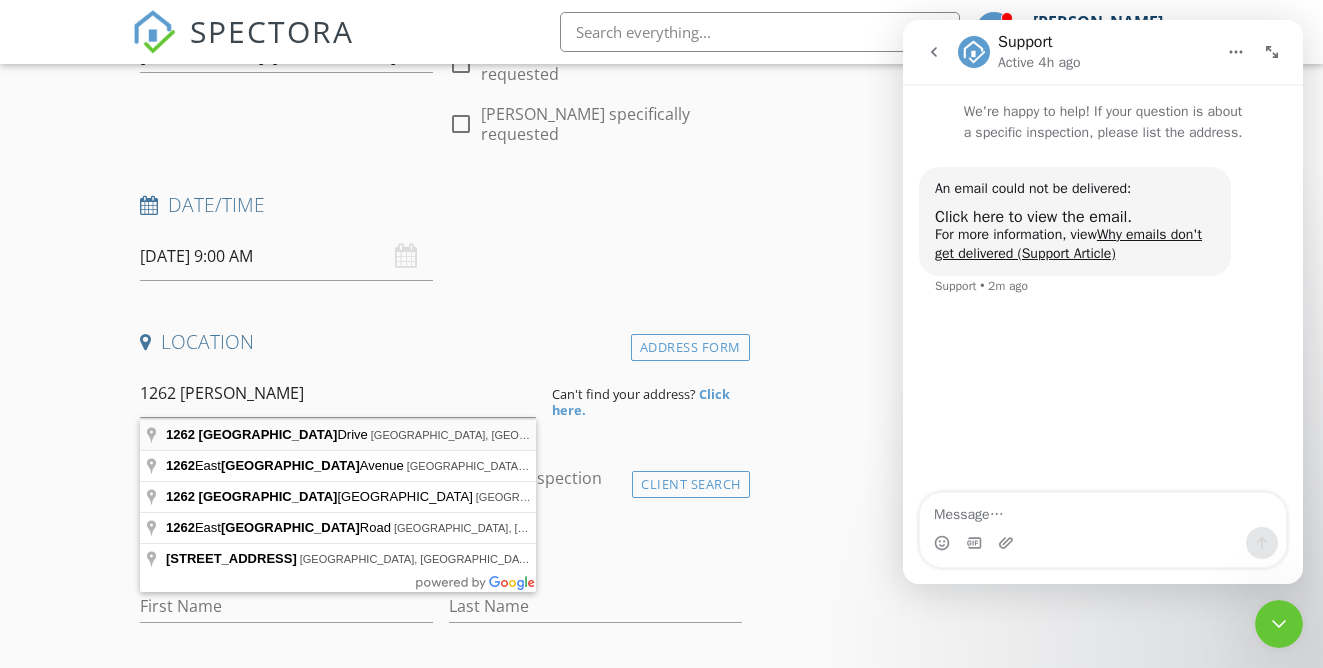 type on "1262 Windsor Drive, Sierra Vista, AZ, USA" 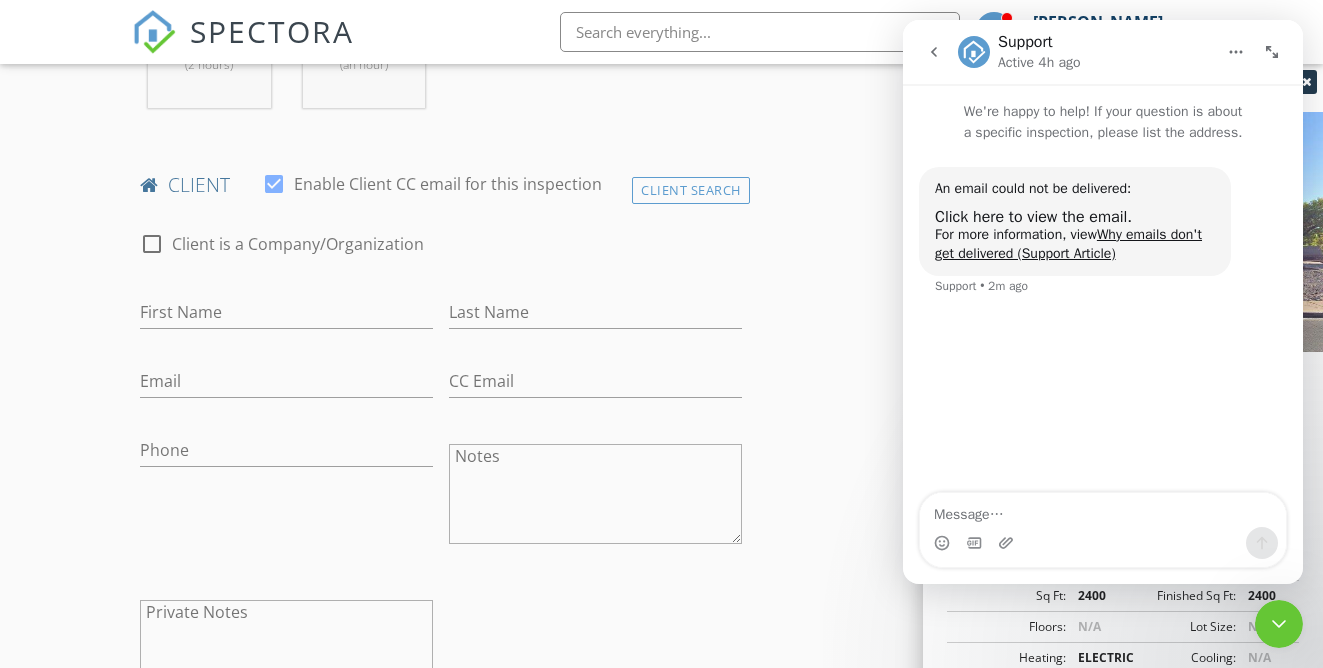 scroll, scrollTop: 986, scrollLeft: 0, axis: vertical 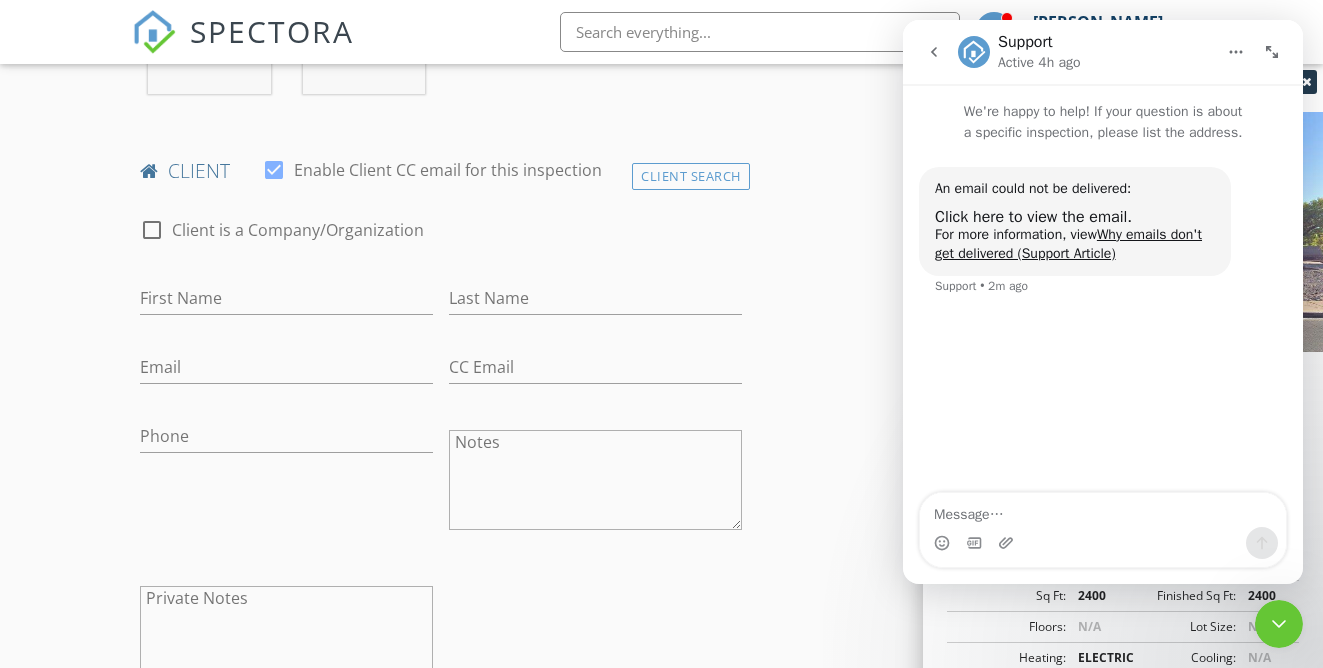 click on "Client Search" at bounding box center (691, 176) 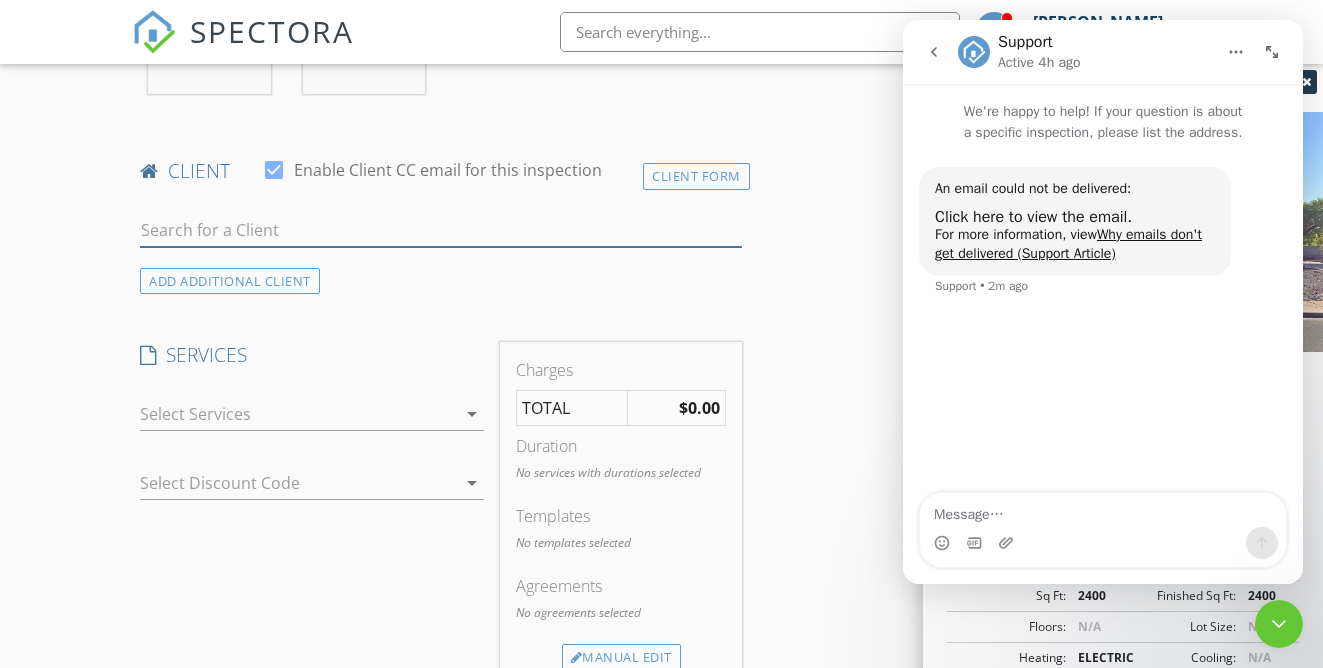 click at bounding box center (440, 230) 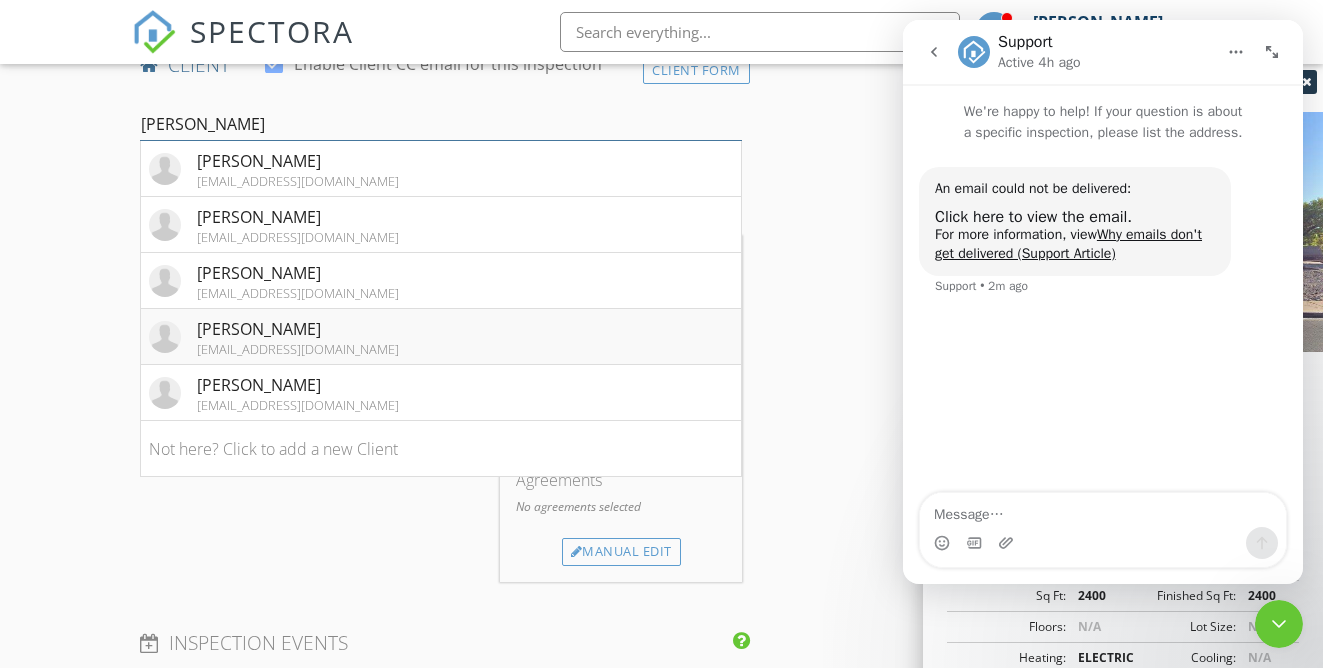 scroll, scrollTop: 1077, scrollLeft: 0, axis: vertical 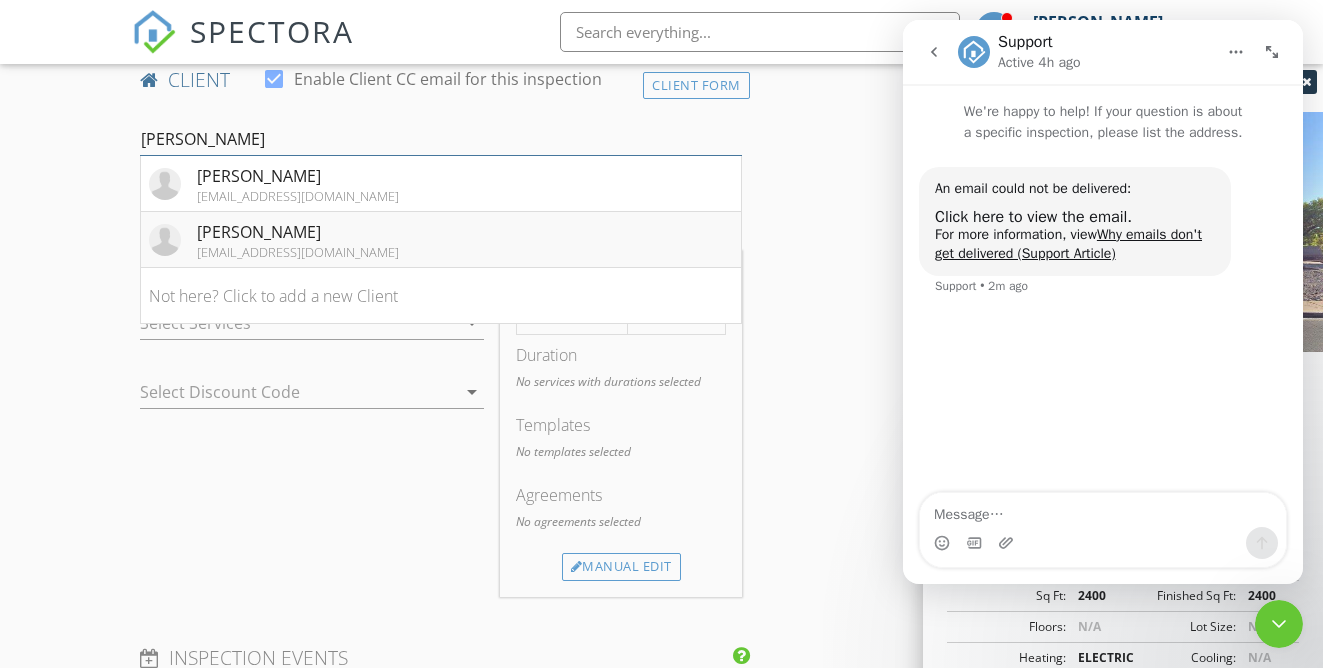 type on "andrew joh" 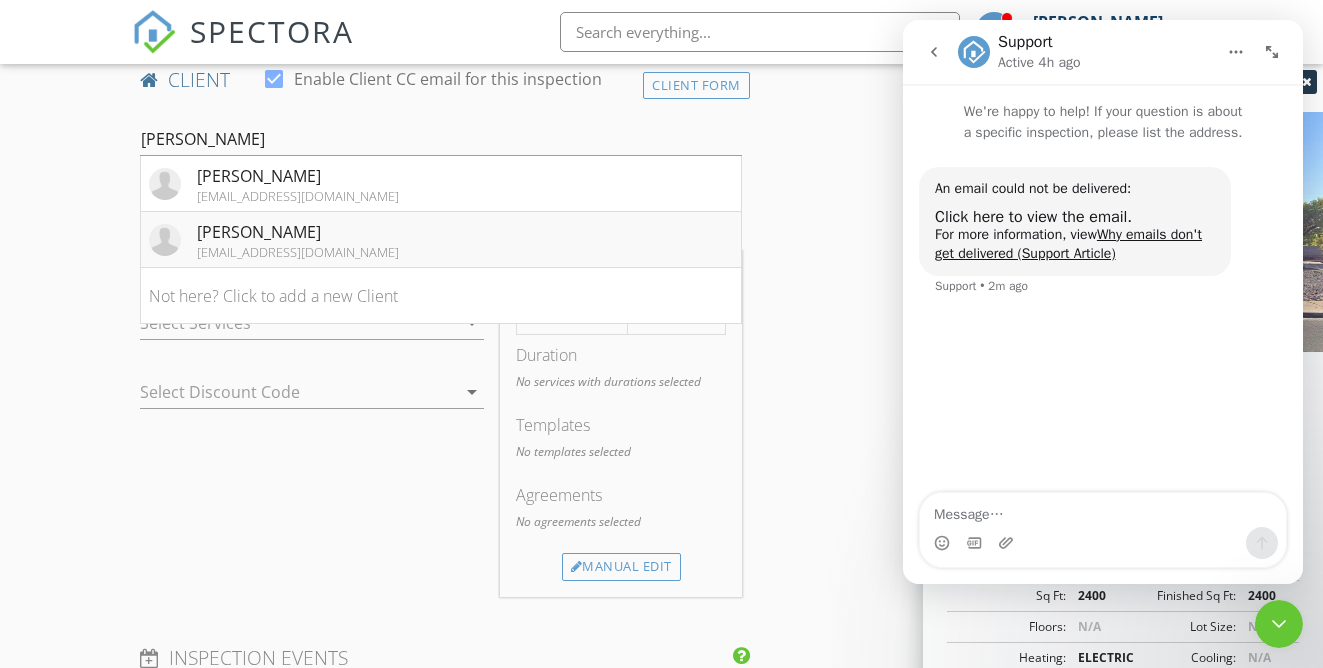 click on "[PERSON_NAME]" at bounding box center (298, 232) 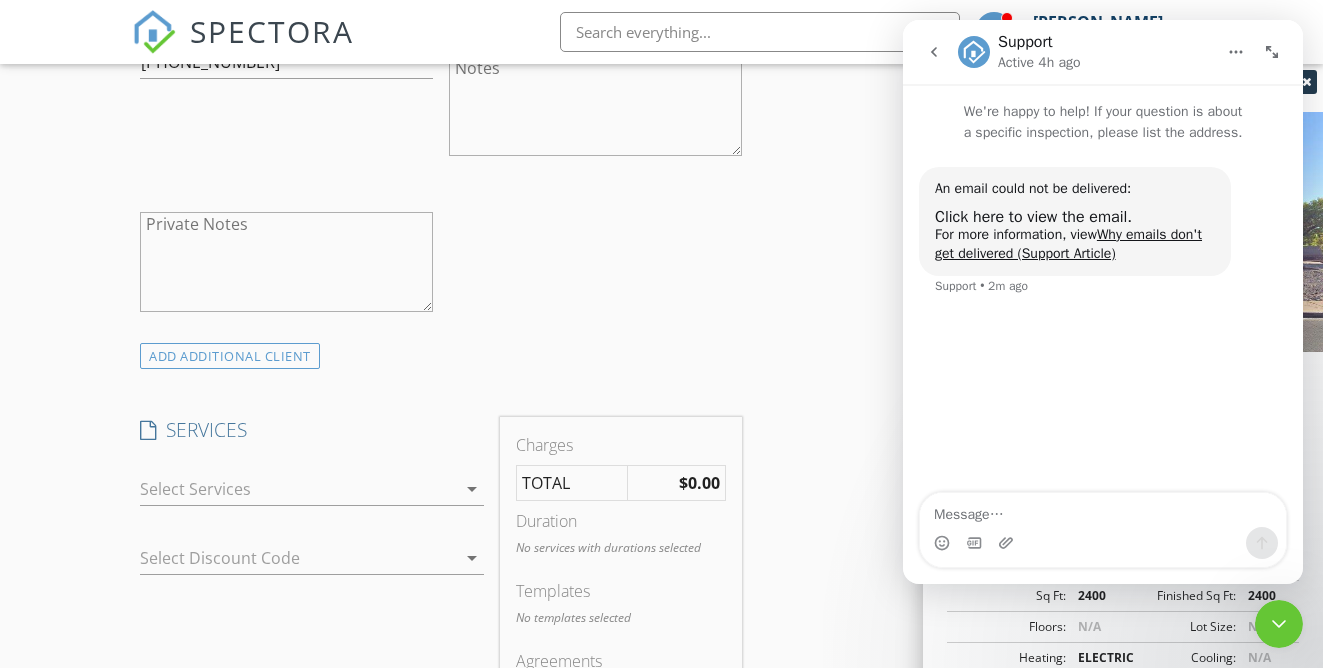 scroll, scrollTop: 1407, scrollLeft: 0, axis: vertical 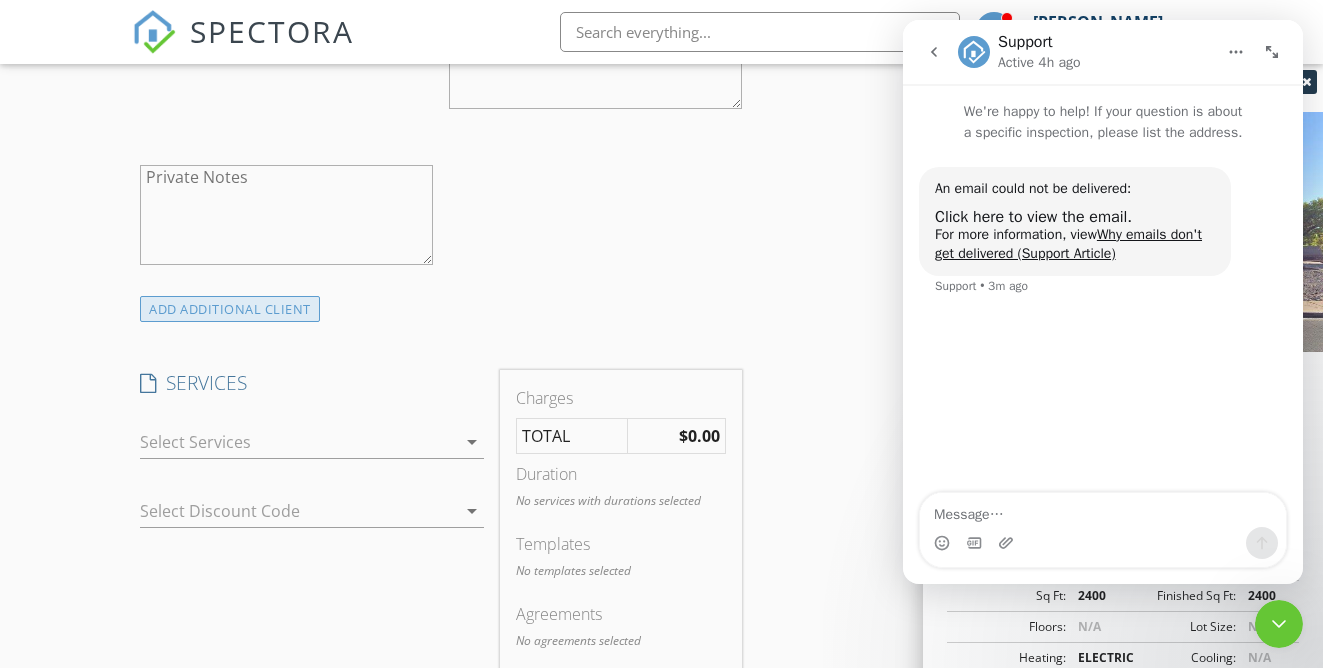 click on "ADD ADDITIONAL client" at bounding box center (230, 309) 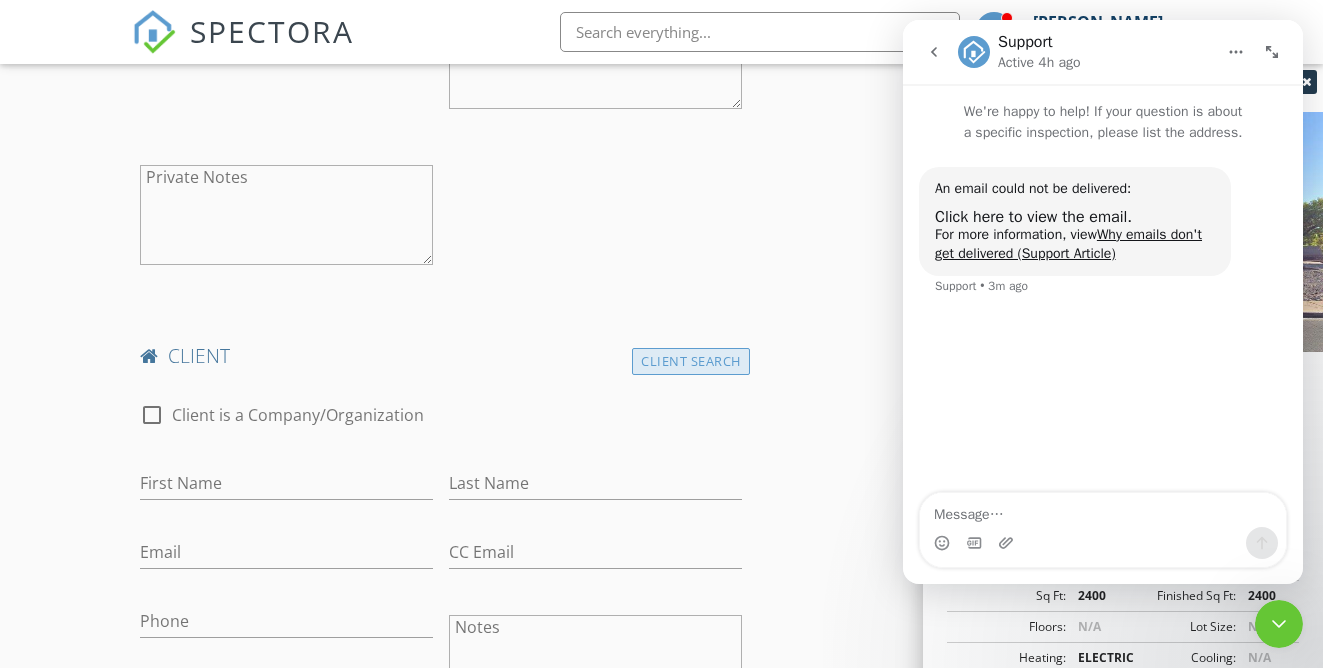 click on "Client Search" at bounding box center (691, 361) 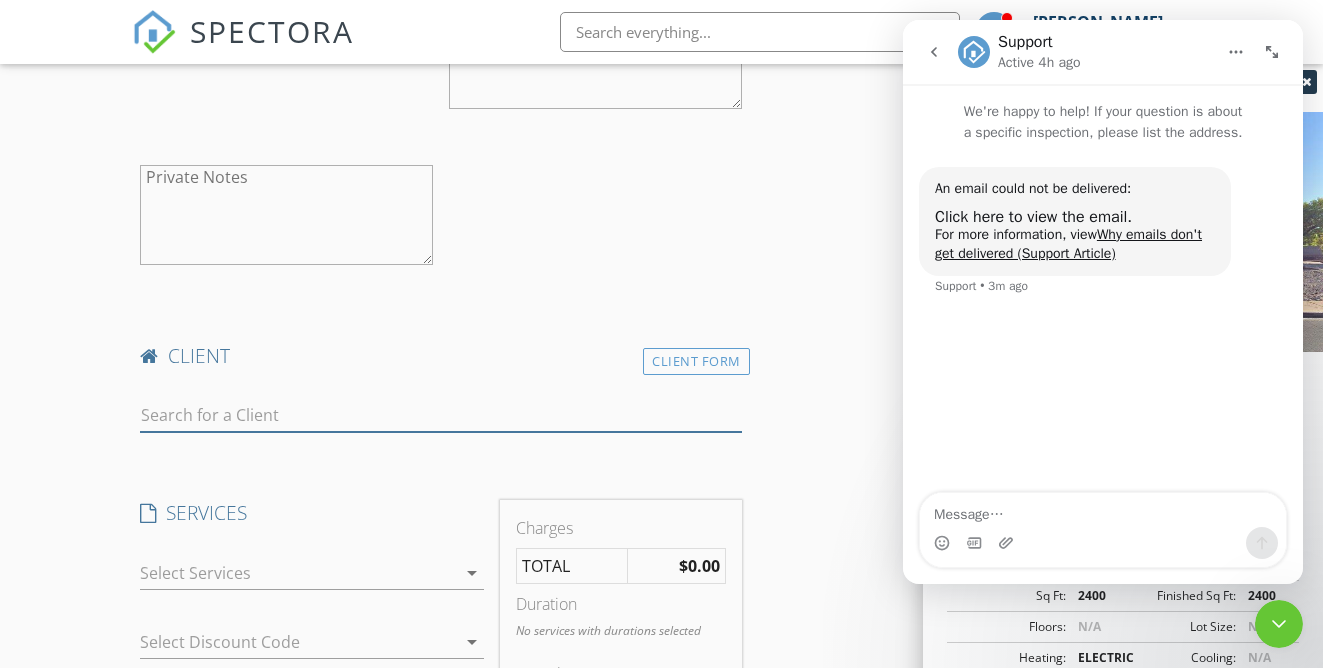 click at bounding box center (440, 415) 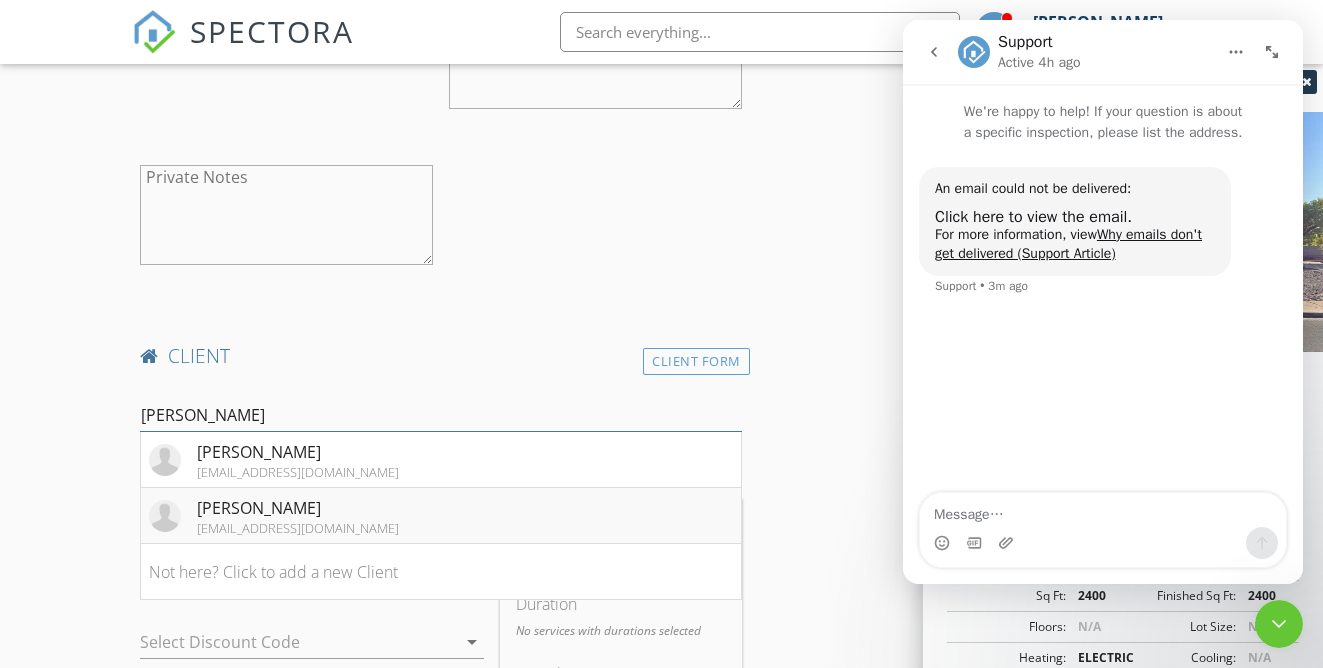 type on "sonia" 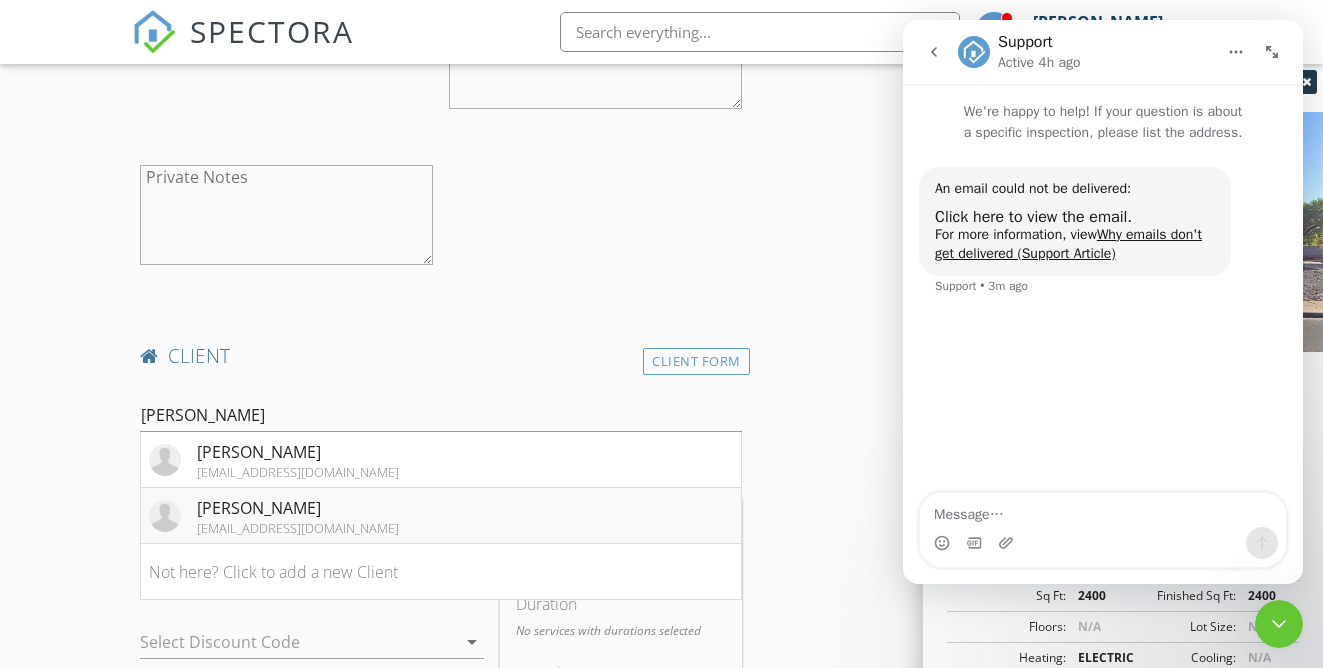 click on "s.angelina127@gmail.com" at bounding box center [298, 528] 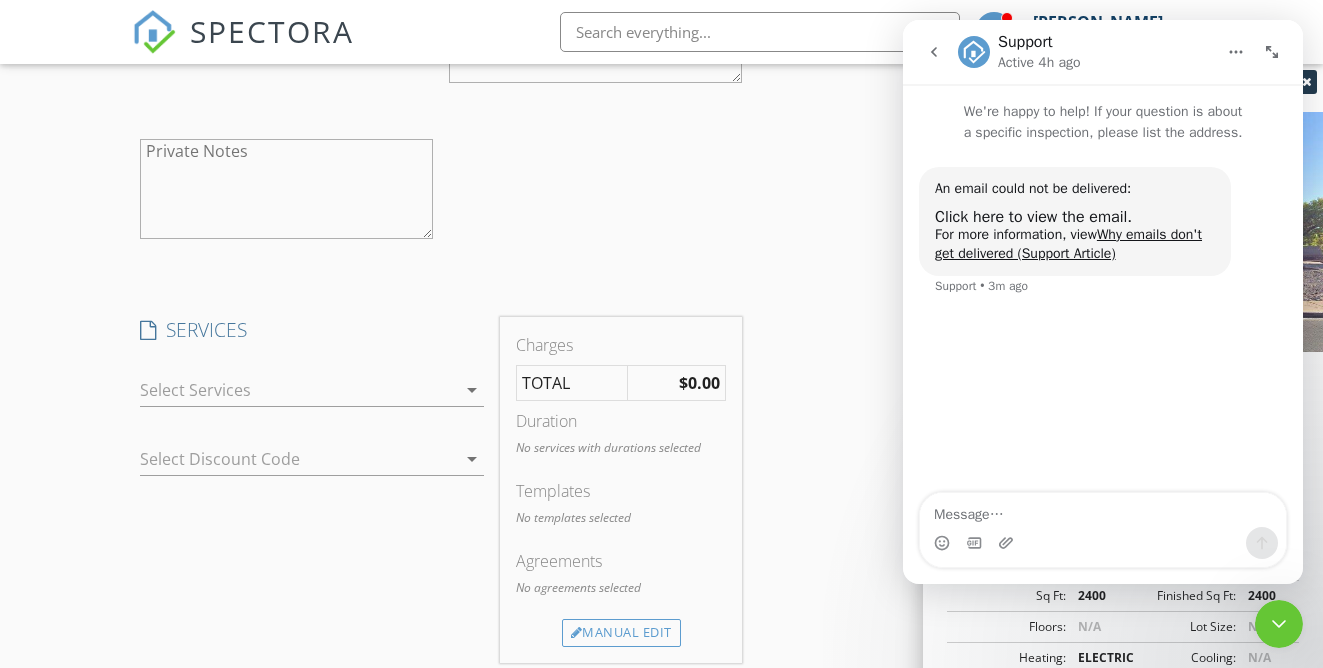 scroll, scrollTop: 2075, scrollLeft: 0, axis: vertical 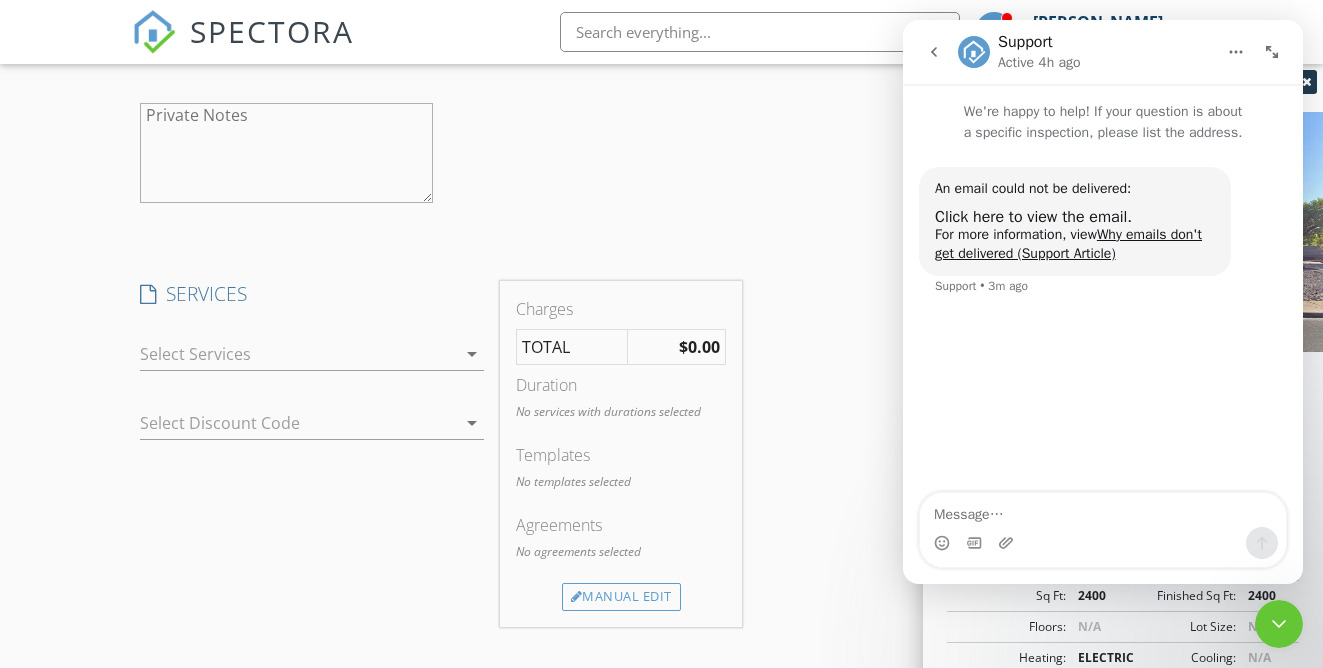 click on "arrow_drop_down" at bounding box center (472, 354) 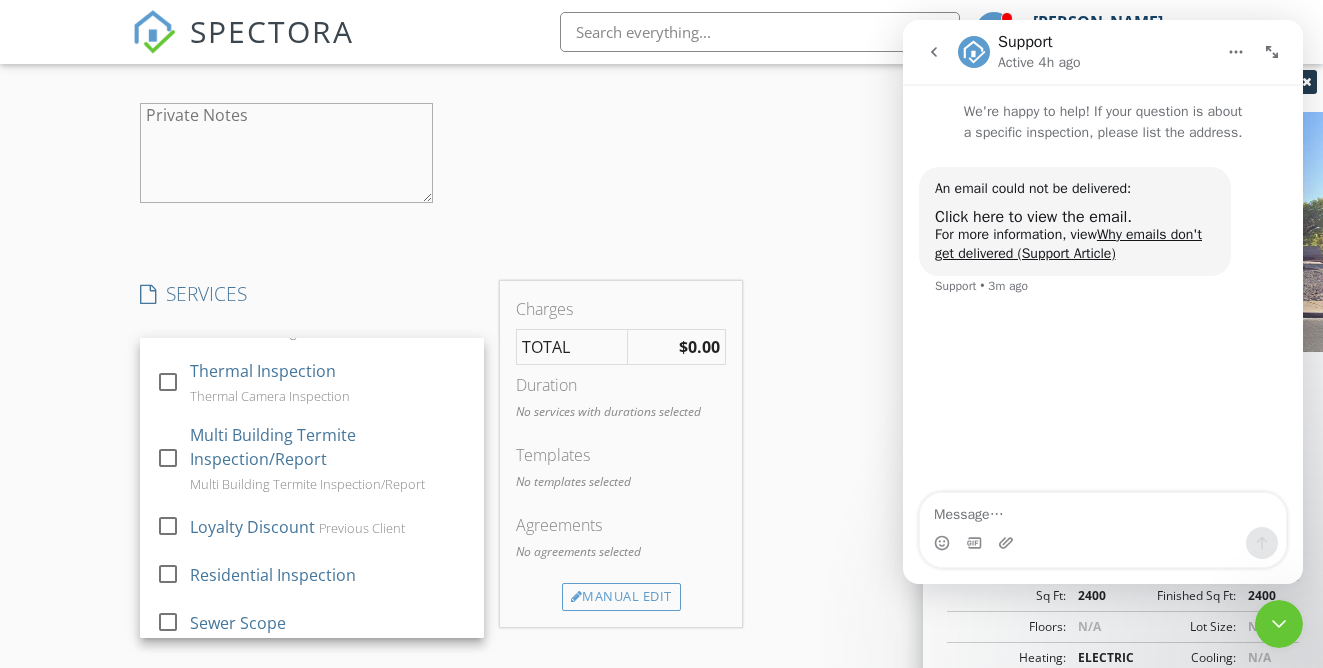 scroll, scrollTop: 332, scrollLeft: 0, axis: vertical 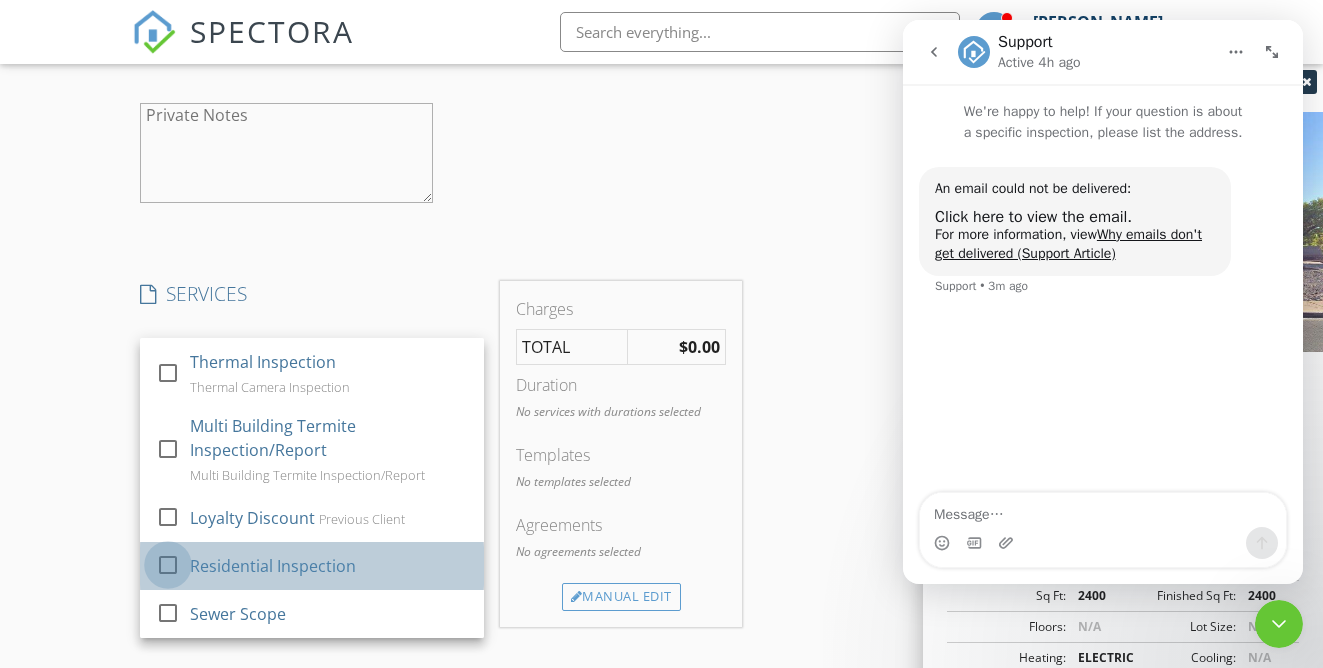 click at bounding box center (168, 564) 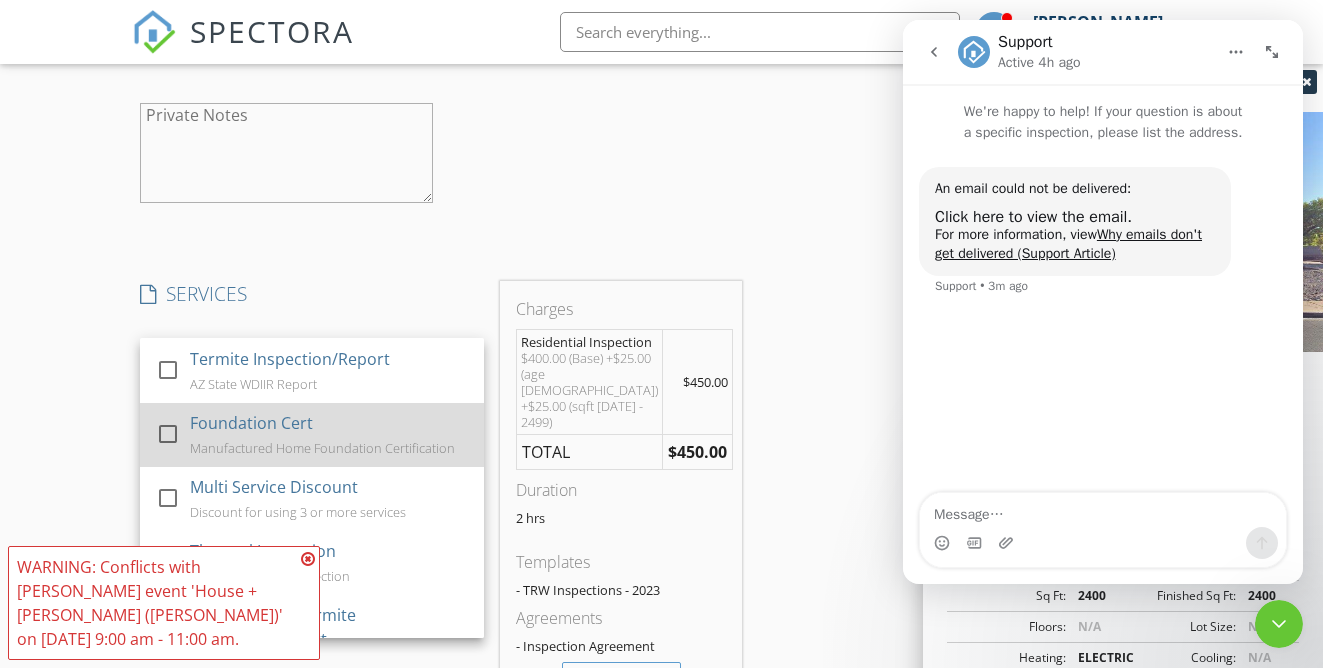 scroll, scrollTop: 124, scrollLeft: 0, axis: vertical 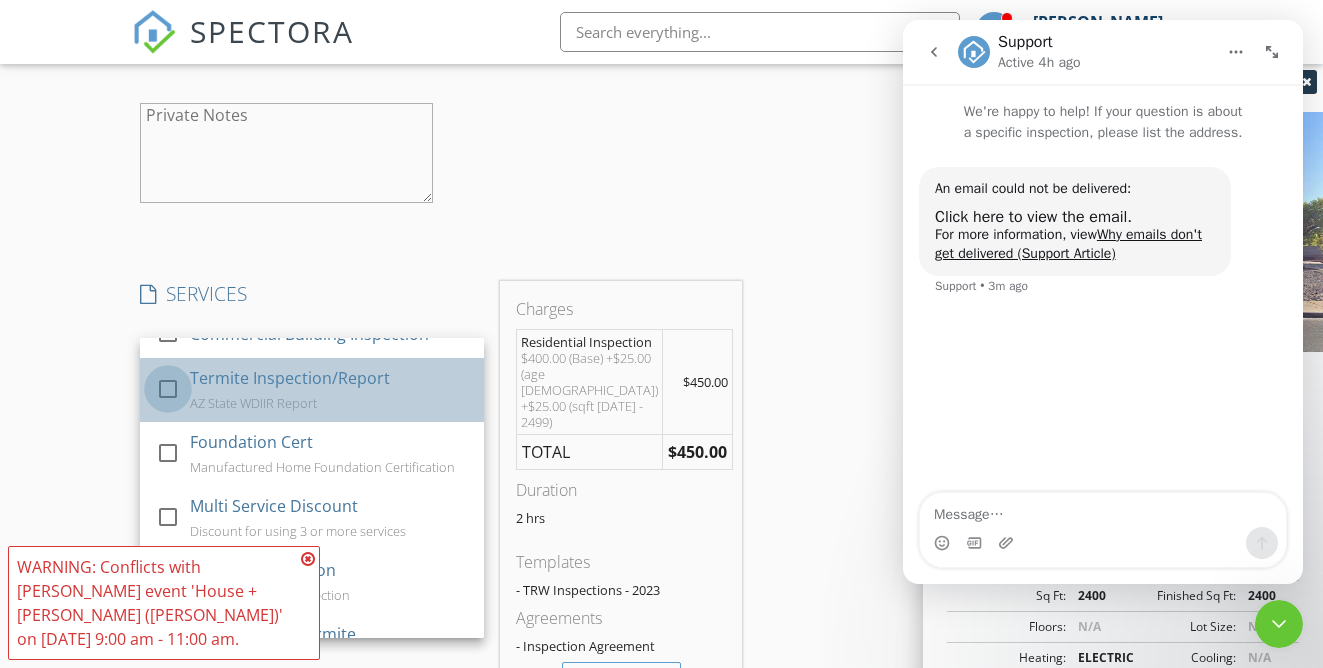 click at bounding box center [168, 388] 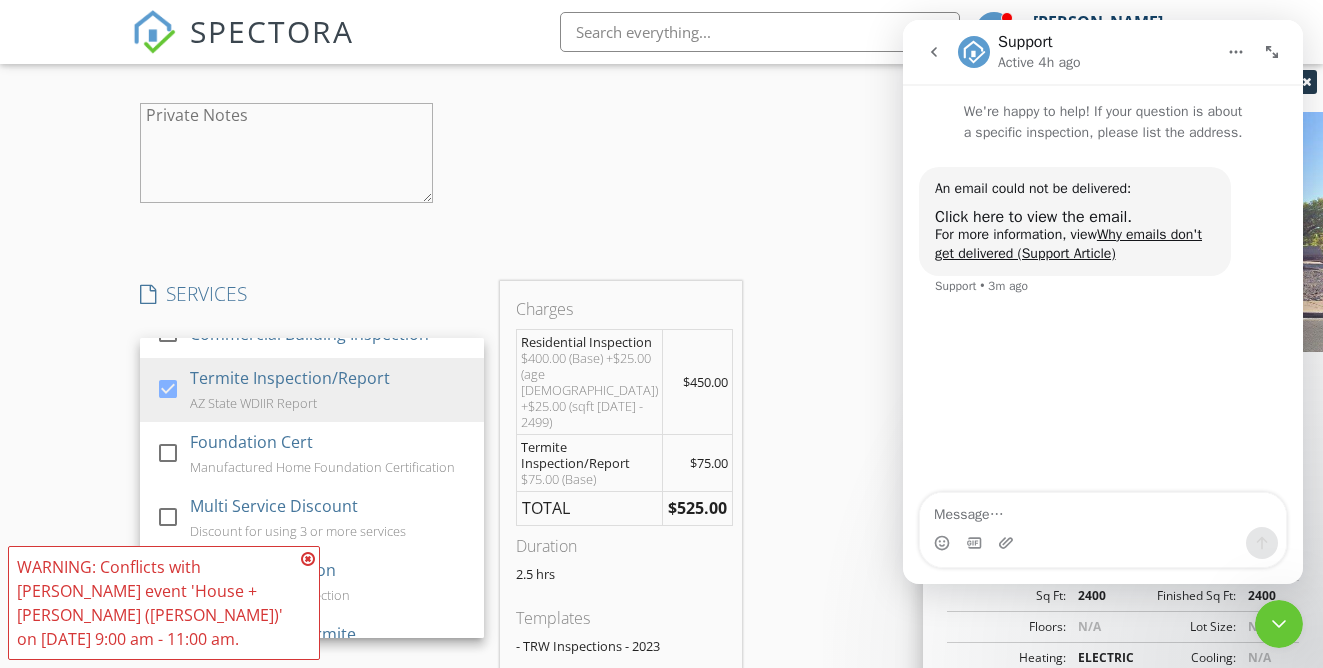 click on "INSPECTOR(S)
check_box   Travis Weddle   PRIMARY   check_box   Jaedon Weddle     Travis Weddle,  Jaedon Weddle arrow_drop_down   check_box_outline_blank Travis Weddle specifically requested check_box_outline_blank Jaedon Weddle specifically requested
Date/Time
07/30/2025 9:00 AM
Location
Address Search       Address 1262 Windsor Dr   Unit   City Sierra Vista   State AZ   Zip 85635   County Cochise     Square Feet 2400   Year Built 1976   Foundation arrow_drop_down     Jaedon Weddle     61.5 miles     (2 hours)         Travis Weddle     43.6 miles     (an hour)
client
check_box Enable Client CC email for this inspection   Client Search     check_box_outline_blank Client is a Company/Organization     First Name Andrew   Last Name Johnson   Email drewrjohnson@yahoo.com   CC Email   Phone 520-255-1531           Notes   Private Notes       Client Search" at bounding box center (661, 234) 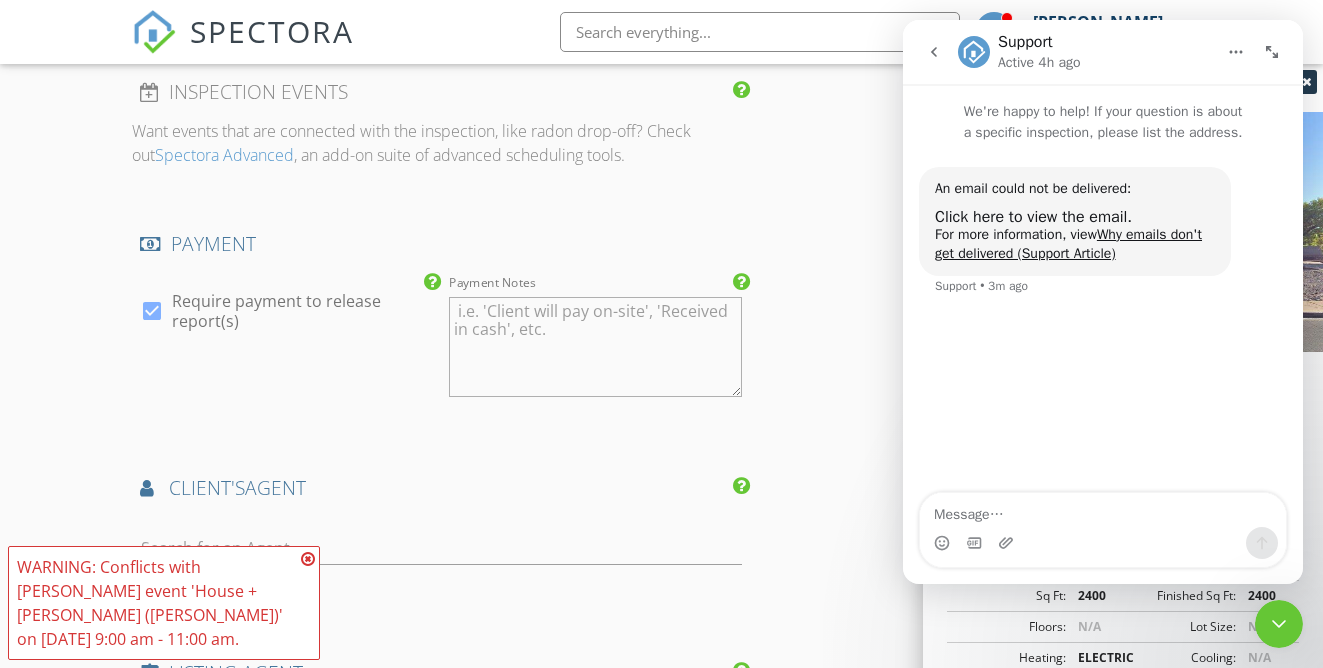 scroll, scrollTop: 2819, scrollLeft: 0, axis: vertical 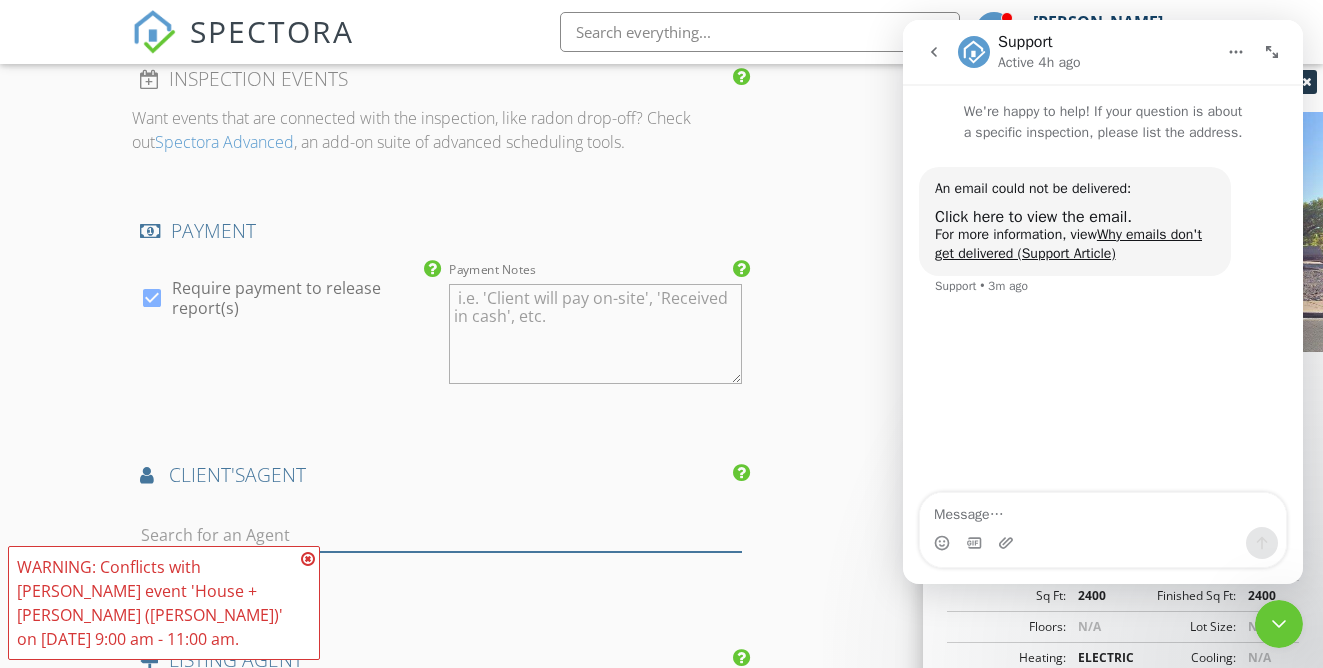click at bounding box center [440, 535] 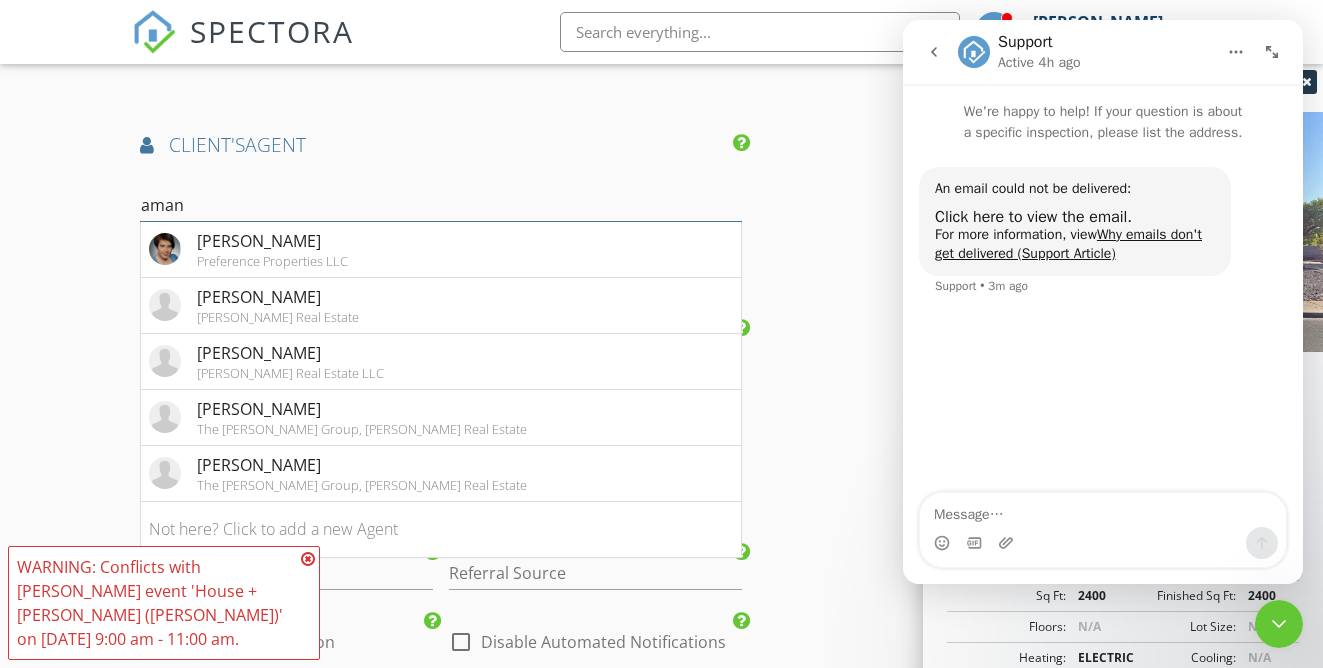 scroll, scrollTop: 3174, scrollLeft: 0, axis: vertical 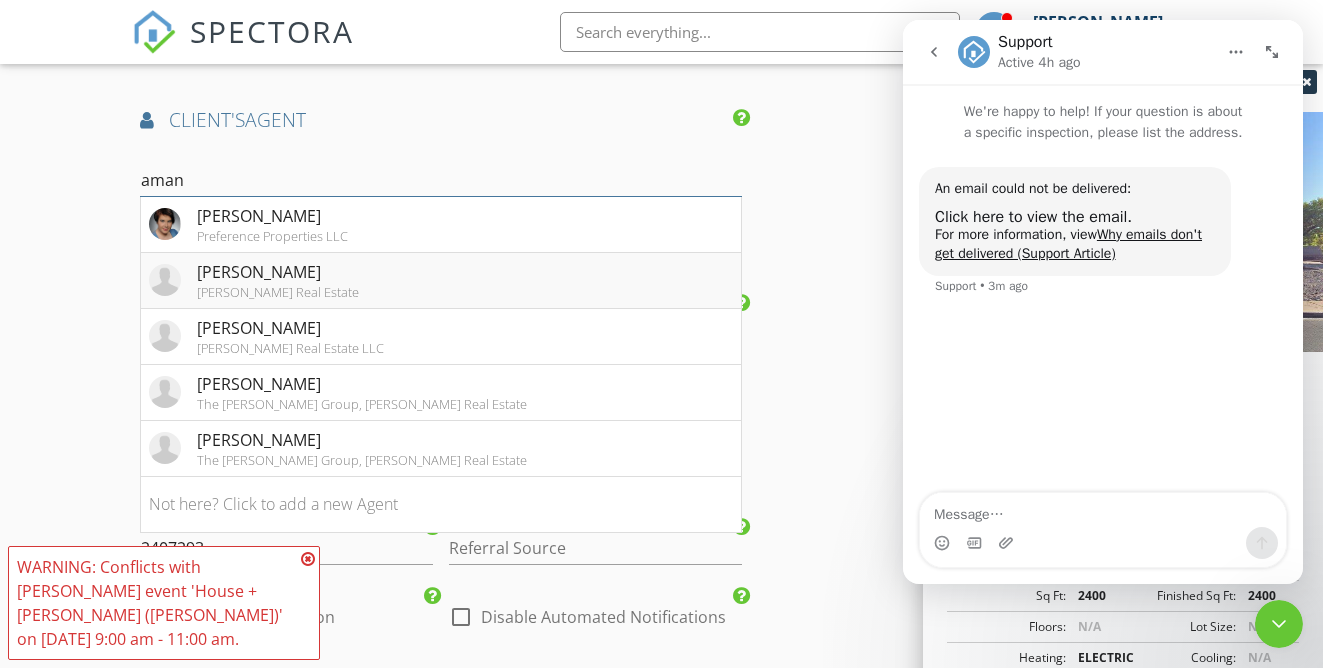 type on "aman" 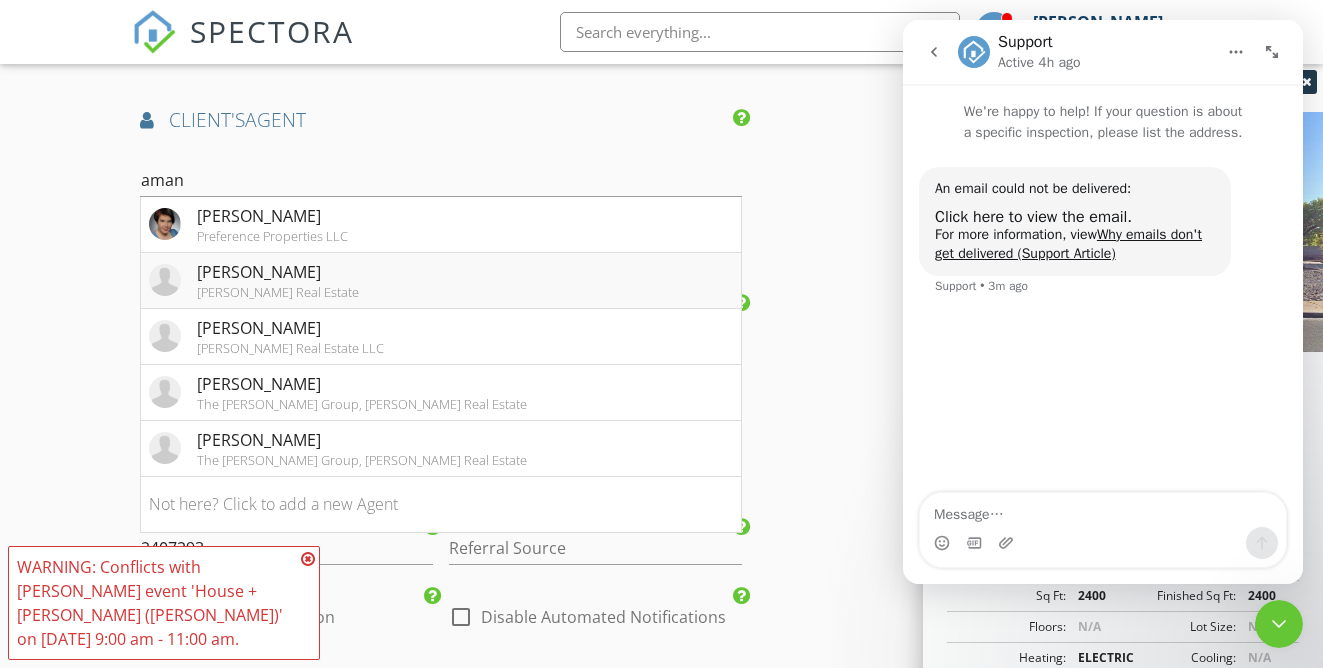 click on "Haymore Real Estate" at bounding box center [278, 292] 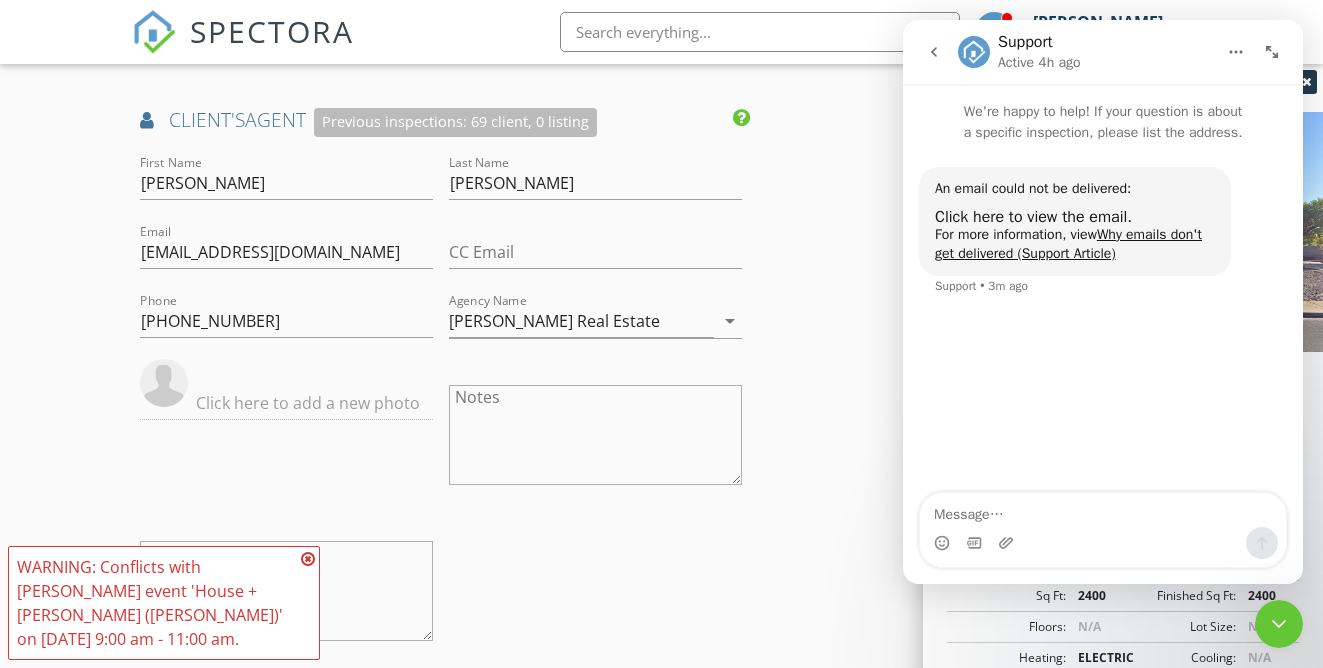 click on "INSPECTOR(S)
check_box   Travis Weddle   PRIMARY   check_box   Jaedon Weddle     Travis Weddle,  Jaedon Weddle arrow_drop_down   check_box_outline_blank Travis Weddle specifically requested check_box_outline_blank Jaedon Weddle specifically requested
Date/Time
07/30/2025 9:00 AM
Location
Address Search       Address 1262 Windsor Dr   Unit   City Sierra Vista   State AZ   Zip 85635   County Cochise     Square Feet 2400   Year Built 1976   Foundation arrow_drop_down     Jaedon Weddle     61.5 miles     (2 hours)         Travis Weddle     43.6 miles     (an hour)
client
check_box Enable Client CC email for this inspection   Client Search     check_box_outline_blank Client is a Company/Organization     First Name Andrew   Last Name Johnson   Email drewrjohnson@yahoo.com   CC Email   Phone 520-255-1531           Notes   Private Notes       Client Search" at bounding box center (661, -638) 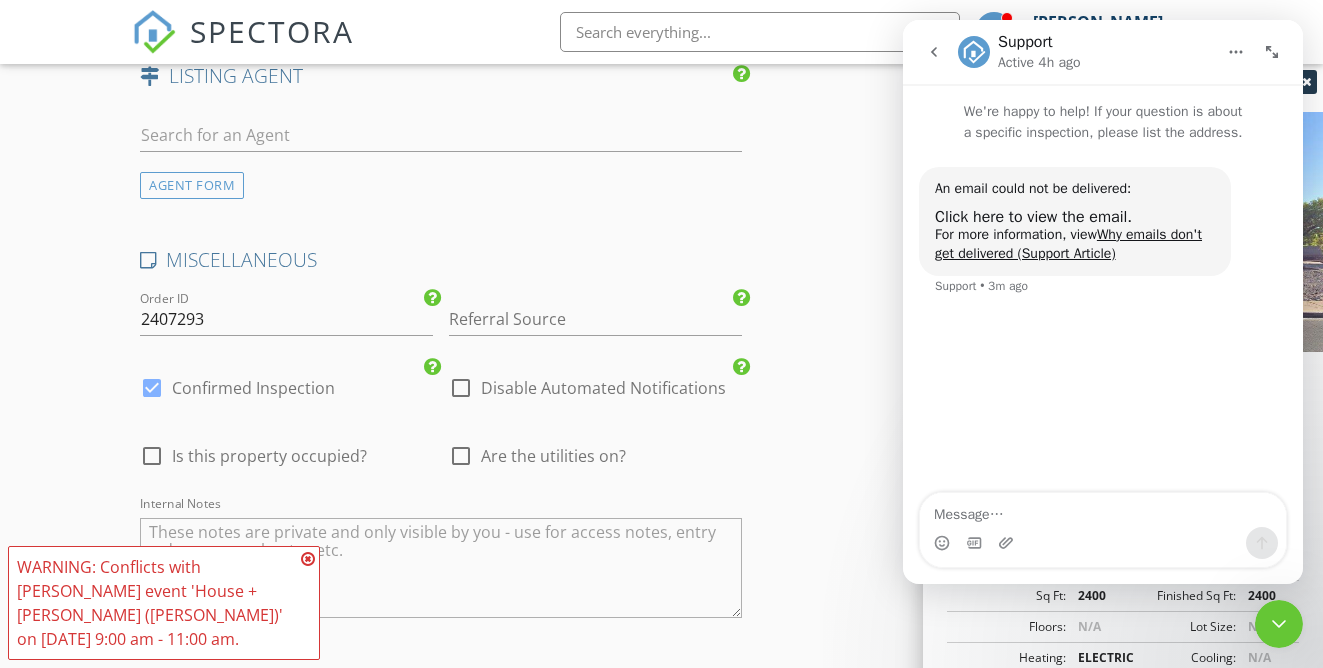 scroll, scrollTop: 3862, scrollLeft: 0, axis: vertical 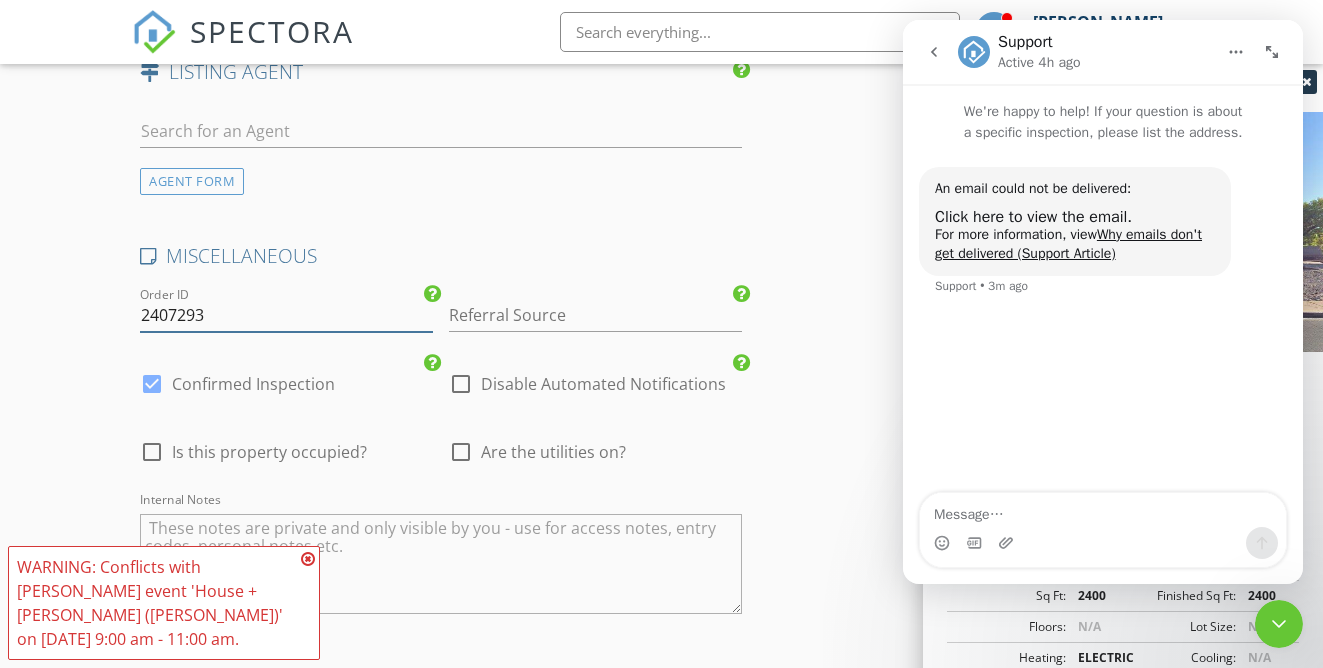 click on "2407293" at bounding box center (286, 315) 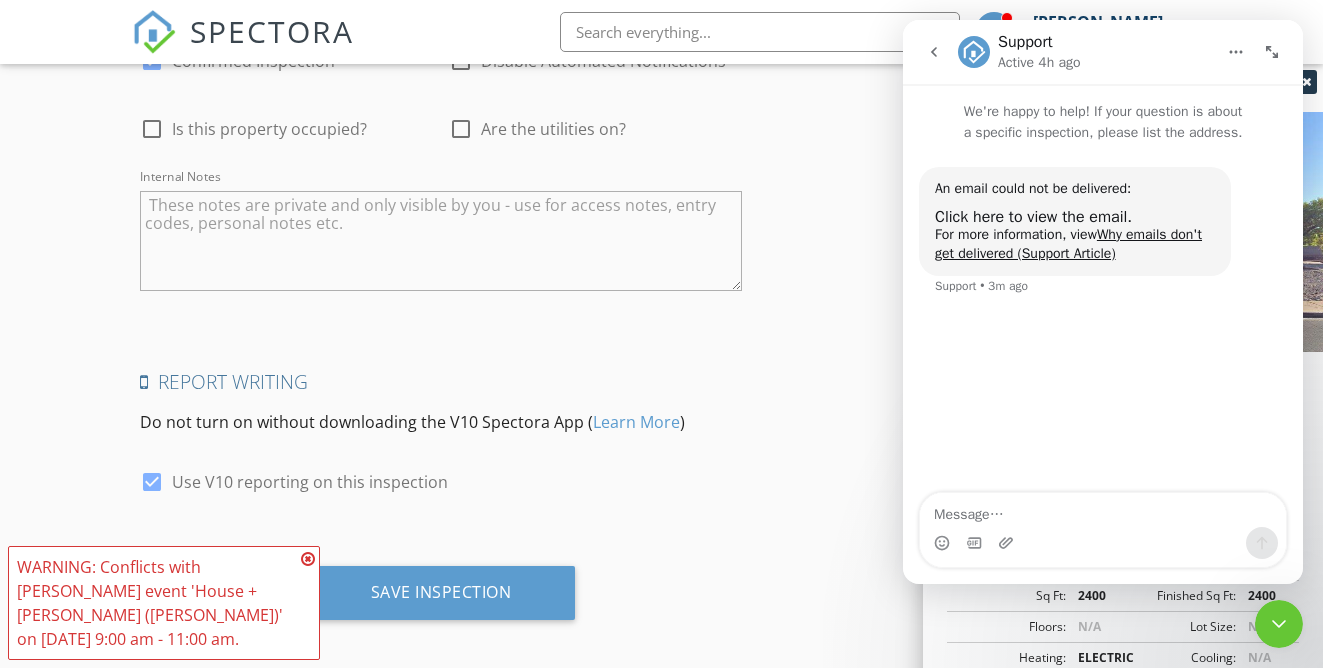 scroll, scrollTop: 4198, scrollLeft: 0, axis: vertical 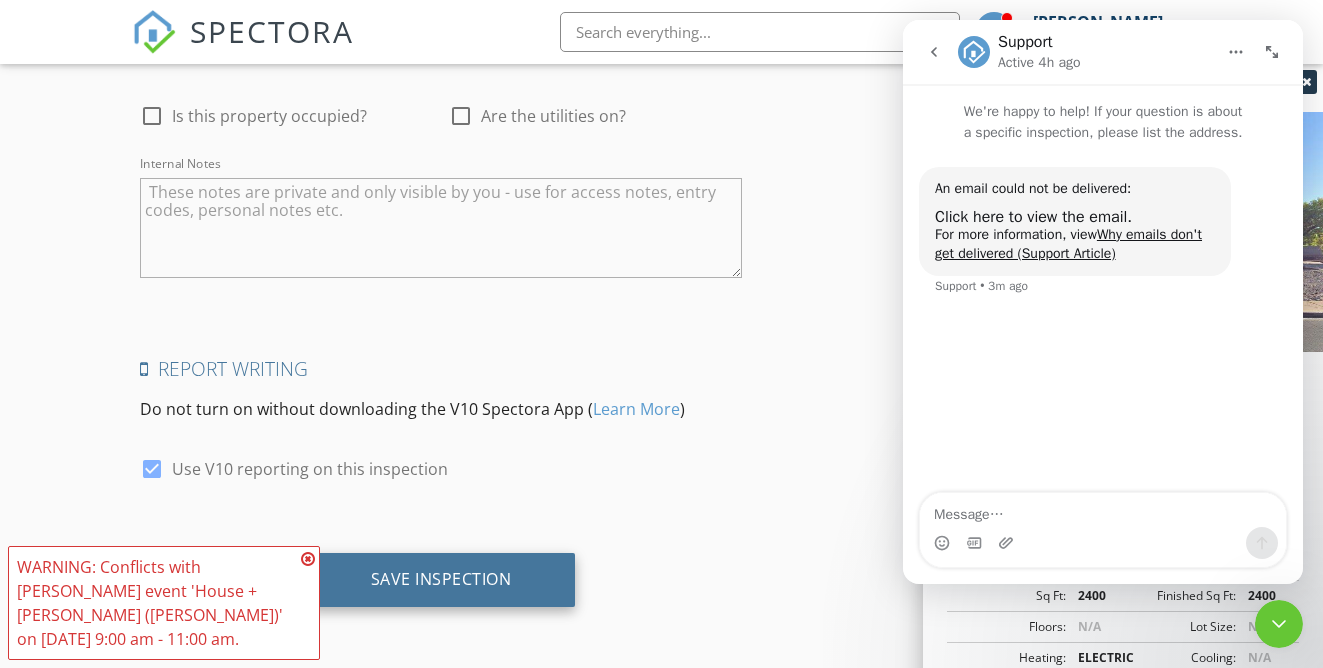 type on "2407301" 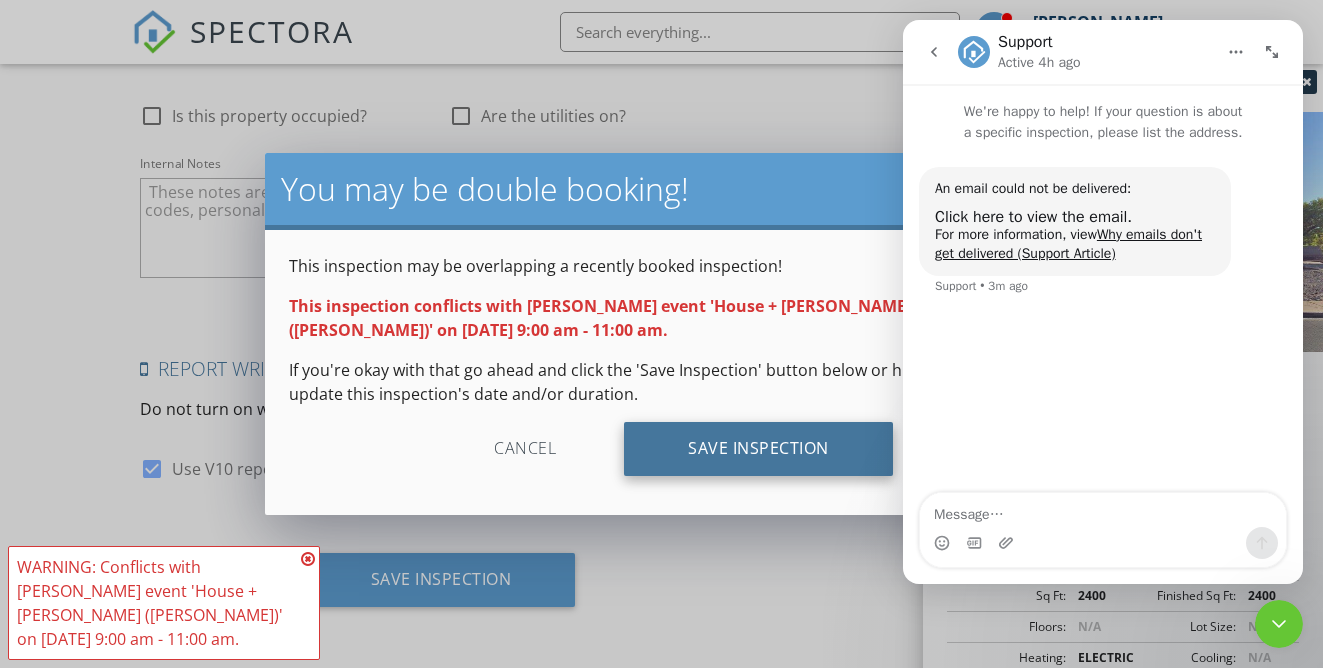 click on "Save Inspection" at bounding box center [758, 449] 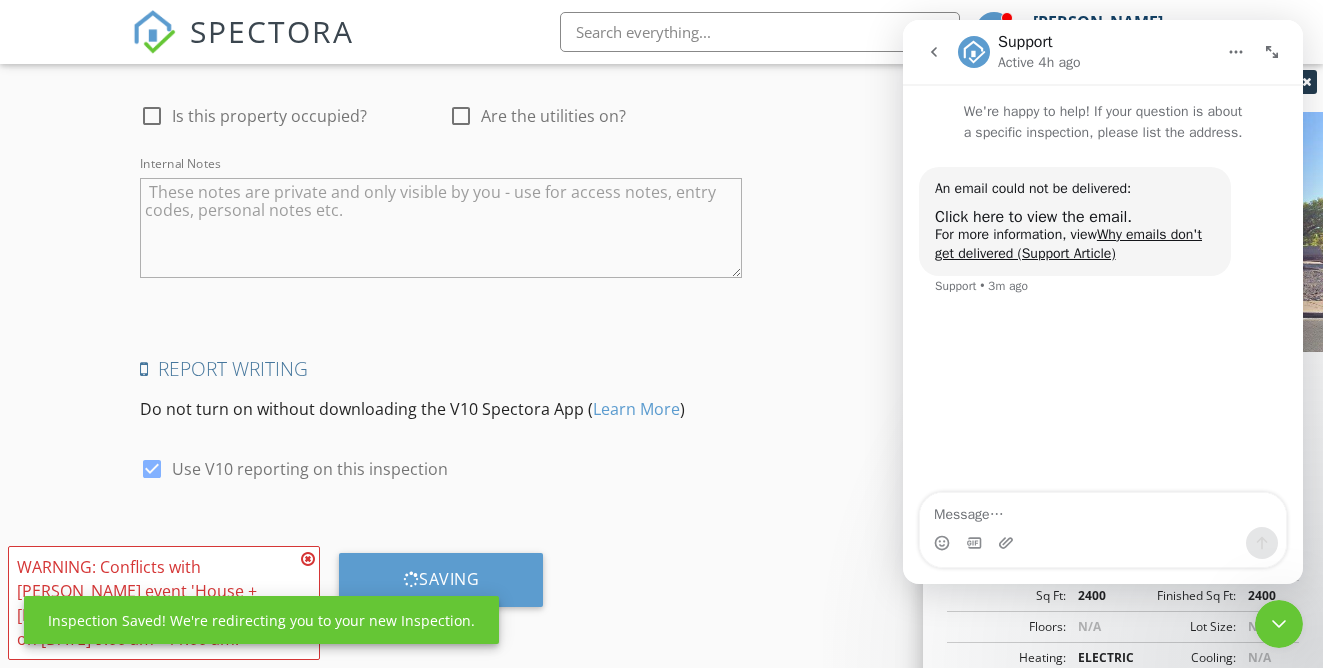 click 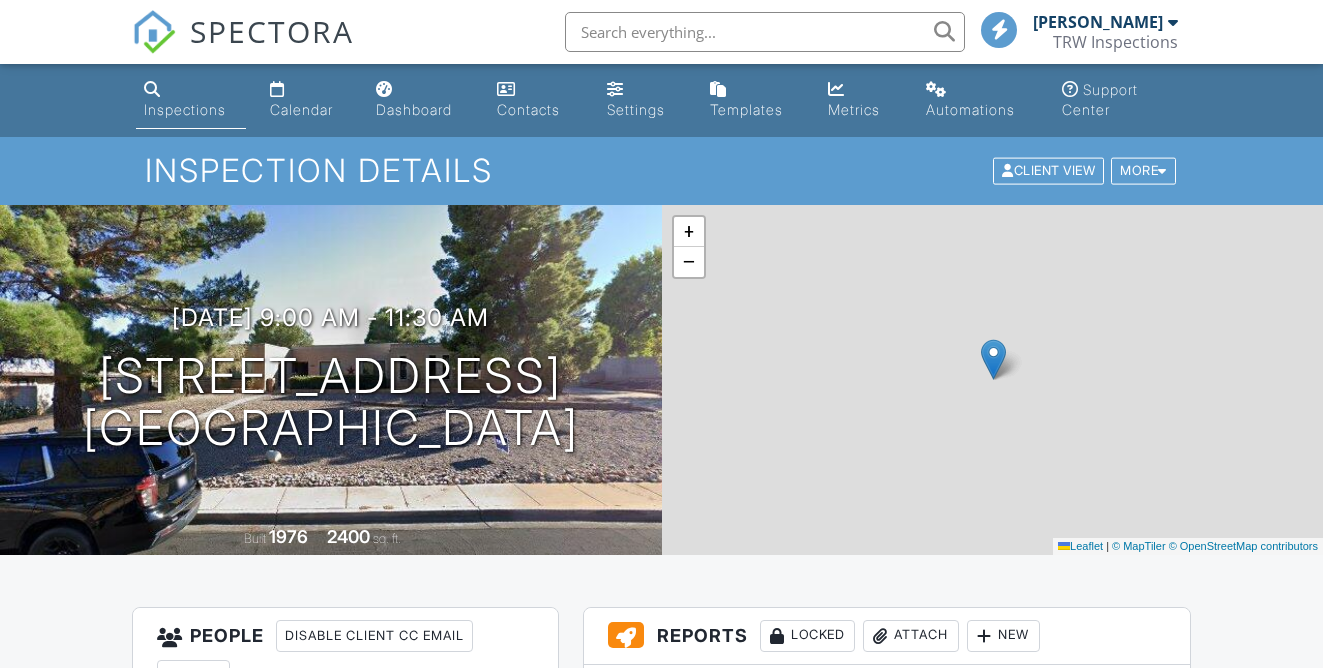 scroll, scrollTop: 0, scrollLeft: 0, axis: both 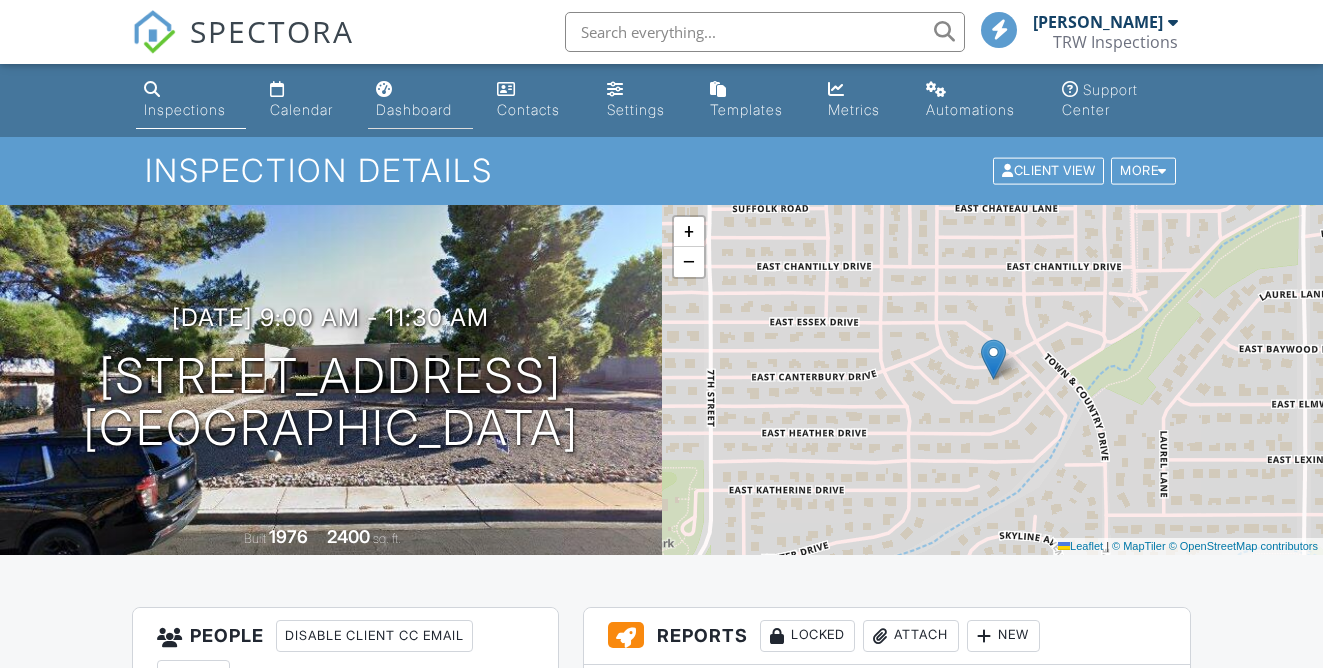 click on "Dashboard" at bounding box center (414, 109) 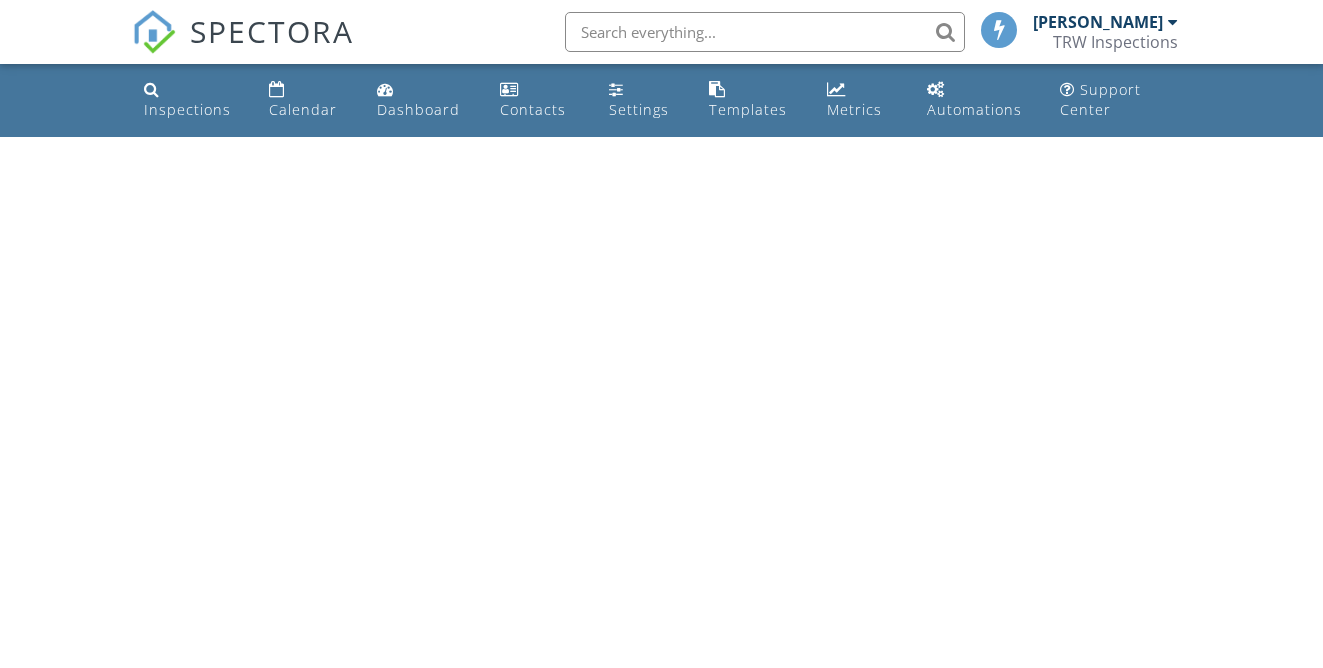 scroll, scrollTop: 0, scrollLeft: 0, axis: both 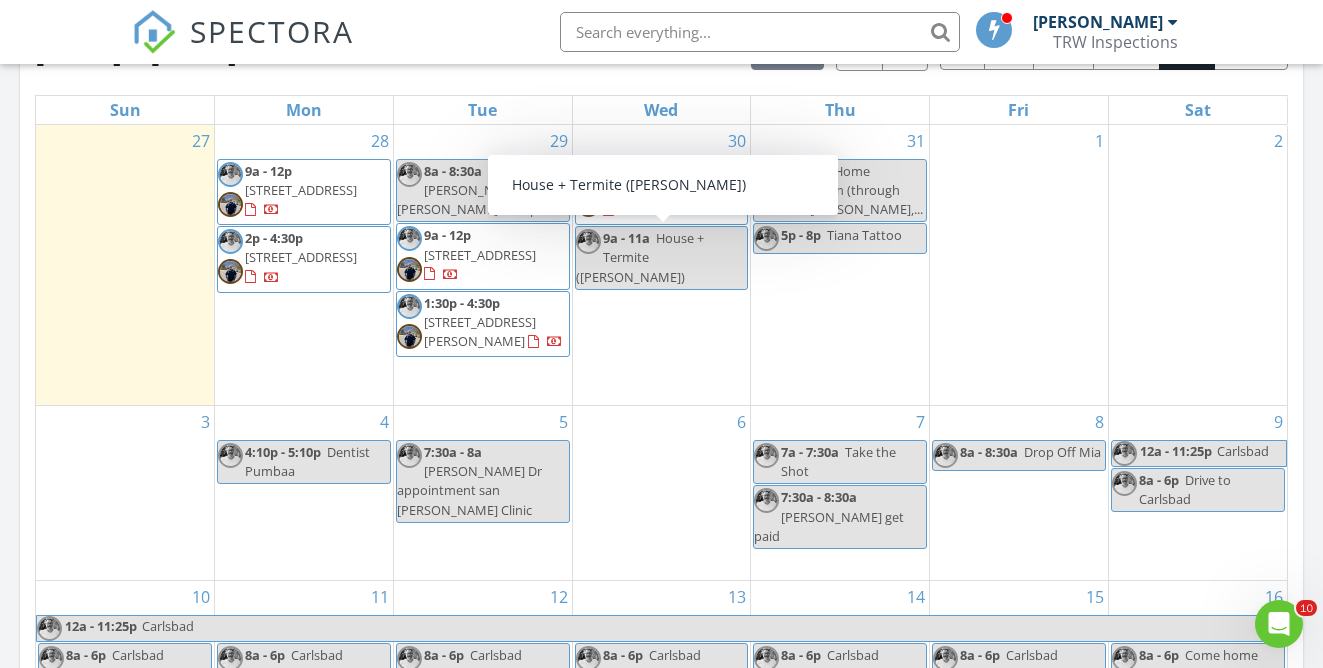 click on "House + Termite (Amanda)" at bounding box center [640, 257] 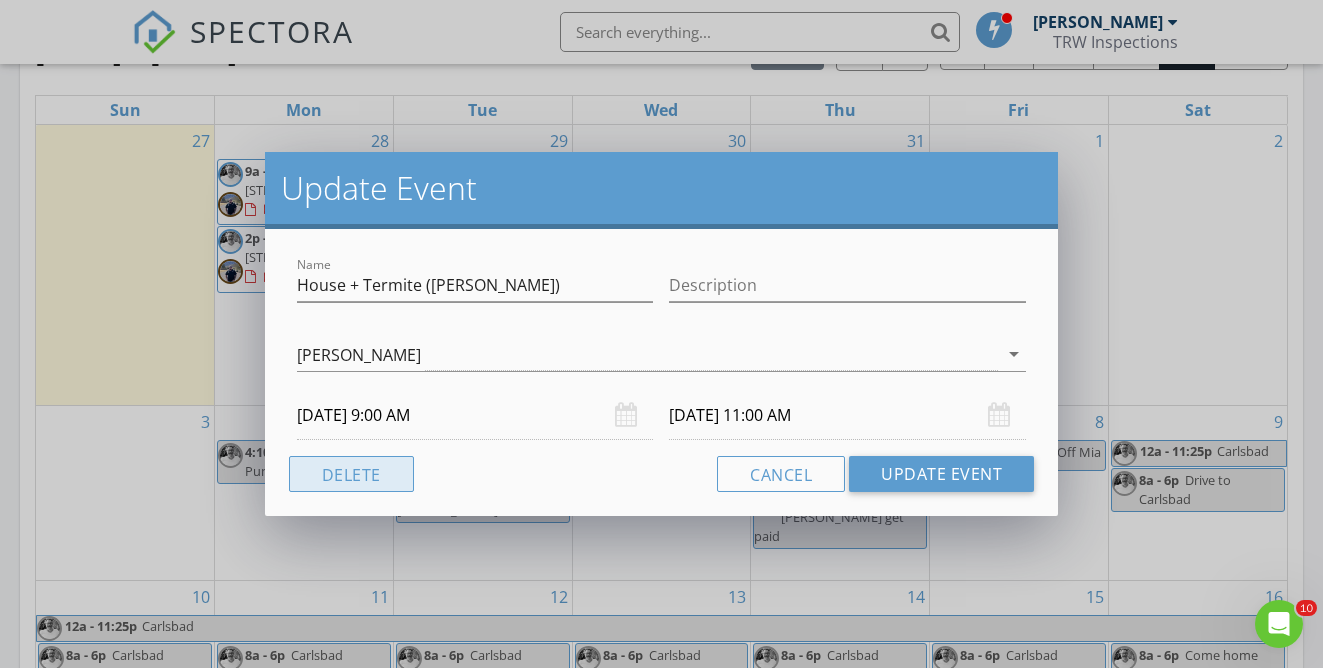 click on "Delete" at bounding box center [351, 474] 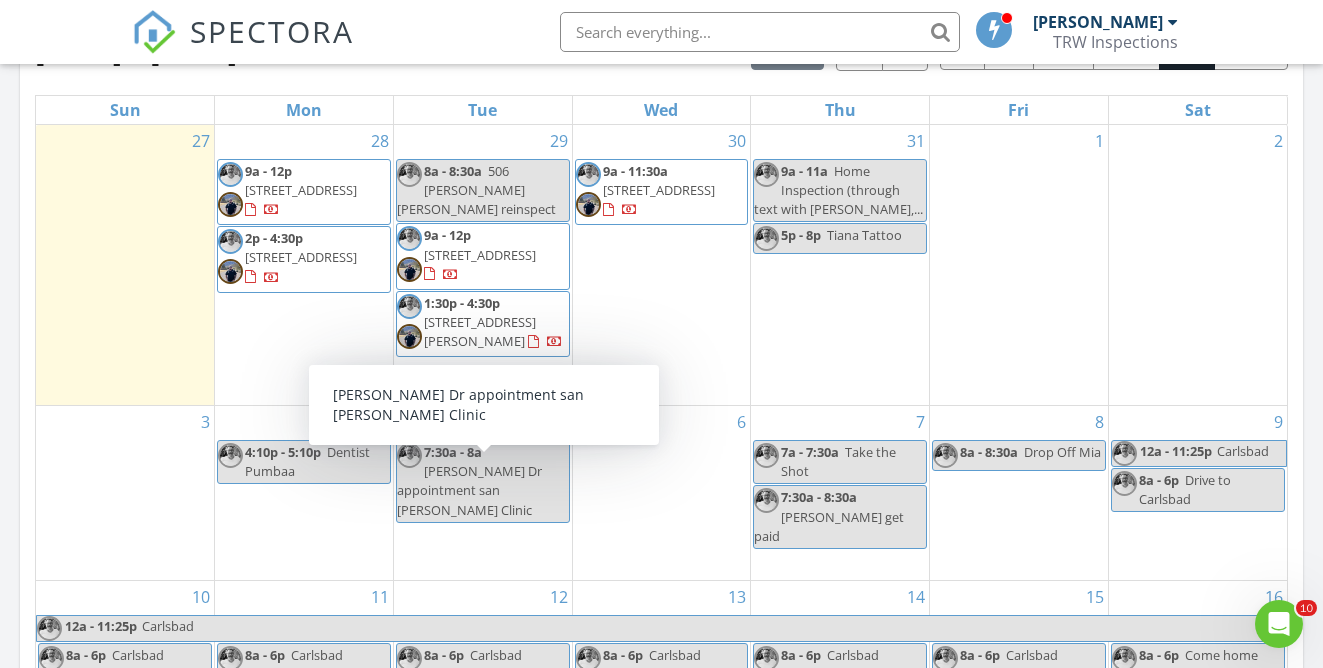 click on "31
9a - 11a
Home Inspection (through text with Phoenix guy,...
5p - 8p
Tiana Tattoo" at bounding box center (840, 265) 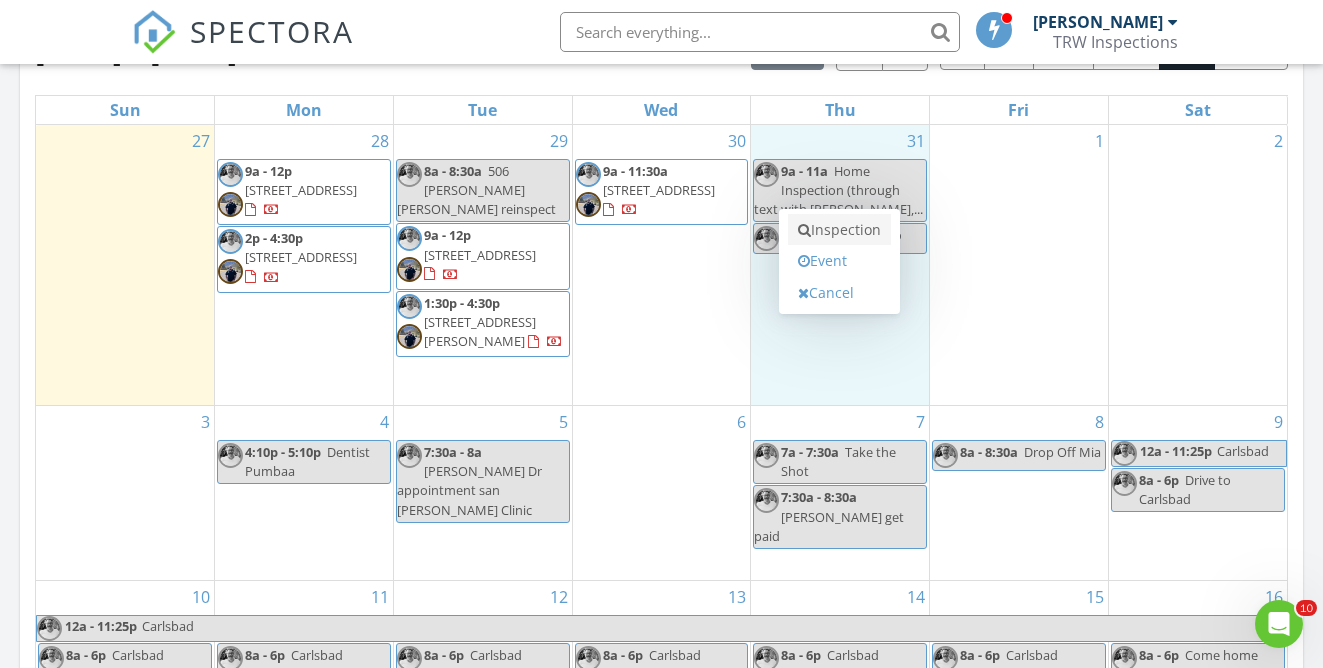 click on "Inspection" at bounding box center (839, 230) 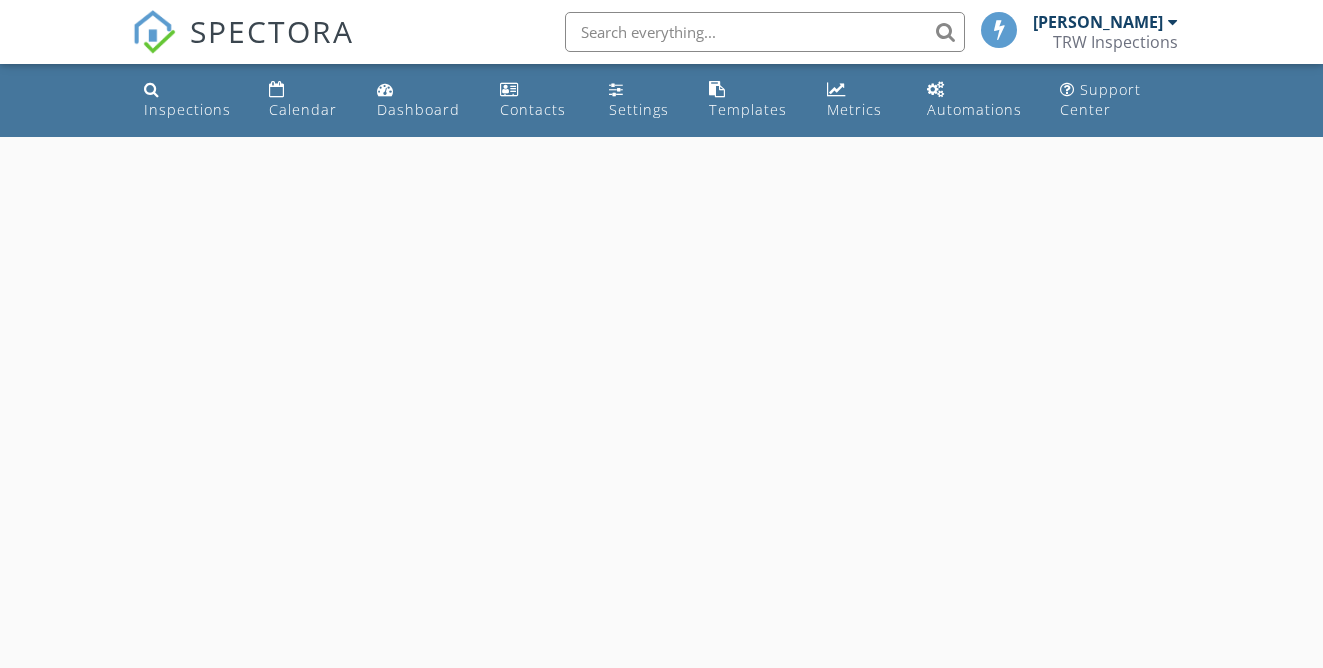 scroll, scrollTop: 0, scrollLeft: 0, axis: both 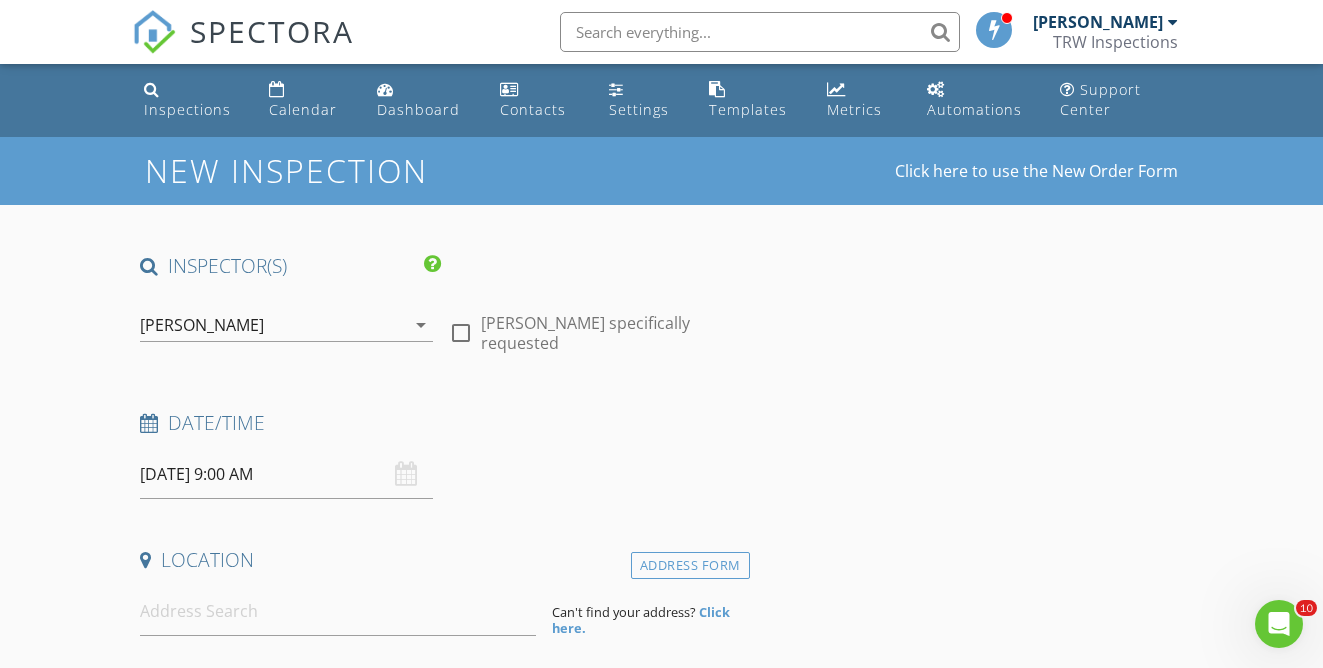 click on "[PERSON_NAME]" at bounding box center (202, 325) 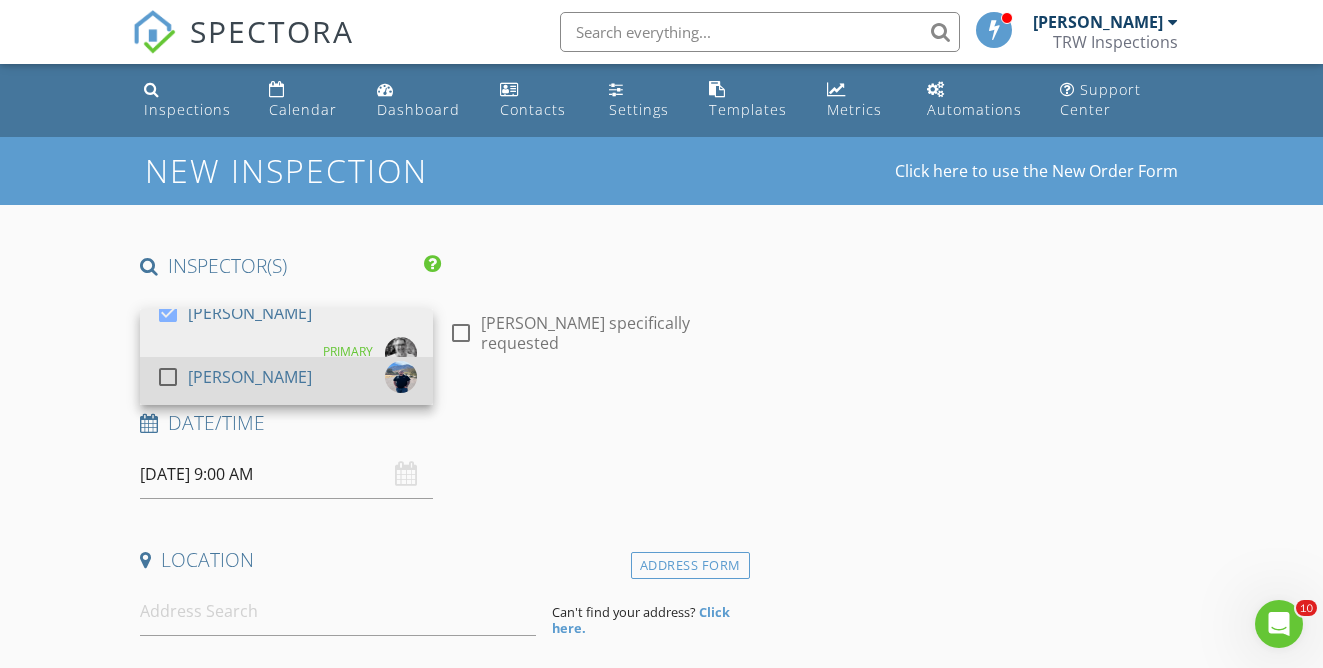 click at bounding box center [168, 377] 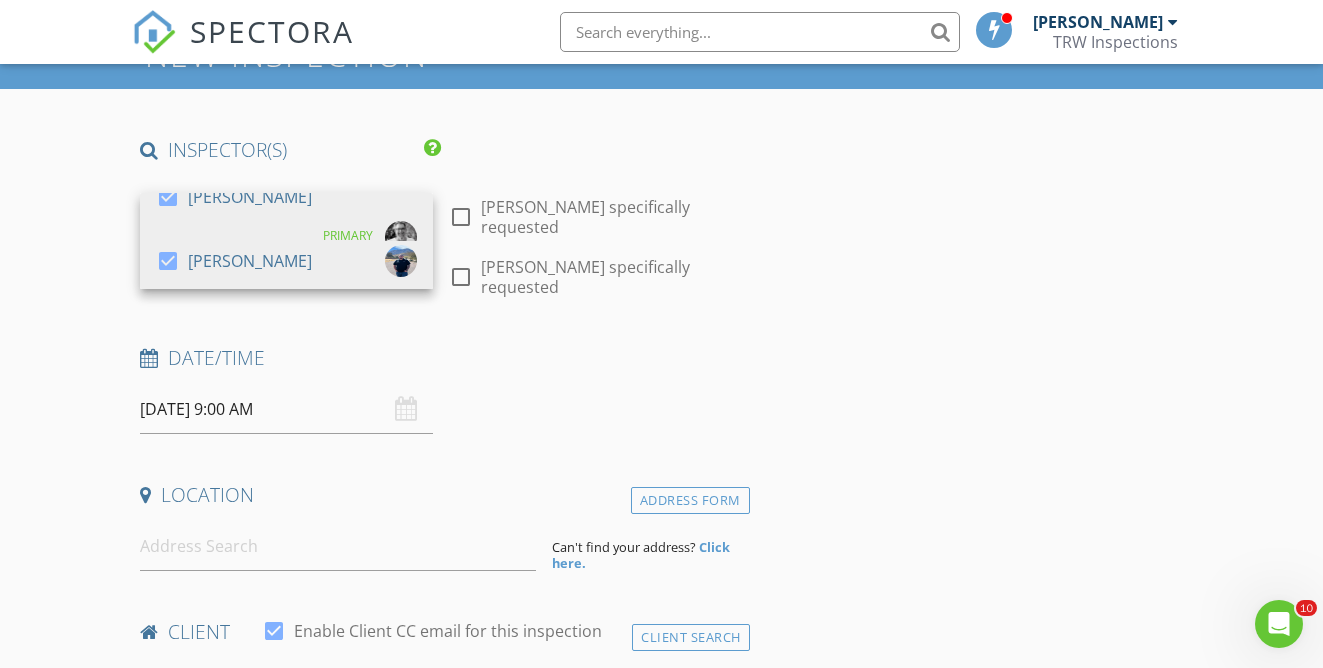 scroll, scrollTop: 121, scrollLeft: 0, axis: vertical 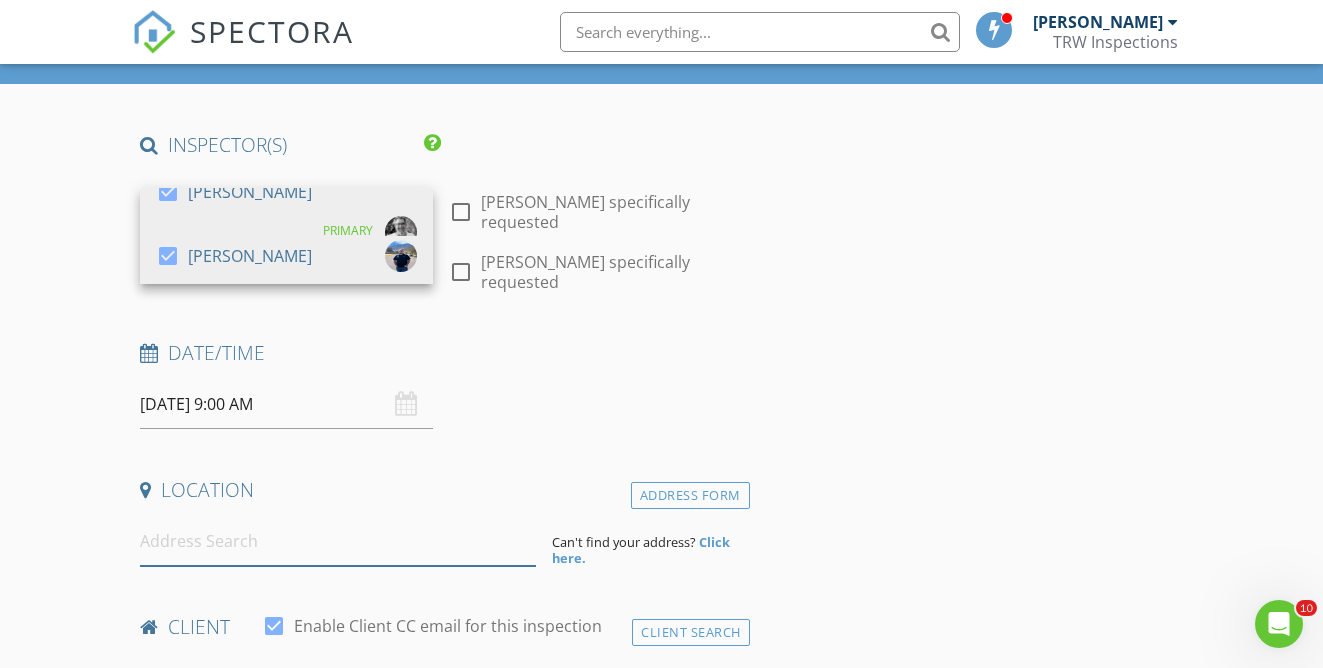 click at bounding box center [338, 541] 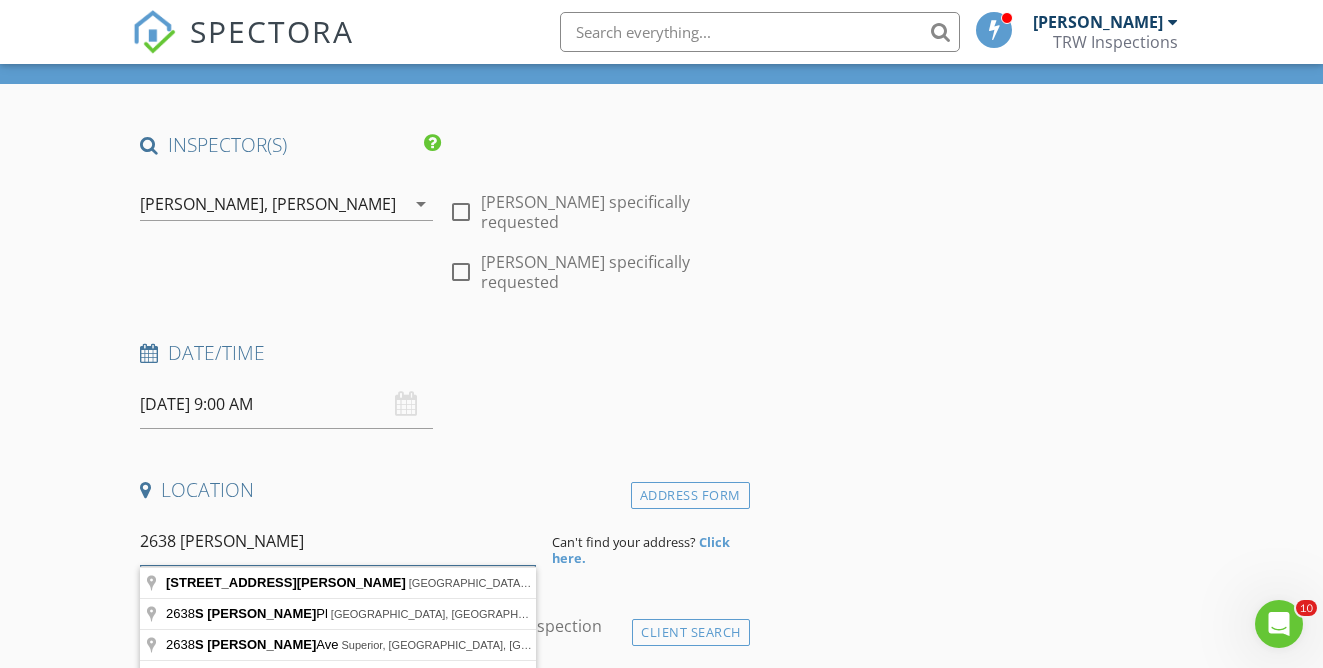 type on "[STREET_ADDRESS][PERSON_NAME]" 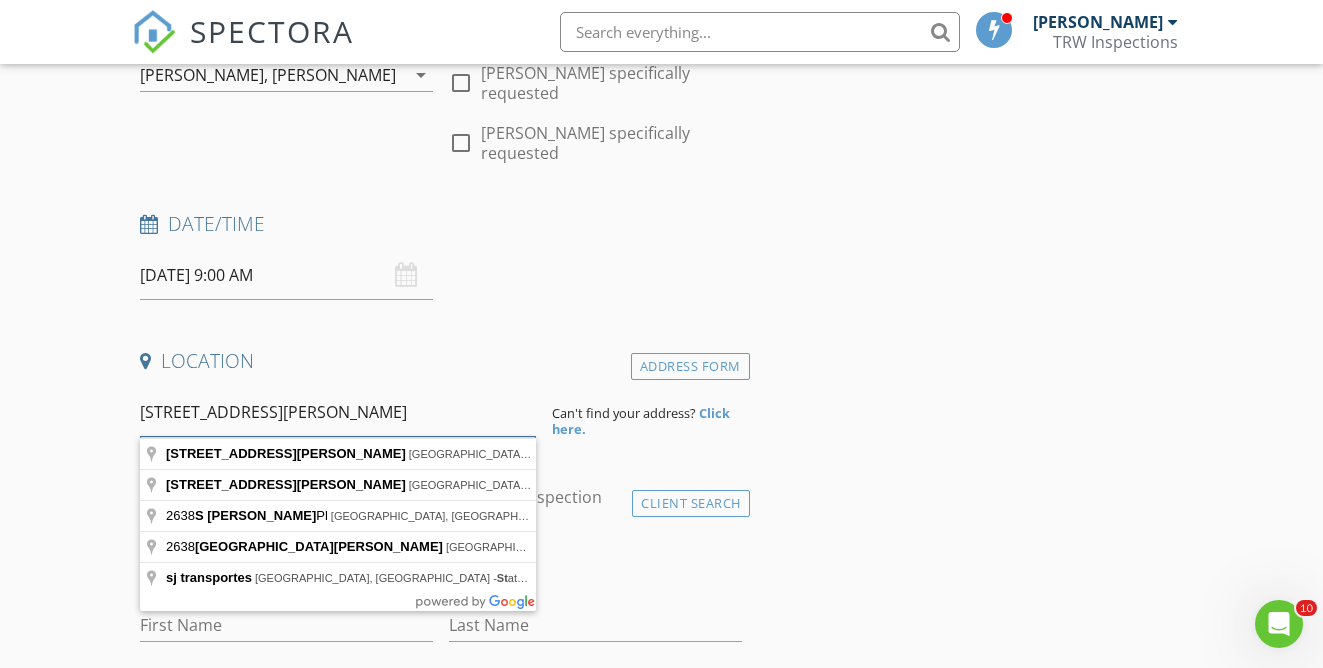 scroll, scrollTop: 255, scrollLeft: 0, axis: vertical 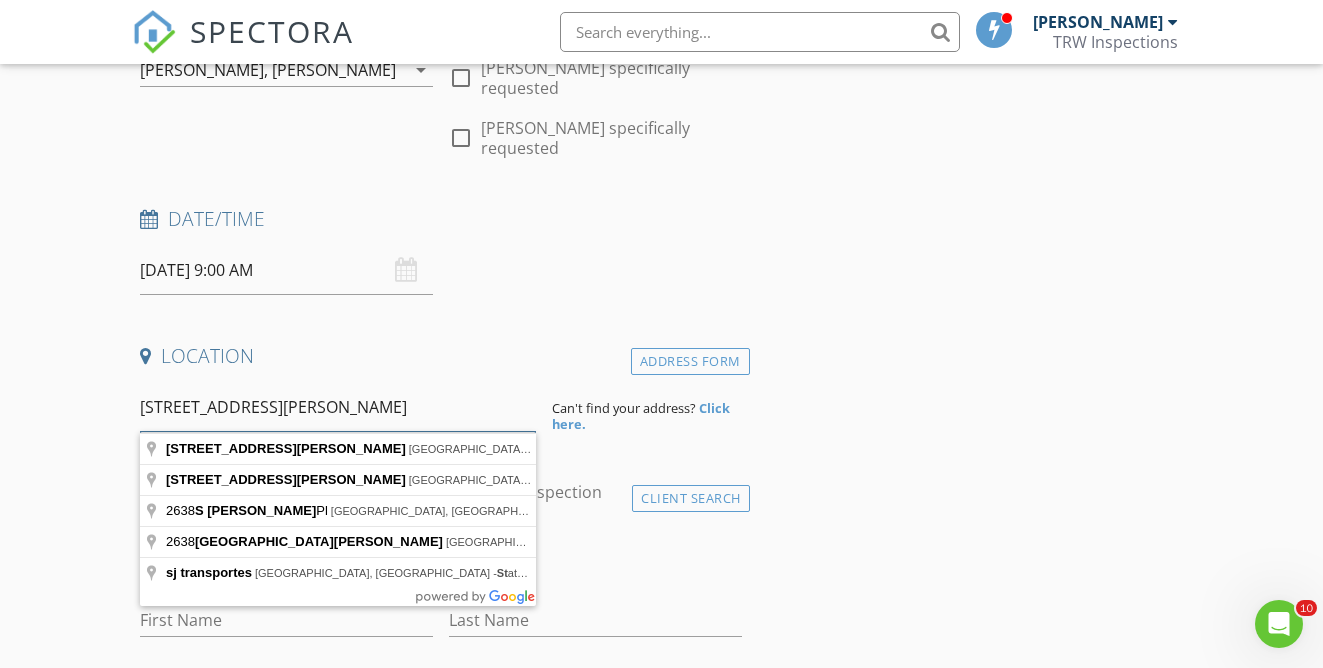 click on "[STREET_ADDRESS][PERSON_NAME]" at bounding box center (338, 407) 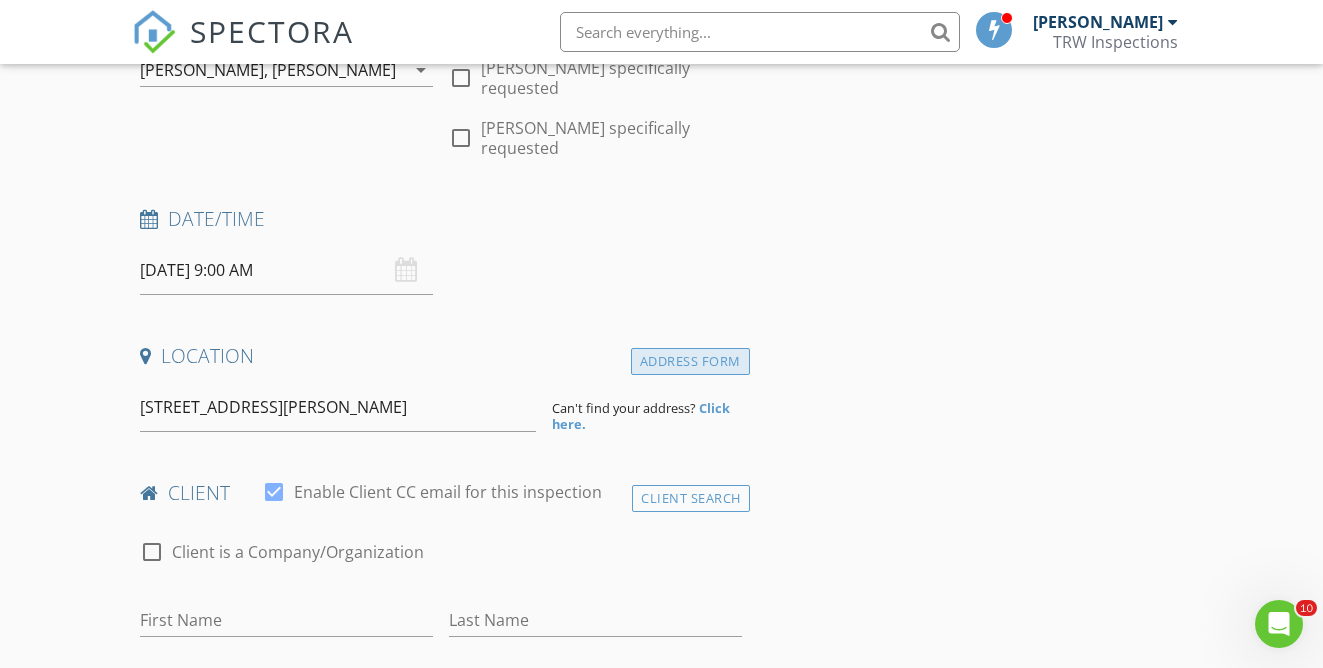click on "Address Form" at bounding box center [690, 361] 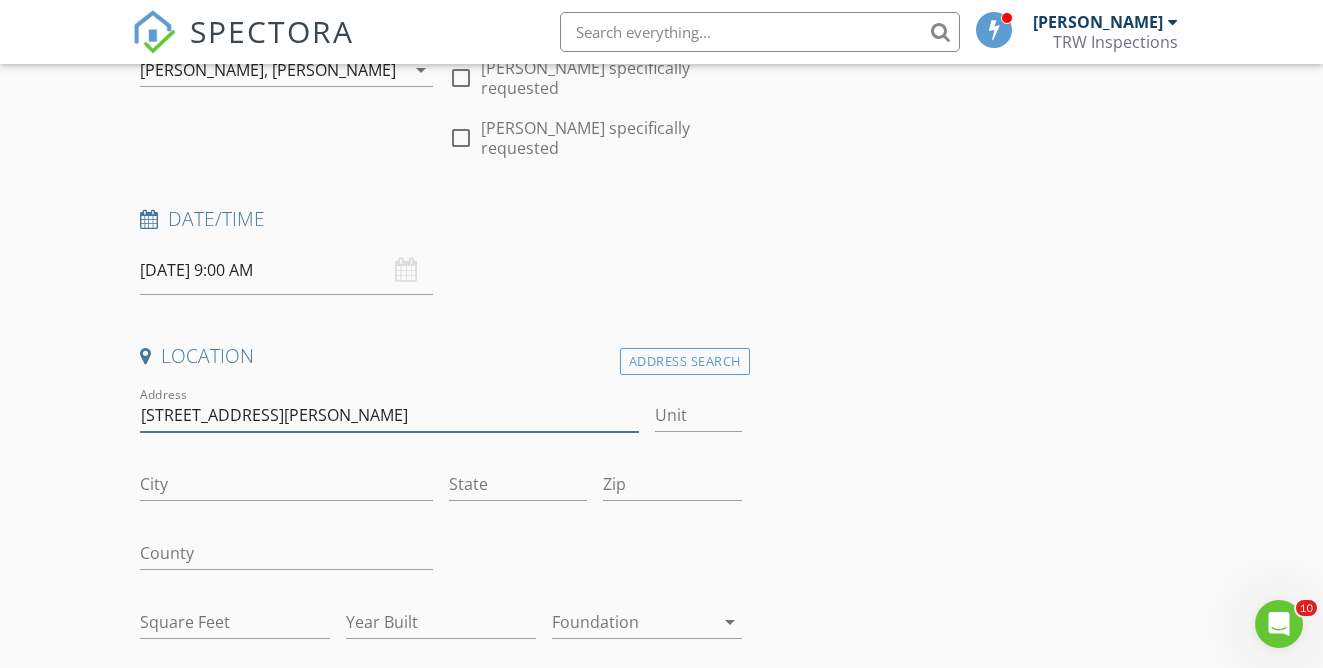 click on "[STREET_ADDRESS][PERSON_NAME]" at bounding box center [389, 415] 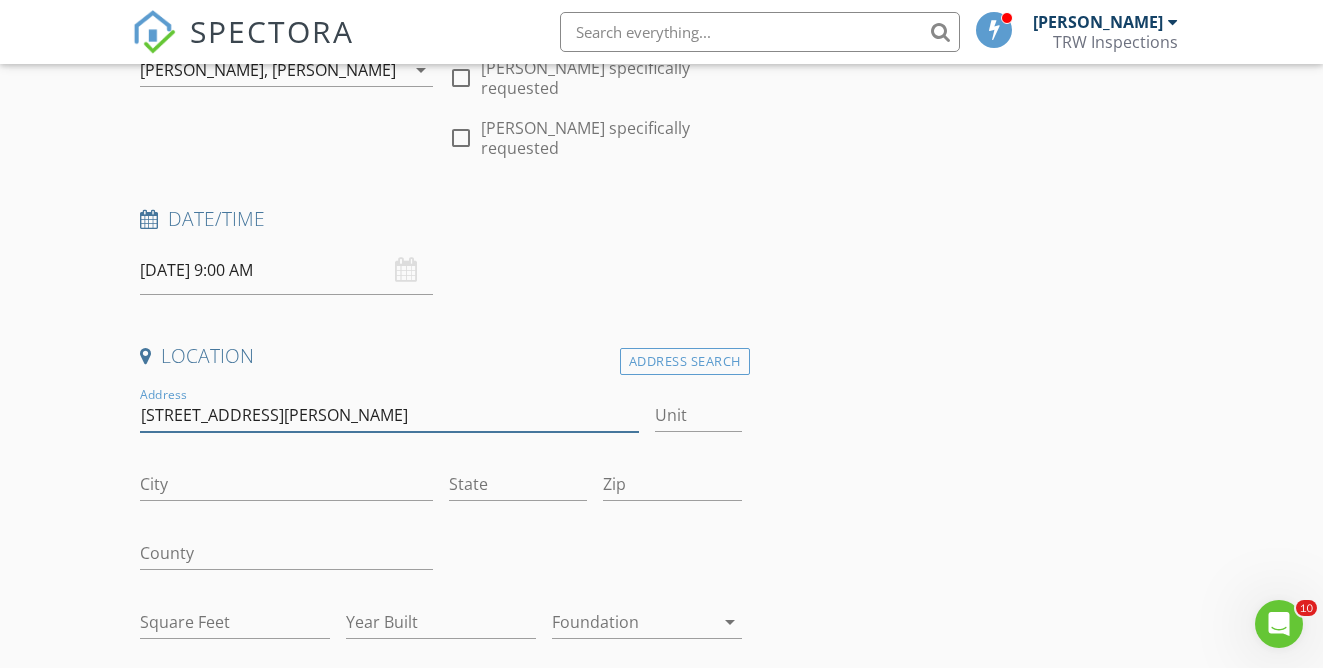 type on "[STREET_ADDRESS][PERSON_NAME]" 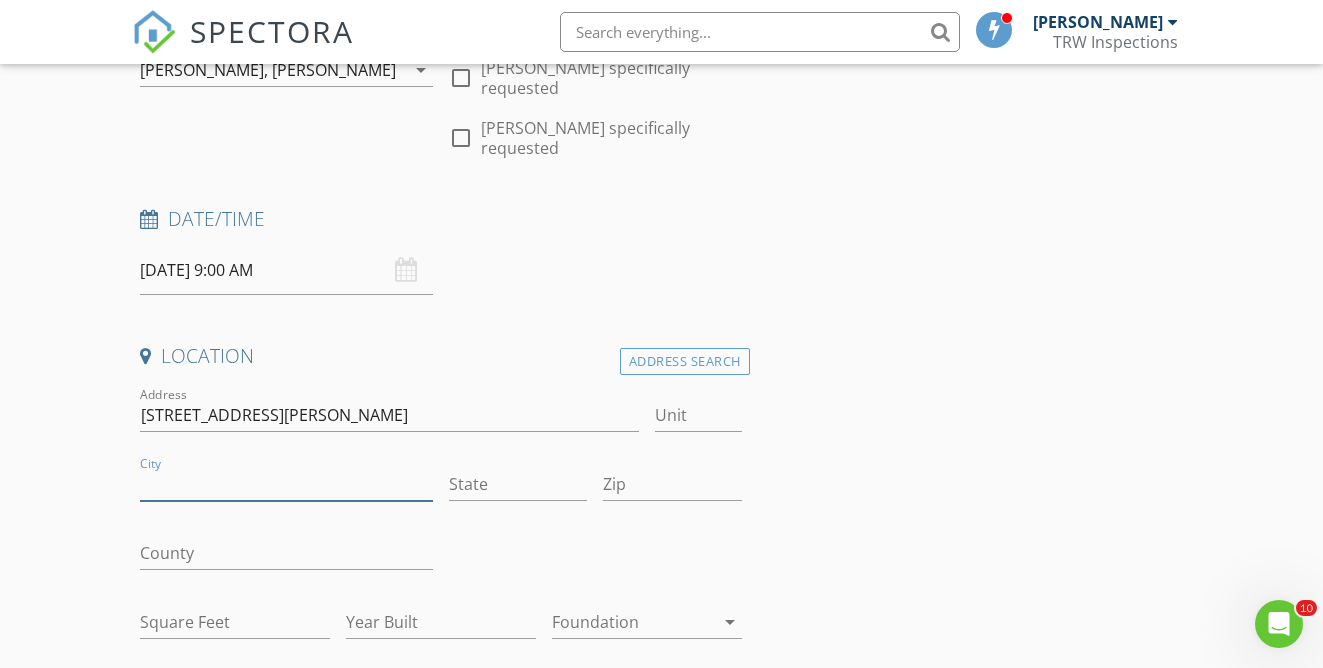 click on "City" at bounding box center [286, 484] 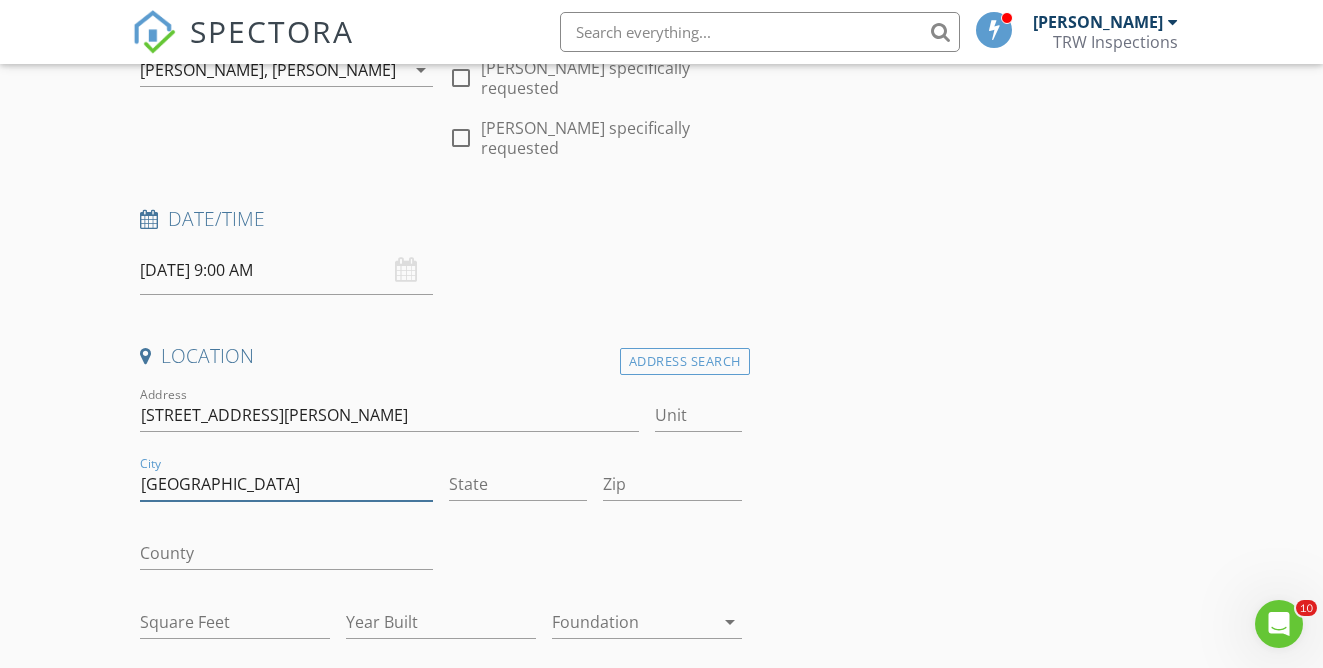 type on "[GEOGRAPHIC_DATA]" 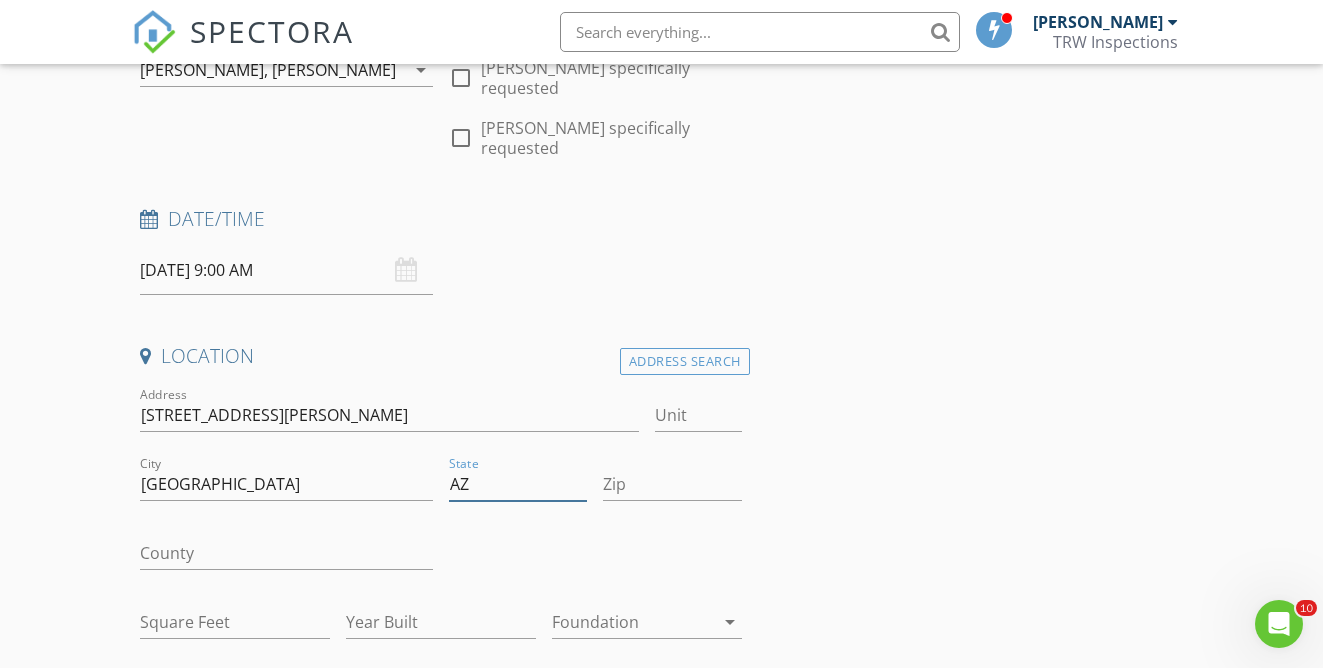 type on "AZ" 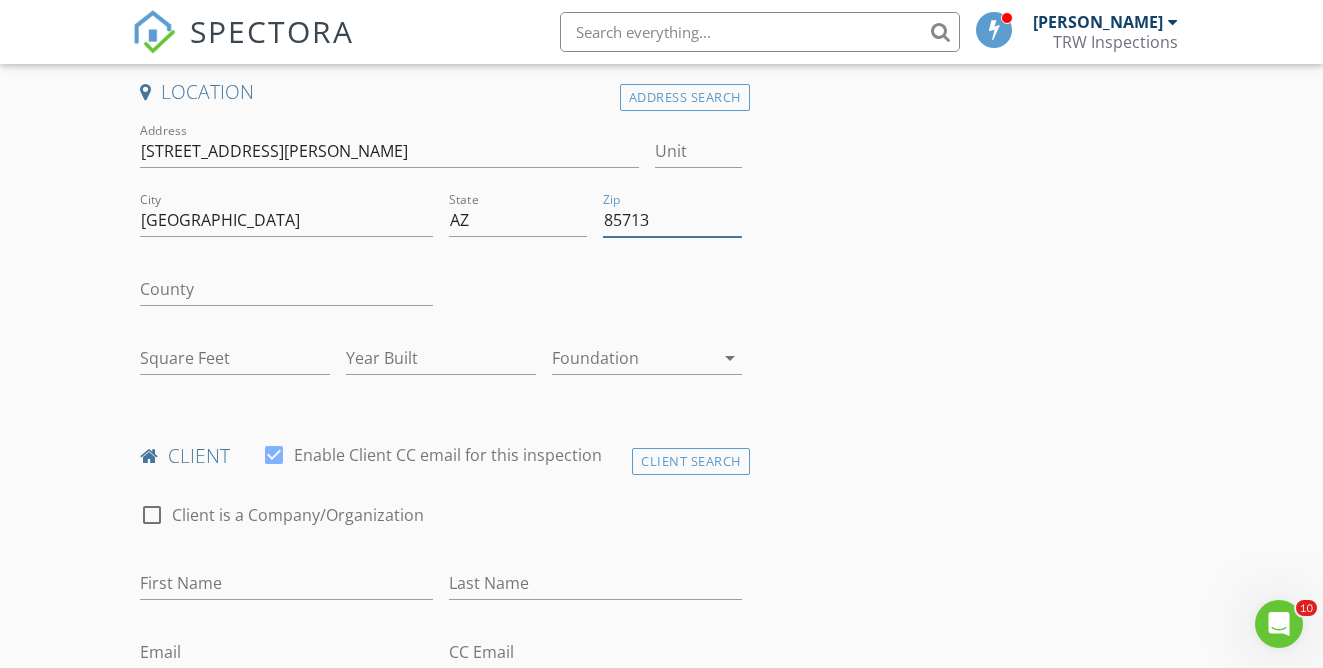 scroll, scrollTop: 535, scrollLeft: 0, axis: vertical 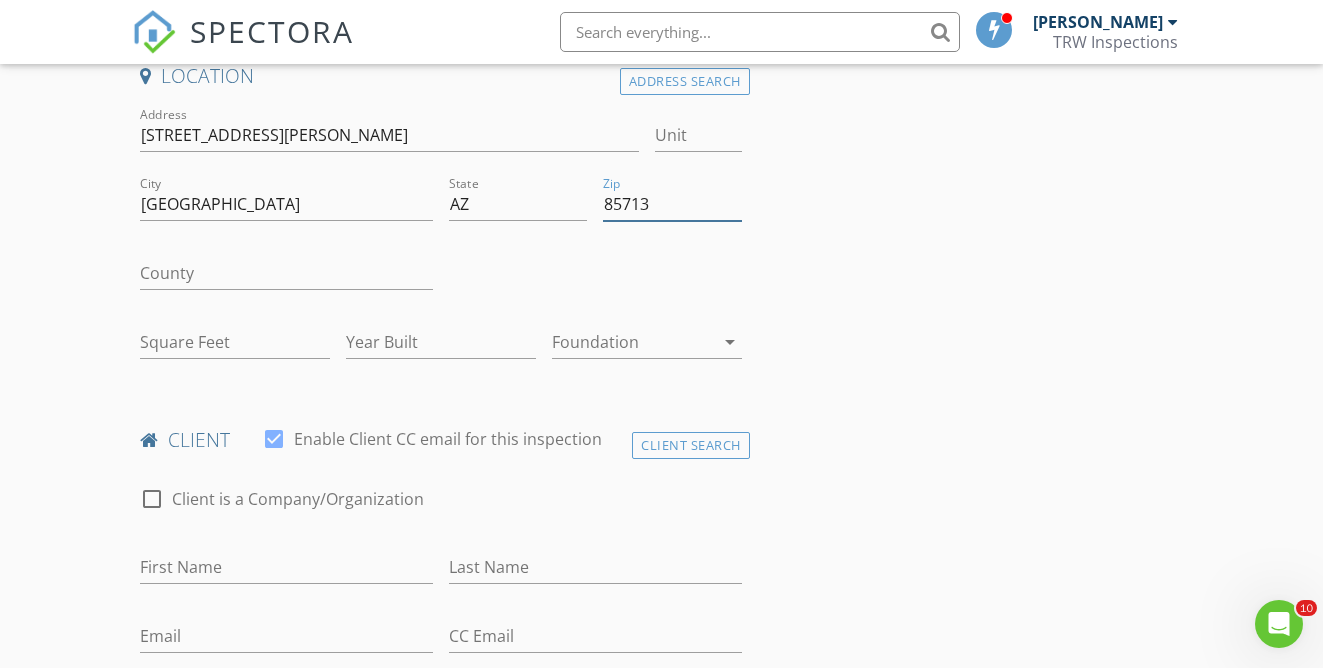 type on "85713" 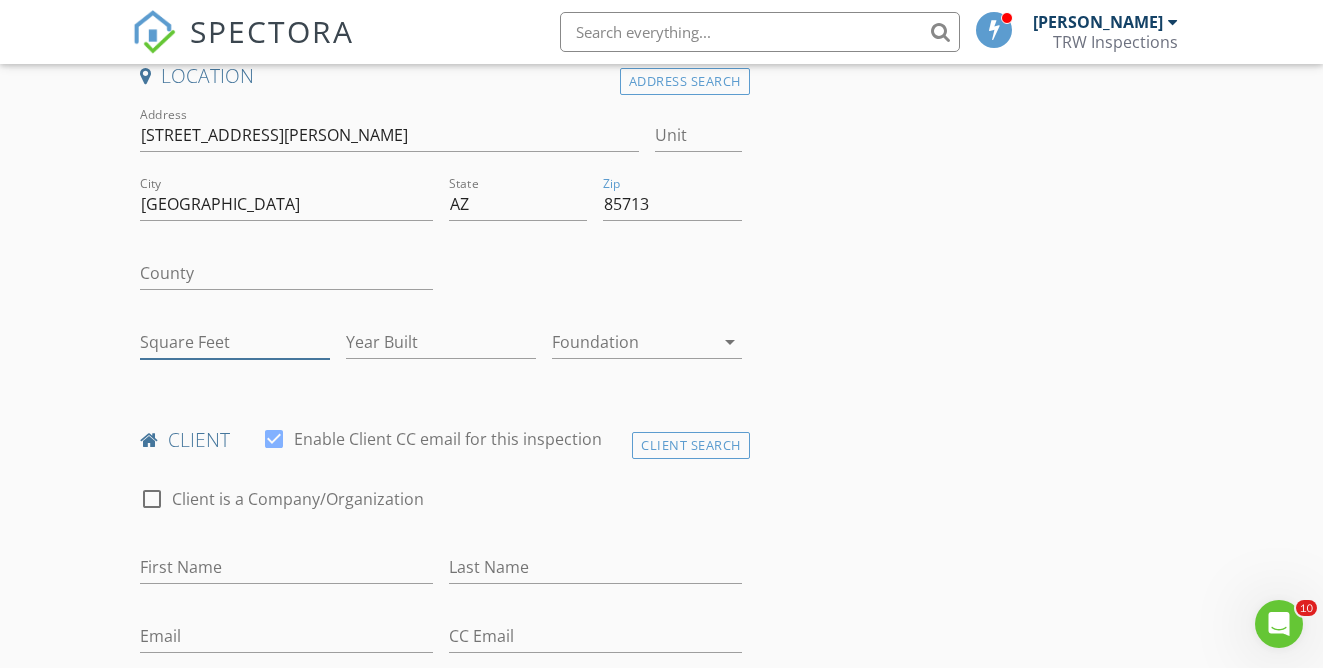 click on "Square Feet" at bounding box center (235, 342) 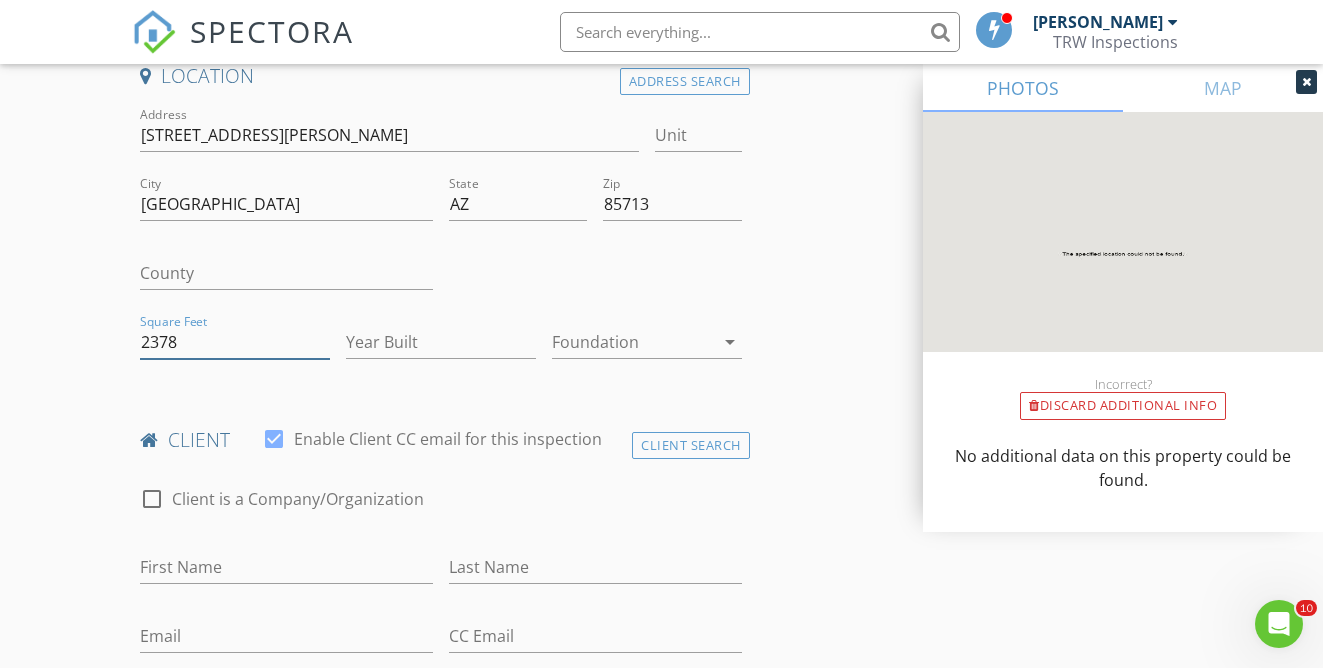type on "2378" 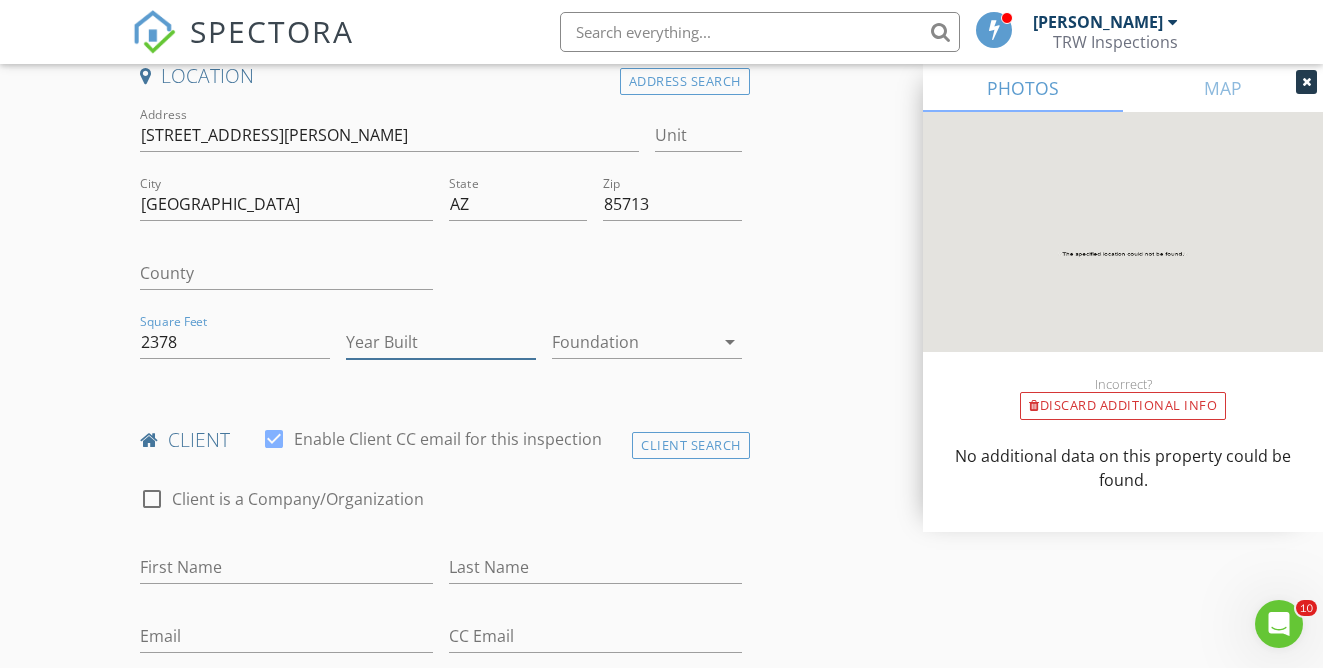 click on "Year Built" at bounding box center (441, 342) 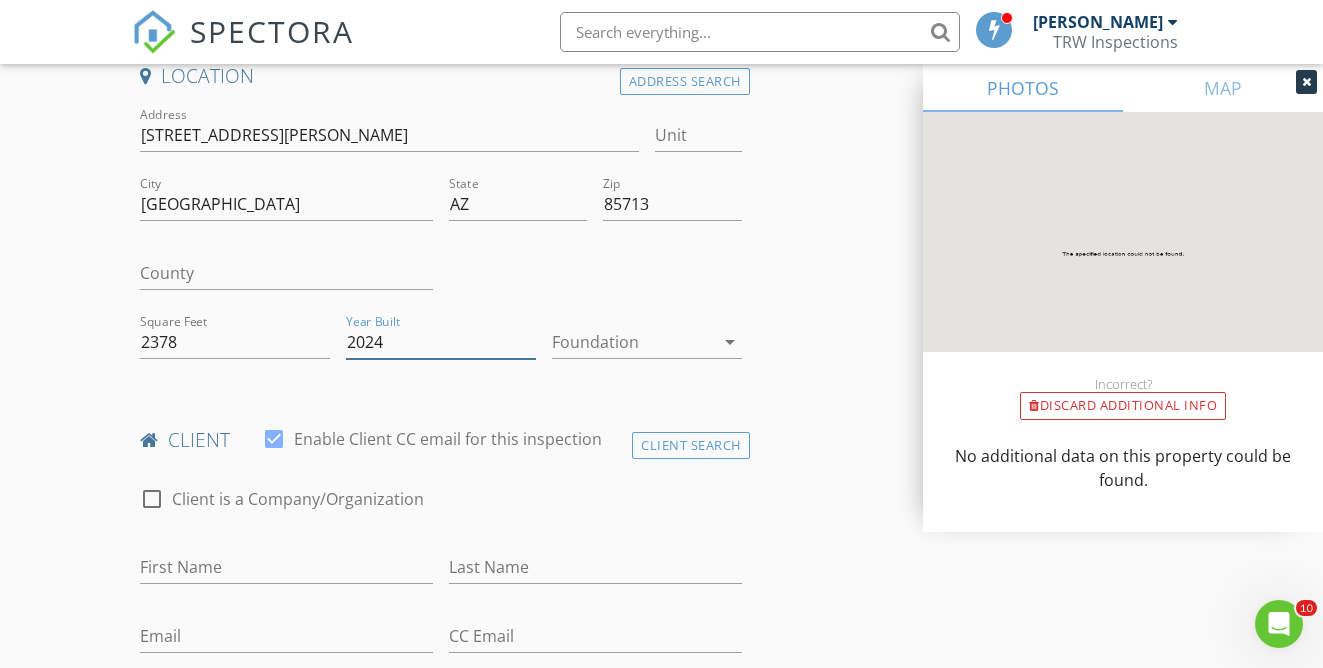 type on "2024" 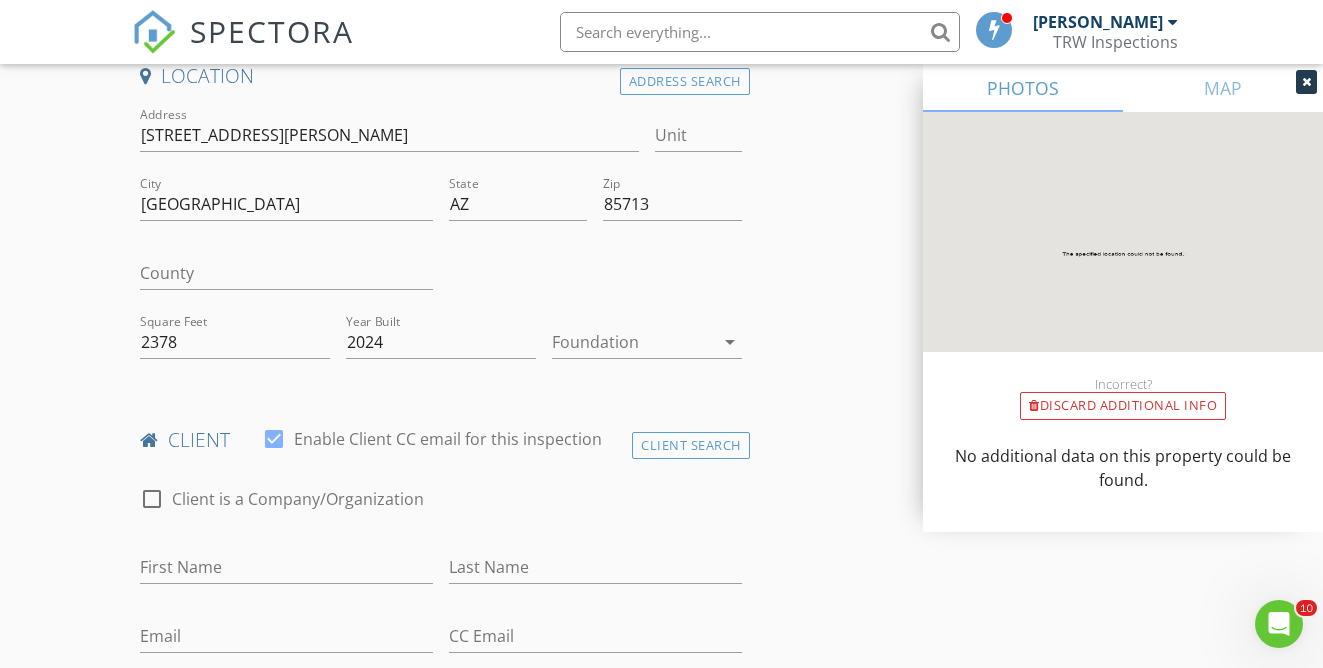 click on "INSPECTOR(S)
check_box   [PERSON_NAME]   PRIMARY   check_box   [PERSON_NAME]     [PERSON_NAME],  [PERSON_NAME] arrow_drop_down   check_box_outline_blank [PERSON_NAME] specifically requested check_box_outline_blank [PERSON_NAME] specifically requested
Date/Time
[DATE] 9:00 AM
Location
Address Search       Address [STREET_ADDRESS][PERSON_NAME][US_STATE]   County     Square Feet 2378   Year Built 2024   Foundation arrow_drop_down
client
check_box Enable Client CC email for this inspection   Client Search     check_box_outline_blank Client is a Company/Organization     First Name   Last Name   Email   CC Email   Phone           Notes   Private Notes
ADD ADDITIONAL client
SERVICES
check_box_outline_blank   Outbuilding/Detached Garage     Guest House" at bounding box center (661, 1325) 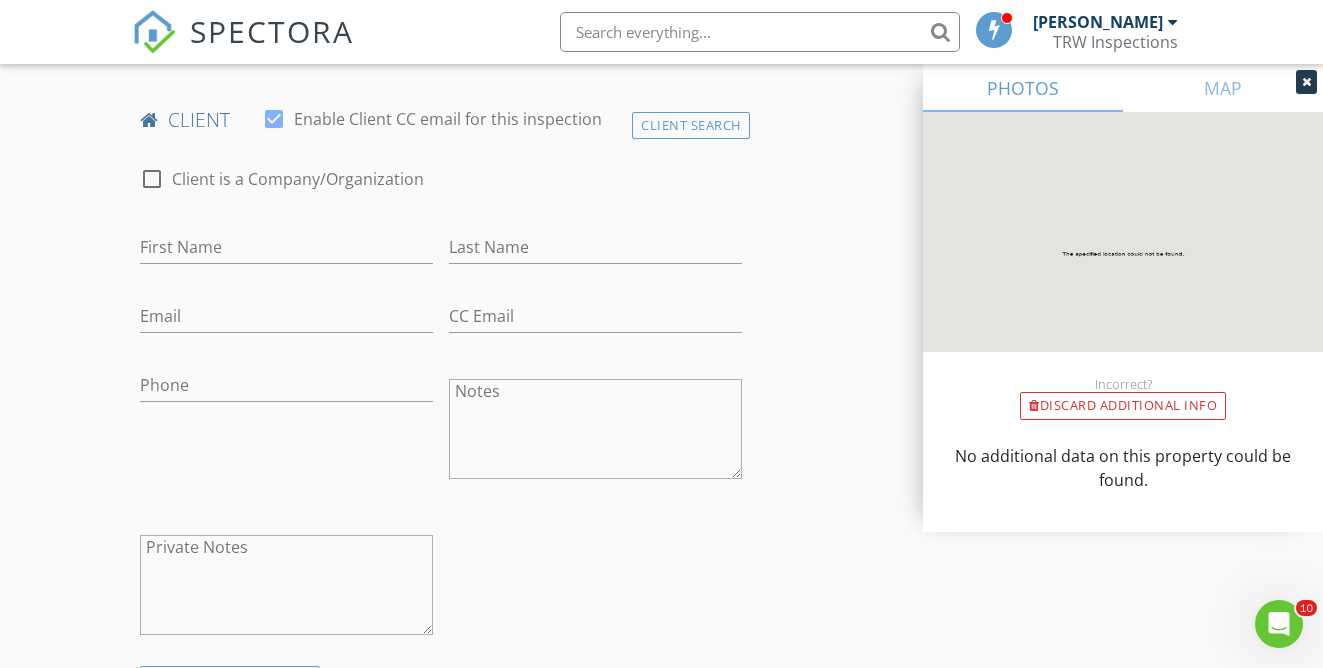 scroll, scrollTop: 858, scrollLeft: 0, axis: vertical 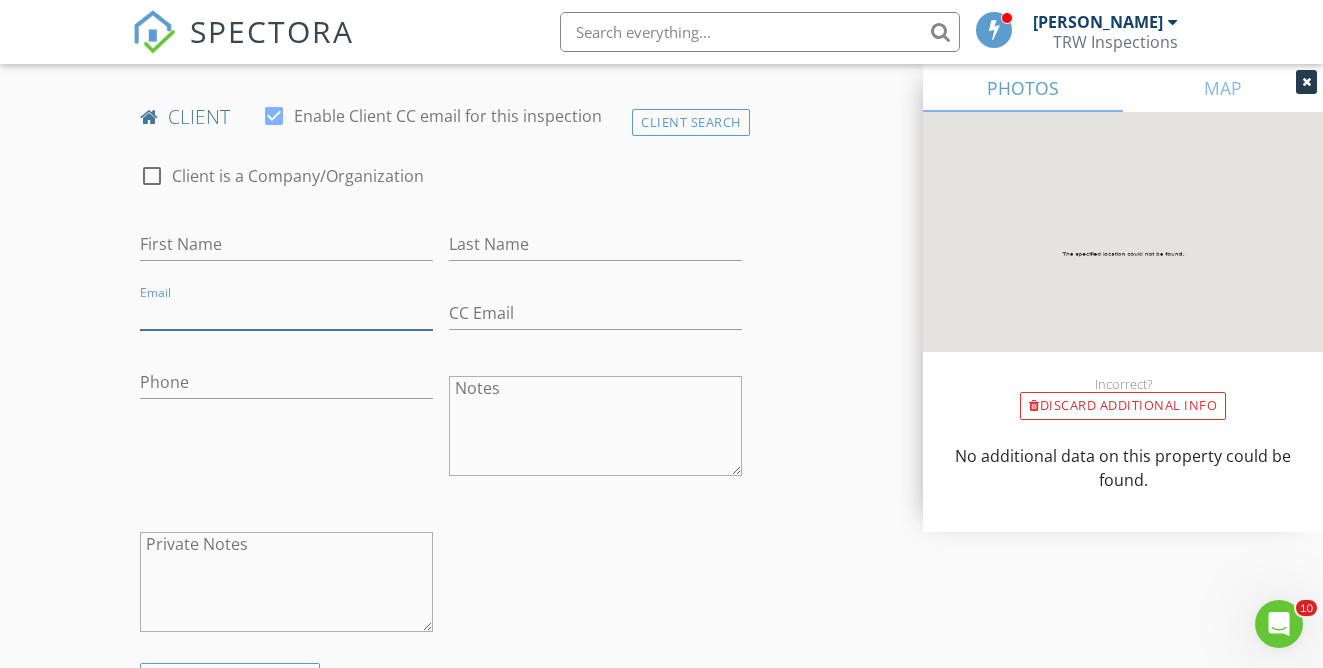 click on "Email" at bounding box center (286, 313) 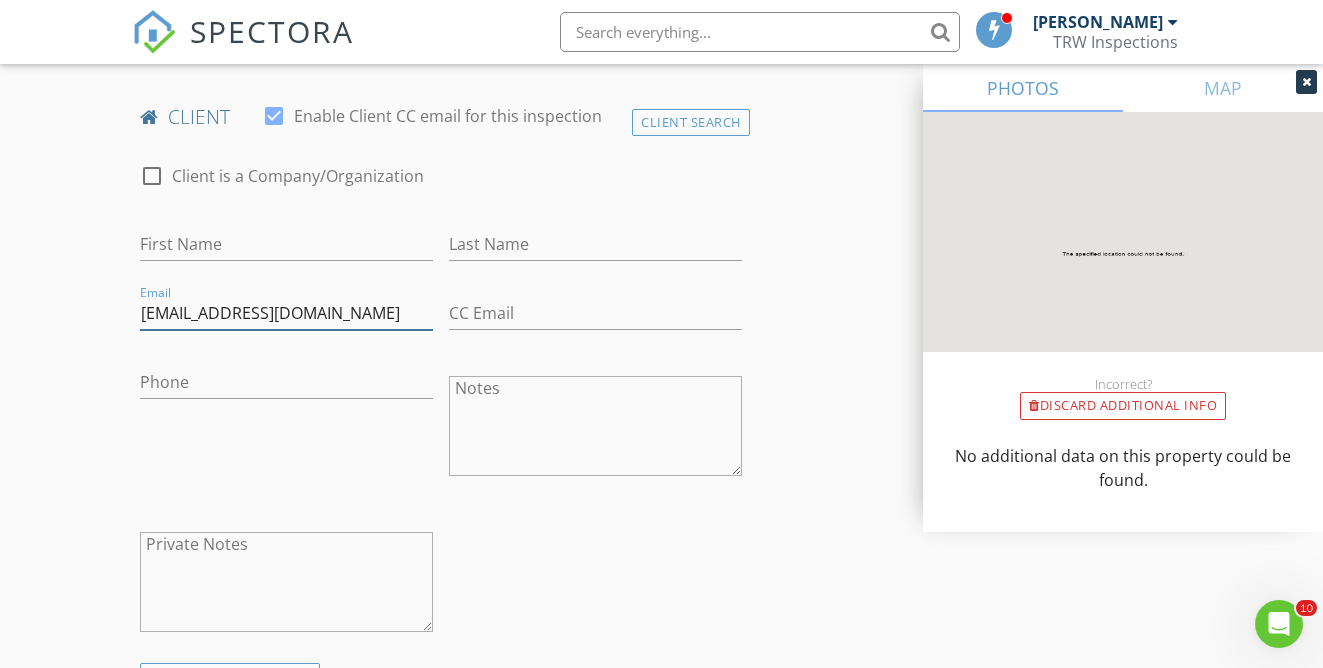 type on "[EMAIL_ADDRESS][DOMAIN_NAME]" 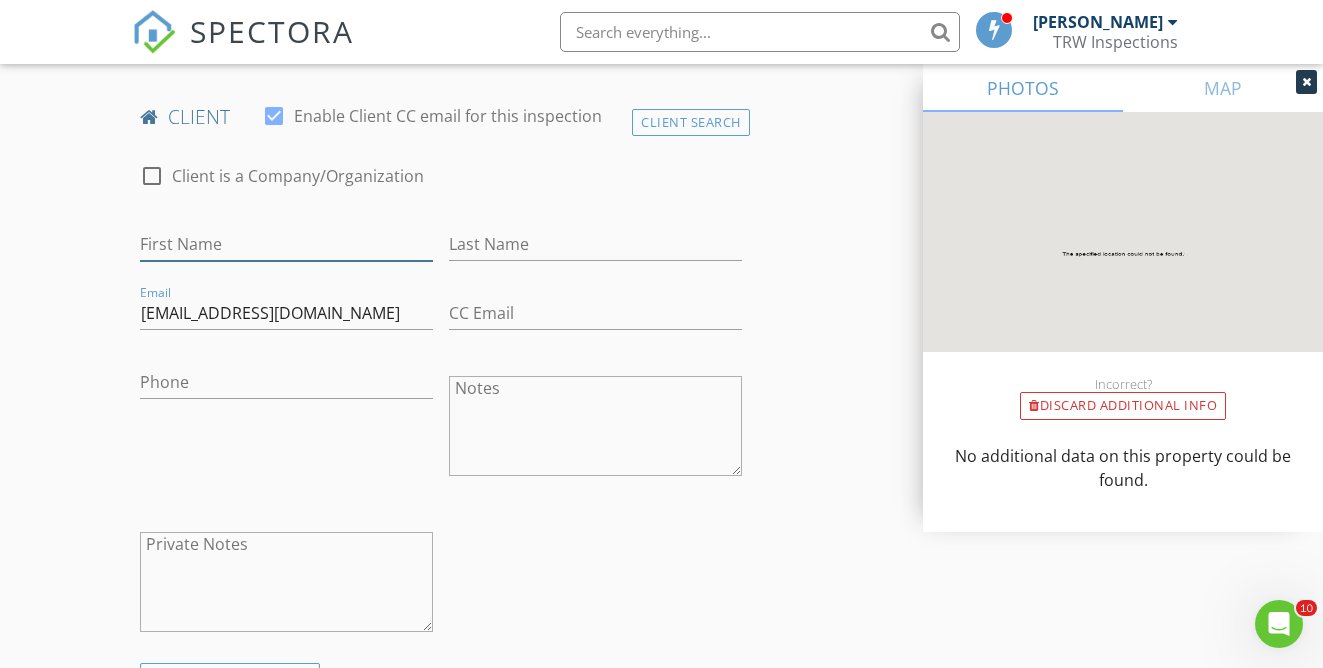 click on "First Name" at bounding box center [286, 244] 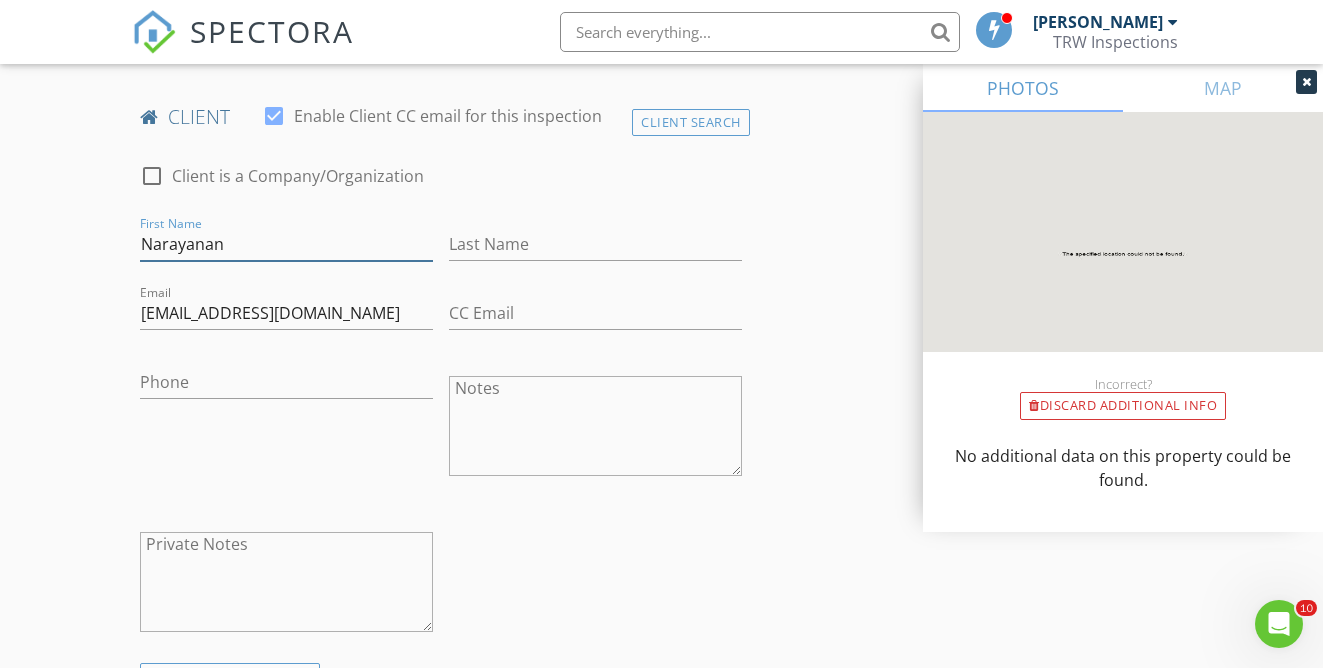 type on "Narayanan" 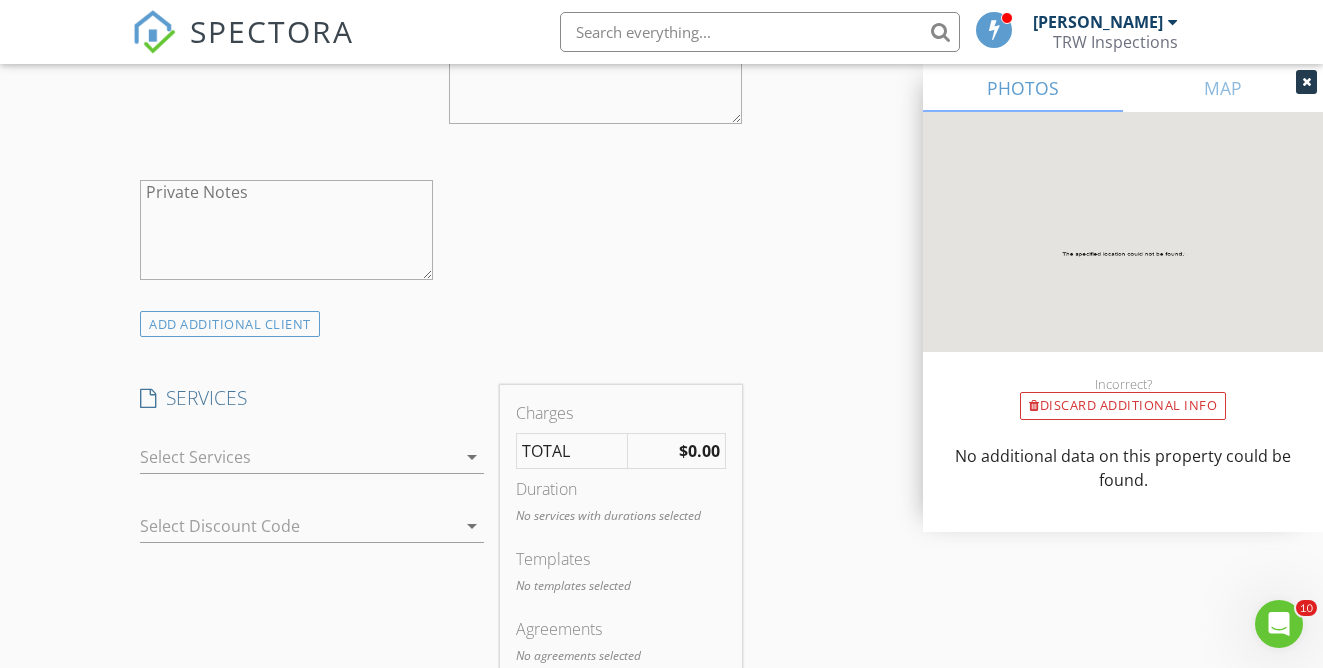 scroll, scrollTop: 1236, scrollLeft: 0, axis: vertical 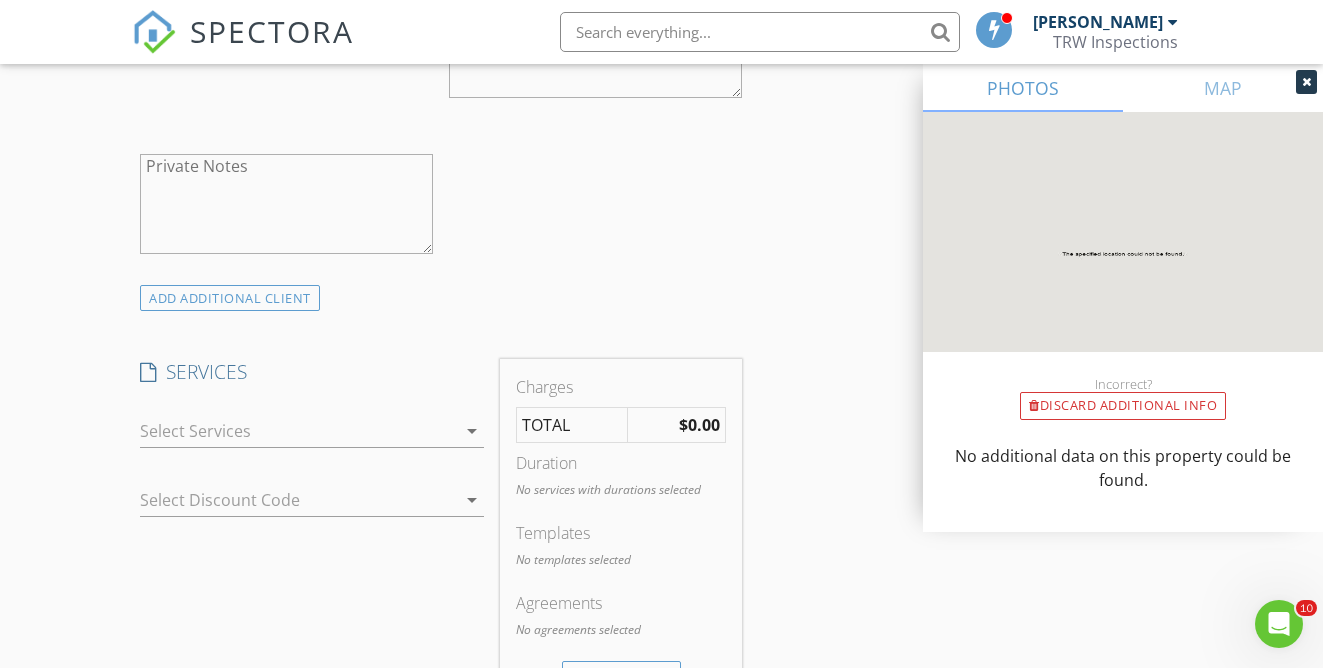 type on "Ramamrutham" 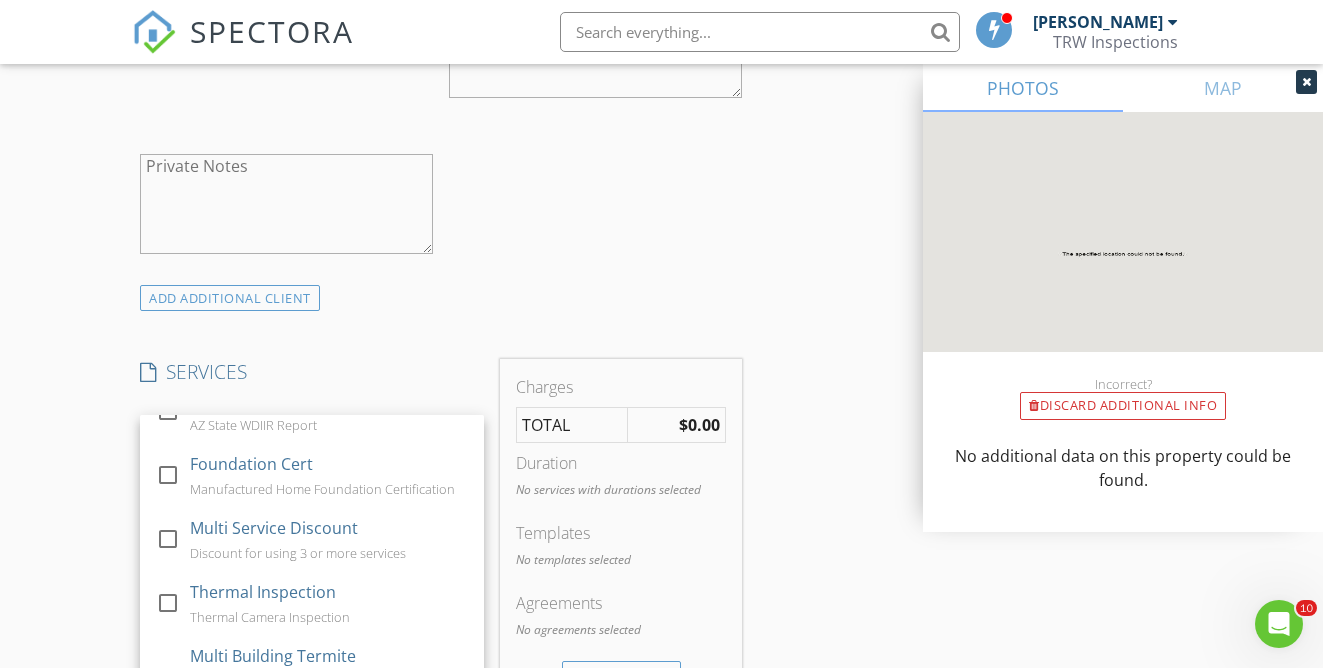scroll, scrollTop: 332, scrollLeft: 0, axis: vertical 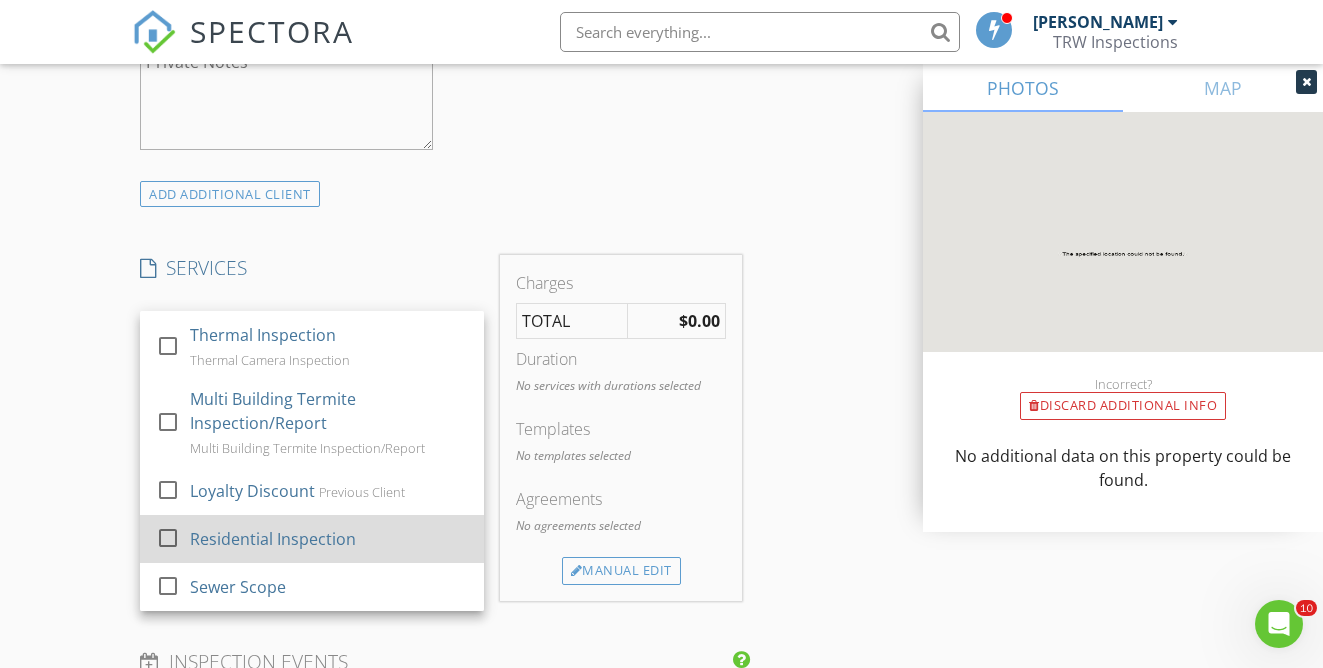 click at bounding box center (168, 538) 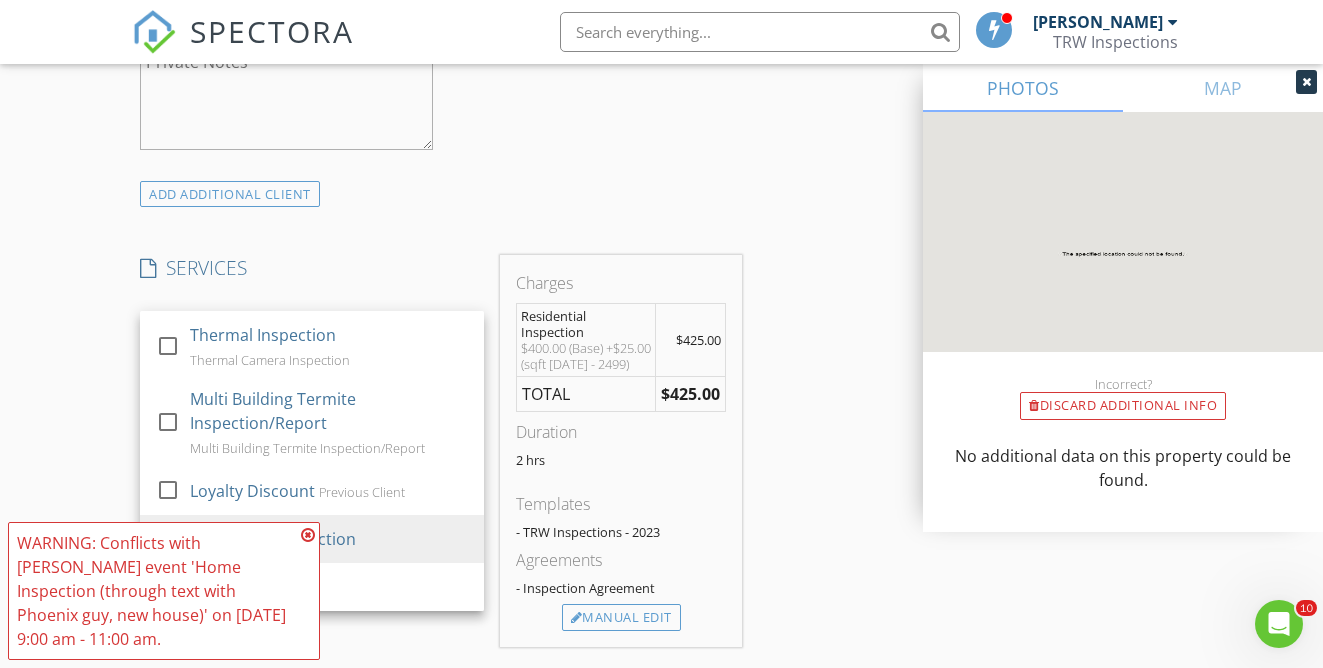 click on "INSPECTOR(S)
check_box   Travis Weddle   PRIMARY   check_box   Jaedon Weddle     Travis Weddle,  Jaedon Weddle arrow_drop_down   check_box_outline_blank Travis Weddle specifically requested check_box_outline_blank Jaedon Weddle specifically requested
Date/Time
07/31/2025 9:00 AM
Location
Address Search       Address 2638 S J Christopher St E   Unit   City Tucson   State AZ   Zip 85713   County     Square Feet 2378   Year Built 2024   Foundation arrow_drop_down
client
check_box Enable Client CC email for this inspection   Client Search     check_box_outline_blank Client is a Company/Organization     First Name Narayanan   Last Name Ramamrutham   Email in@ramamrutham.com   CC Email   Phone           Notes   Private Notes
ADD ADDITIONAL client
SERVICES
check_box_outline_blank" at bounding box center [661, 544] 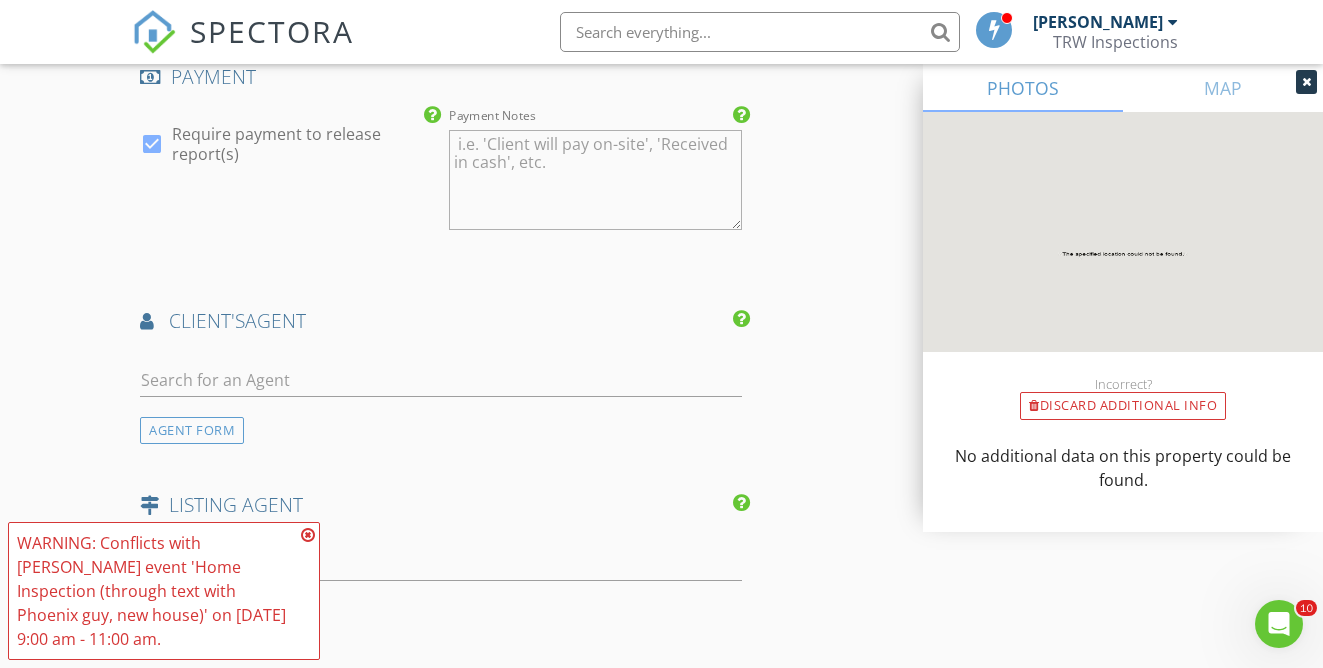 scroll, scrollTop: 2142, scrollLeft: 0, axis: vertical 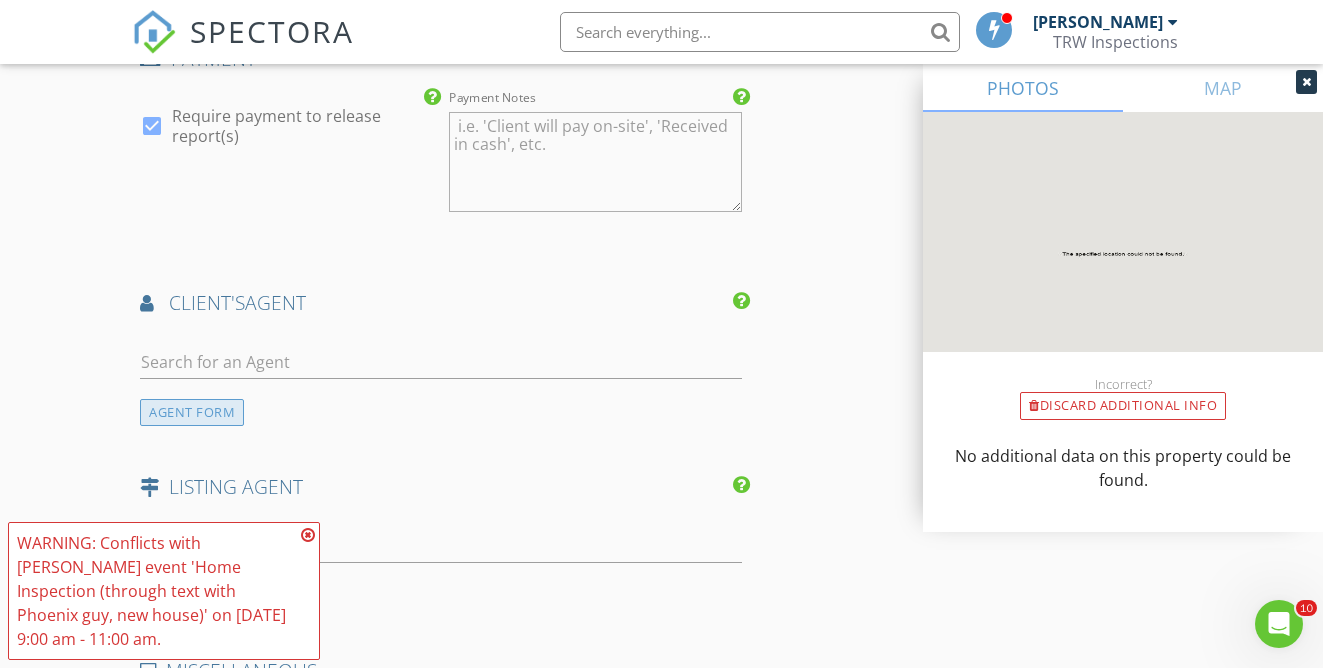 click on "AGENT FORM" at bounding box center [192, 412] 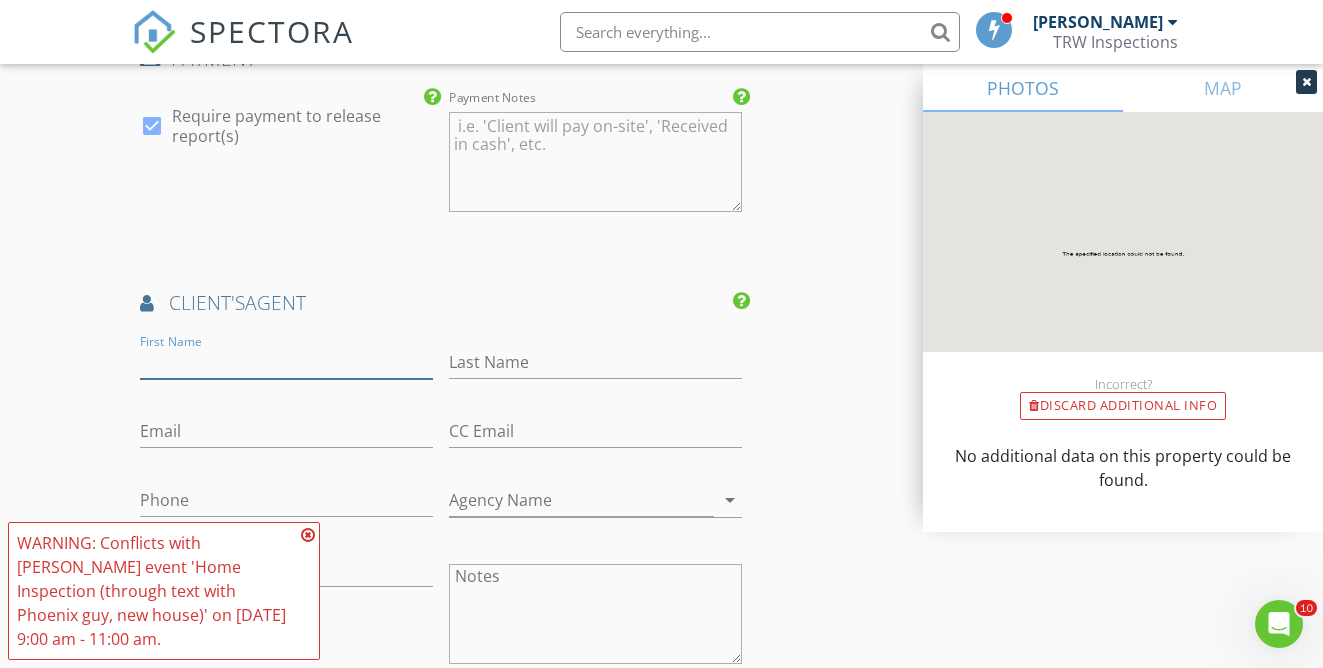 click on "First Name" at bounding box center [286, 362] 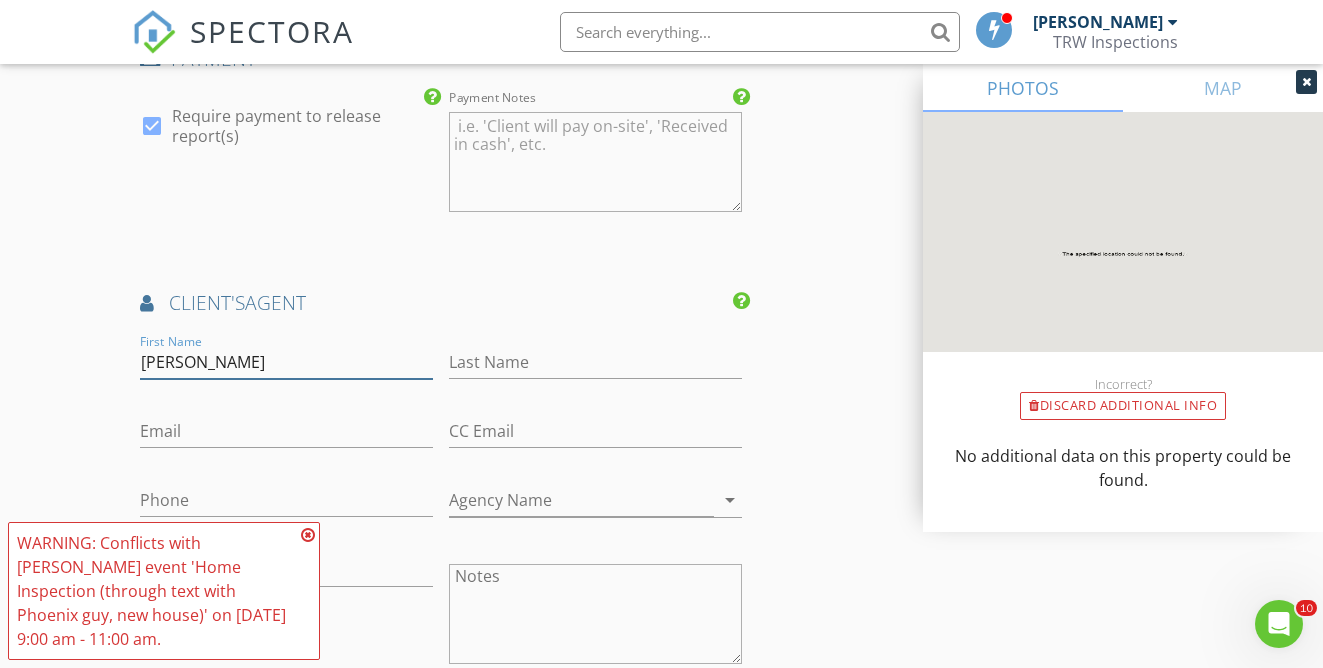 type on "Michael" 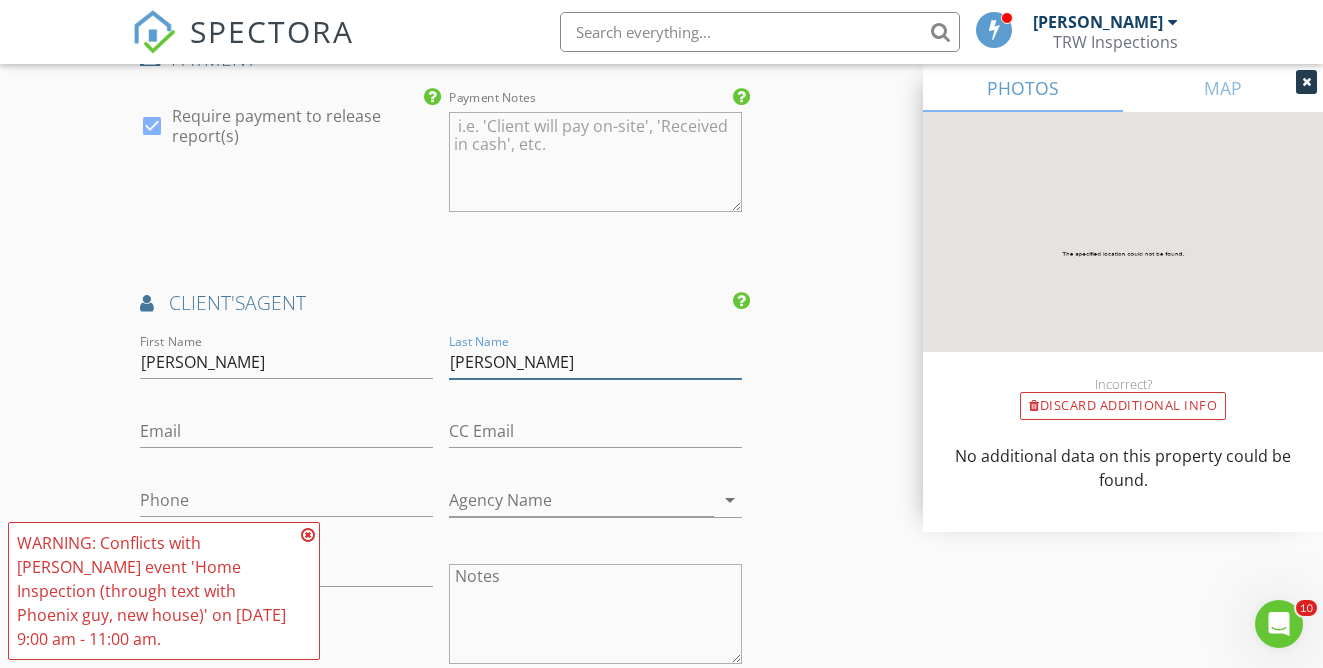 type on "Bertrand" 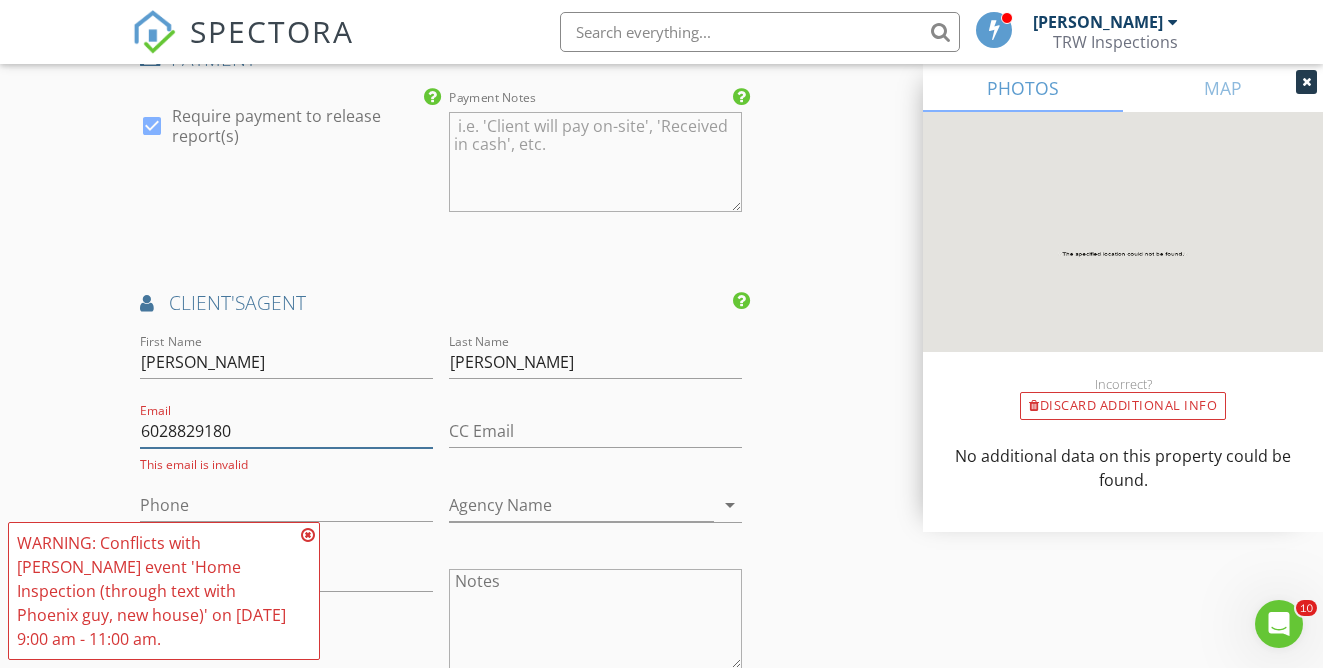 drag, startPoint x: 242, startPoint y: 451, endPoint x: 119, endPoint y: 453, distance: 123.01626 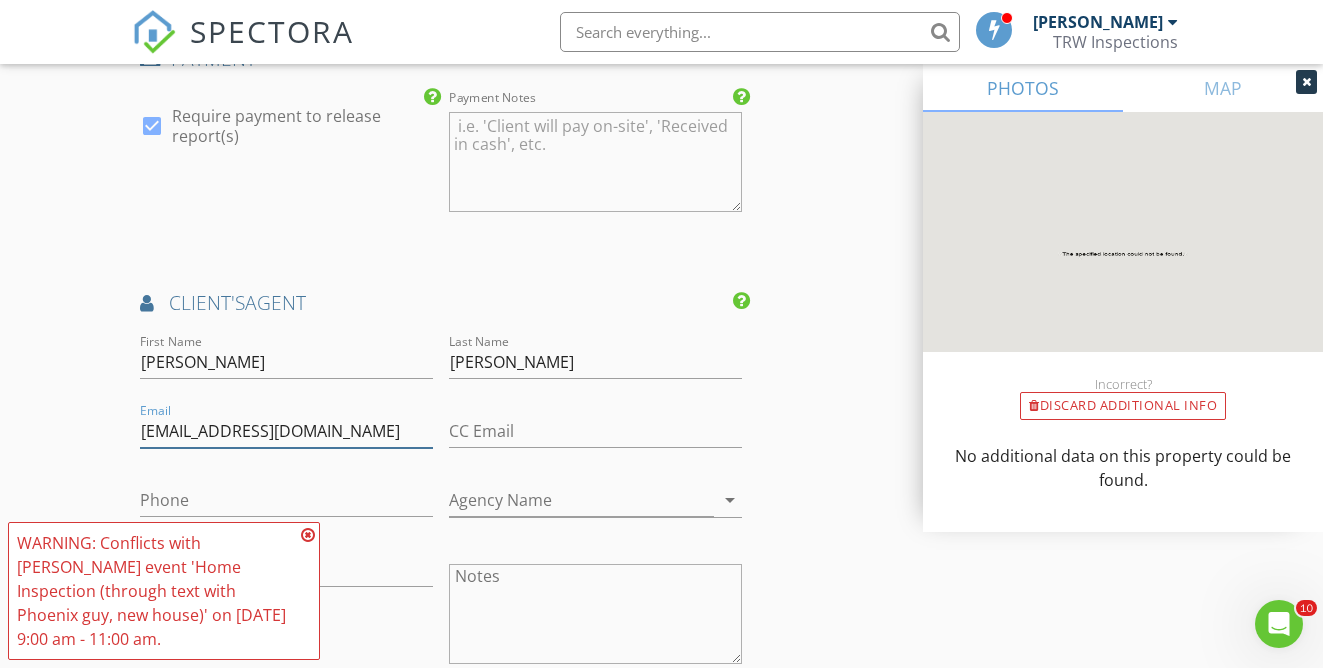 type on "[EMAIL_ADDRESS][DOMAIN_NAME]" 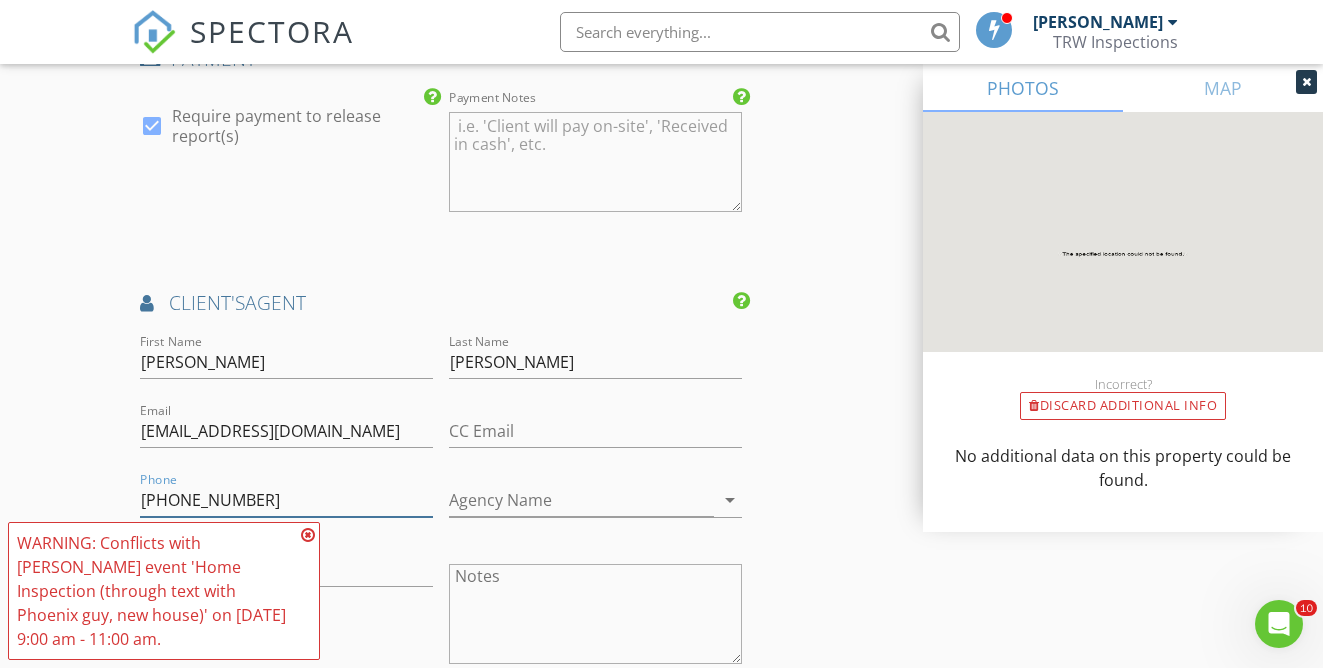 type on "[PHONE_NUMBER]" 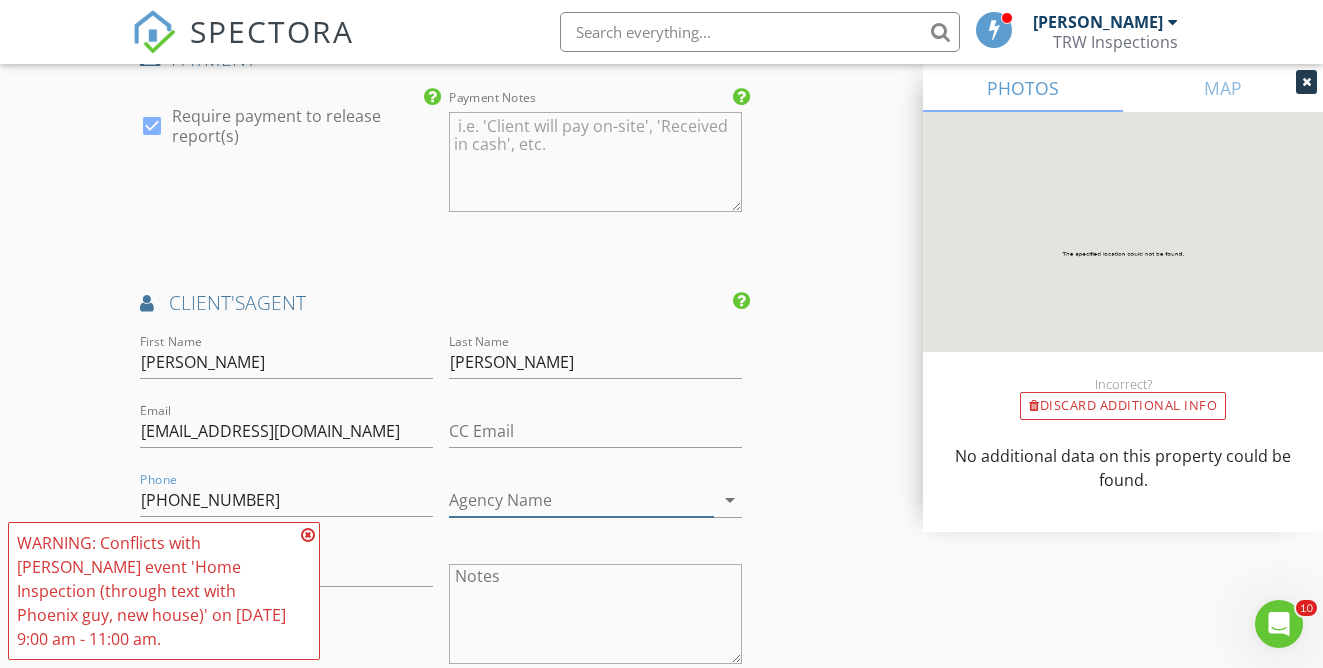 click on "Agency Name" at bounding box center [581, 500] 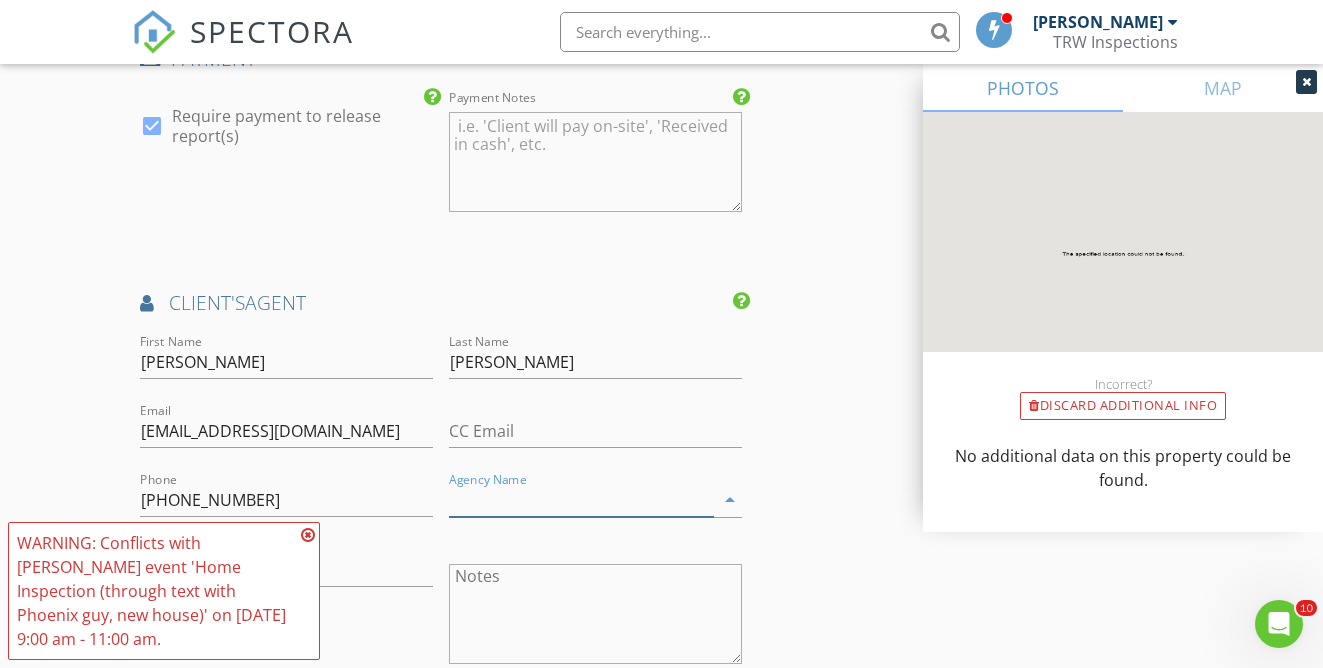 click on "Agency Name" at bounding box center (581, 500) 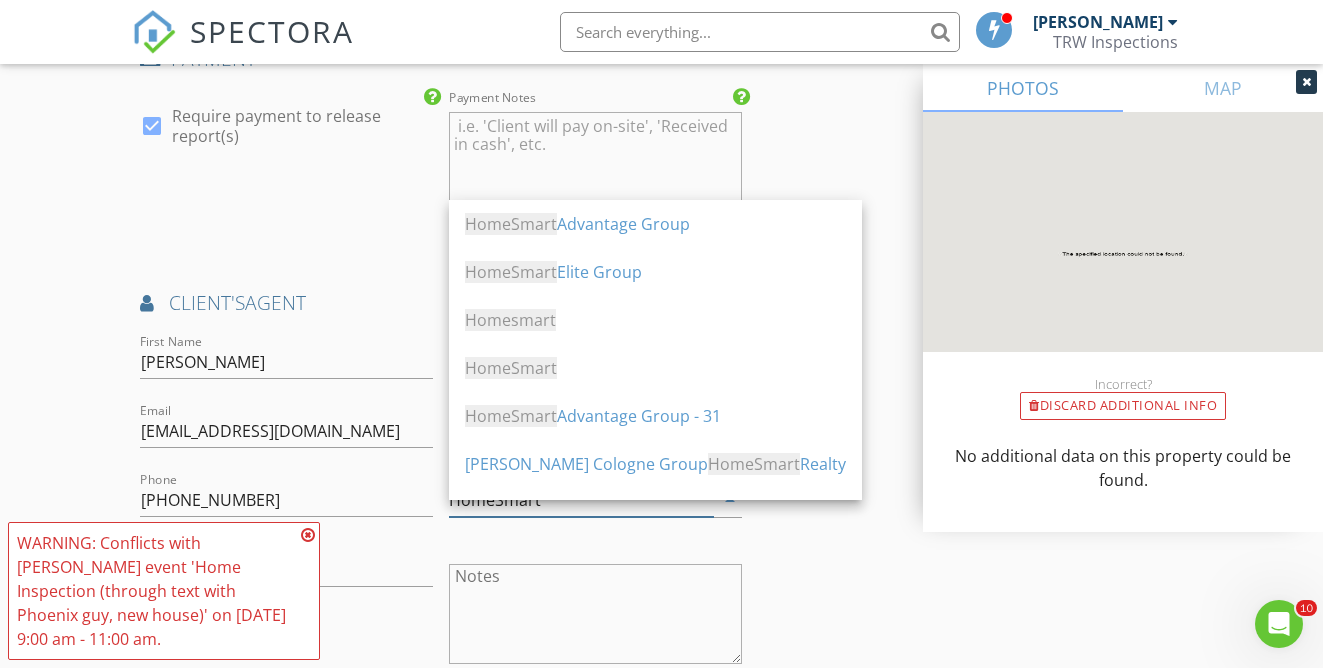 type on "HomeSmart" 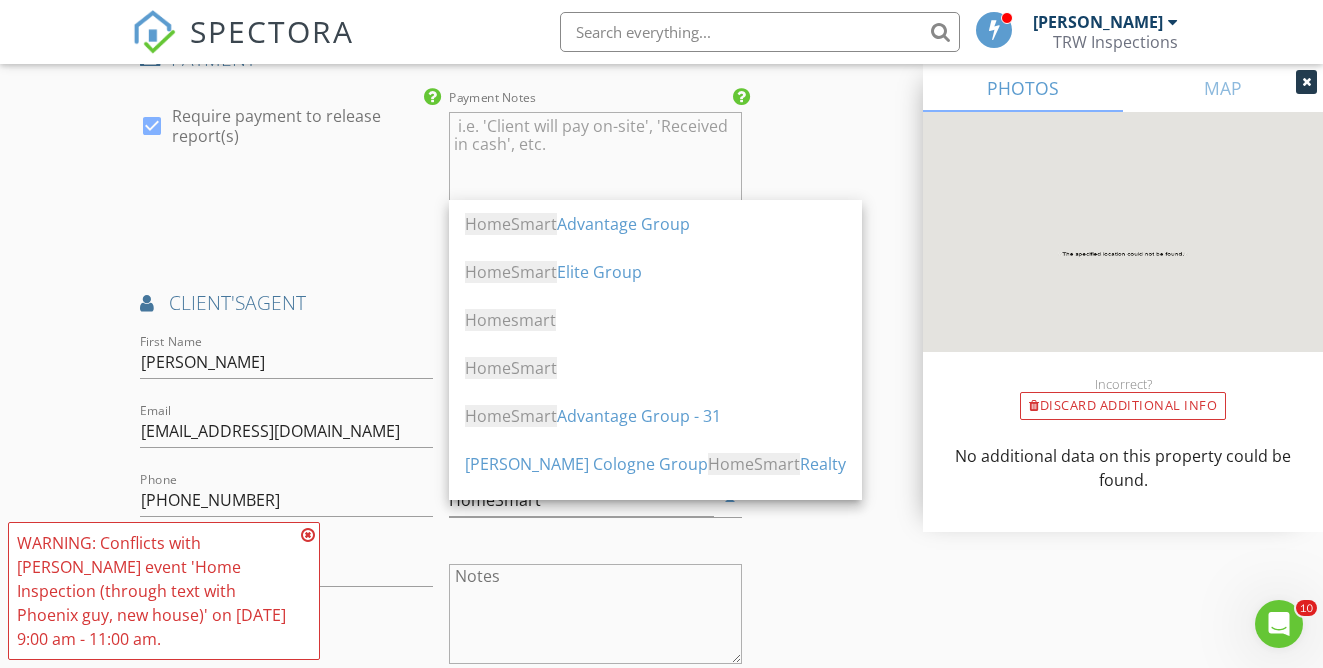 click on "INSPECTOR(S)
check_box   Travis Weddle   PRIMARY   check_box   Jaedon Weddle     Travis Weddle,  Jaedon Weddle arrow_drop_down   check_box_outline_blank Travis Weddle specifically requested check_box_outline_blank Jaedon Weddle specifically requested
Date/Time
07/31/2025 9:00 AM
Location
Address Search       Address 2638 S J Christopher St E   Unit   City Tucson   State AZ   Zip 85713   County     Square Feet 2378   Year Built 2024   Foundation arrow_drop_down
client
check_box Enable Client CC email for this inspection   Client Search     check_box_outline_blank Client is a Company/Organization     First Name Narayanan   Last Name Ramamrutham   Email in@ramamrutham.com   CC Email   Phone           Notes   Private Notes
ADD ADDITIONAL client
SERVICES
check_box_outline_blank" at bounding box center [661, -32] 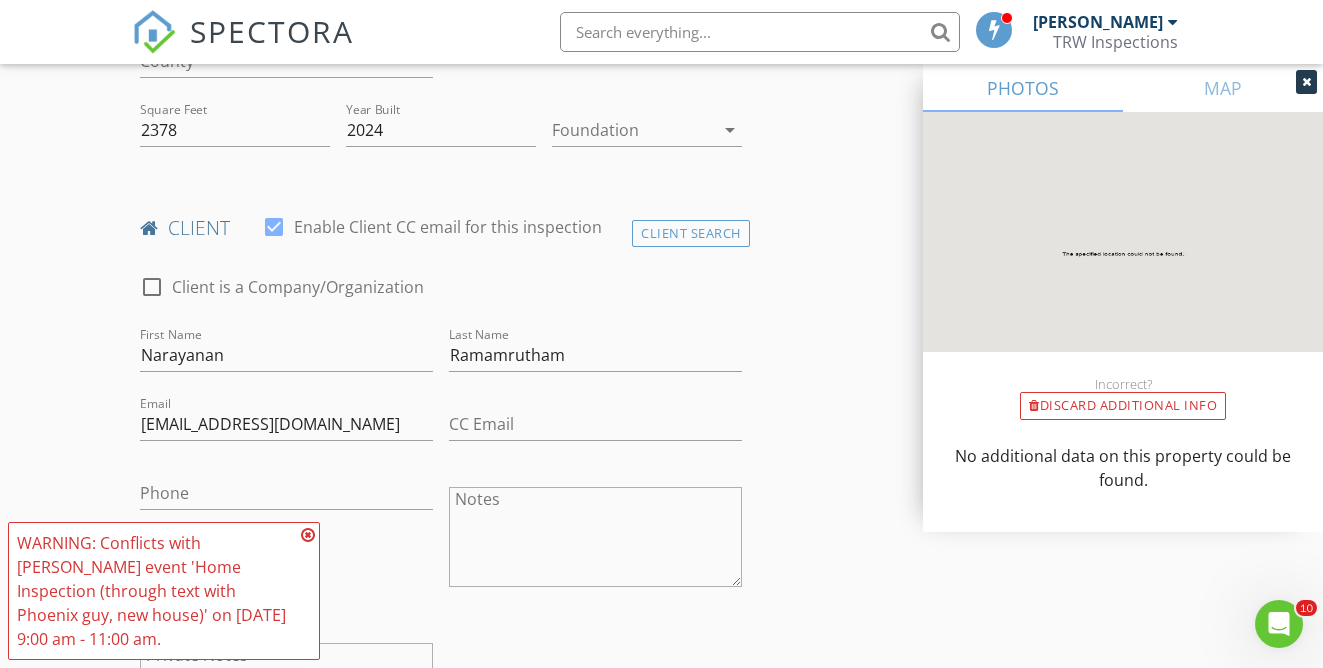 scroll, scrollTop: 750, scrollLeft: 0, axis: vertical 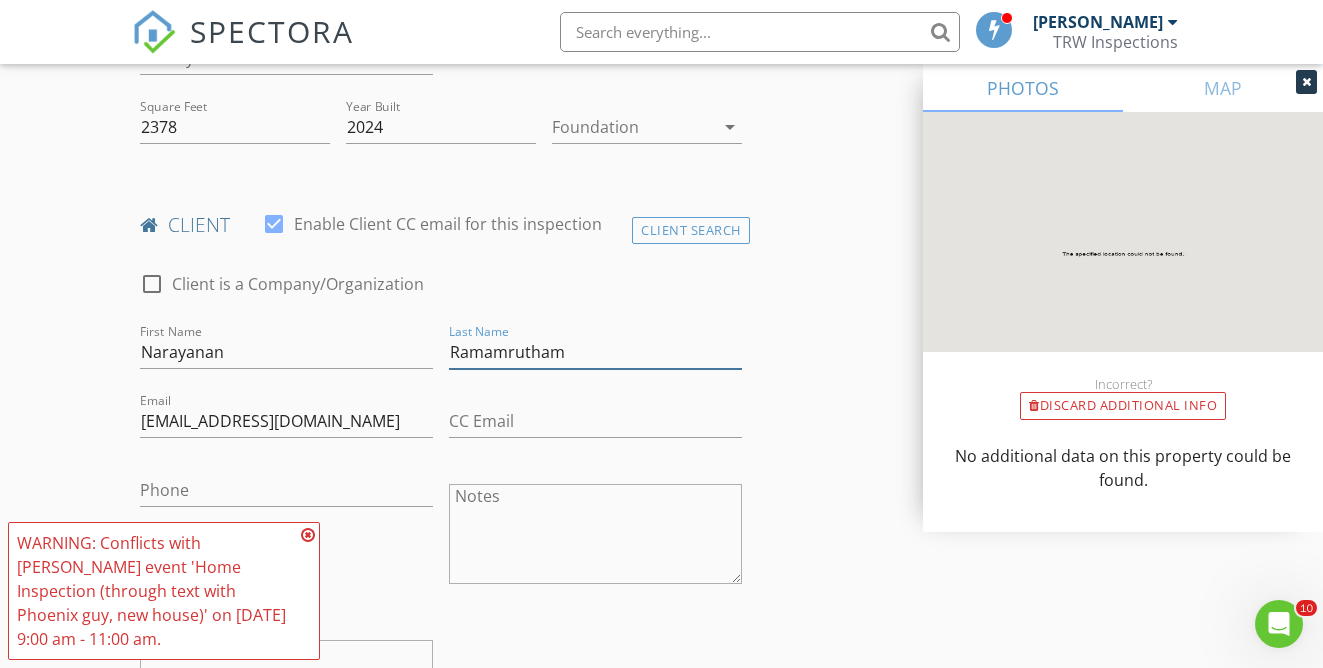 drag, startPoint x: 570, startPoint y: 347, endPoint x: 358, endPoint y: 343, distance: 212.03773 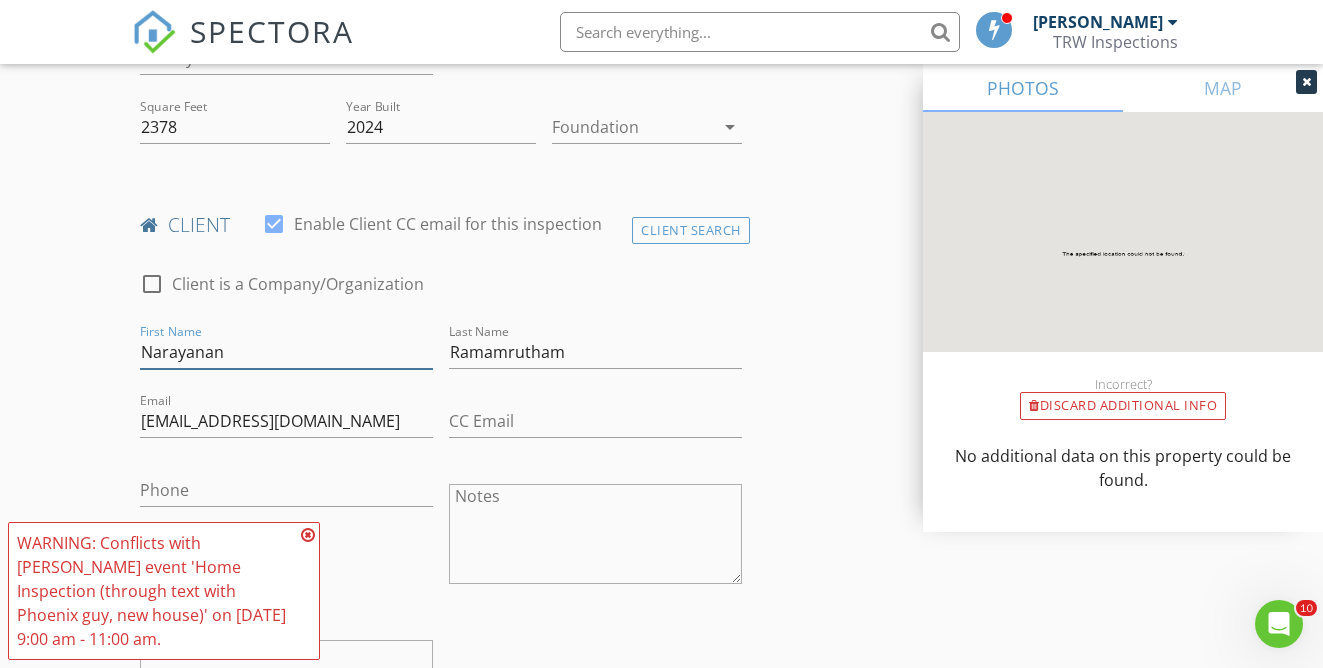 click on "Narayanan" at bounding box center (286, 352) 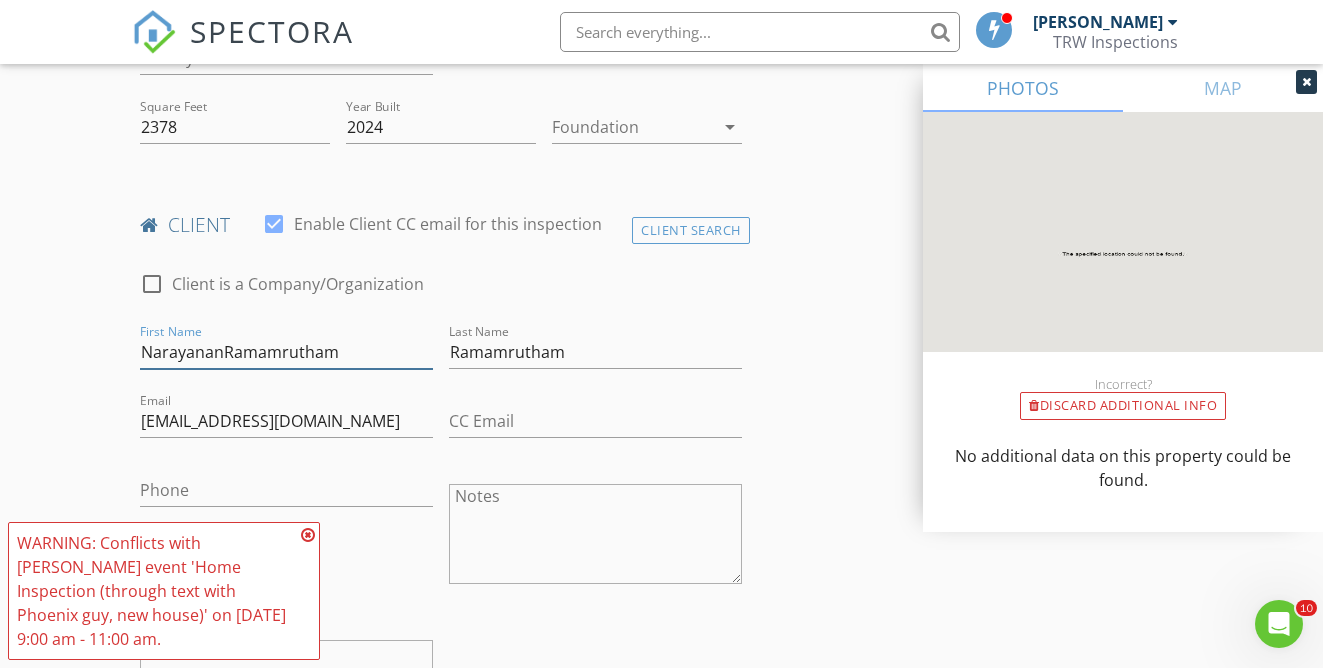 click on "NarayananRamamrutham" at bounding box center [286, 352] 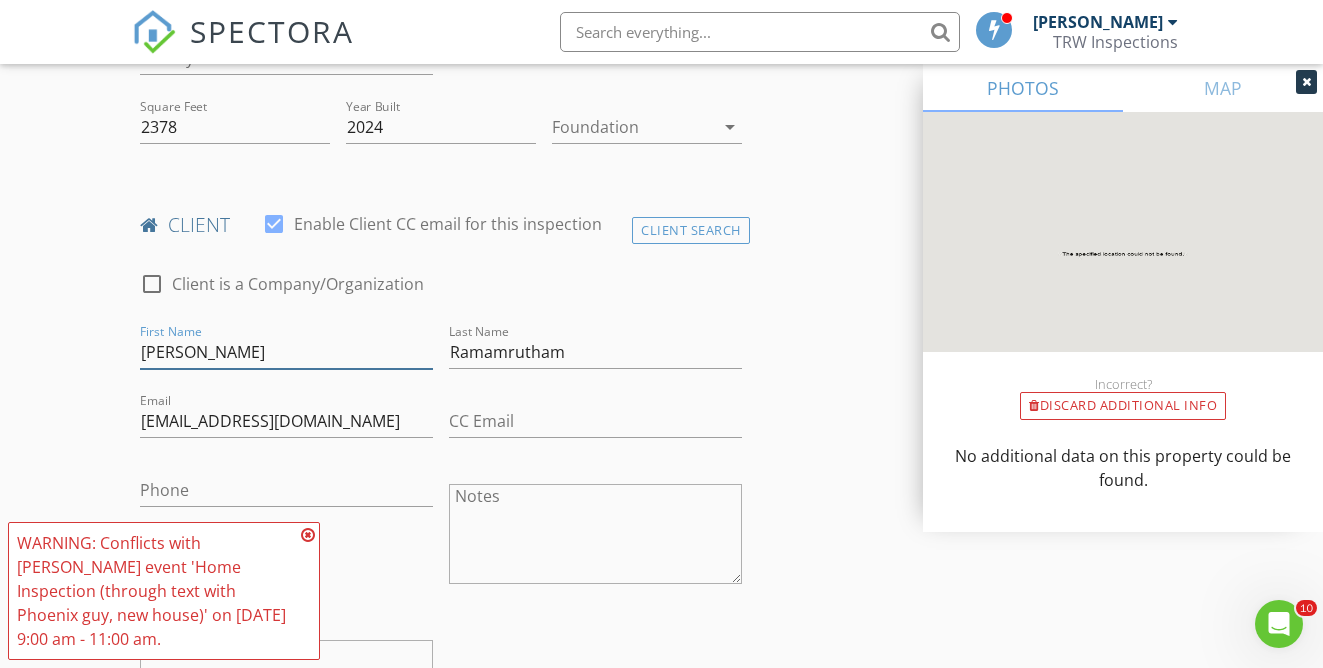 type on "[PERSON_NAME]" 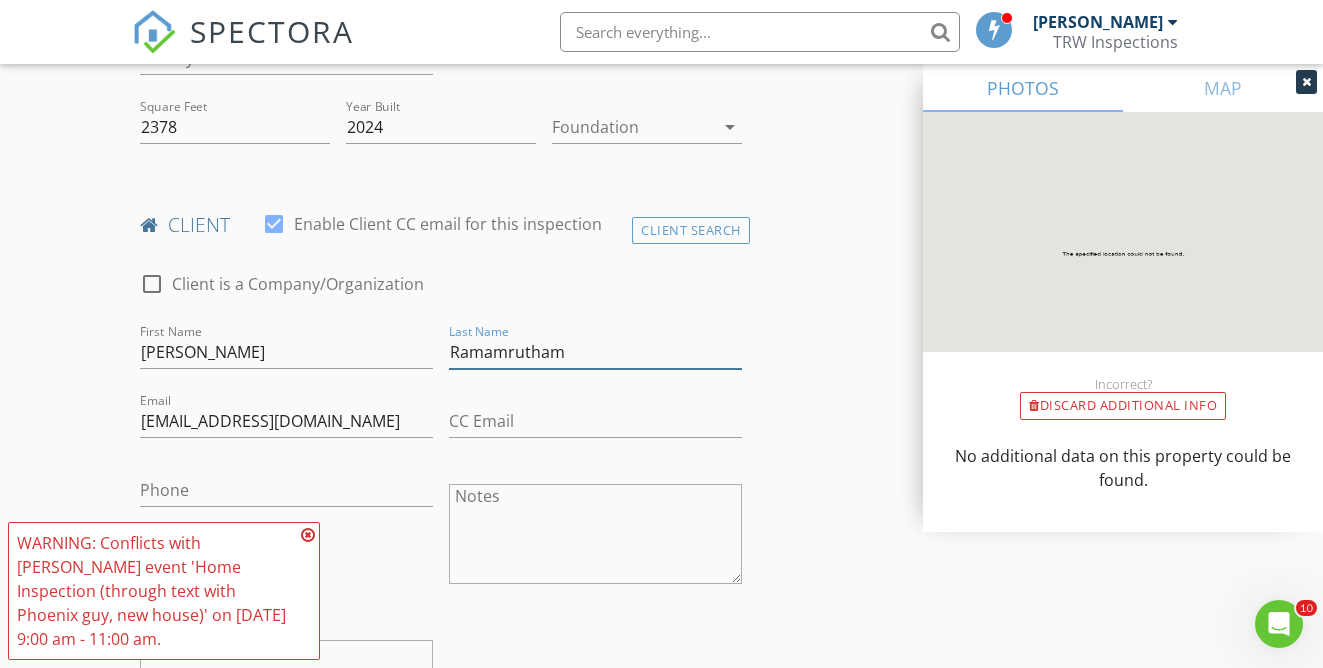 drag, startPoint x: 569, startPoint y: 352, endPoint x: 461, endPoint y: 352, distance: 108 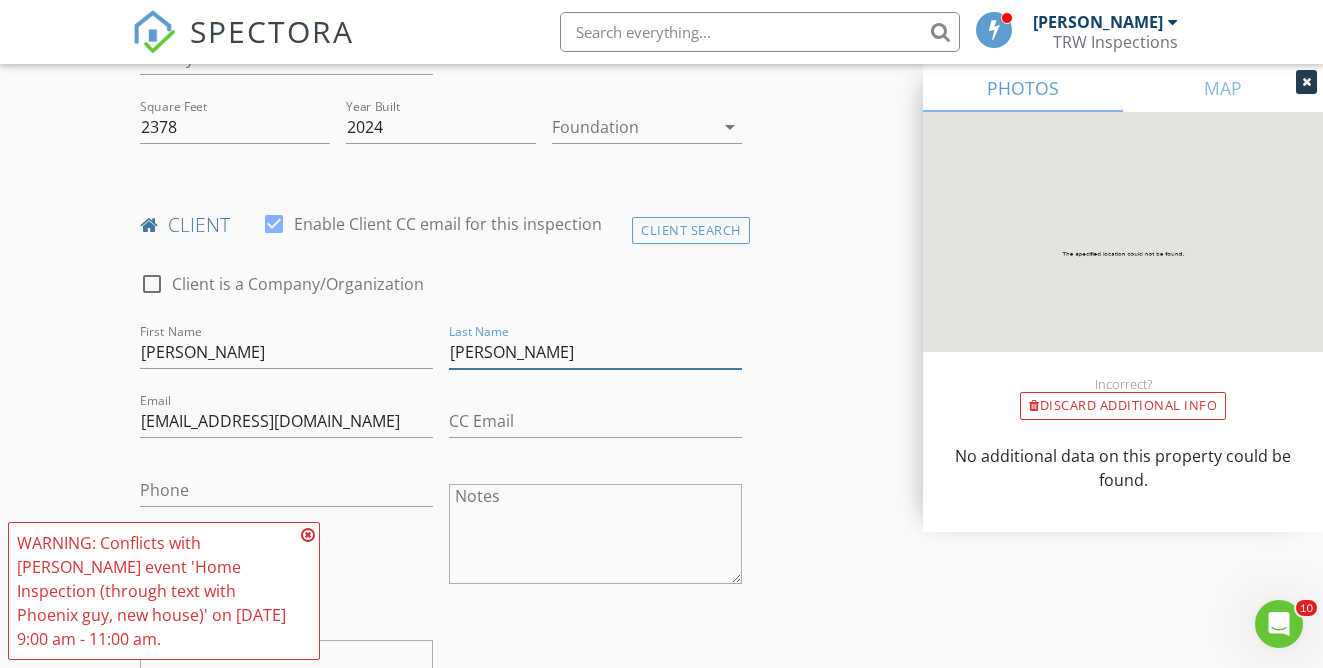 type on "[PERSON_NAME]" 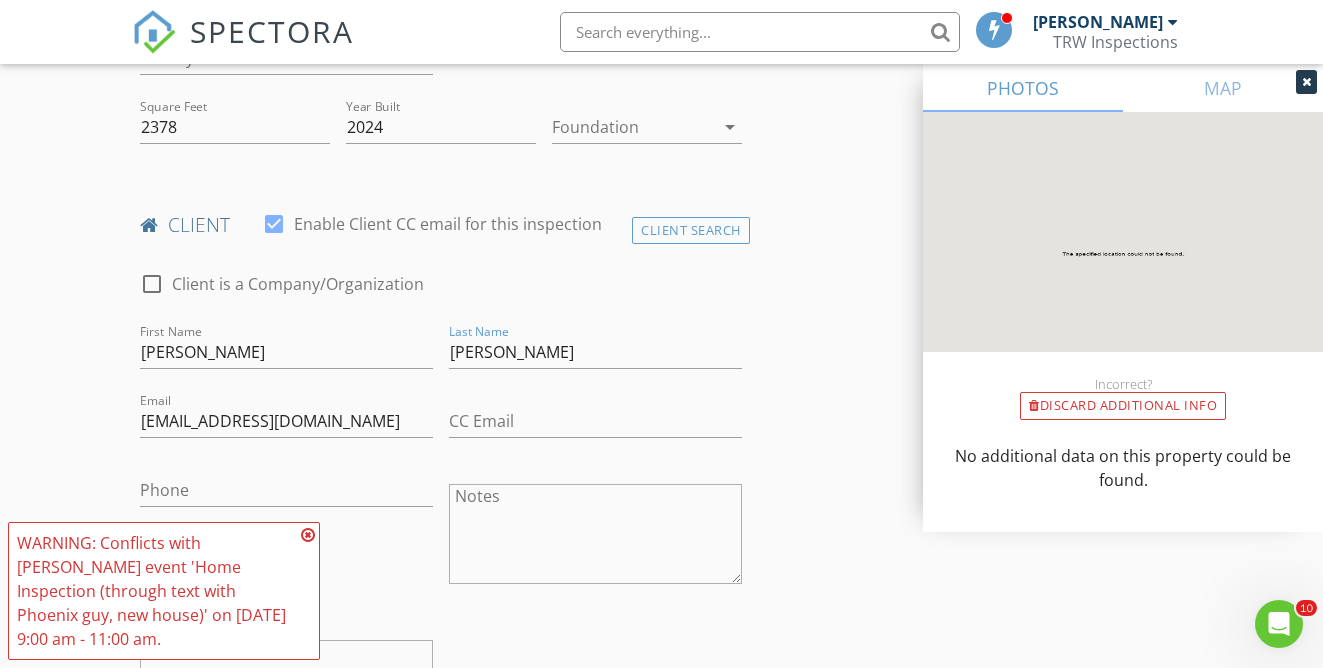 click on "INSPECTOR(S)
check_box   Travis Weddle   PRIMARY   check_box   Jaedon Weddle     Travis Weddle,  Jaedon Weddle arrow_drop_down   check_box_outline_blank Travis Weddle specifically requested check_box_outline_blank Jaedon Weddle specifically requested
Date/Time
07/31/2025 9:00 AM
Location
Address Search       Address 2638 S J Christopher St E   Unit   City Tucson   State AZ   Zip 85713   County     Square Feet 2378   Year Built 2024   Foundation arrow_drop_down
client
check_box Enable Client CC email for this inspection   Client Search     check_box_outline_blank Client is a Company/Organization     First Name Narayanan Ramamrutham   Last Name Indu Narayanan   Email in@ramamrutham.com   CC Email   Phone           Notes   Private Notes
ADD ADDITIONAL client
SERVICES" at bounding box center [661, 1360] 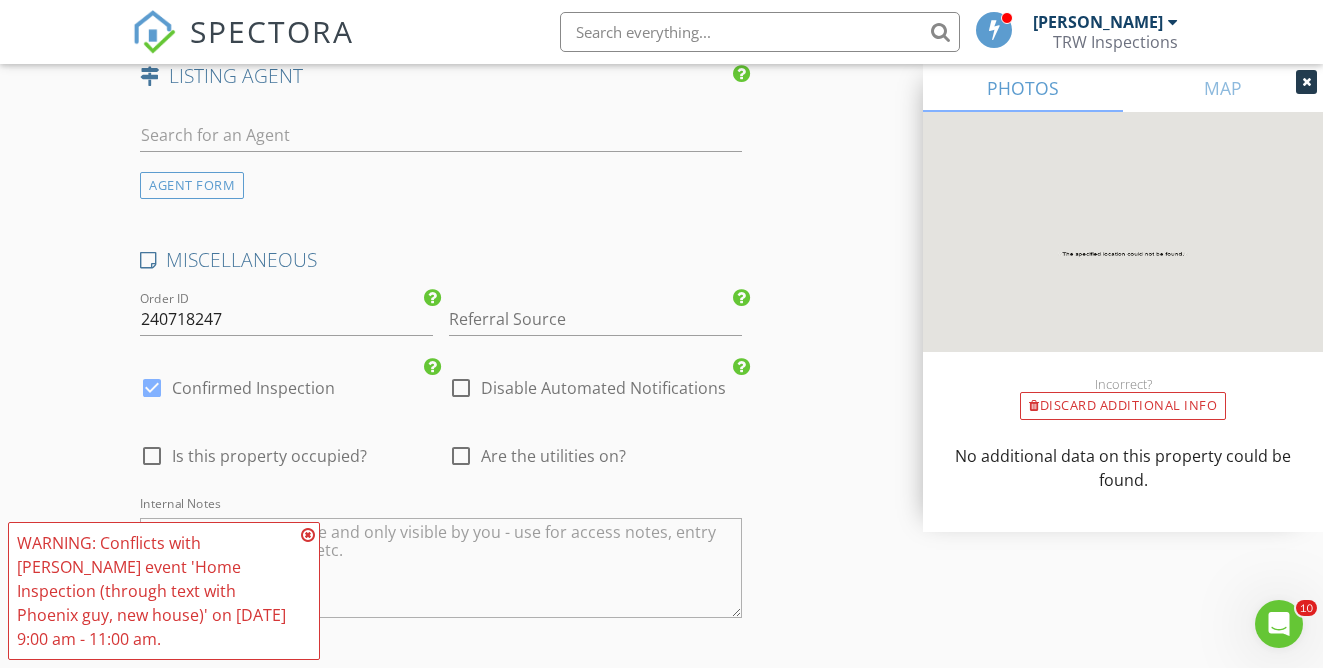 scroll, scrollTop: 3014, scrollLeft: 0, axis: vertical 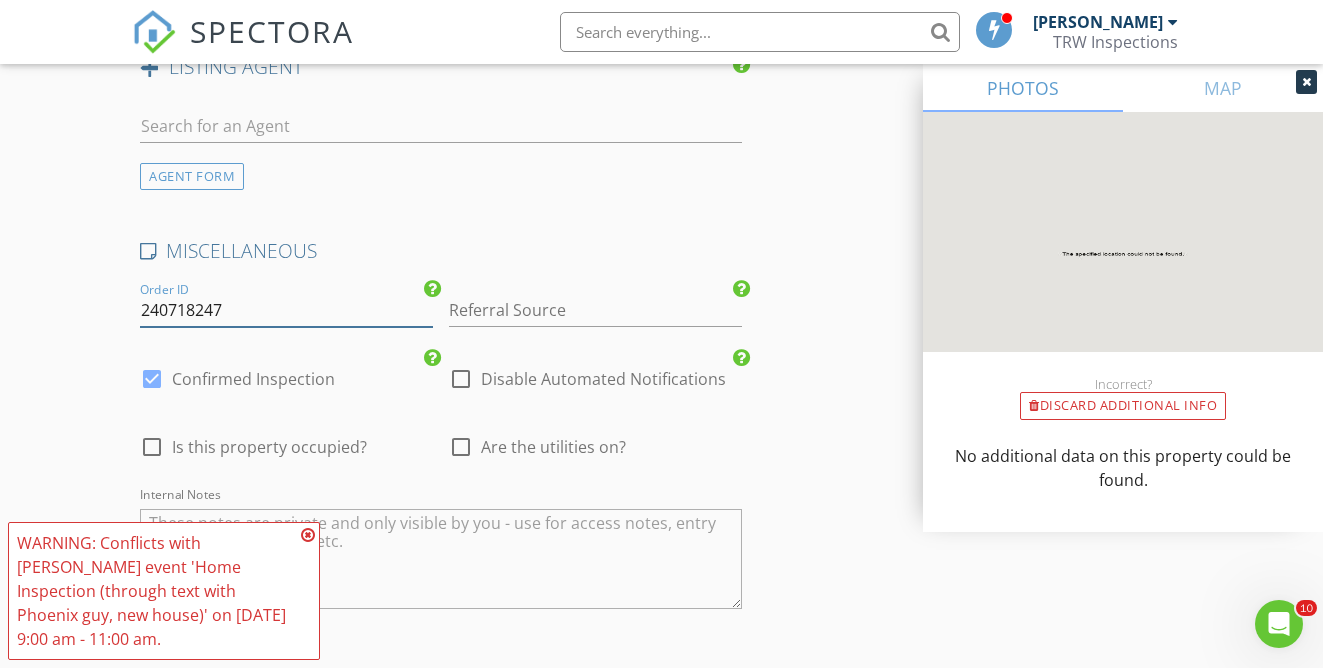 drag, startPoint x: 237, startPoint y: 323, endPoint x: 126, endPoint y: 332, distance: 111.364265 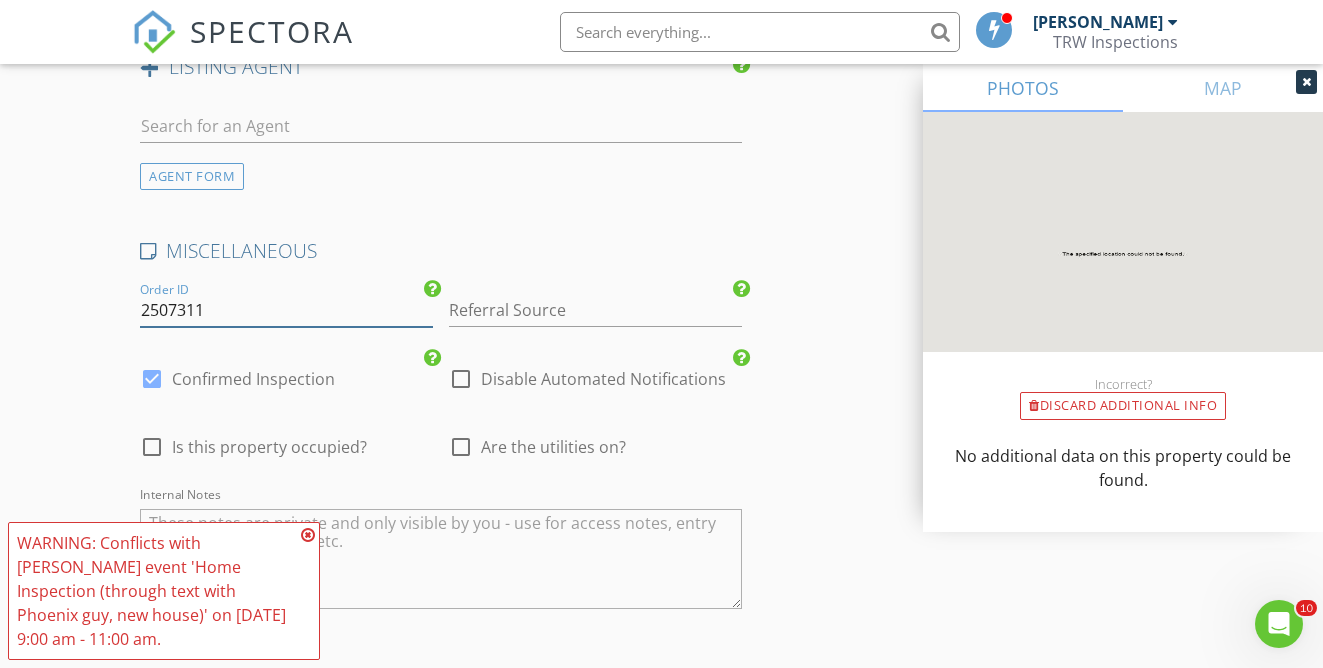 type on "2507311" 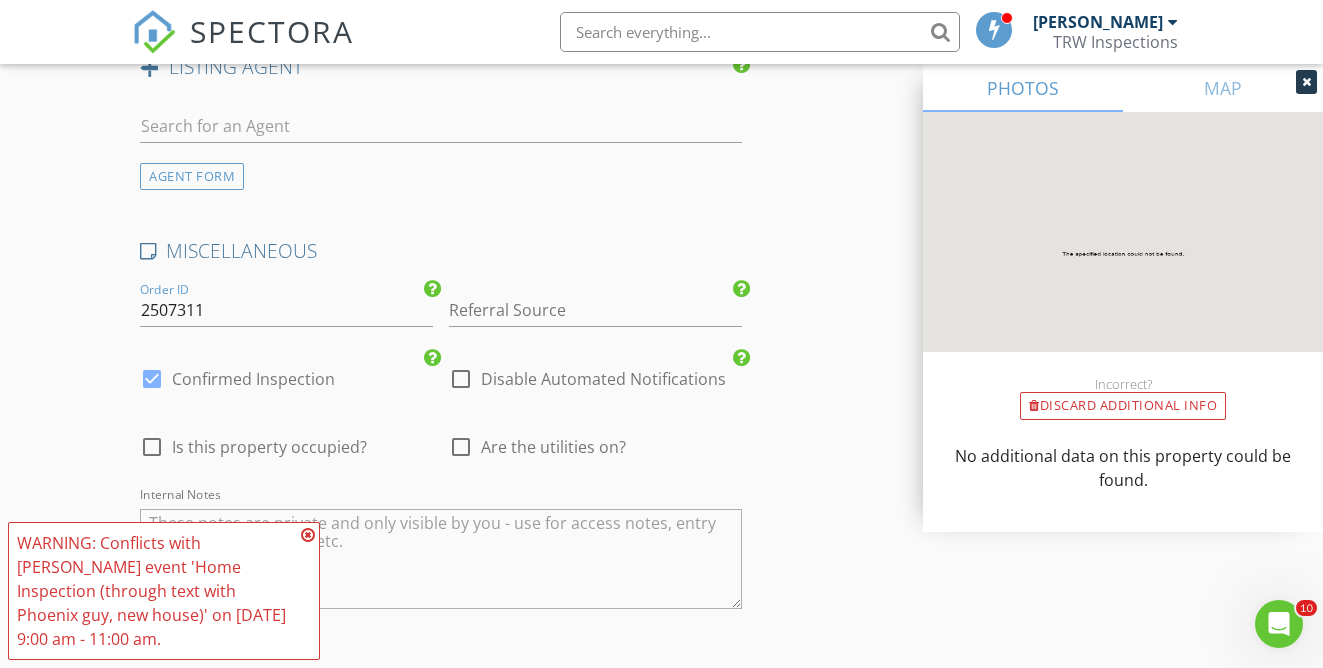 click on "INSPECTOR(S)
check_box   Travis Weddle   PRIMARY   check_box   Jaedon Weddle     Travis Weddle,  Jaedon Weddle arrow_drop_down   check_box_outline_blank Travis Weddle specifically requested check_box_outline_blank Jaedon Weddle specifically requested
Date/Time
07/31/2025 9:00 AM
Location
Address Search       Address 2638 S J Christopher St E   Unit   City Tucson   State AZ   Zip 85713   County     Square Feet 2378   Year Built 2024   Foundation arrow_drop_down
client
check_box Enable Client CC email for this inspection   Client Search     check_box_outline_blank Client is a Company/Organization     First Name Narayanan Ramamrutham   Last Name Indu Narayanan   Email in@ramamrutham.com   CC Email   Phone           Notes   Private Notes
ADD ADDITIONAL client
SERVICES" at bounding box center (661, -904) 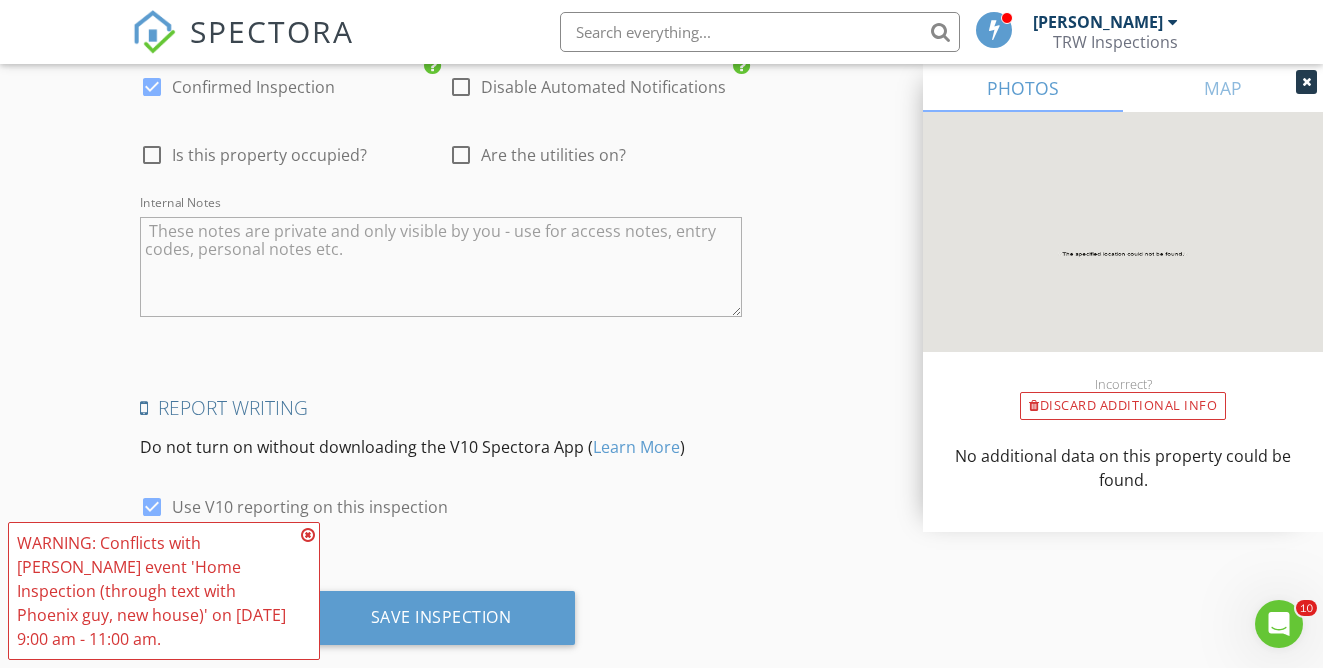 scroll, scrollTop: 3348, scrollLeft: 0, axis: vertical 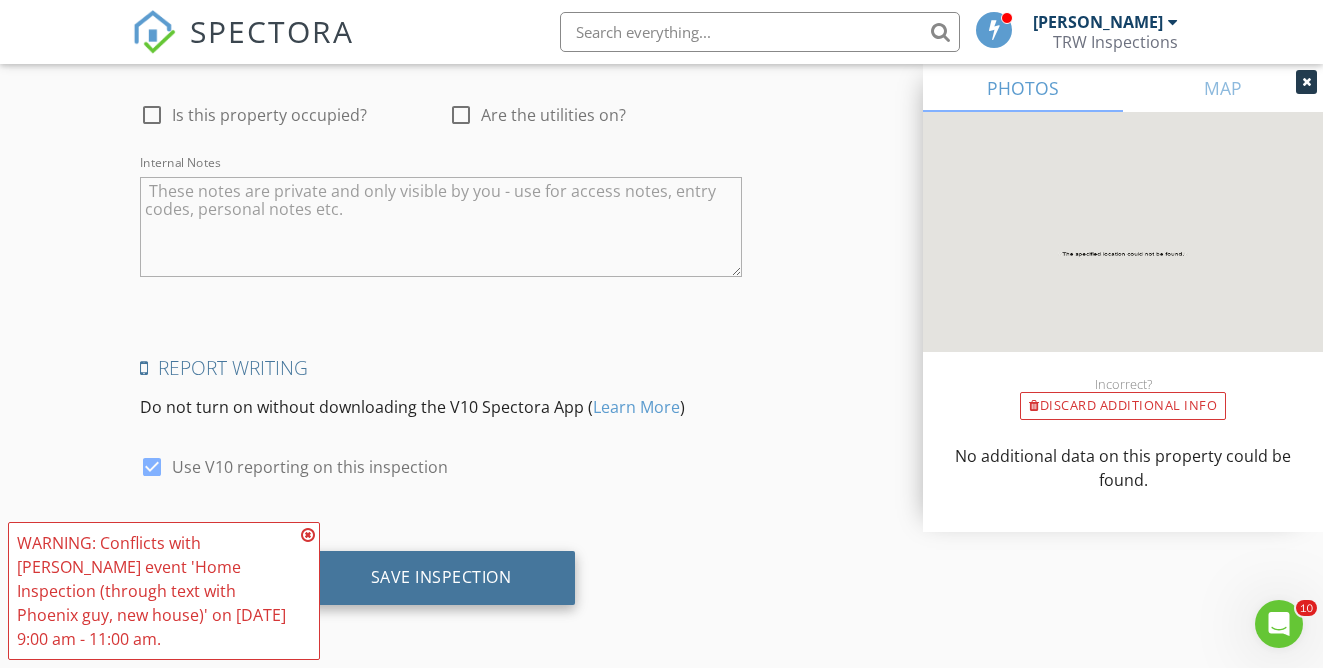 click on "Save Inspection" at bounding box center (441, 578) 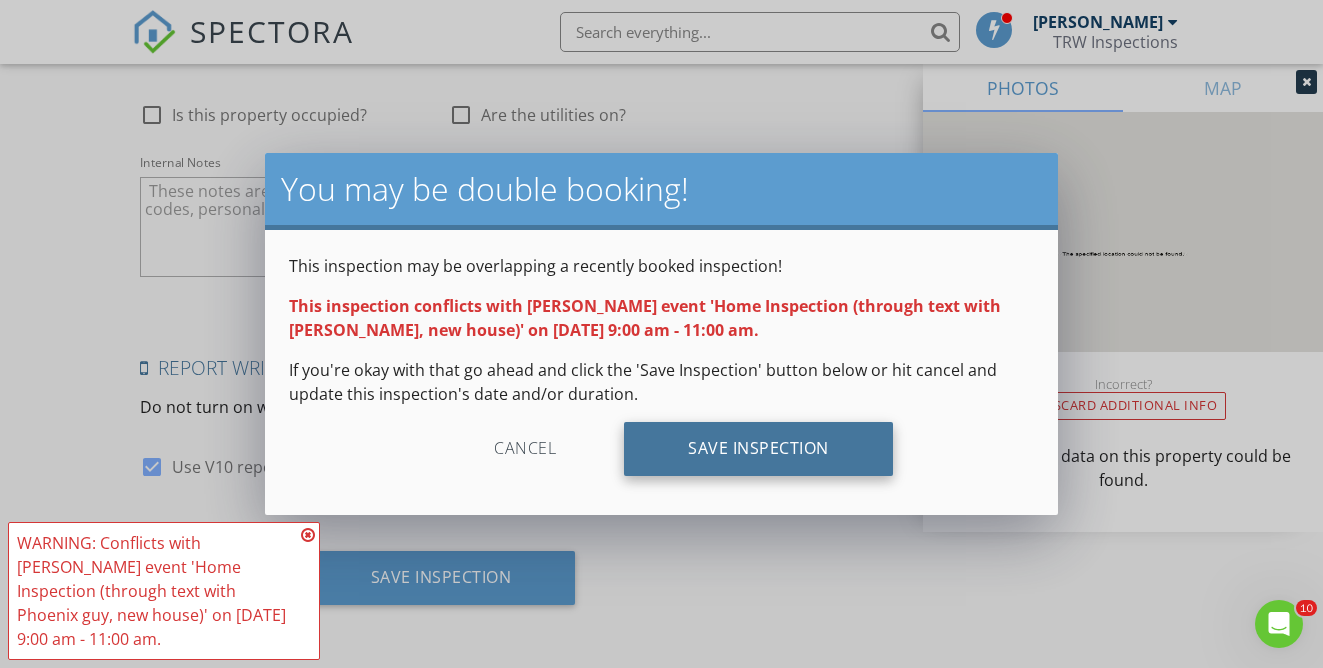 click on "Save Inspection" at bounding box center [758, 449] 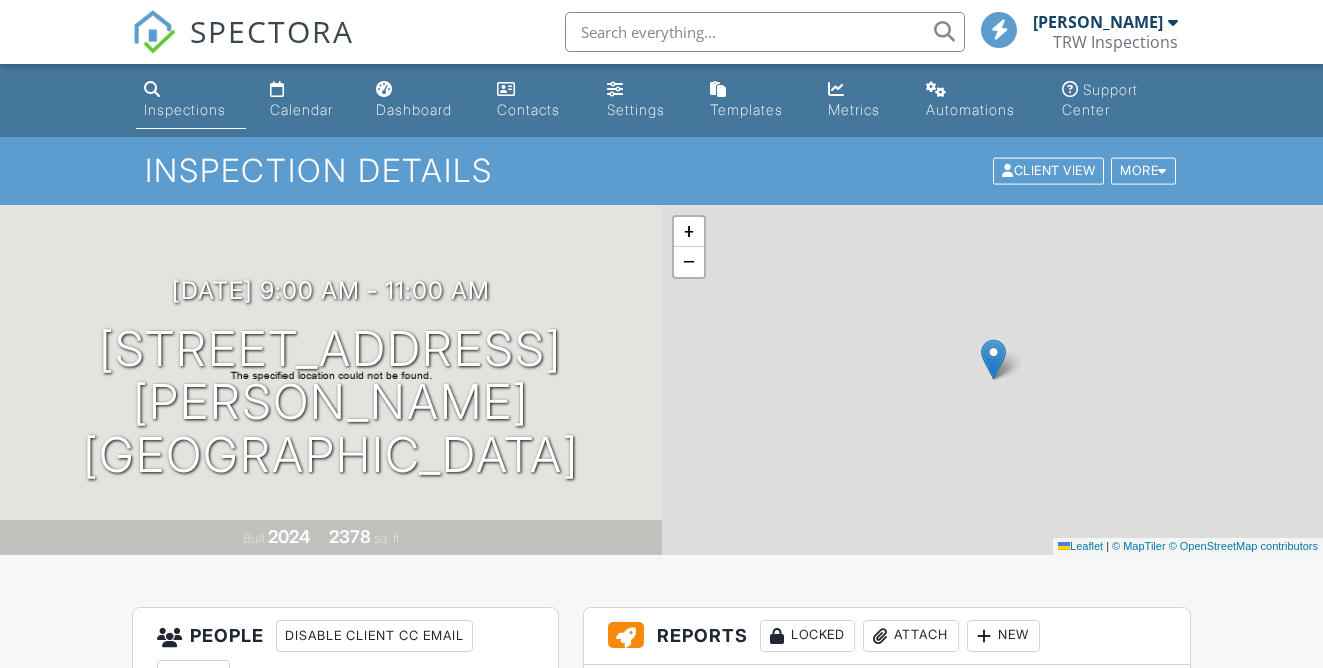 scroll, scrollTop: 0, scrollLeft: 0, axis: both 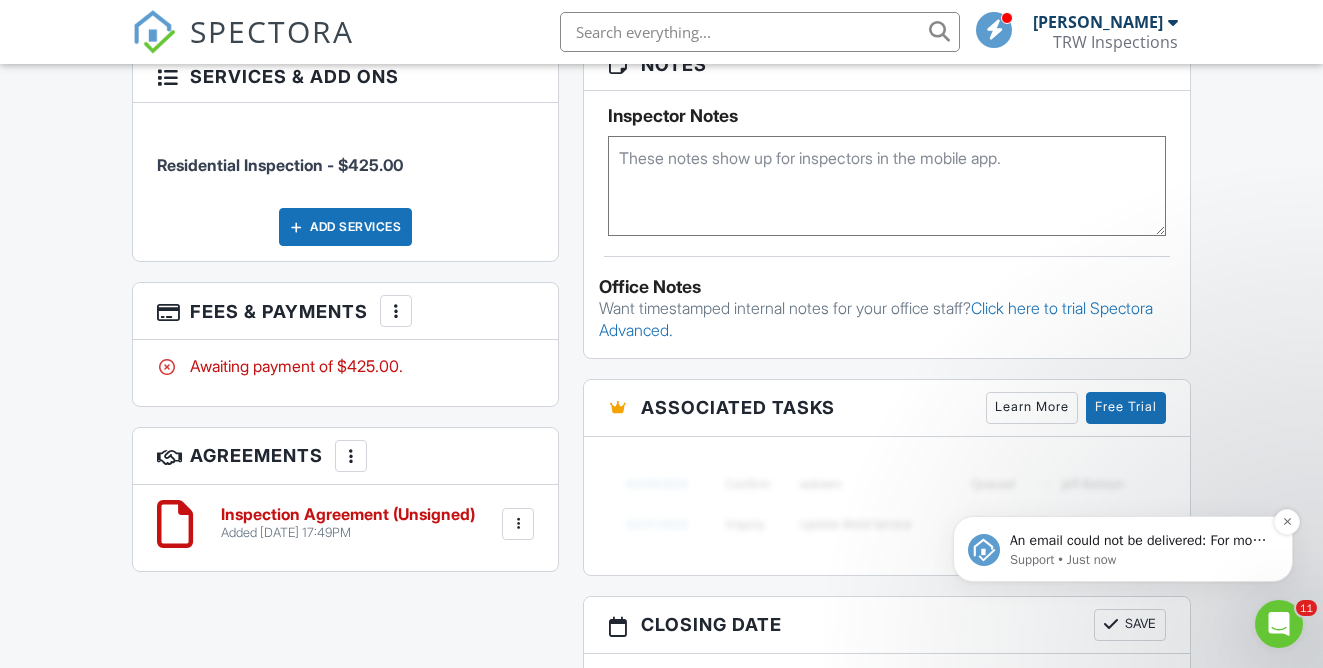 click on "Support • Just now" at bounding box center [1139, 560] 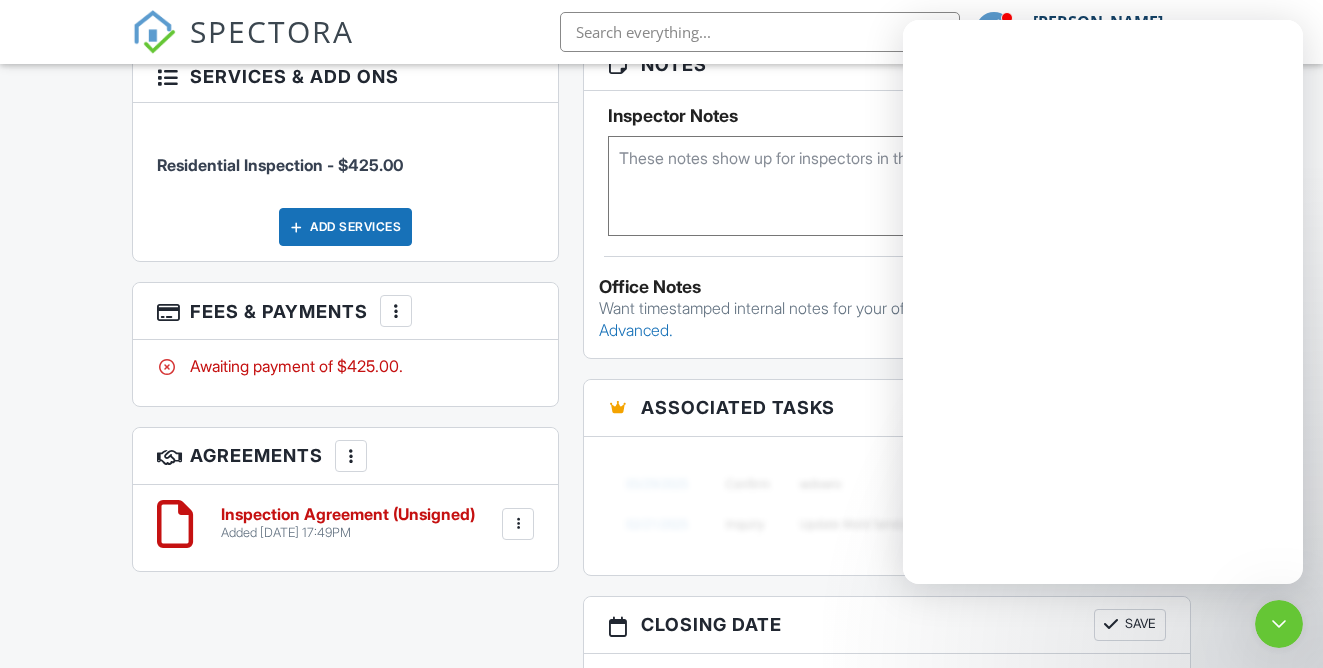 scroll, scrollTop: 0, scrollLeft: 0, axis: both 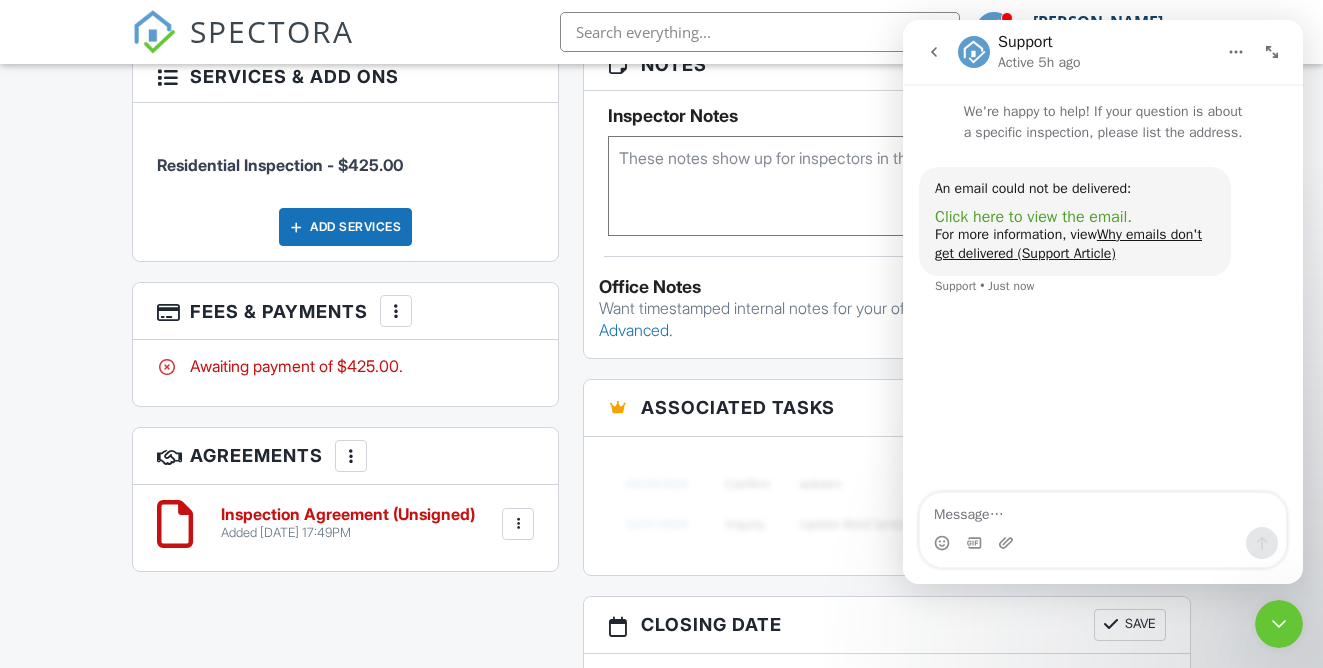 click on "Click here to view the email." at bounding box center (1033, 217) 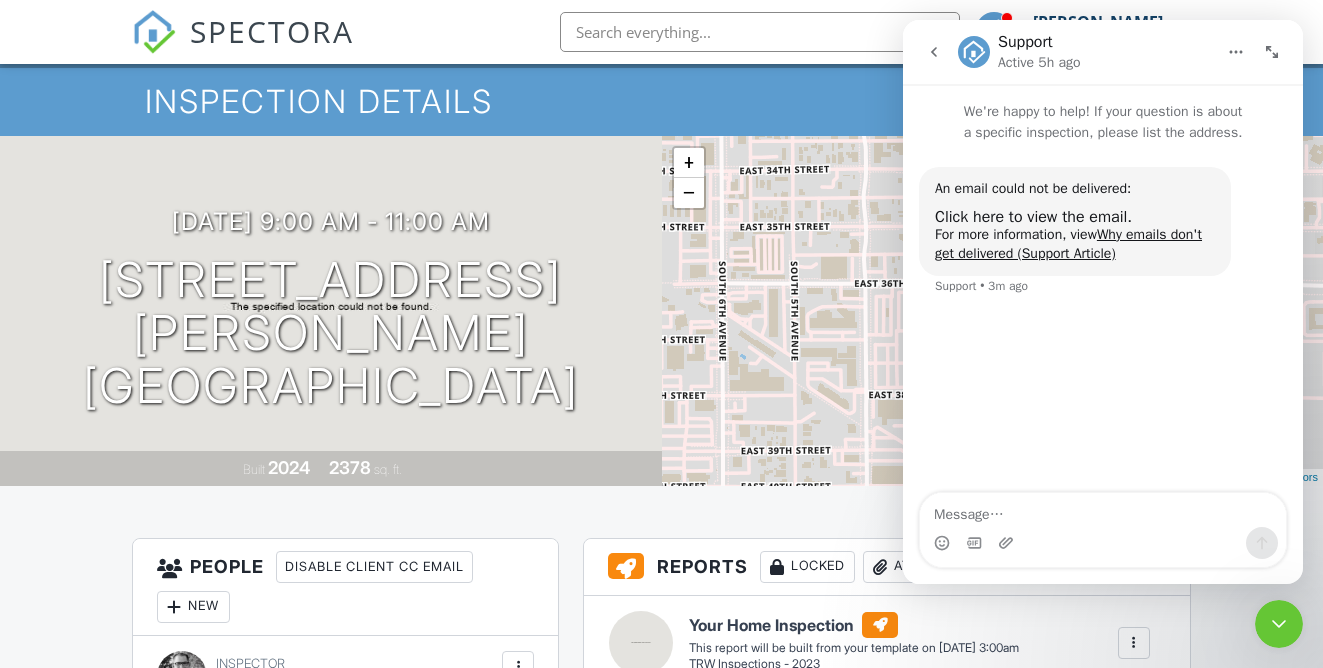 scroll, scrollTop: 0, scrollLeft: 0, axis: both 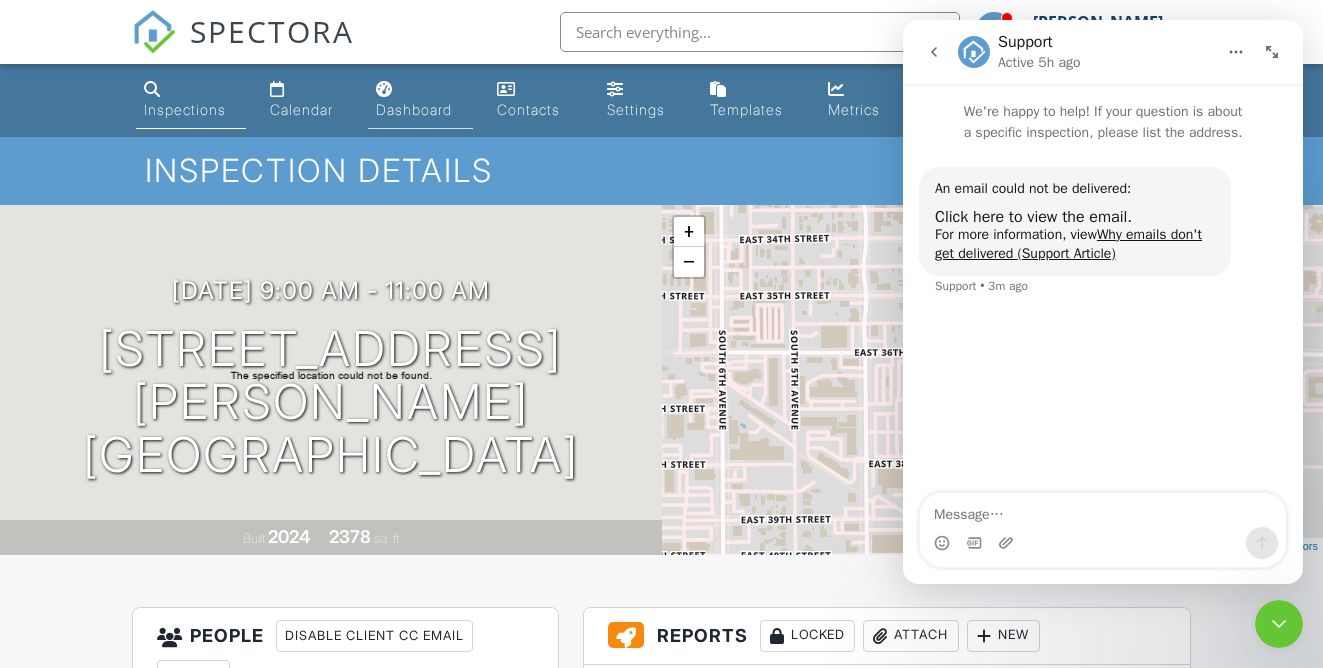click on "Dashboard" at bounding box center [414, 109] 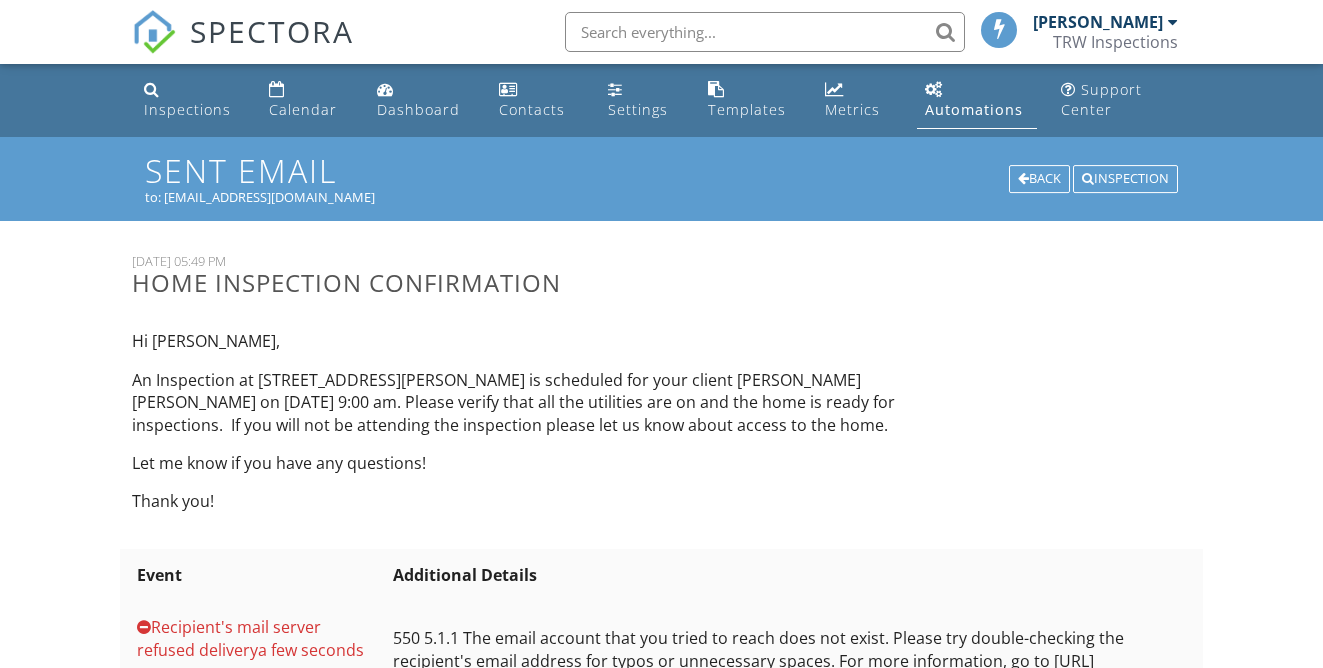 scroll, scrollTop: 0, scrollLeft: 0, axis: both 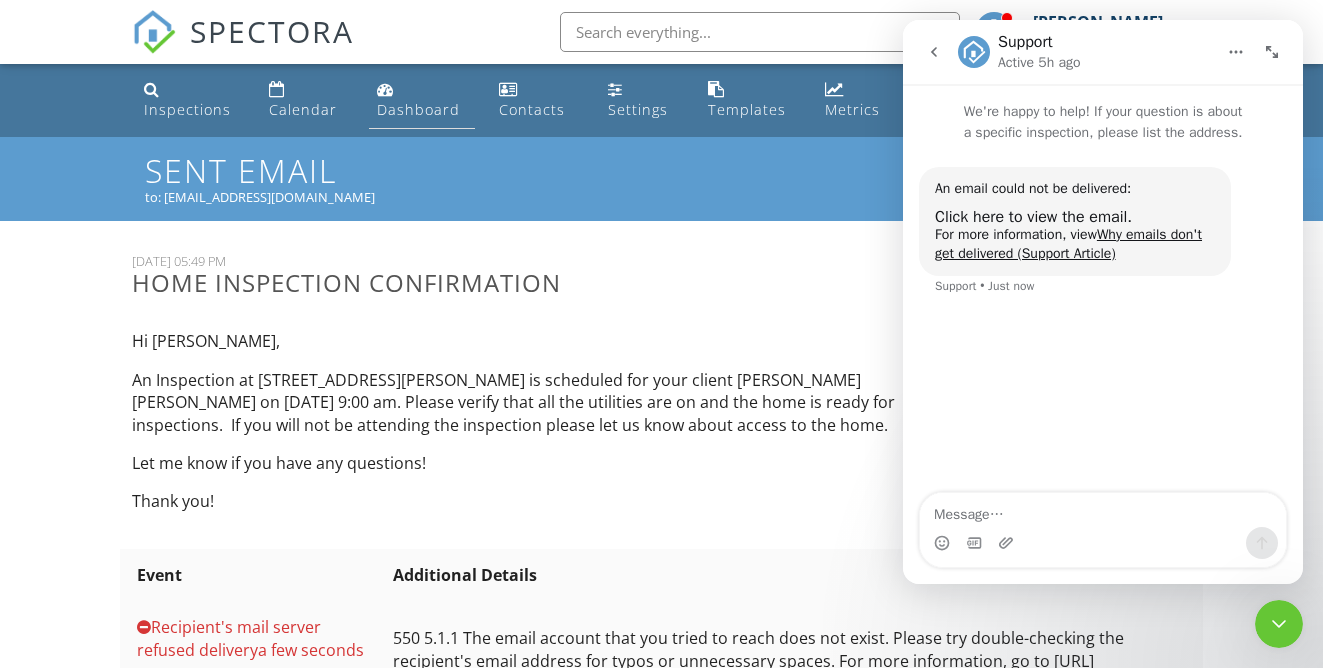 click on "Dashboard" at bounding box center [422, 100] 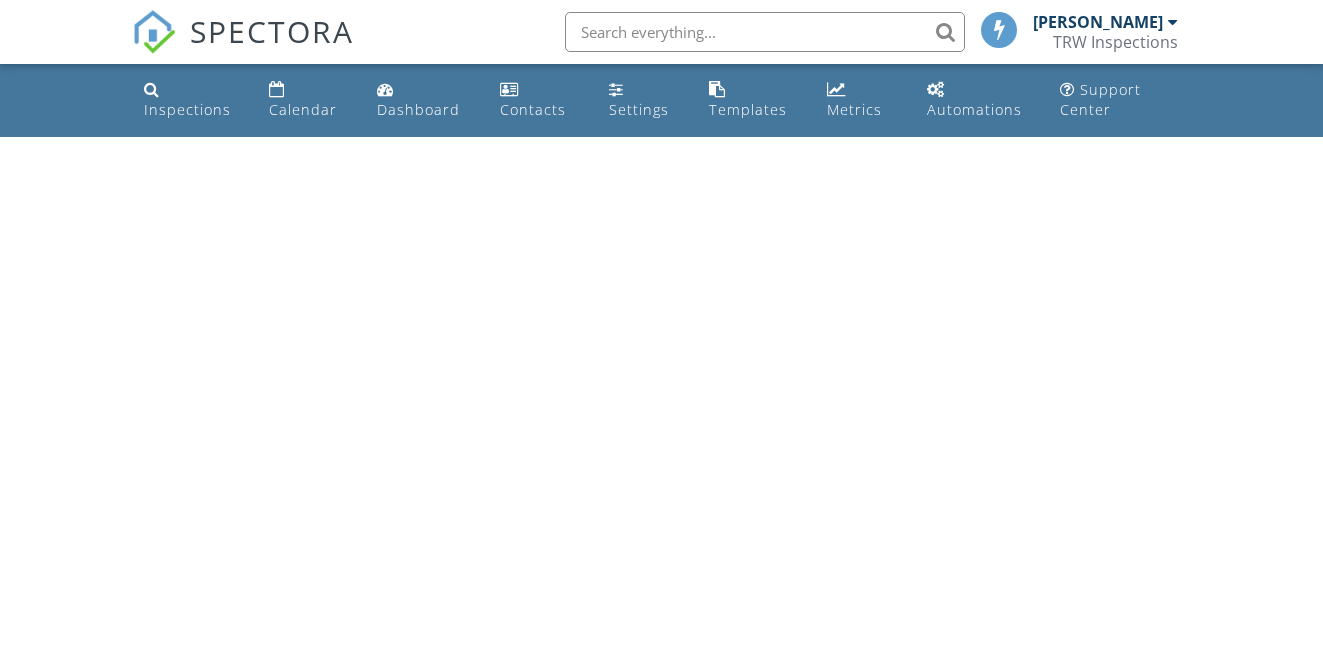 scroll, scrollTop: 0, scrollLeft: 0, axis: both 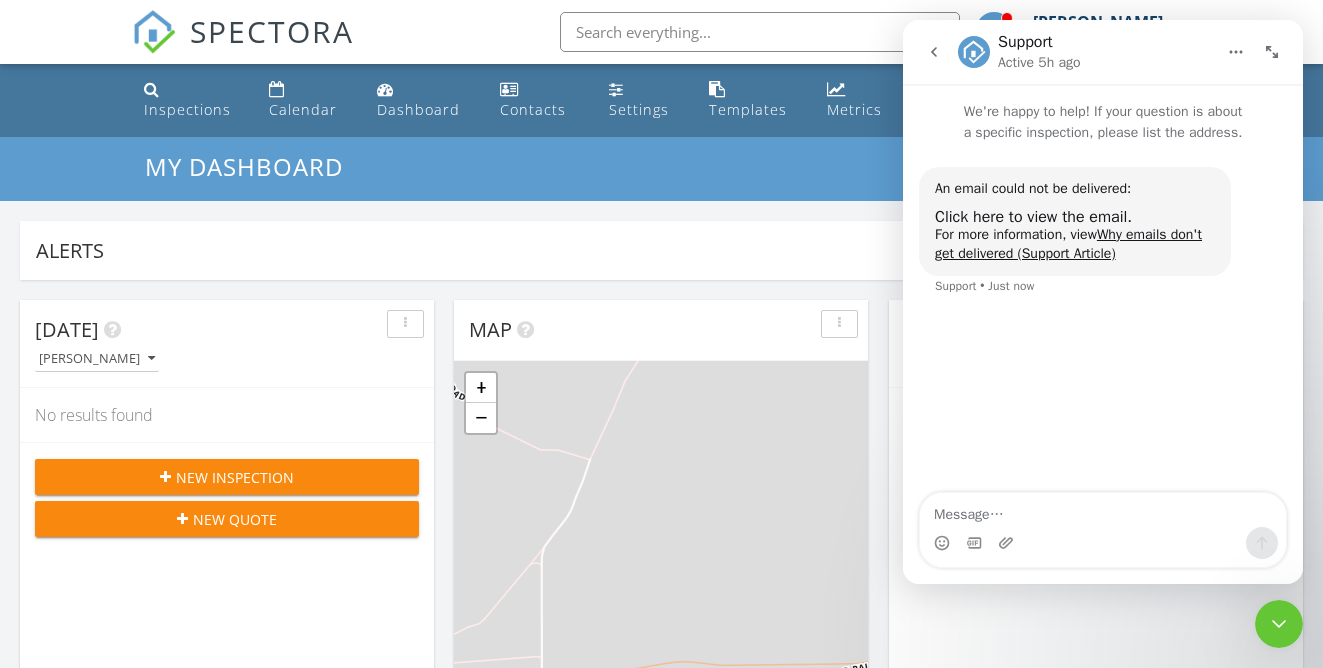 click 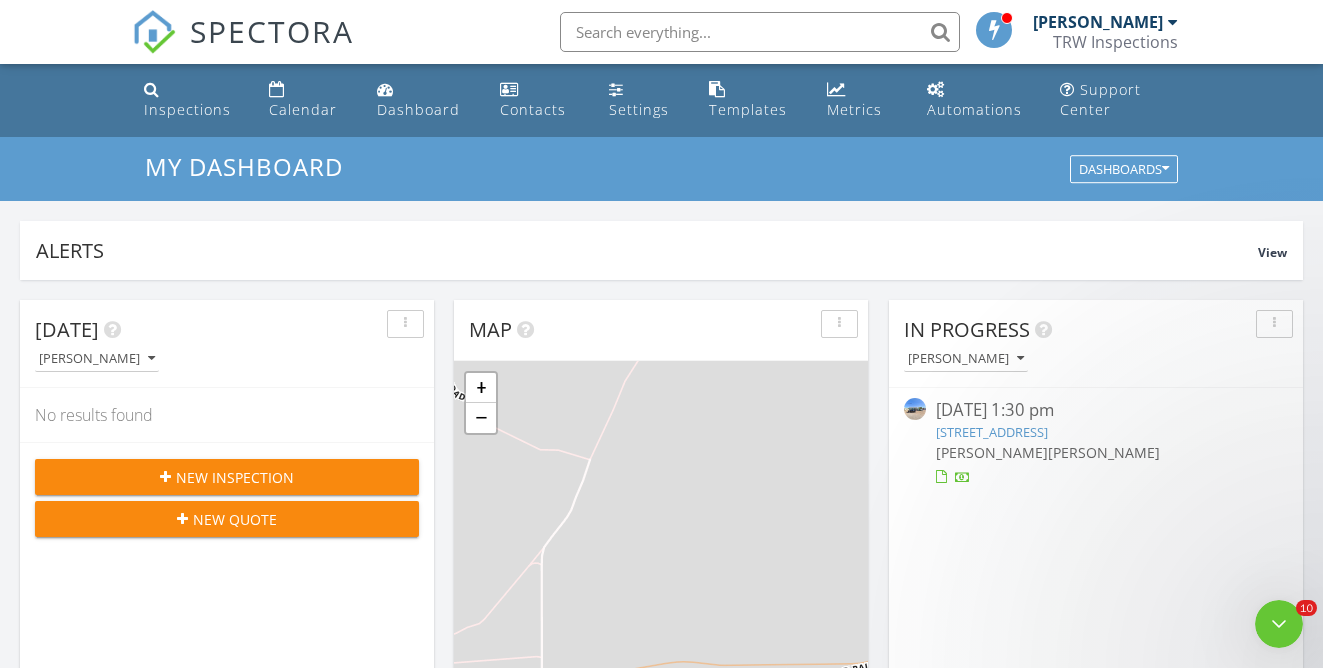 scroll, scrollTop: 0, scrollLeft: 0, axis: both 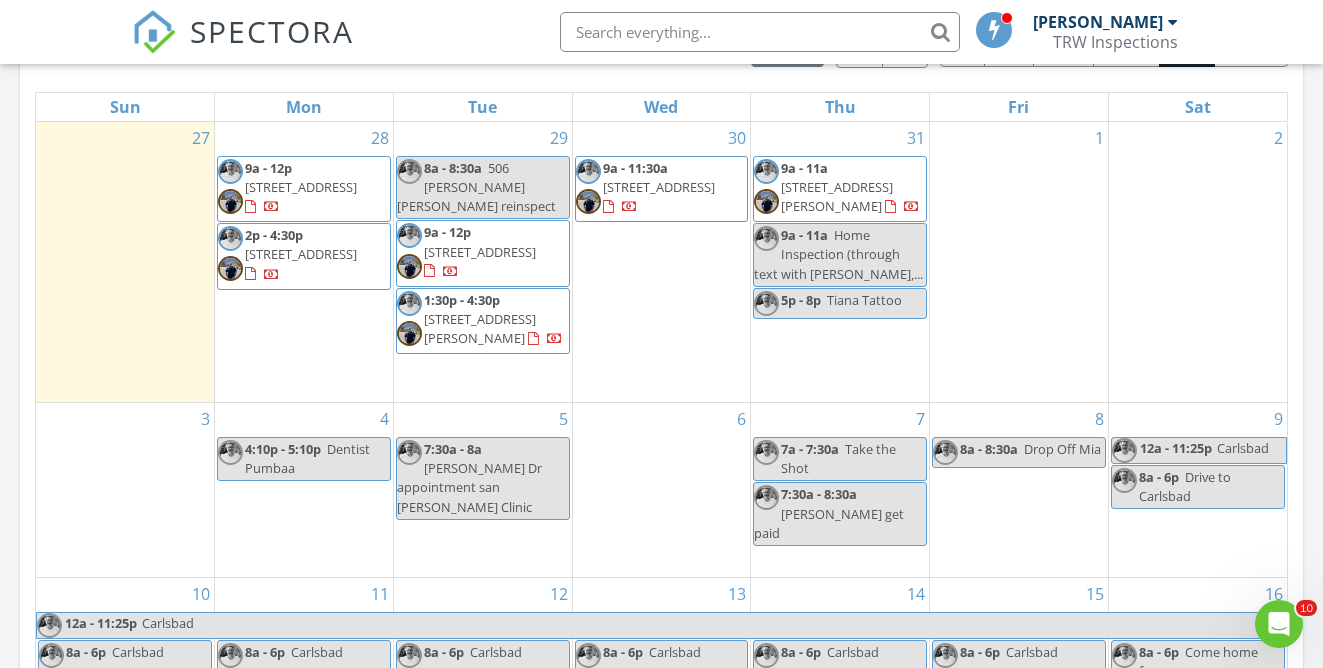 click on "2638 S J Christopher St E, Tucson 85713" at bounding box center [837, 196] 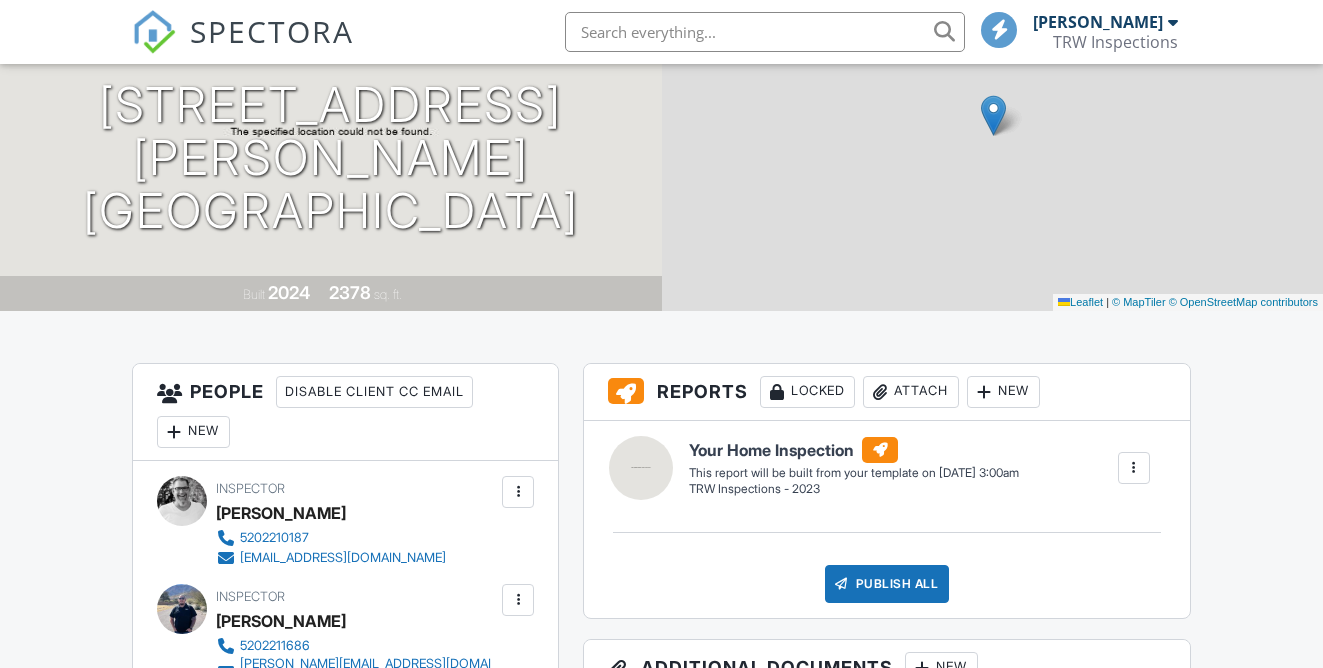 scroll, scrollTop: 427, scrollLeft: 0, axis: vertical 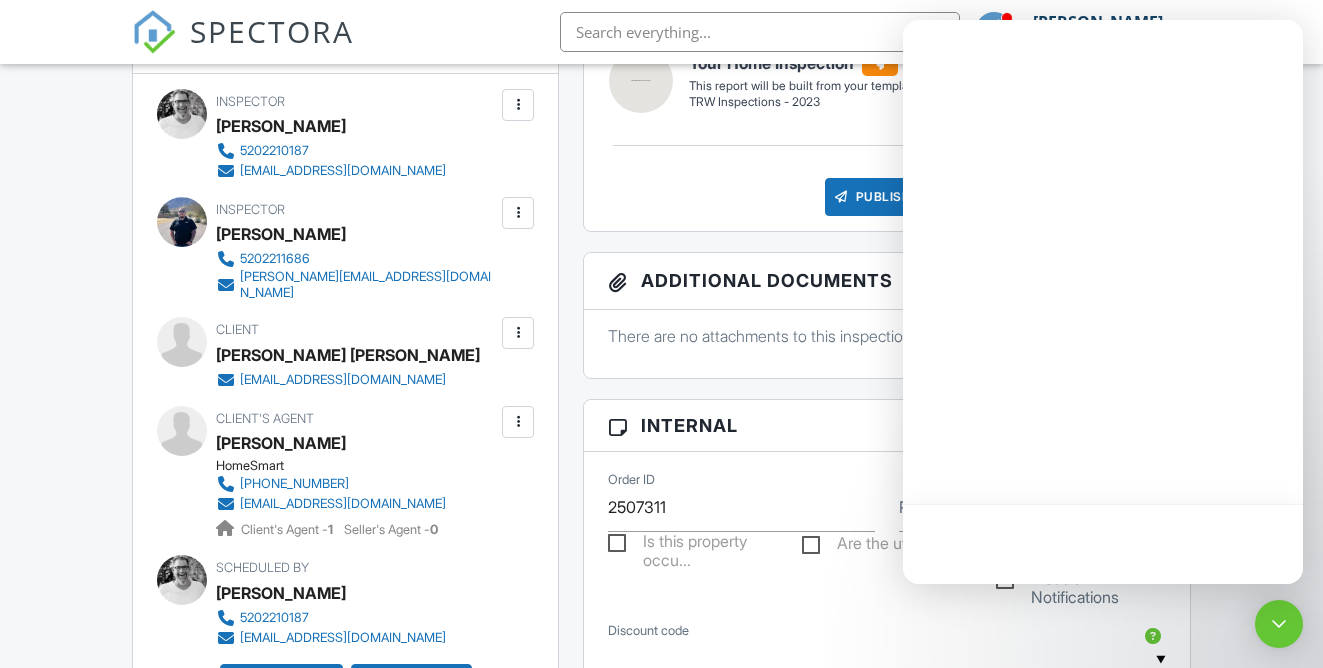 click at bounding box center [518, 422] 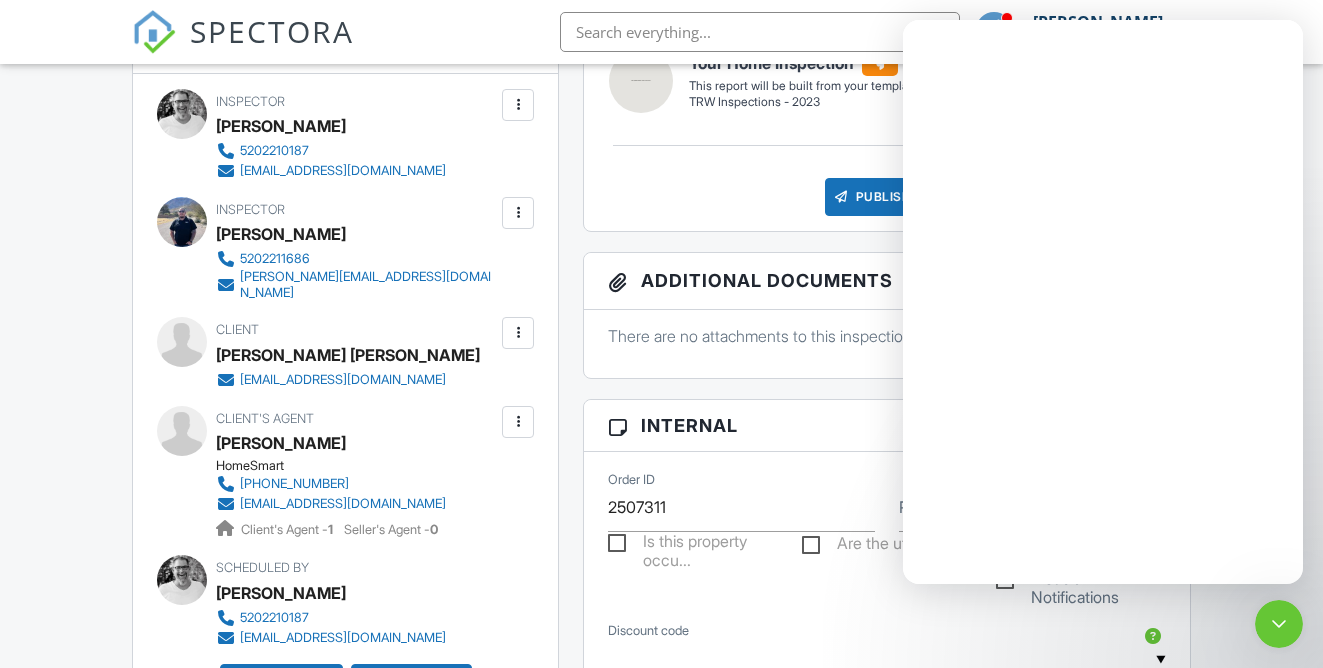 scroll, scrollTop: 0, scrollLeft: 0, axis: both 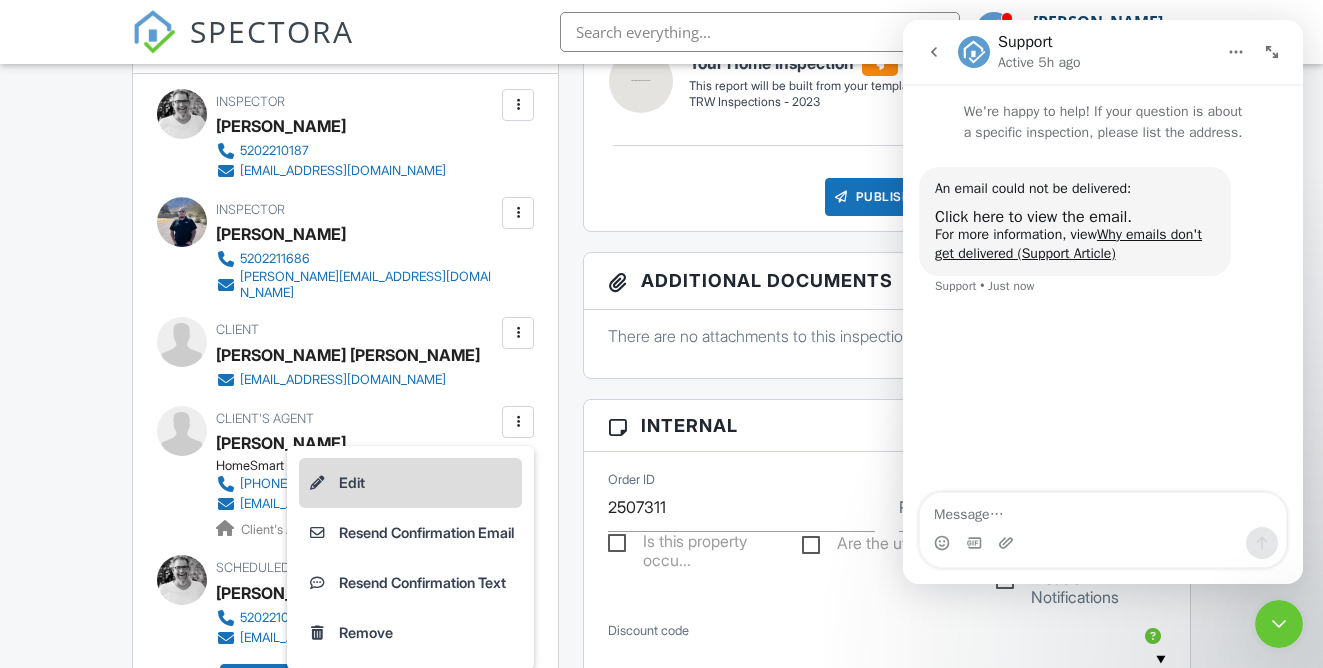 click on "Edit" at bounding box center [410, 483] 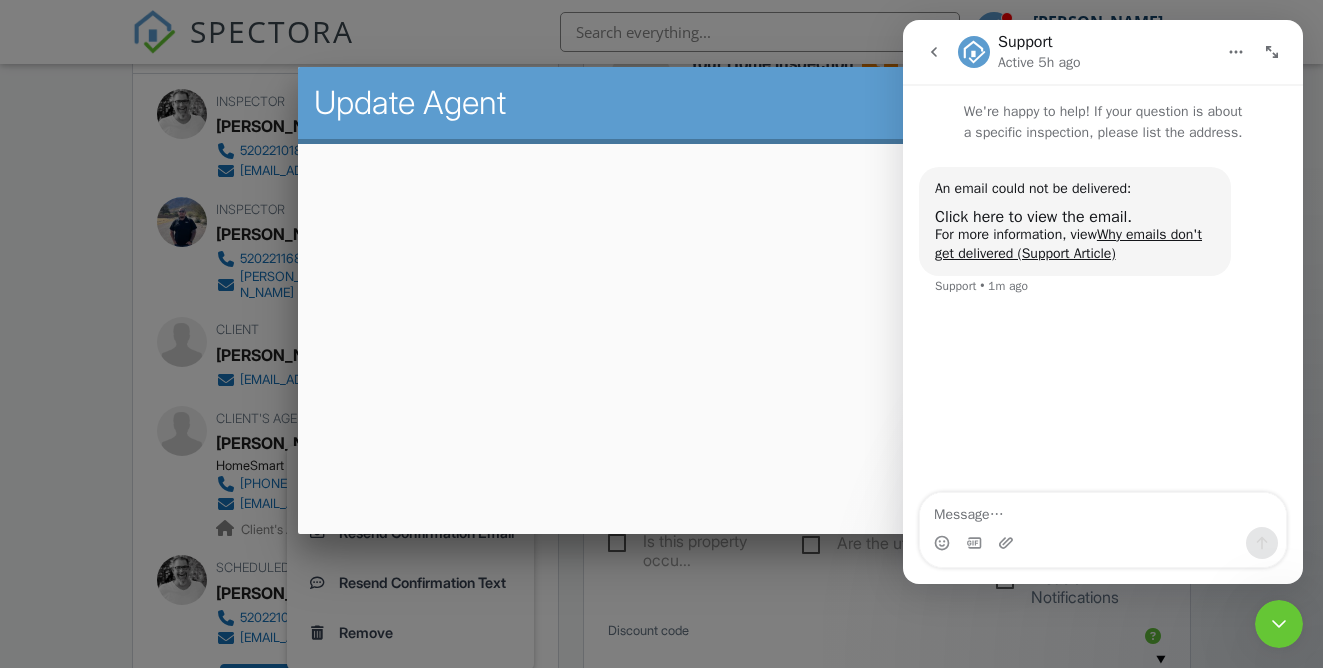 click on "Update Agent" at bounding box center (662, 103) 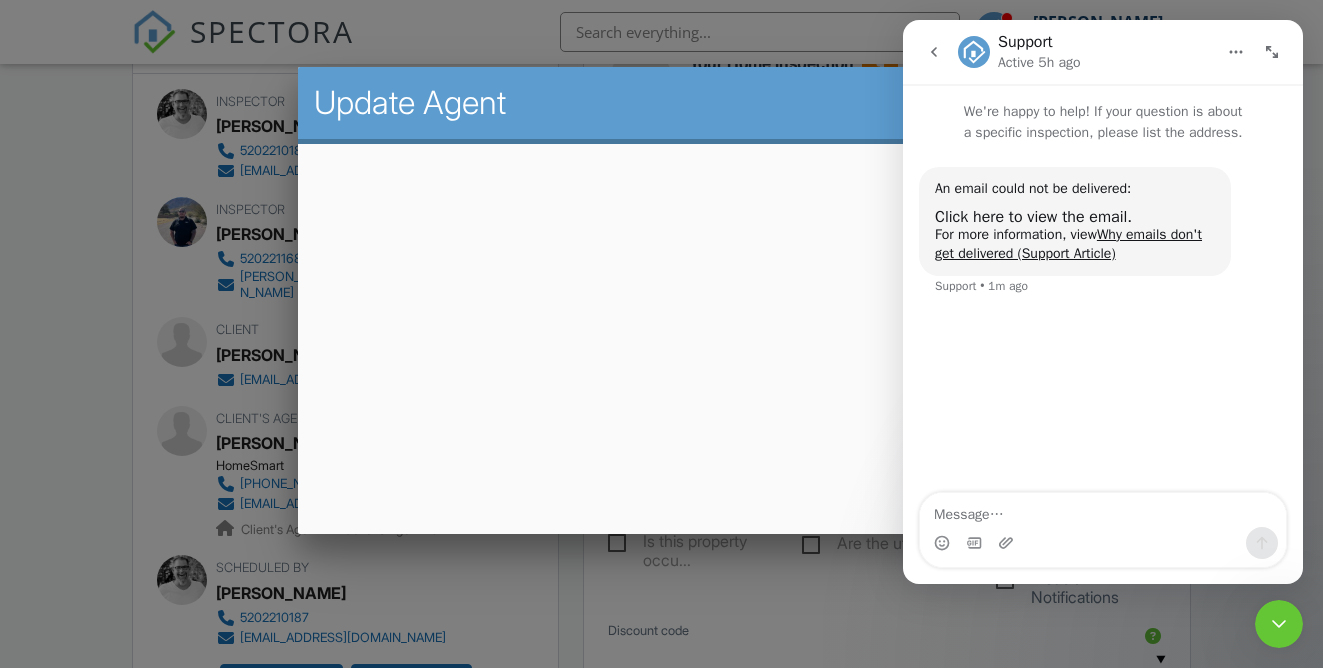click 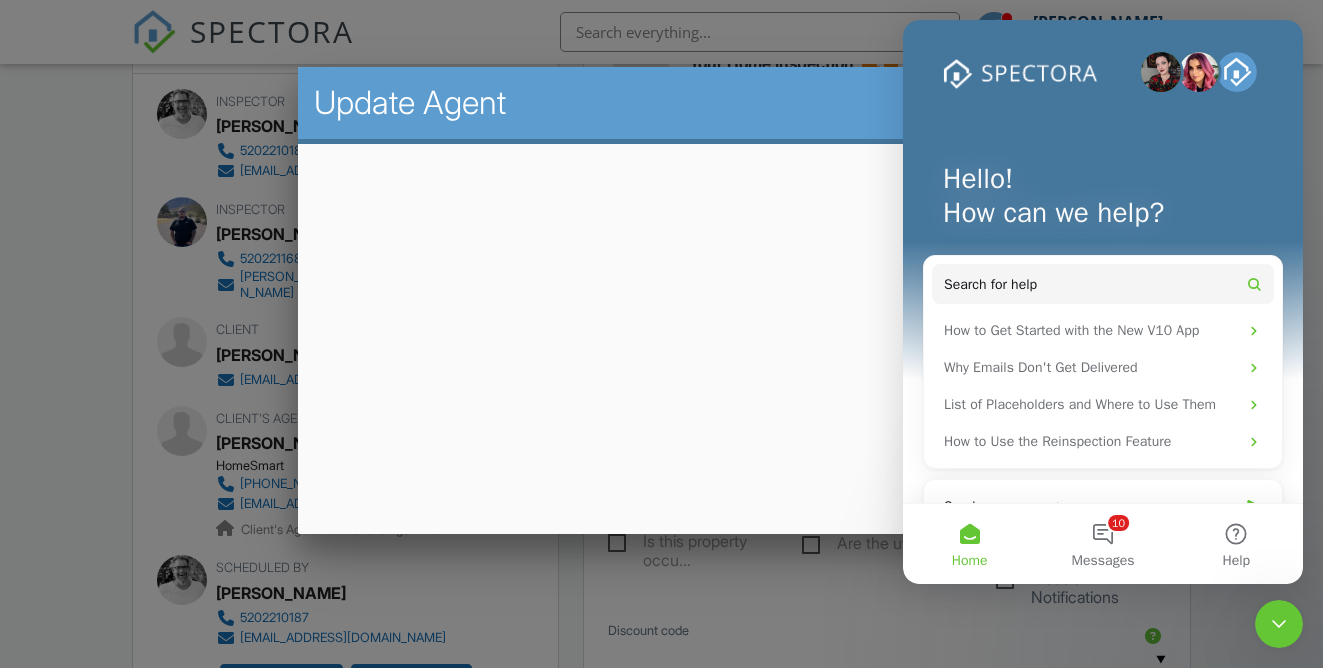 scroll, scrollTop: 0, scrollLeft: 0, axis: both 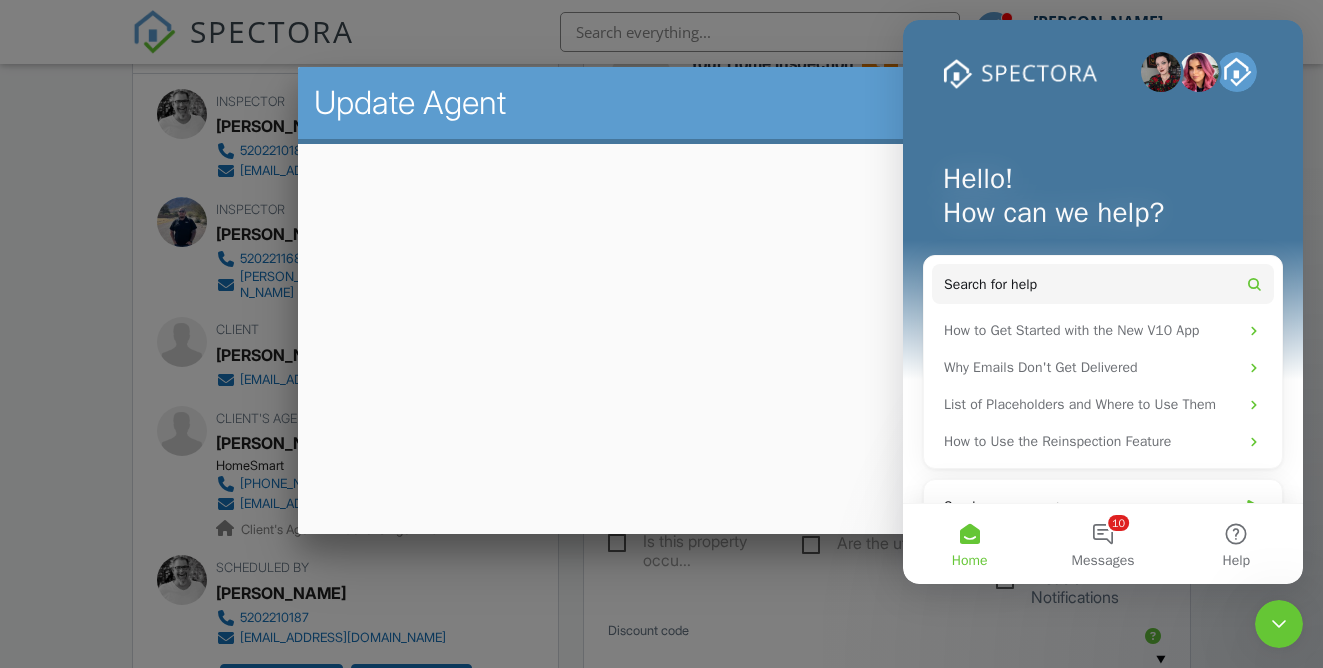 click 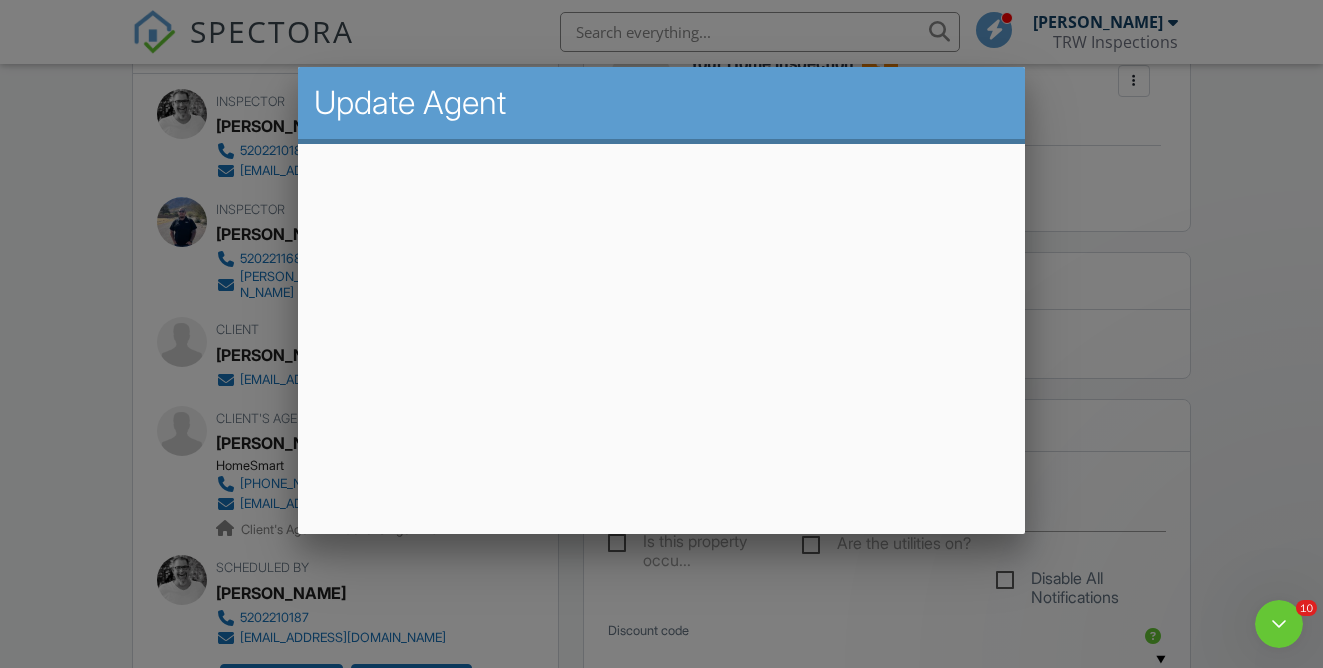 scroll, scrollTop: 0, scrollLeft: 0, axis: both 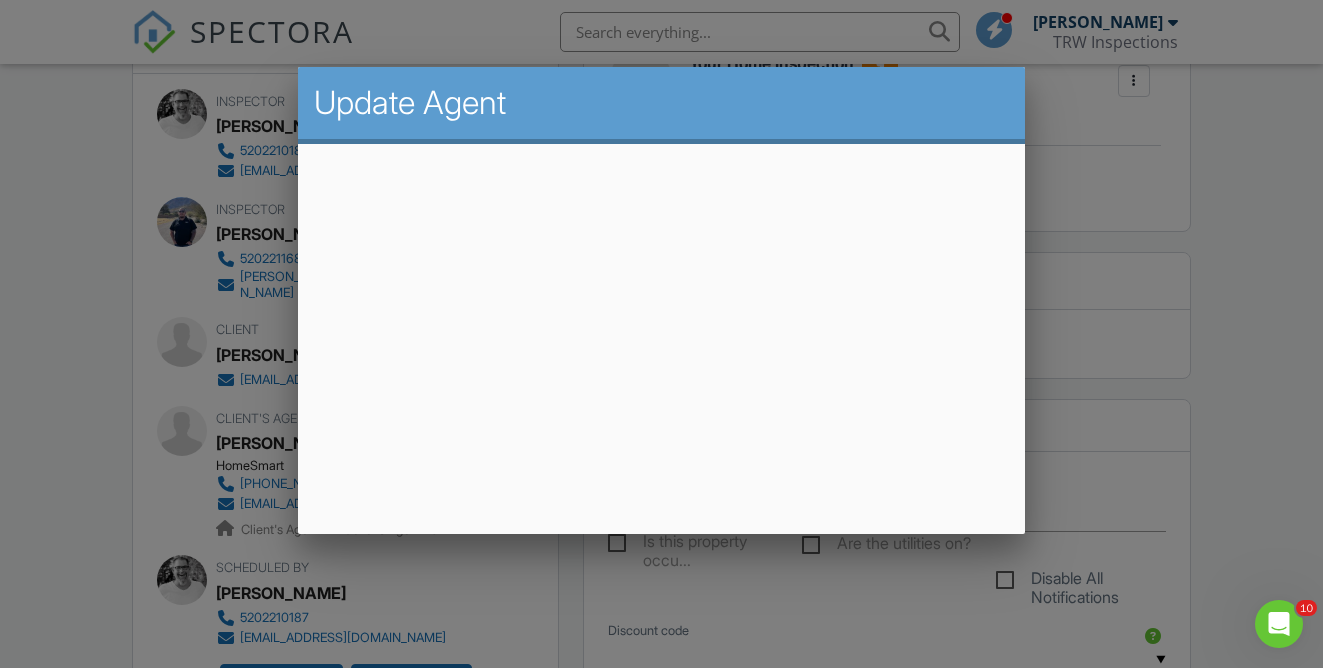 click at bounding box center (661, 317) 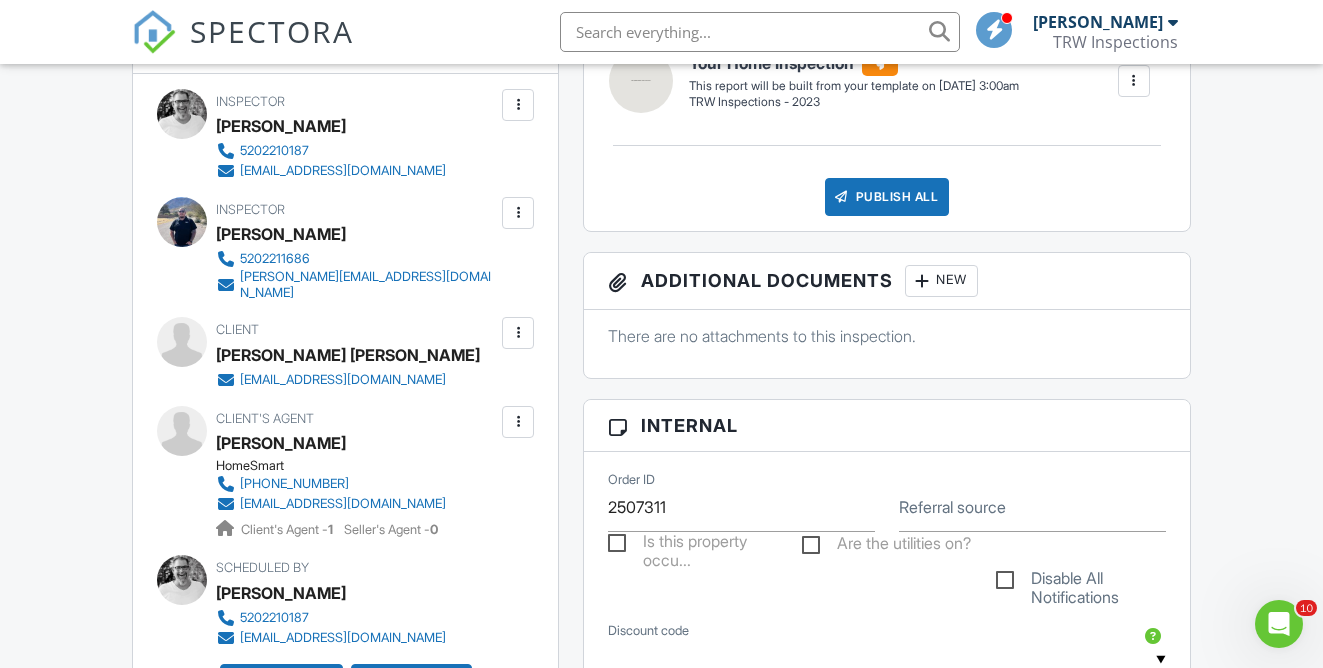 click at bounding box center (518, 422) 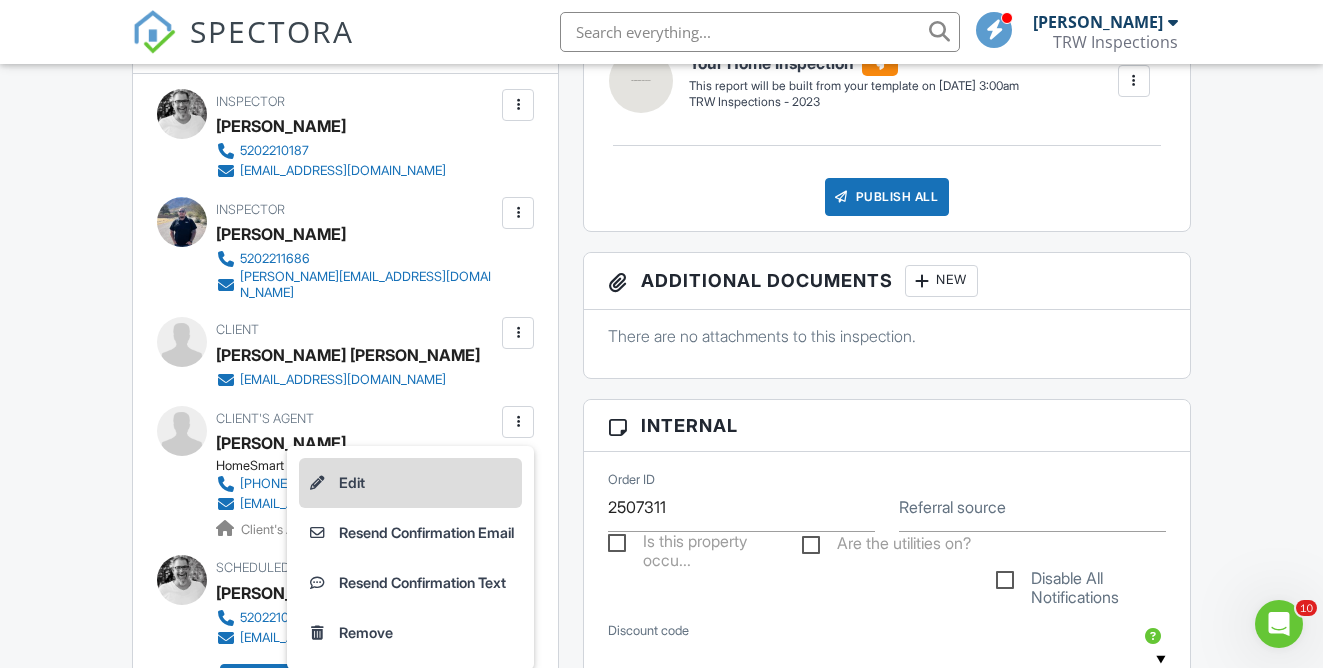 click on "Edit" at bounding box center [410, 483] 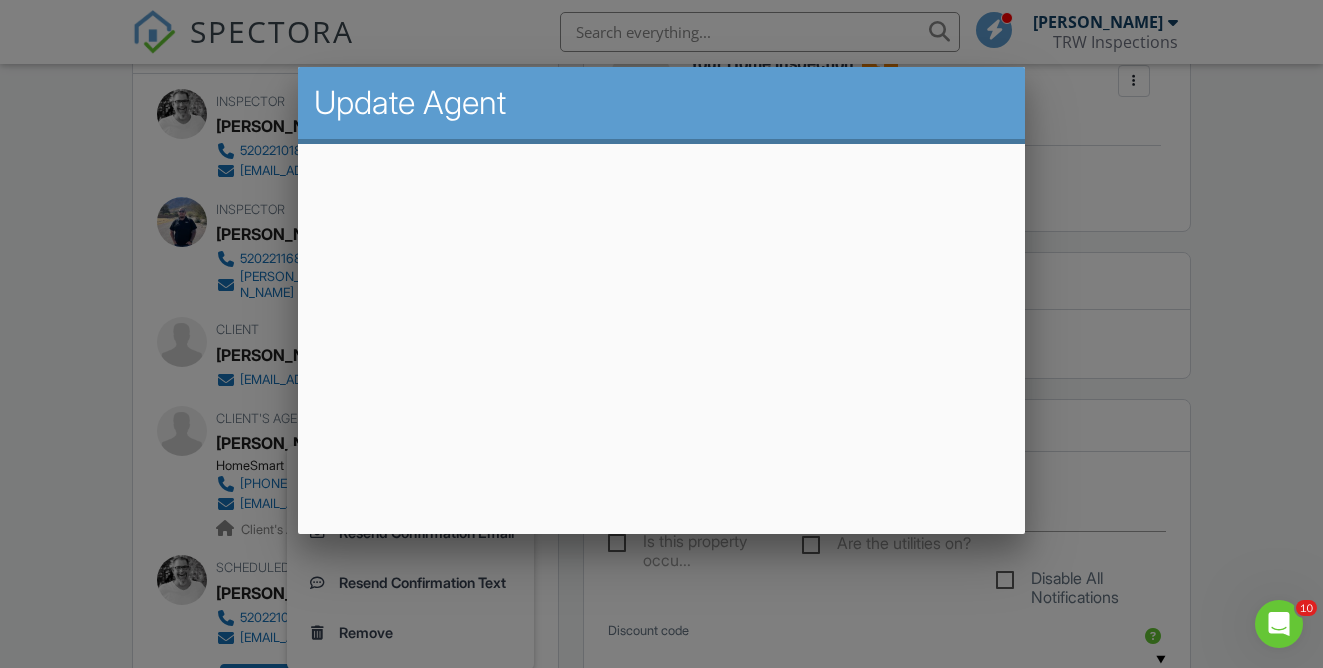click at bounding box center (661, 317) 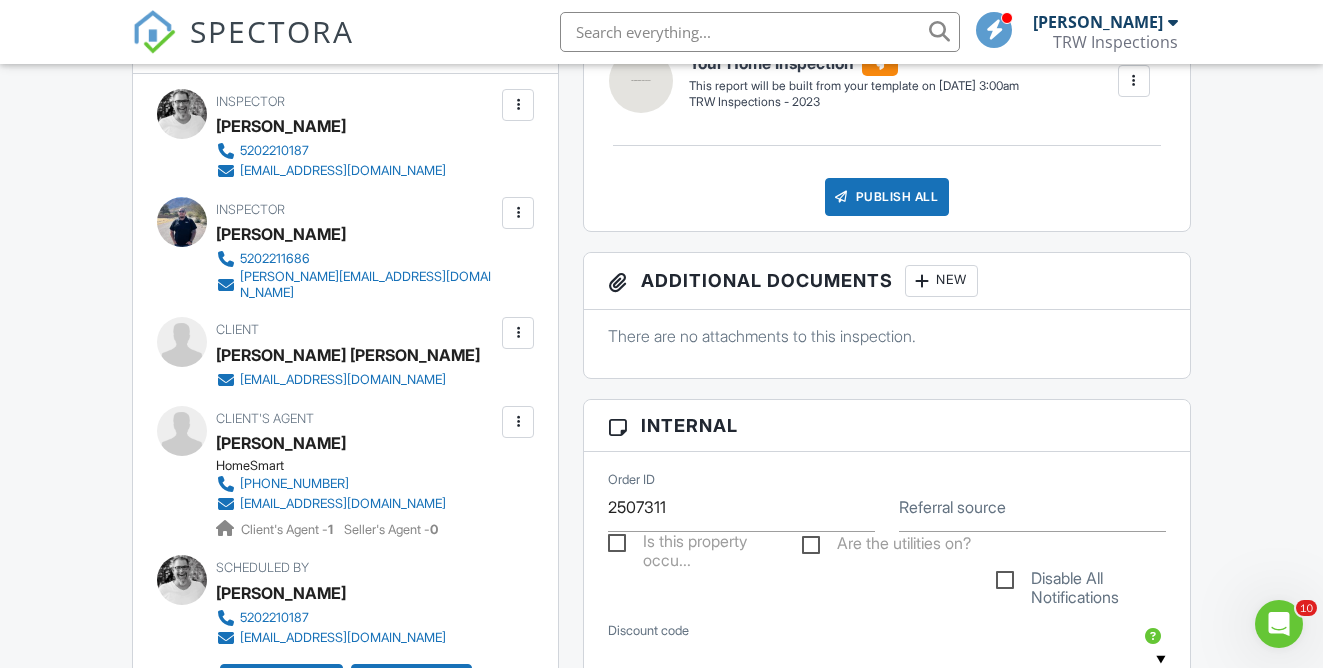 click on "mbertrandraltor@gmail.com" at bounding box center [343, 504] 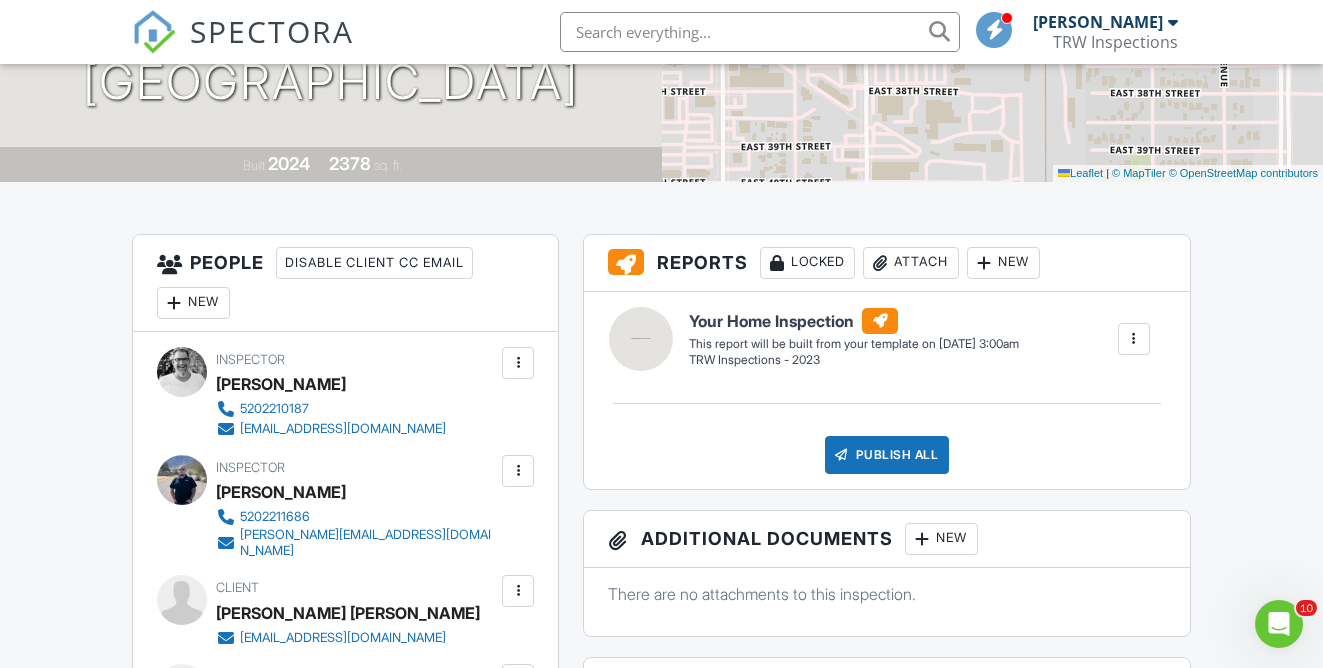 scroll, scrollTop: 0, scrollLeft: 0, axis: both 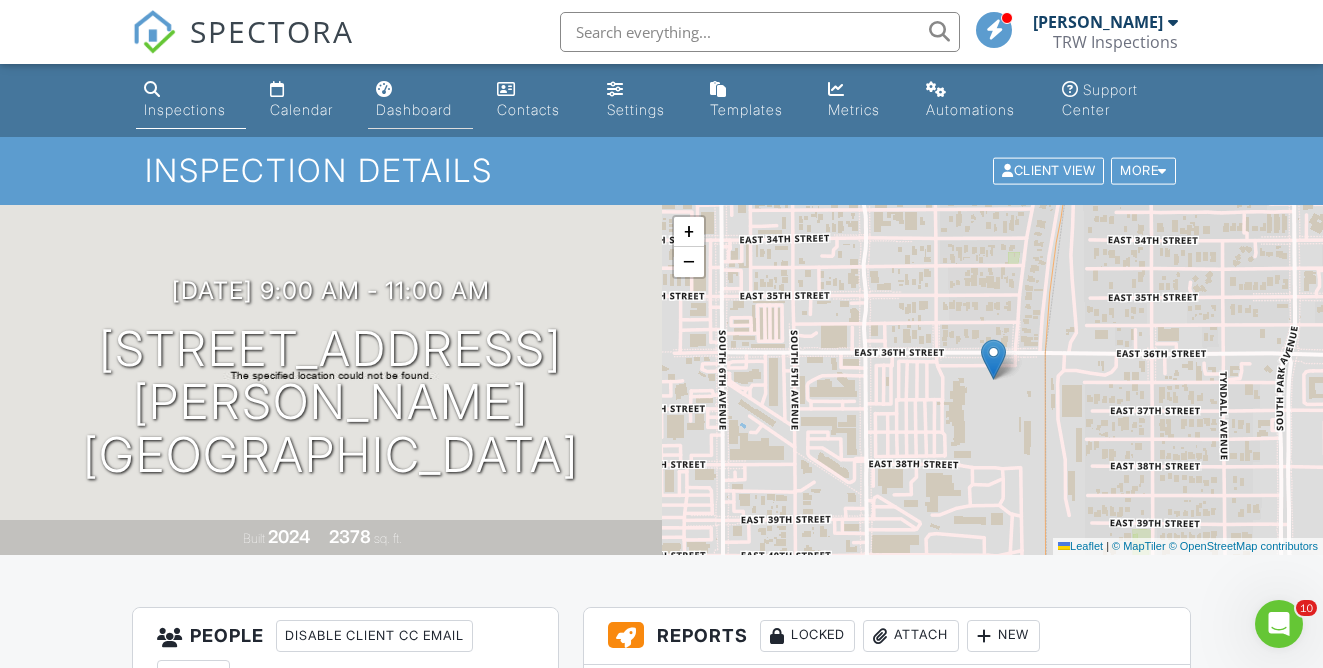 click on "Dashboard" at bounding box center (414, 109) 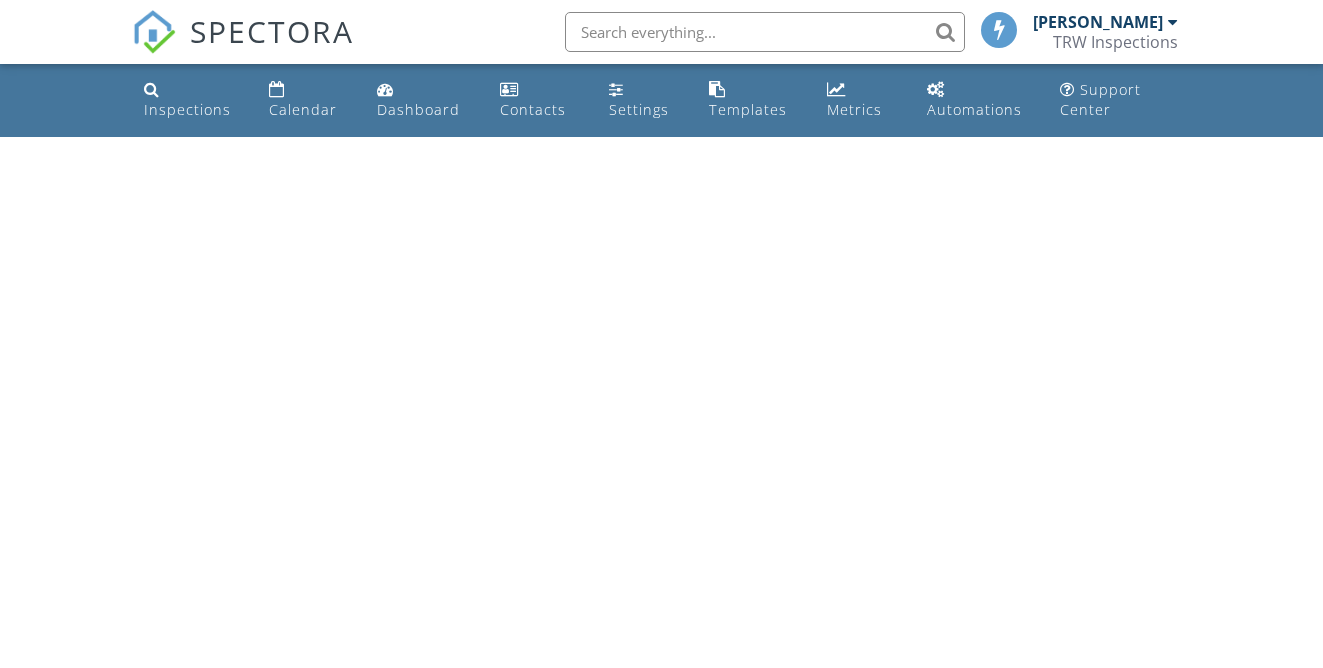 scroll, scrollTop: 0, scrollLeft: 0, axis: both 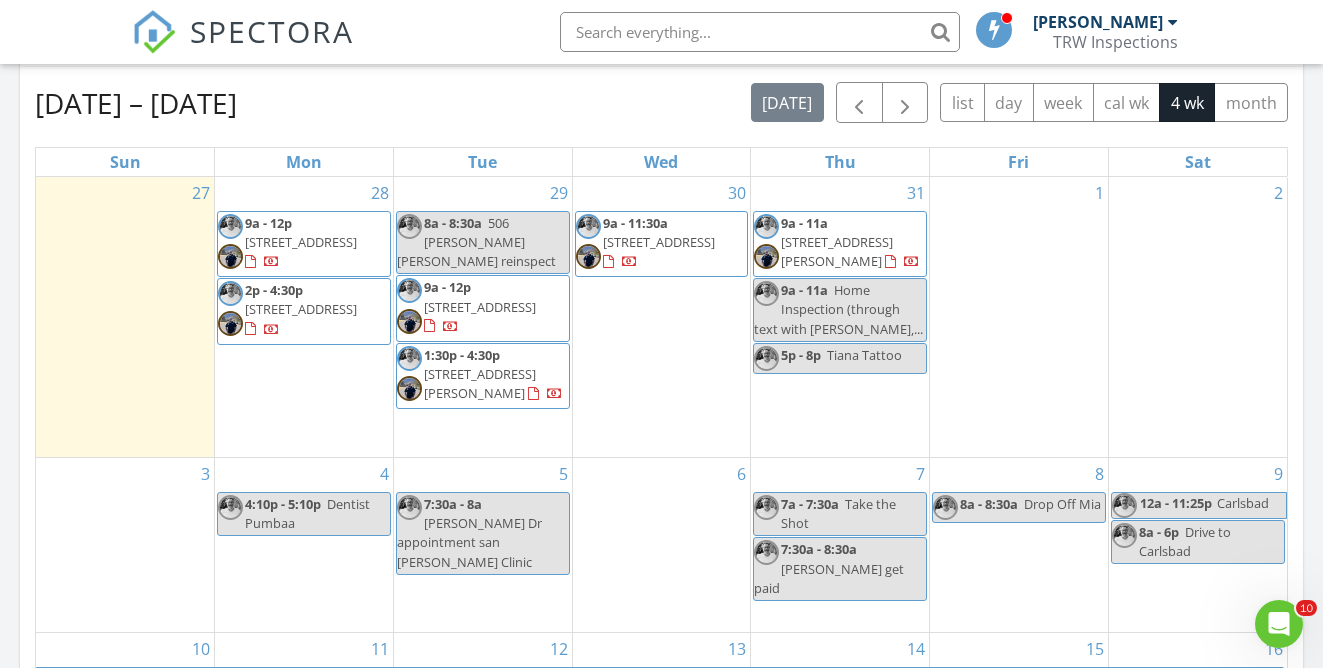 click on "9a - 11a
2638 S J Christopher St E, Tucson 85713" at bounding box center (840, 244) 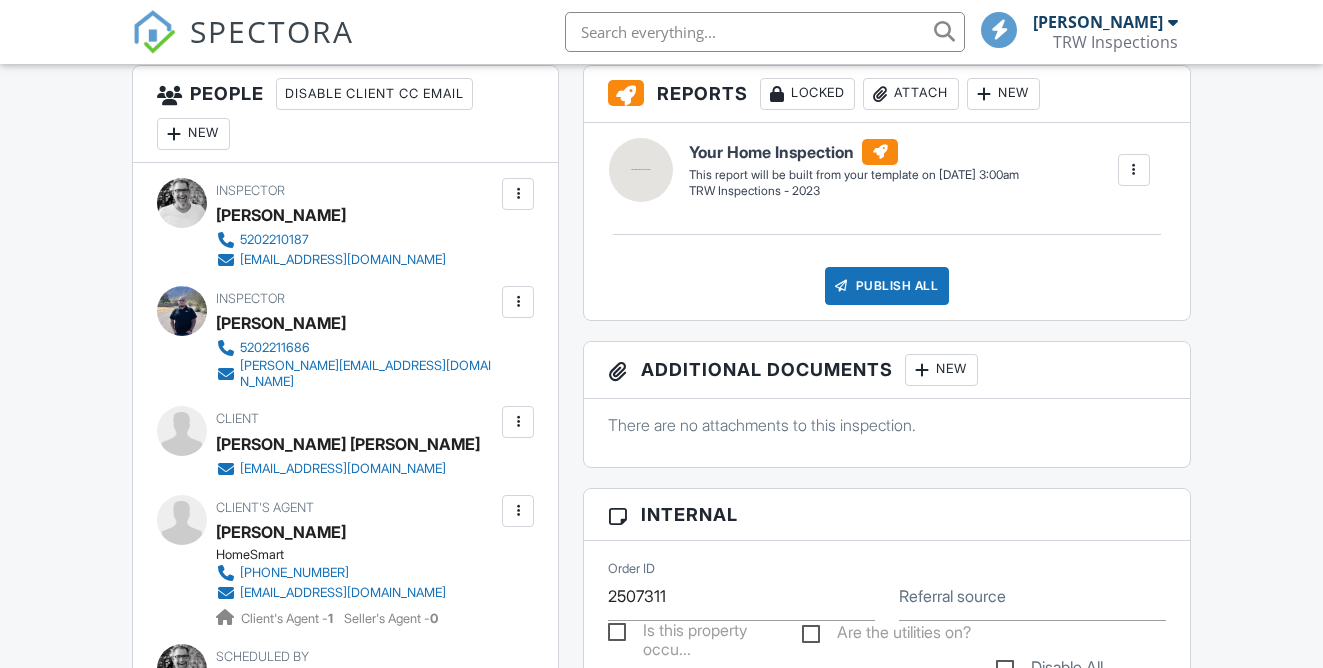 scroll, scrollTop: 660, scrollLeft: 0, axis: vertical 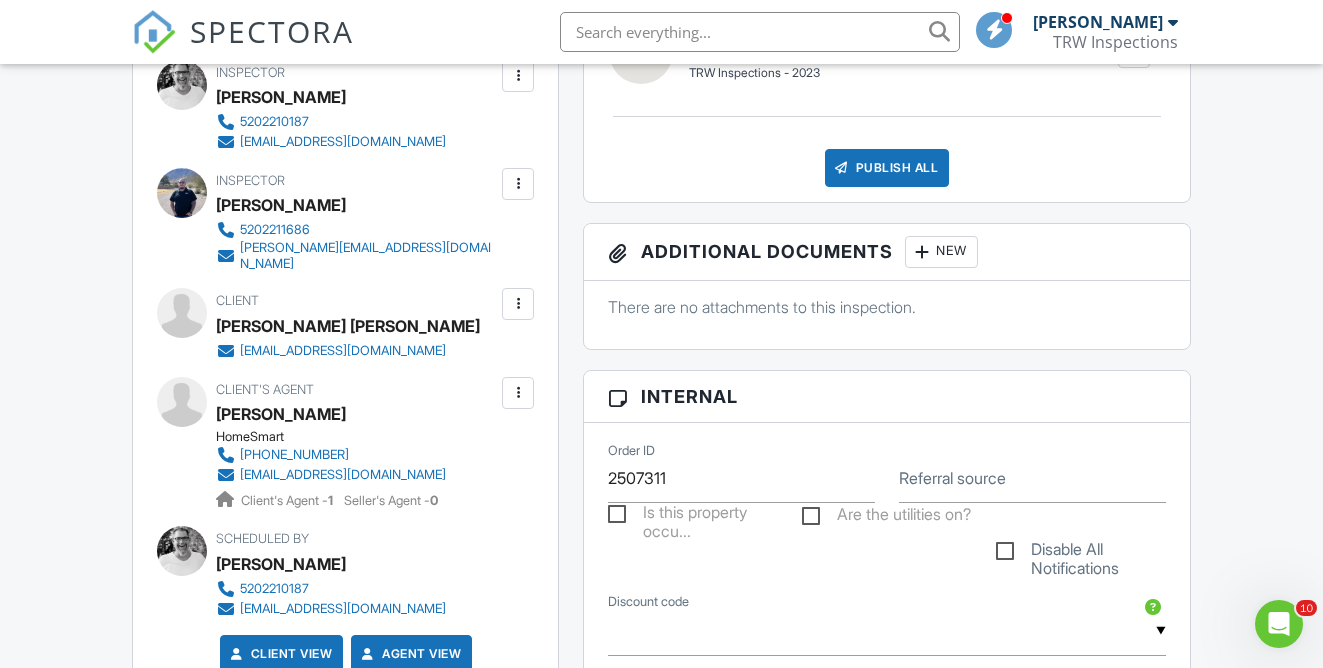 click at bounding box center (518, 393) 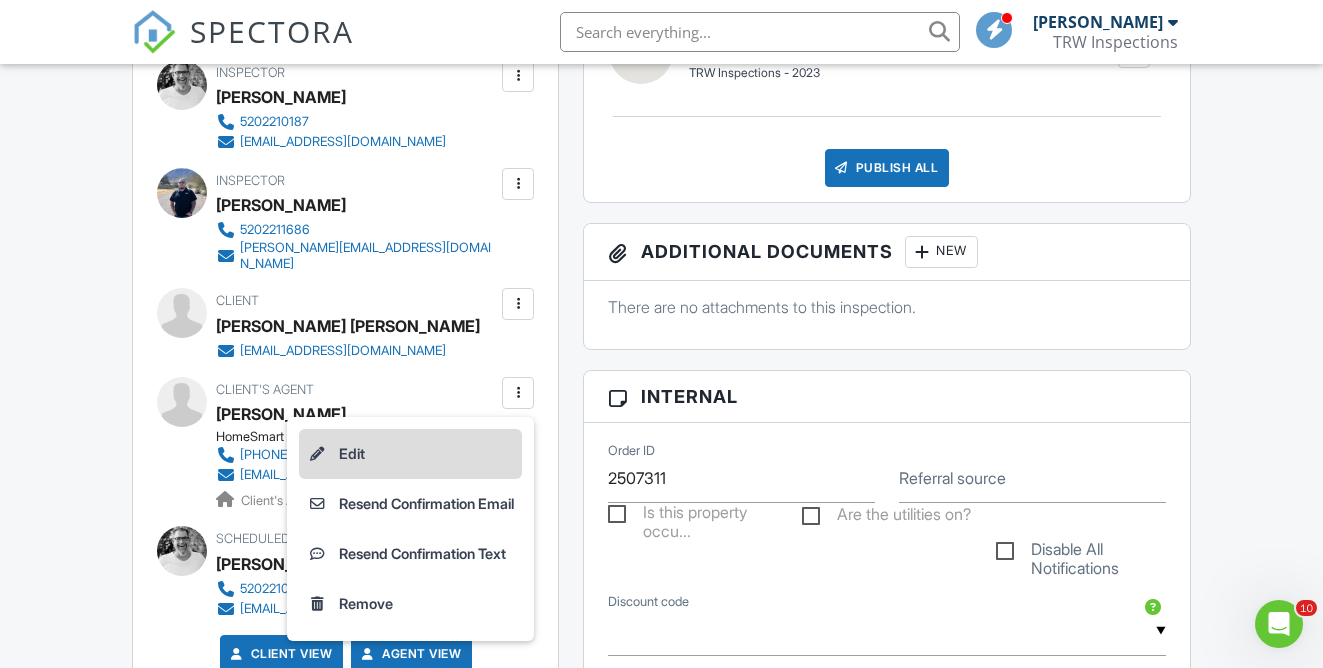 click on "Edit" at bounding box center [410, 454] 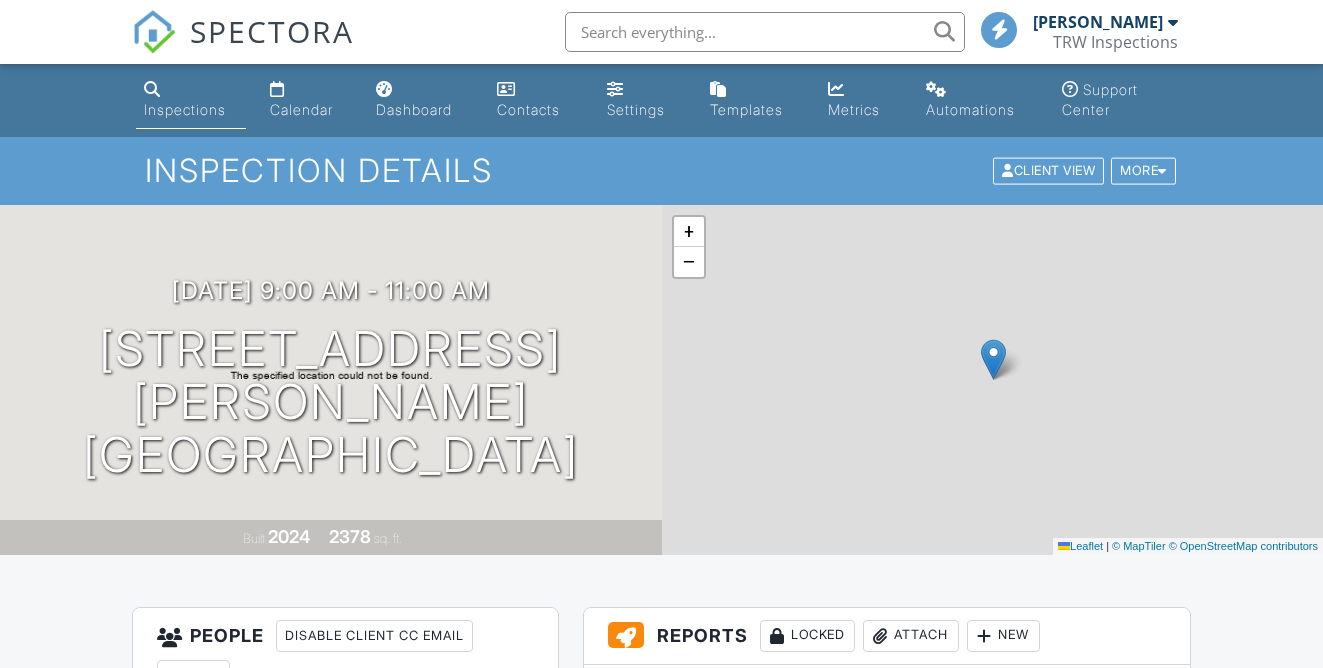 scroll, scrollTop: 660, scrollLeft: 0, axis: vertical 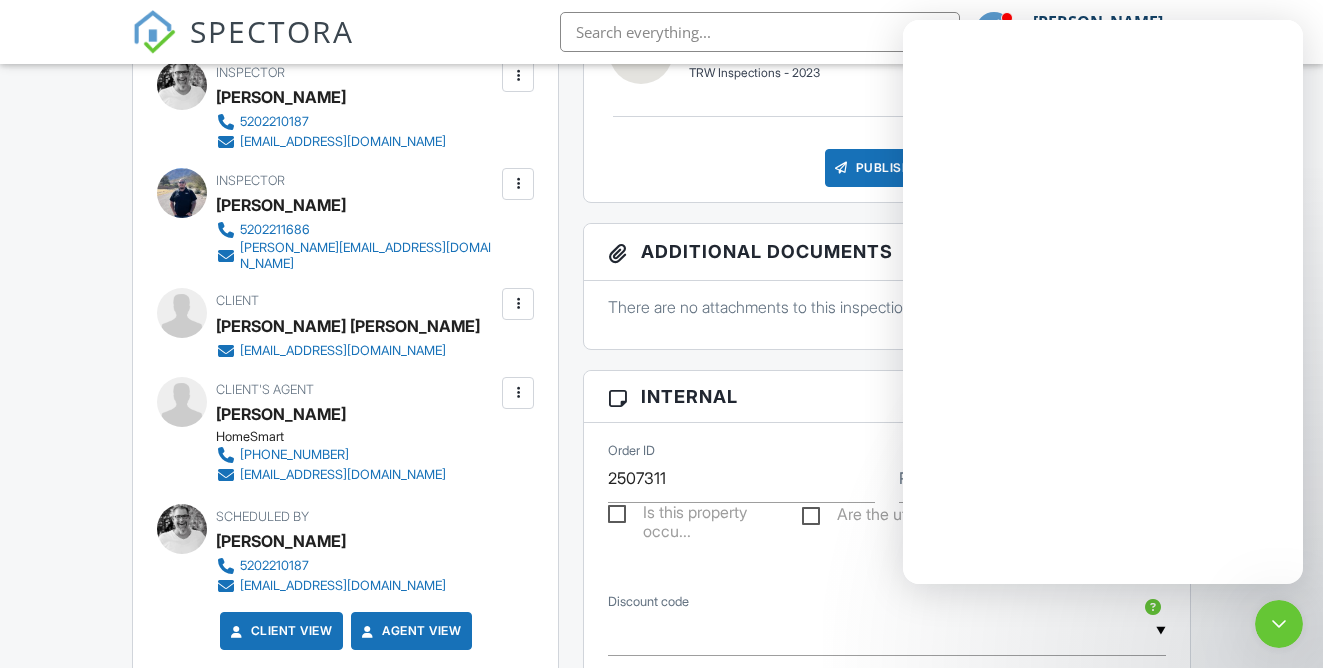 click at bounding box center (518, 393) 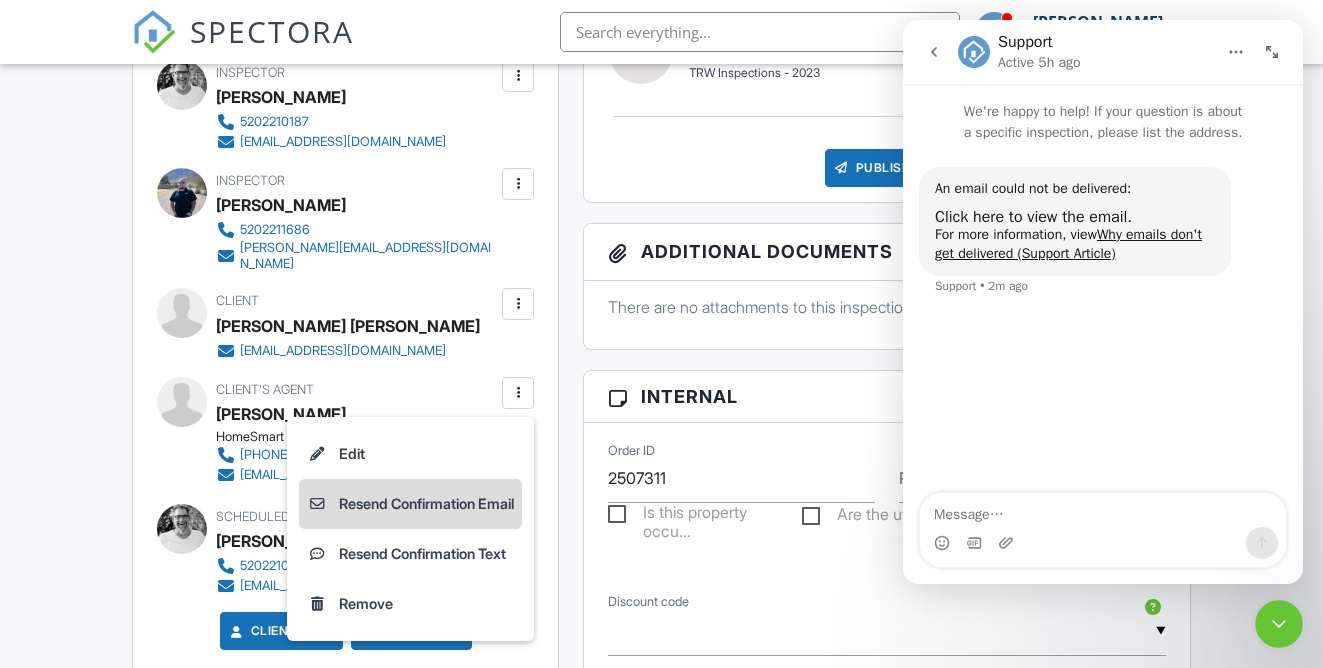 click on "Resend Confirmation Email" at bounding box center (410, 504) 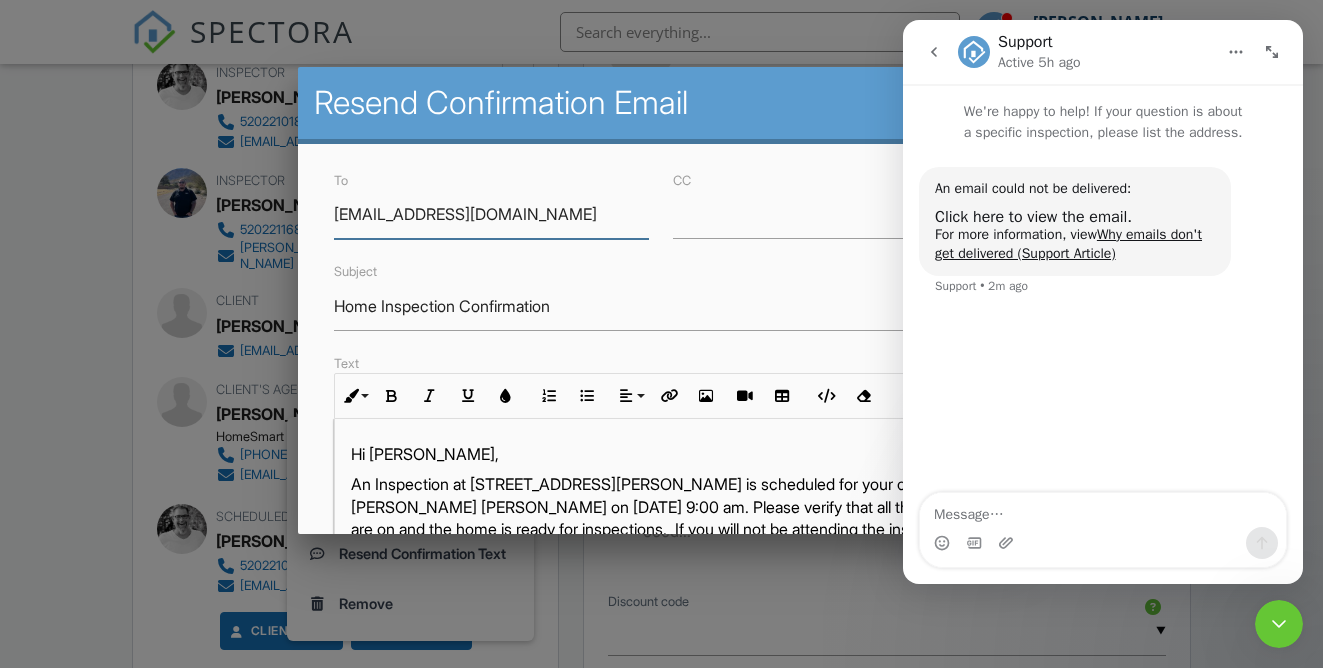 scroll, scrollTop: 515, scrollLeft: 0, axis: vertical 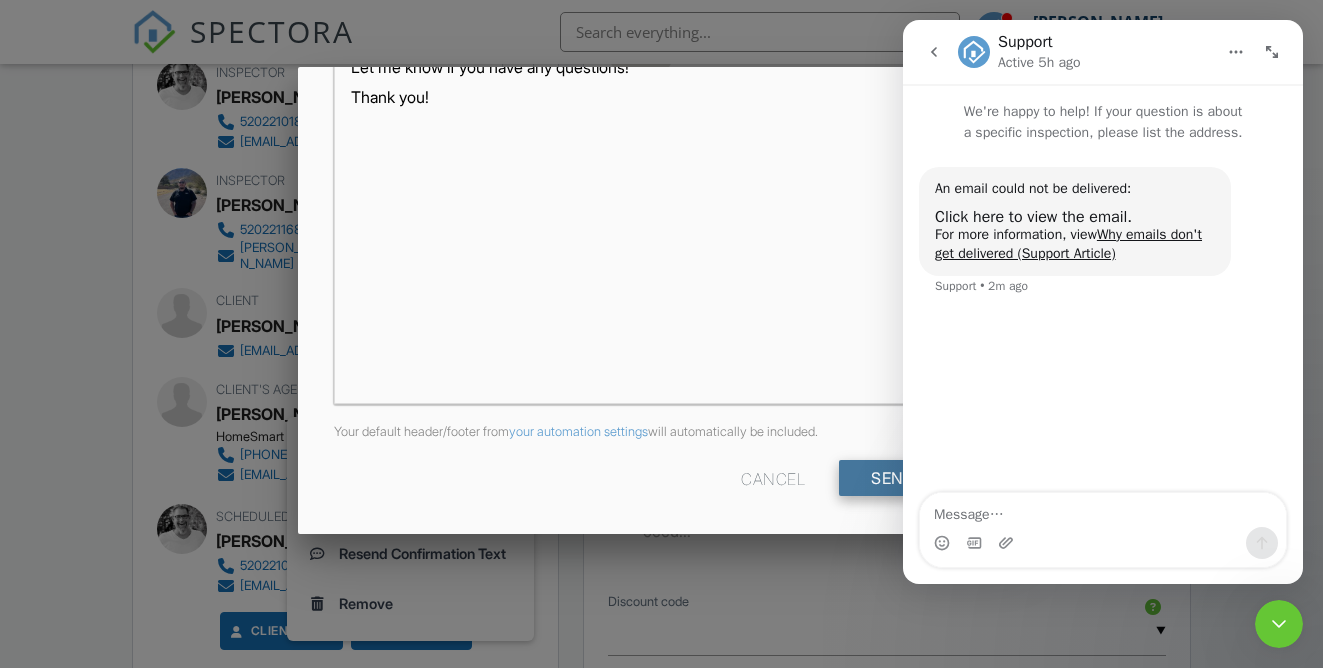 click on "Send Email" at bounding box center [920, 478] 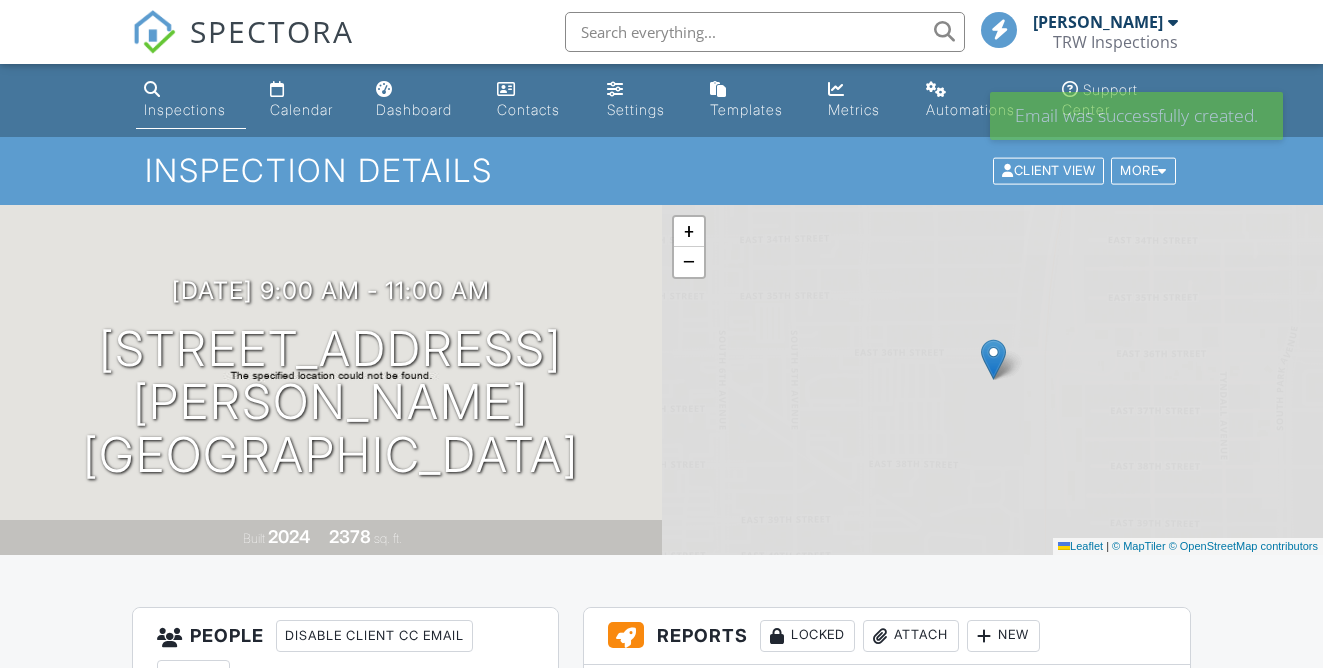 scroll, scrollTop: 0, scrollLeft: 0, axis: both 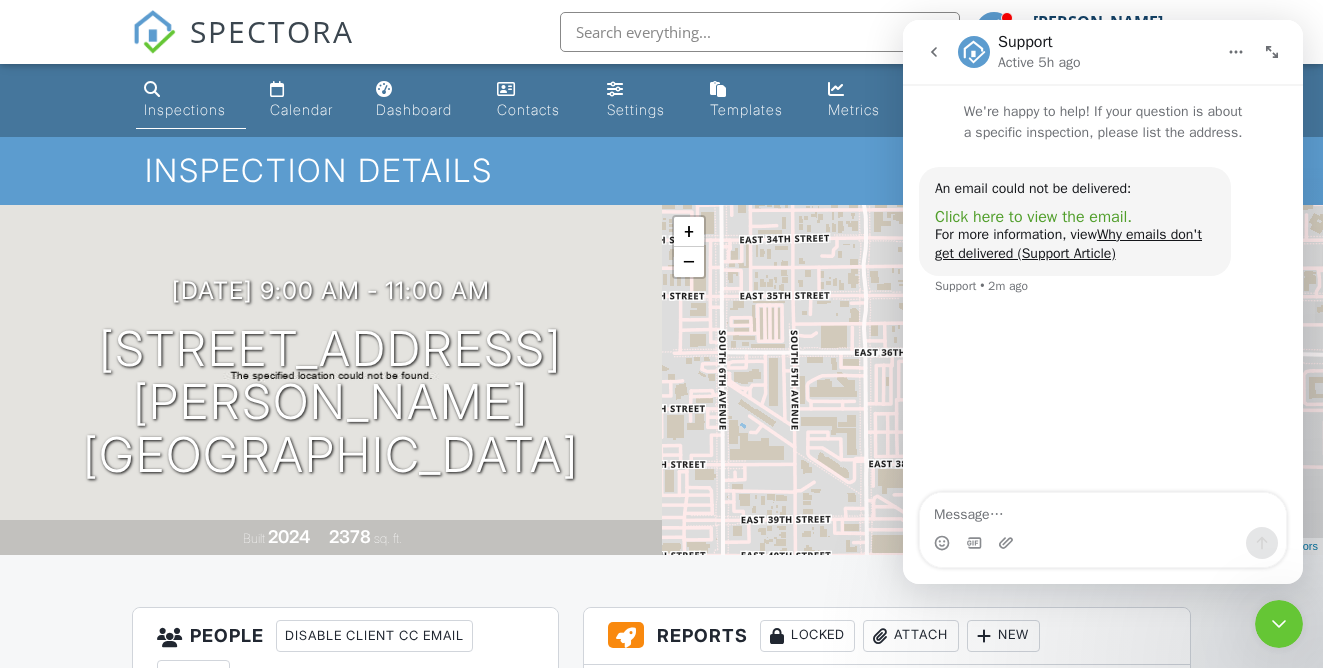 click on "Click here to view the email." at bounding box center (1033, 217) 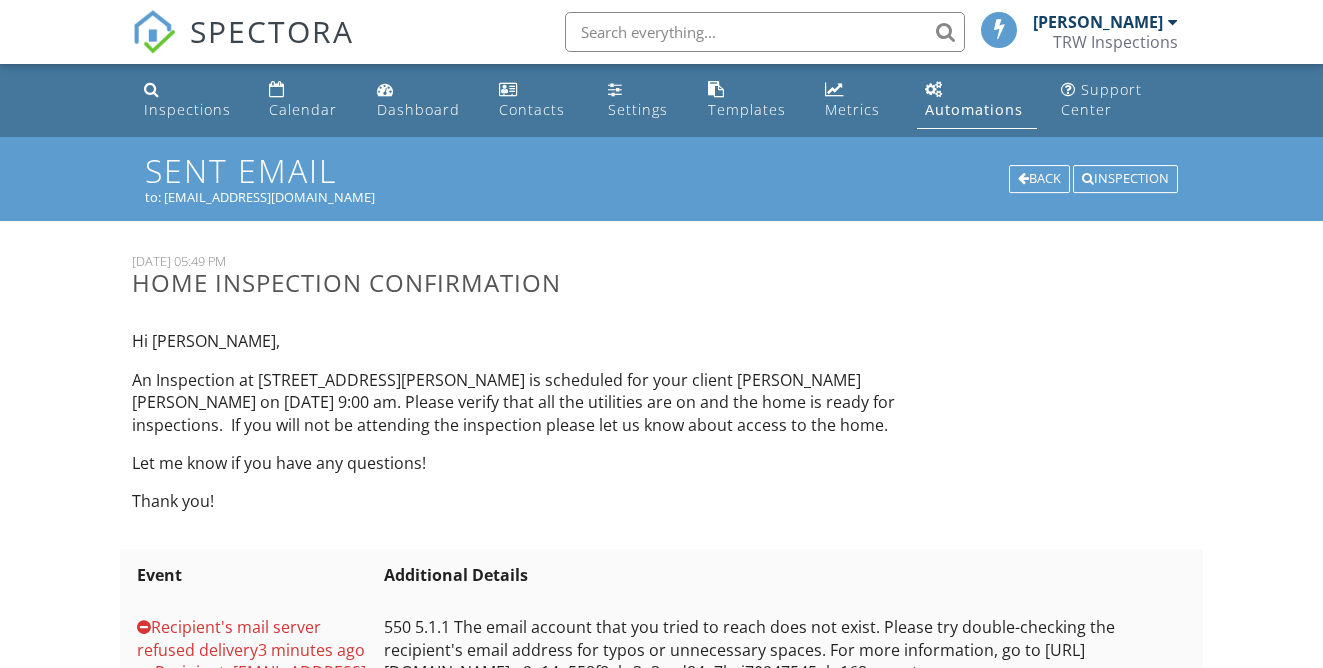 scroll, scrollTop: 0, scrollLeft: 0, axis: both 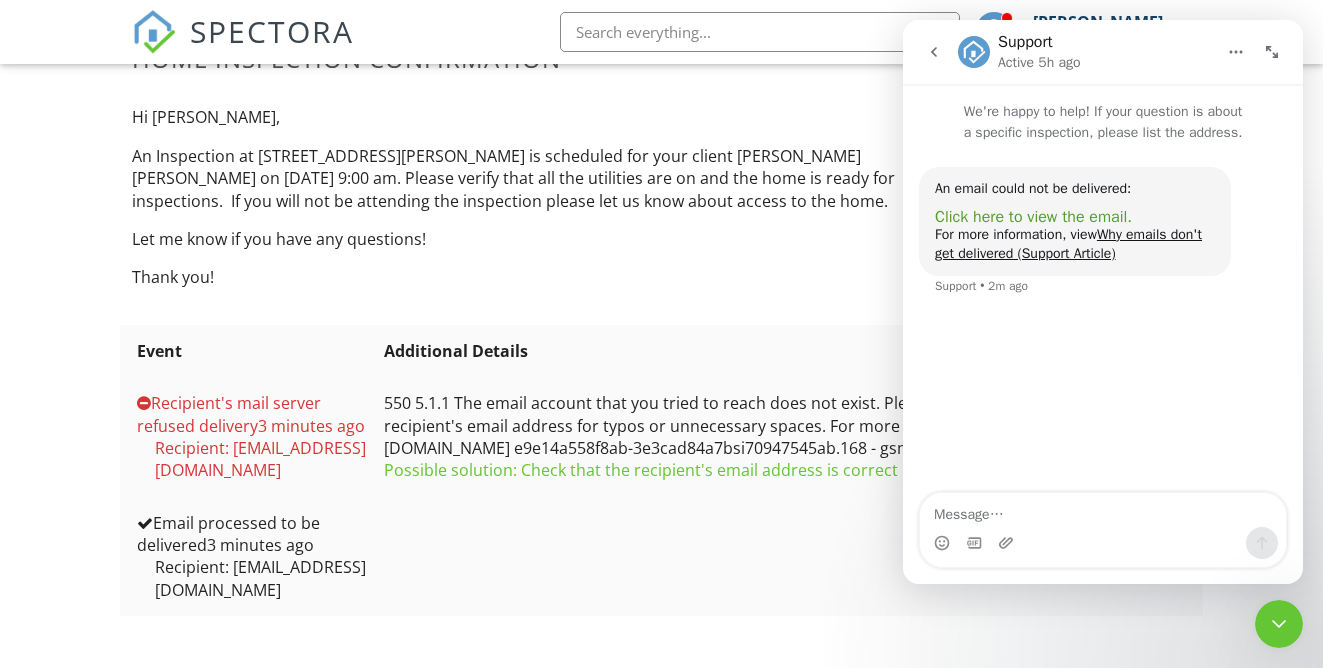 click on "Click here to view the email." at bounding box center [1033, 217] 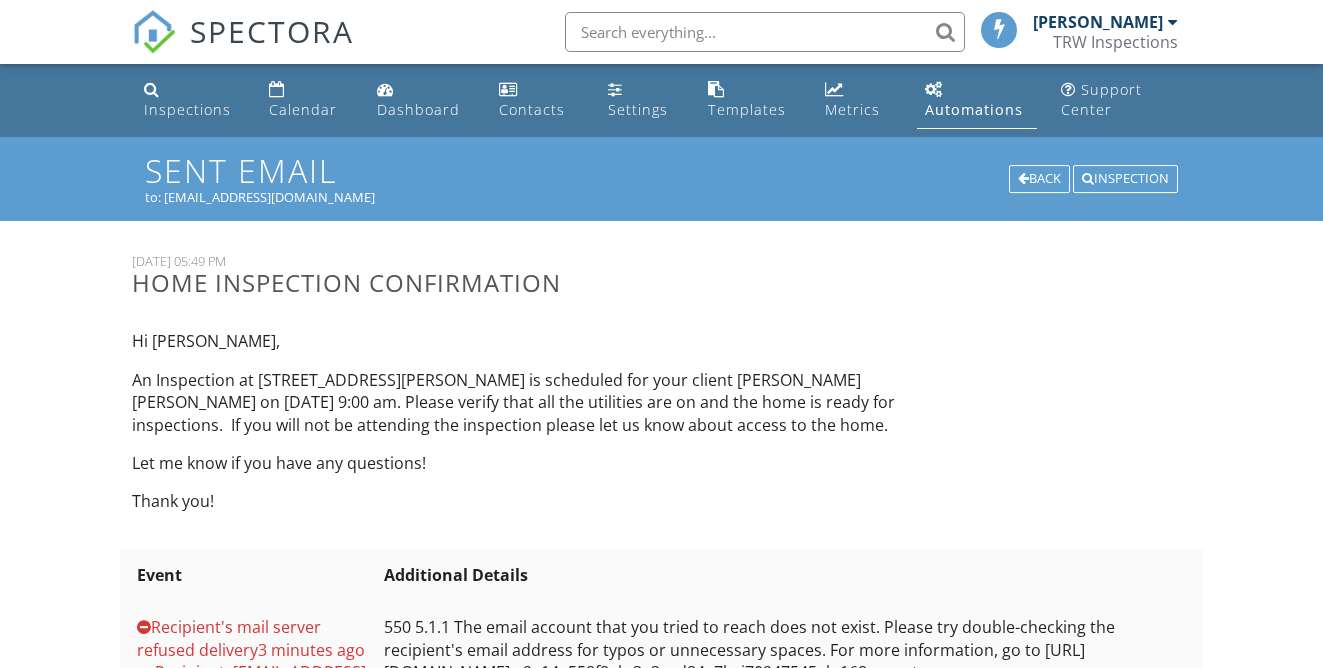scroll, scrollTop: 0, scrollLeft: 0, axis: both 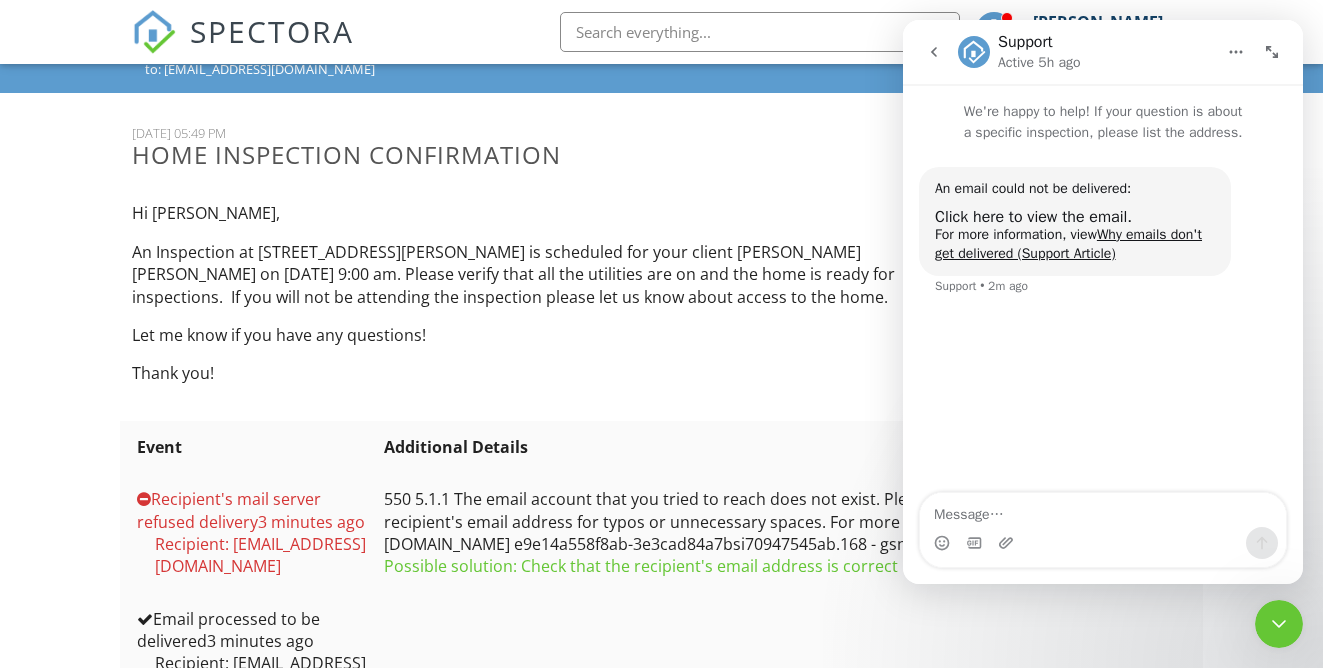 click 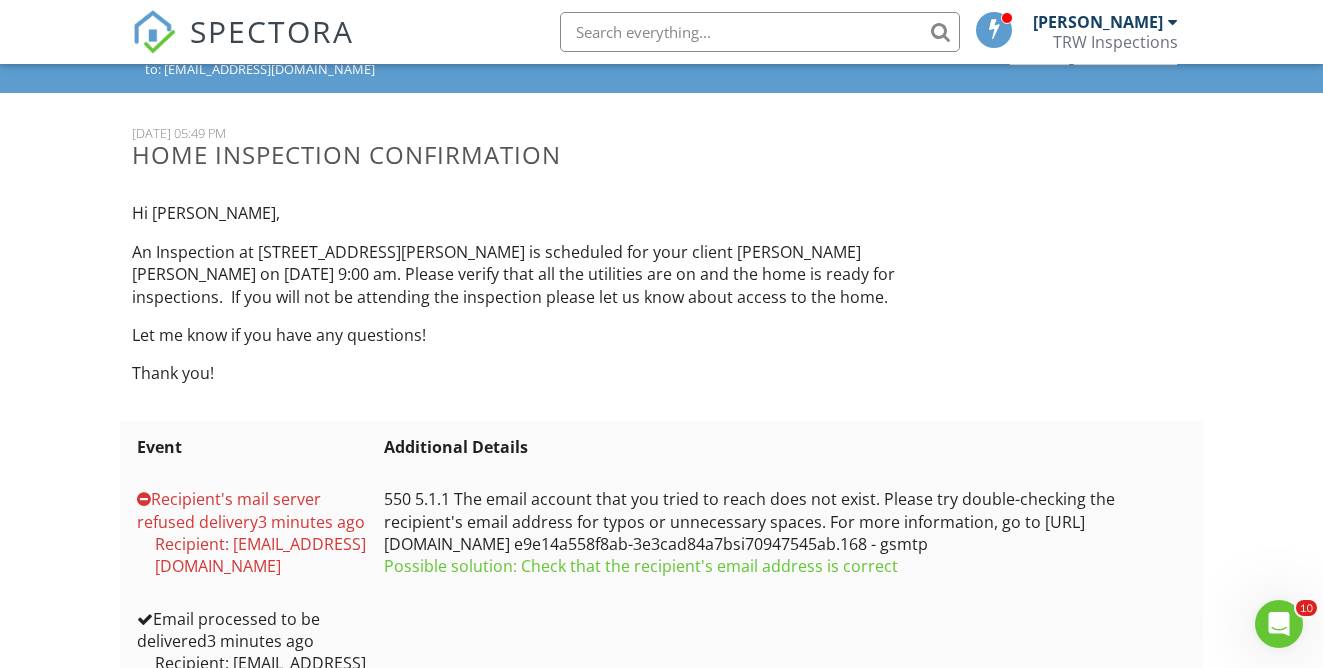 scroll, scrollTop: 0, scrollLeft: 0, axis: both 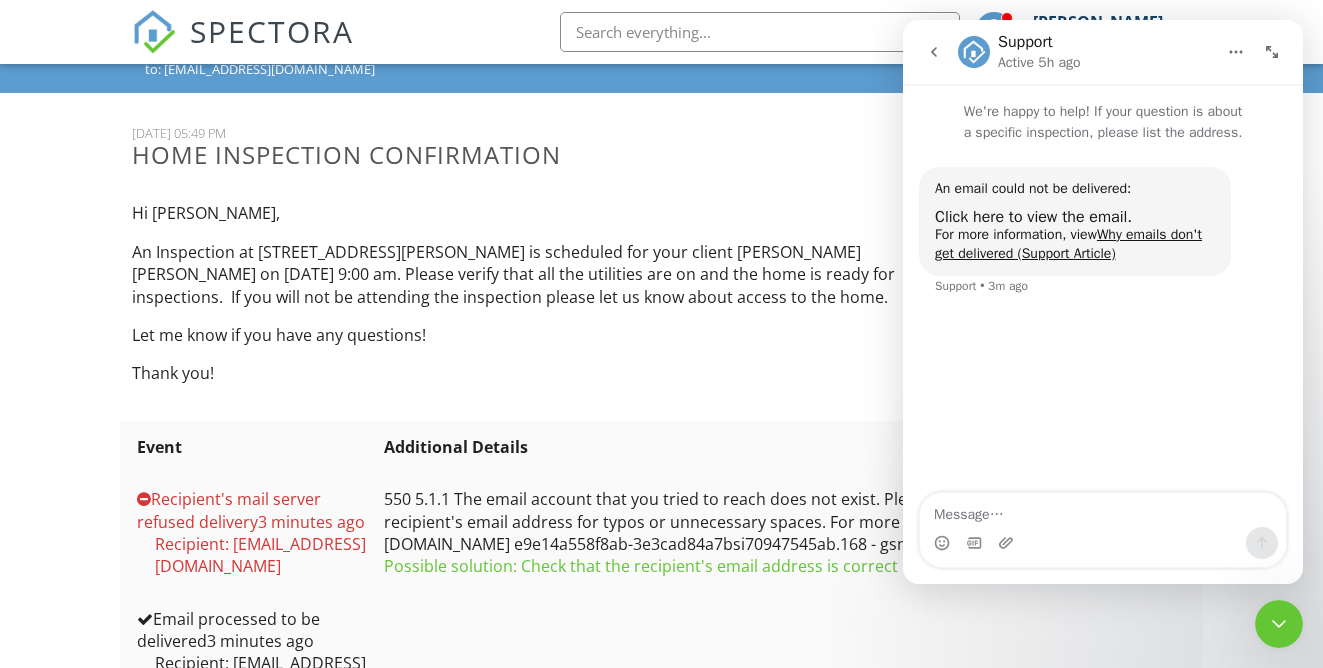 click 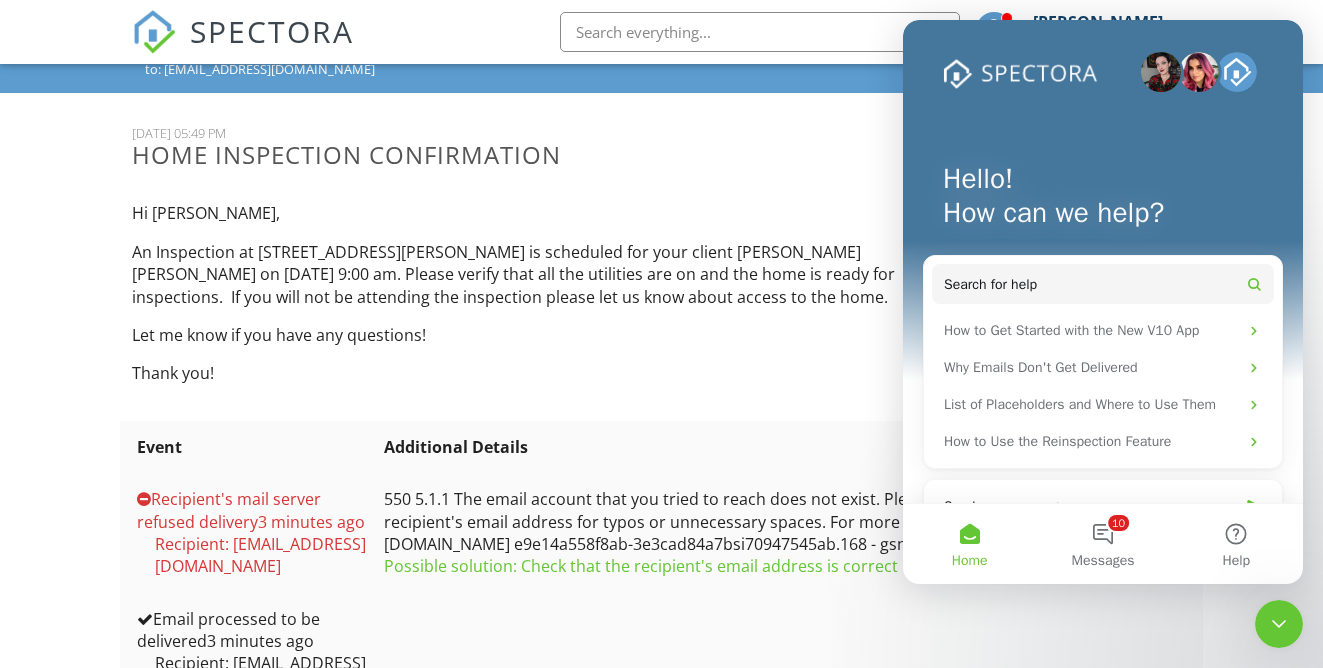scroll, scrollTop: 0, scrollLeft: 0, axis: both 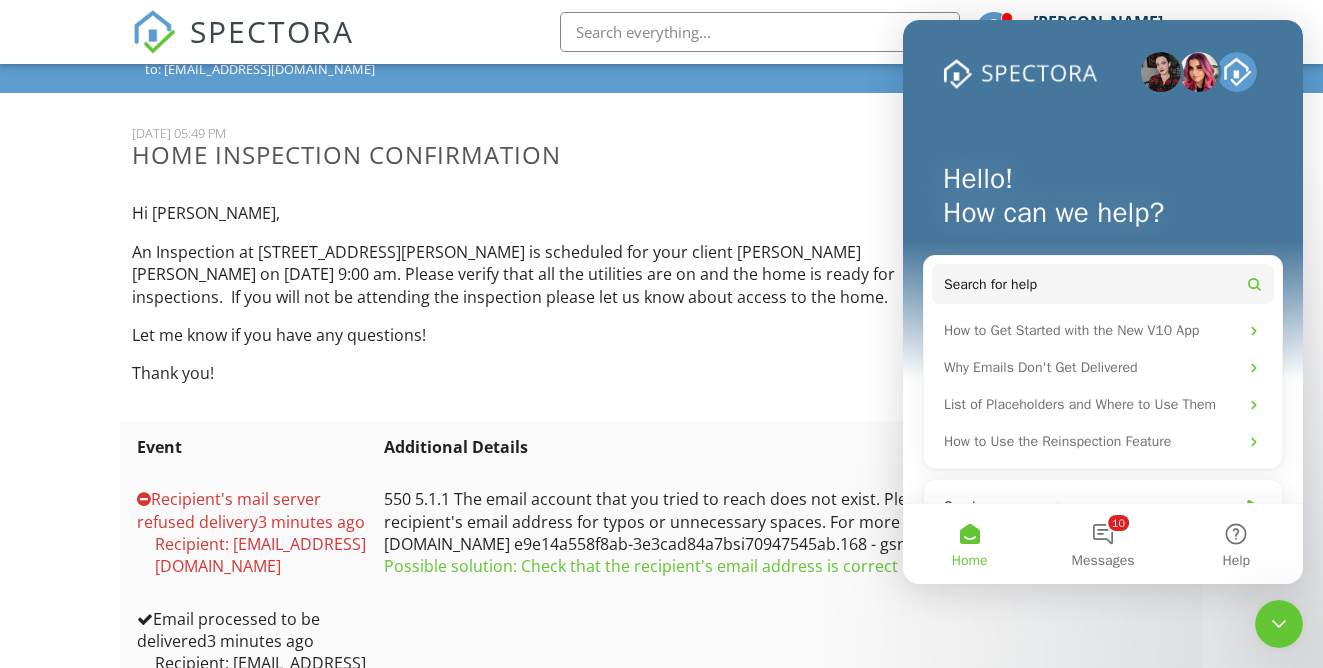 click 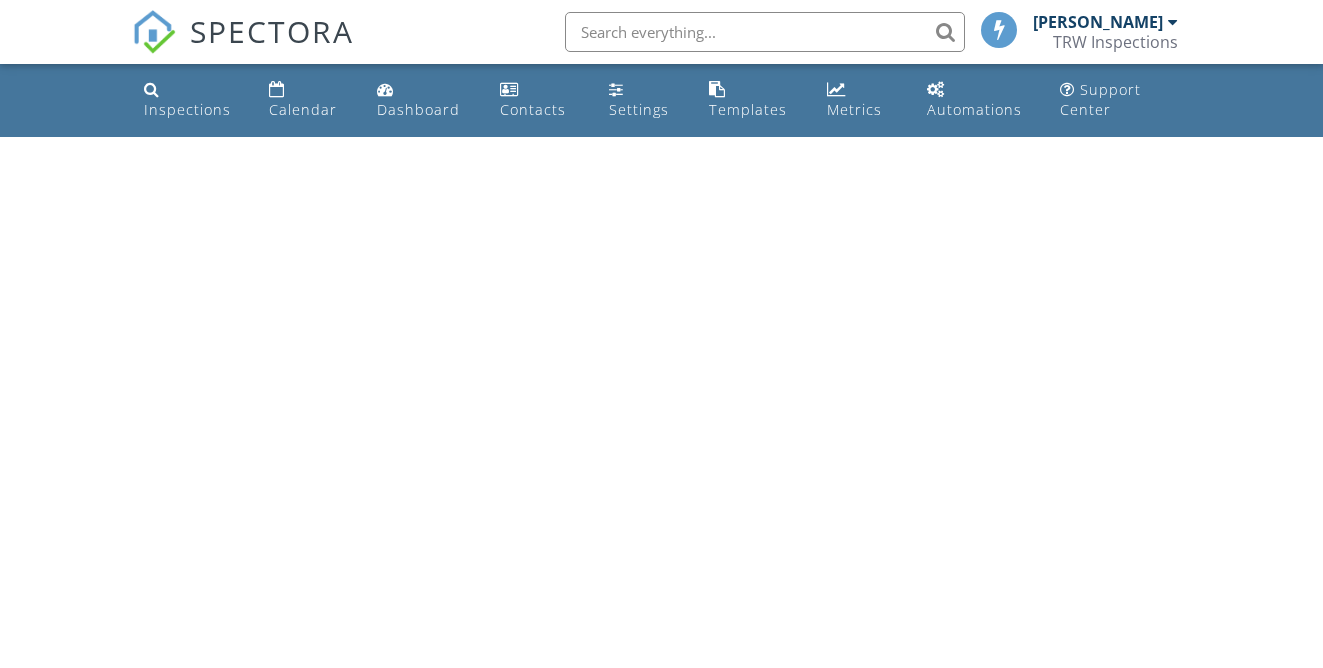 scroll, scrollTop: 0, scrollLeft: 0, axis: both 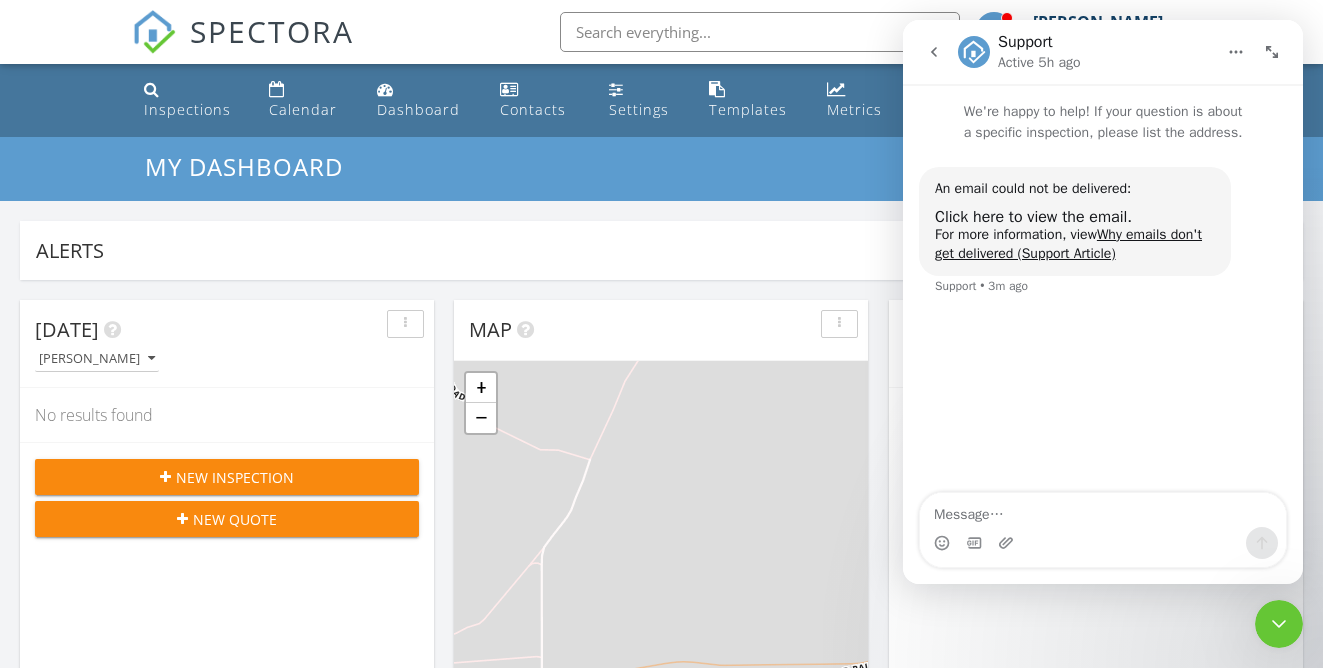 click 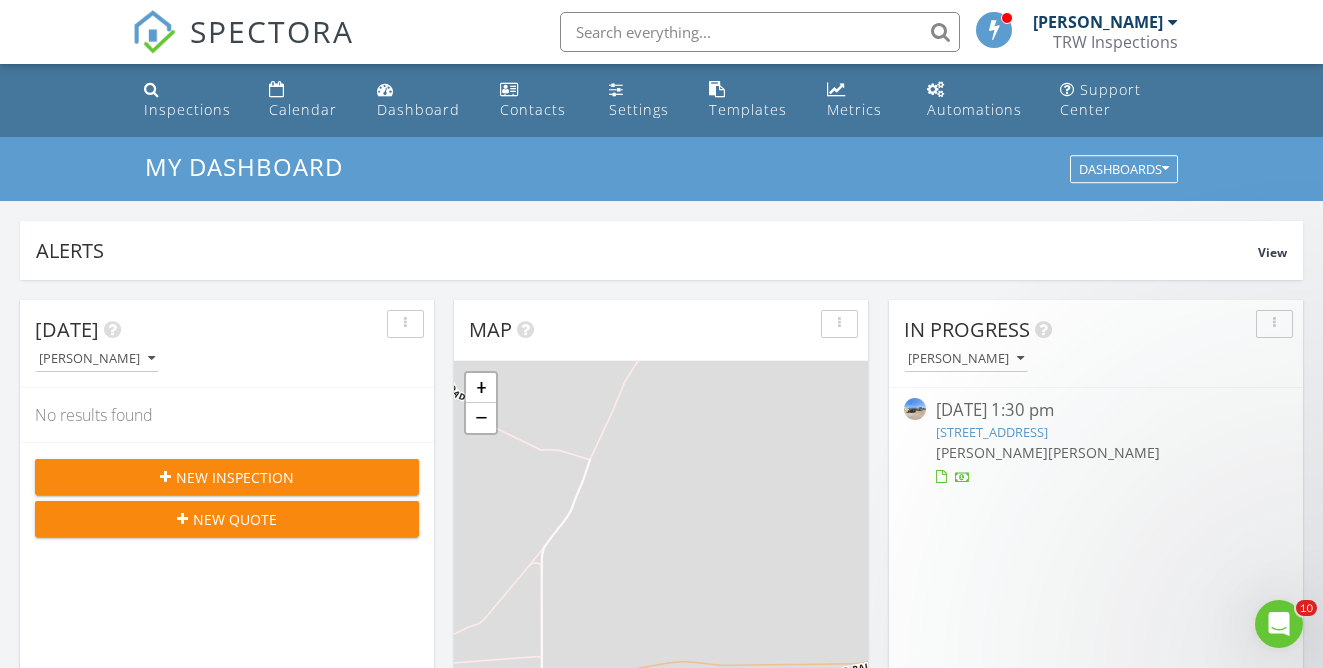 scroll, scrollTop: 0, scrollLeft: 0, axis: both 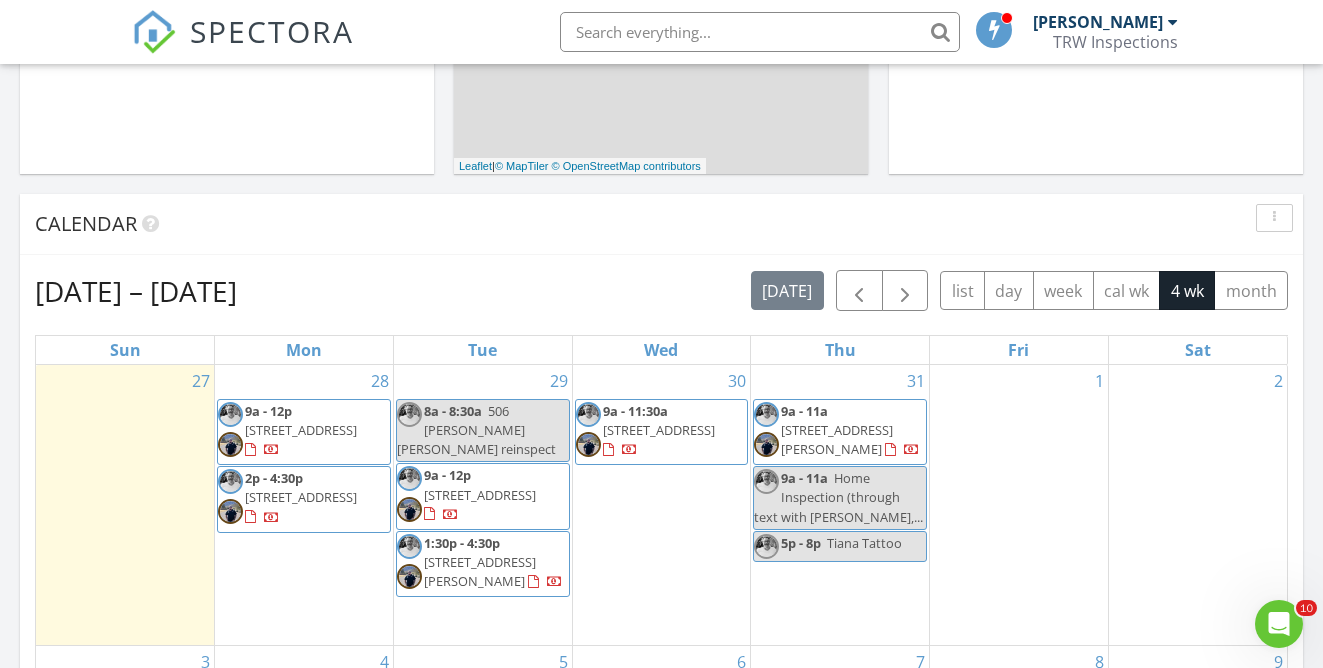click on "9a - 11a" at bounding box center [804, 478] 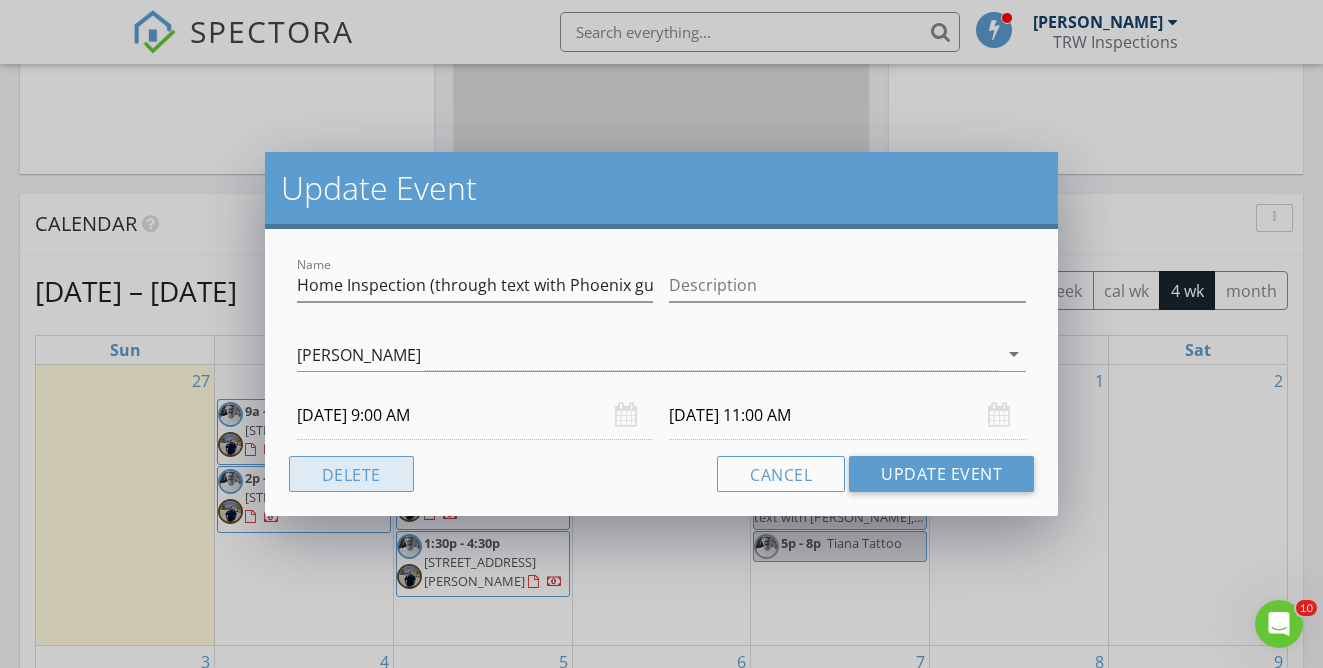 click on "Delete" at bounding box center (351, 474) 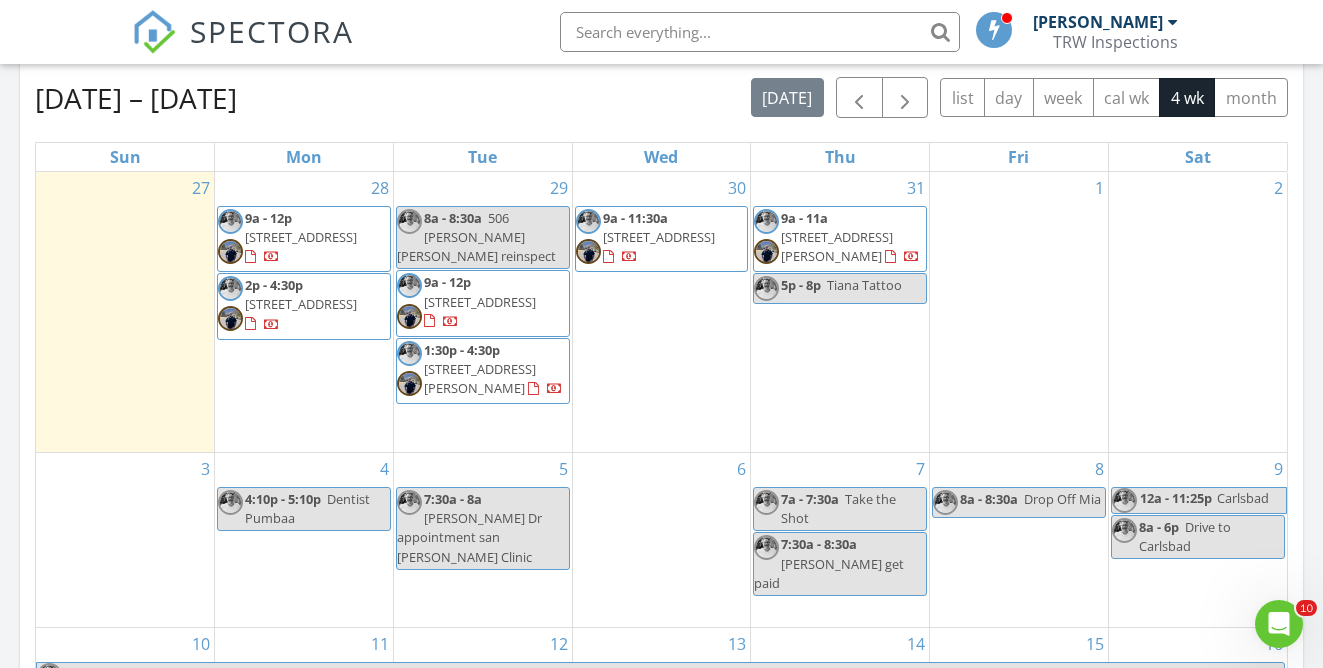 scroll, scrollTop: 902, scrollLeft: 0, axis: vertical 